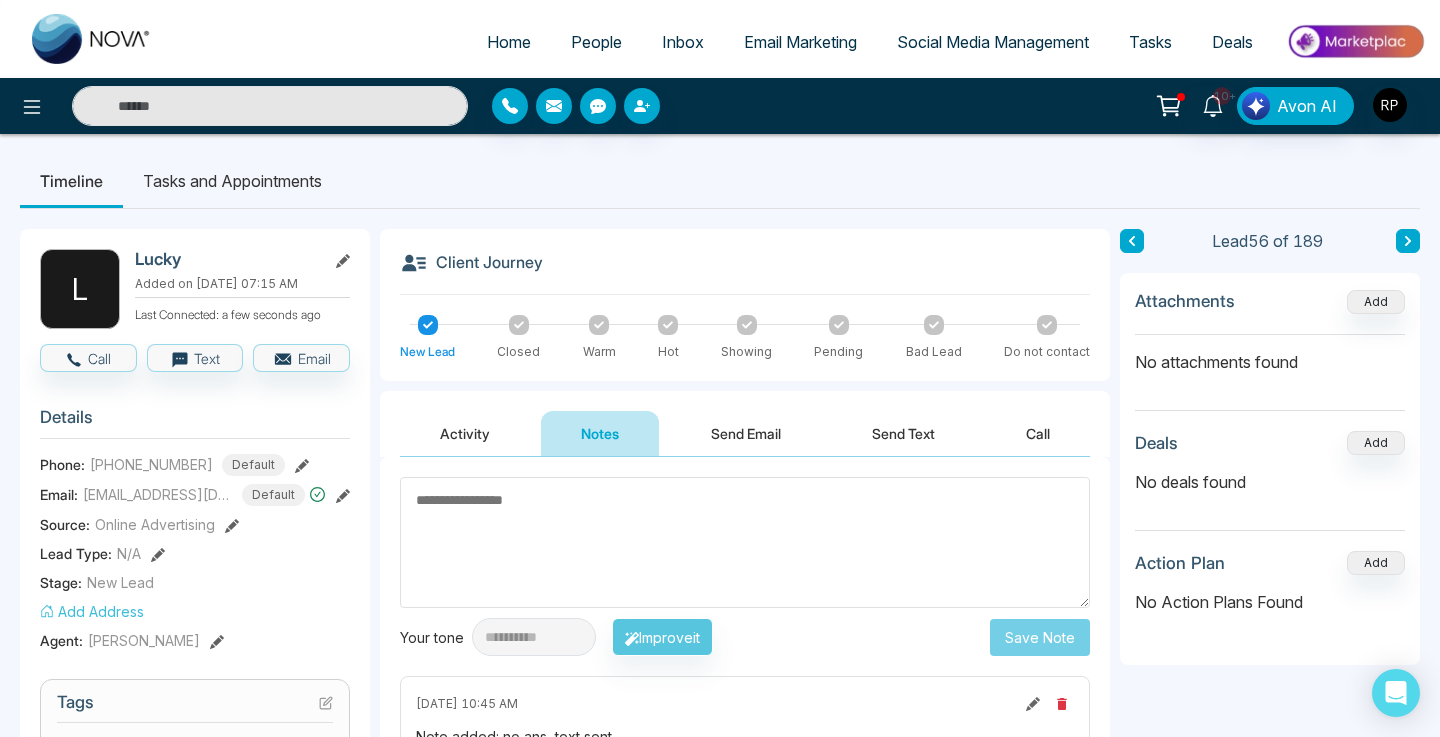 scroll, scrollTop: 0, scrollLeft: 0, axis: both 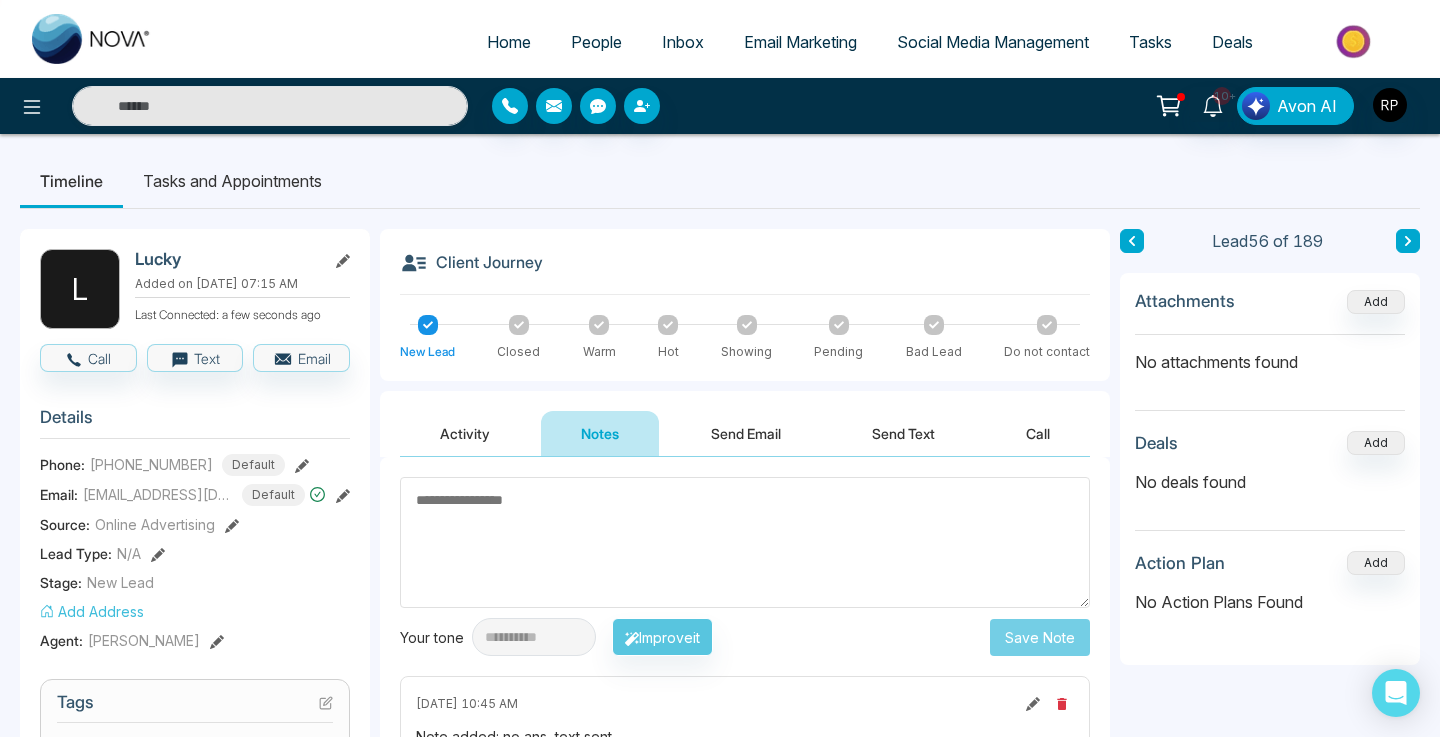 click on "People" at bounding box center [596, 42] 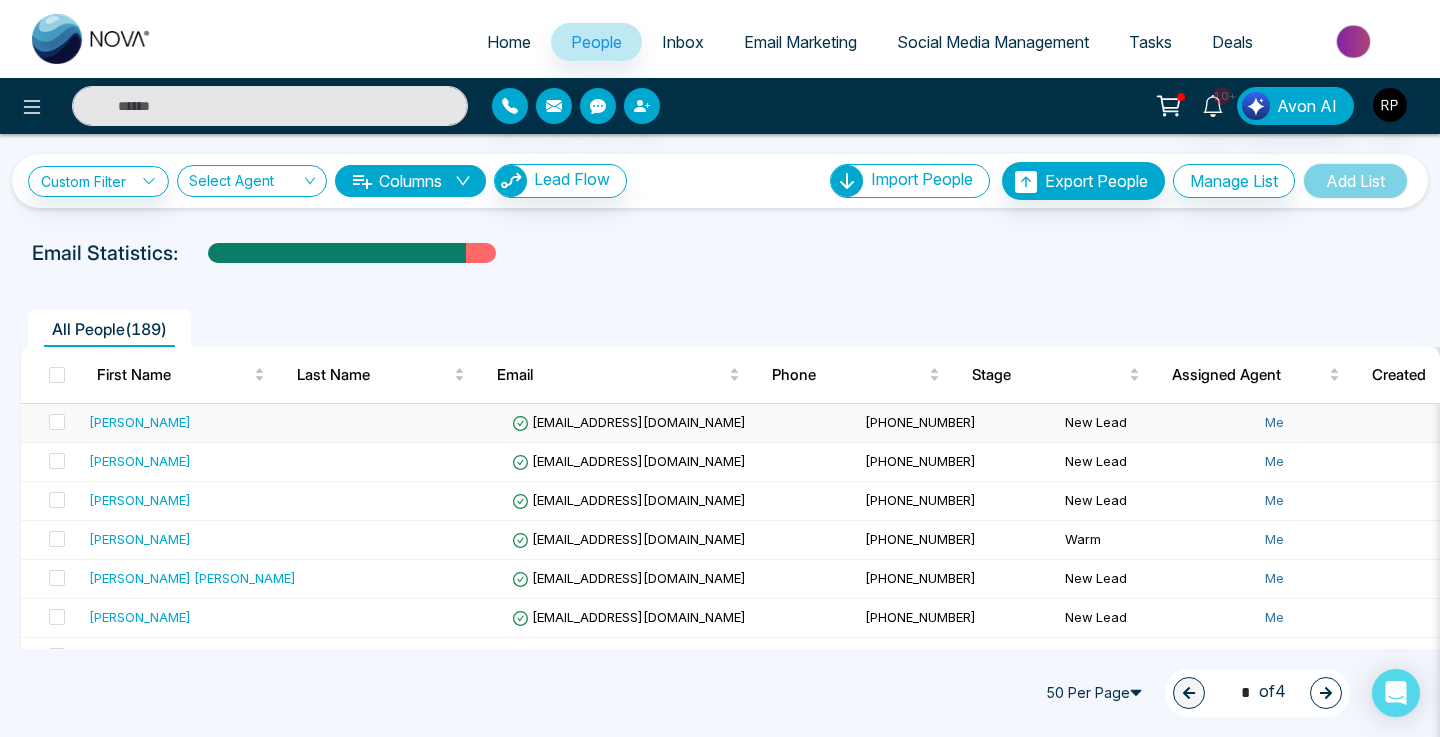 click on "[PERSON_NAME]" at bounding box center [140, 422] 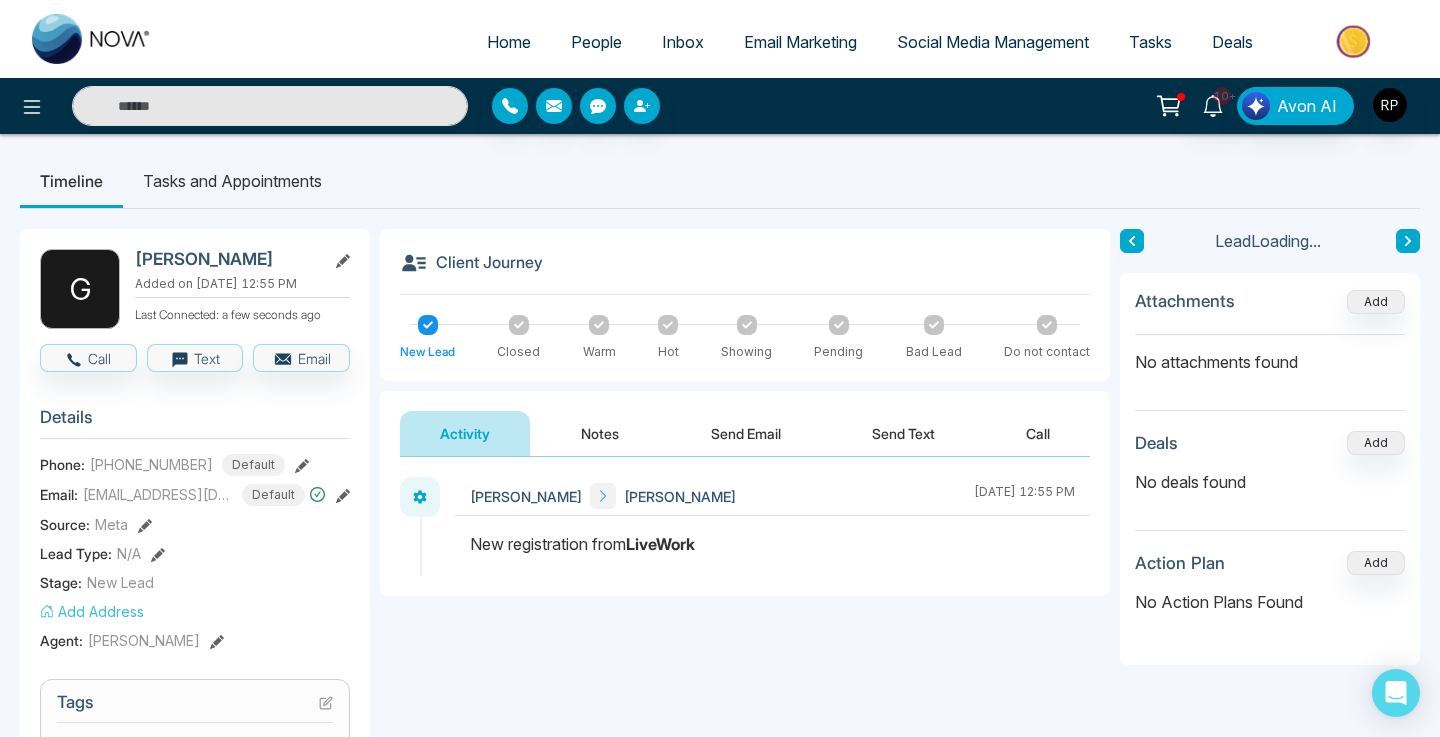 click on "Notes" at bounding box center (600, 433) 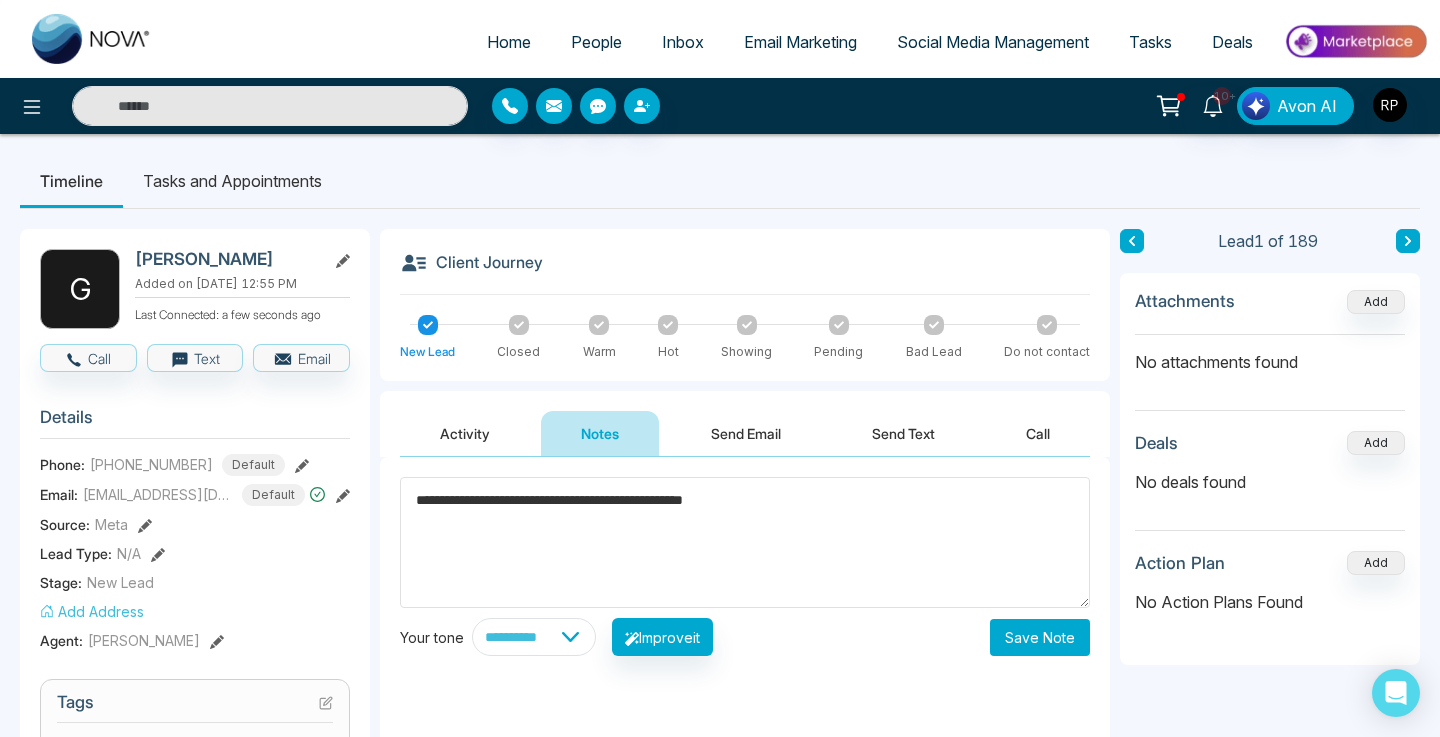 click at bounding box center (599, 325) 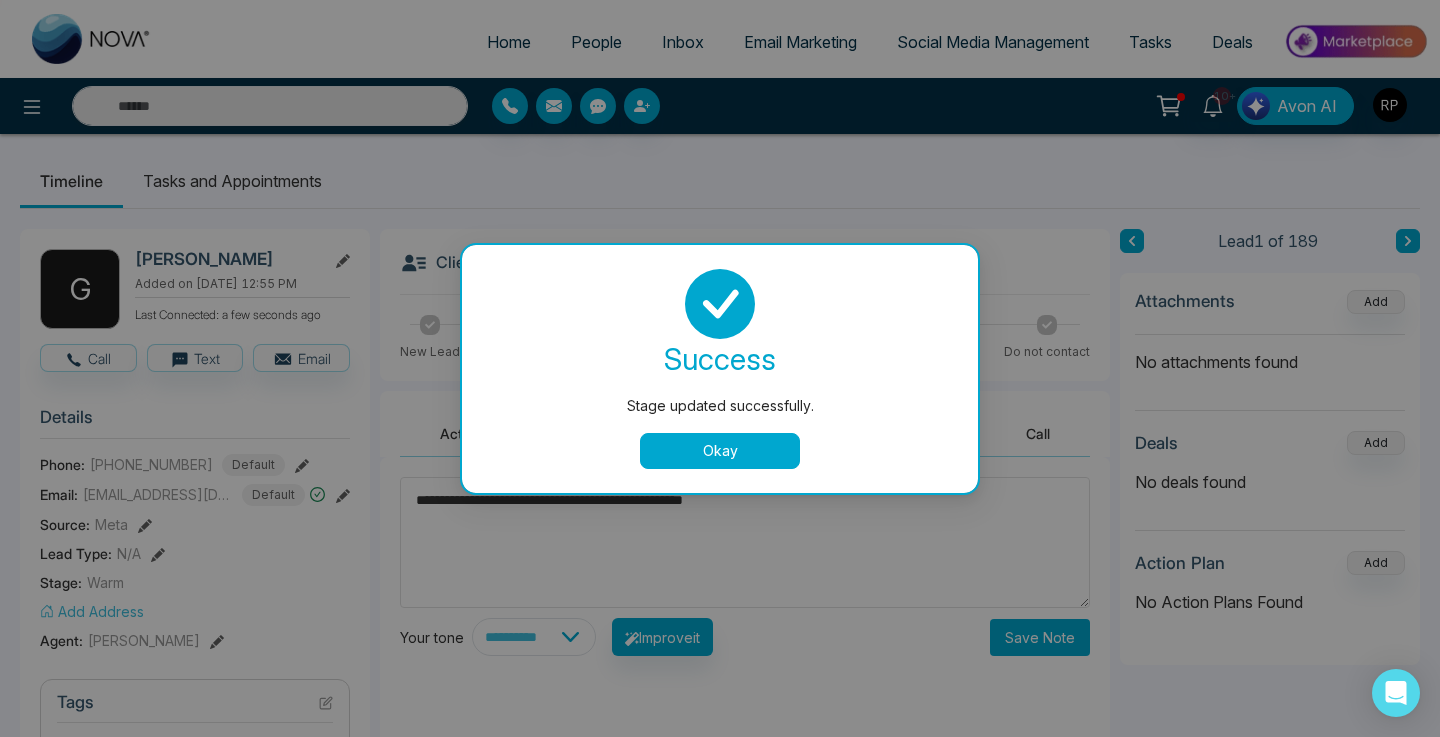 click on "Okay" at bounding box center (720, 451) 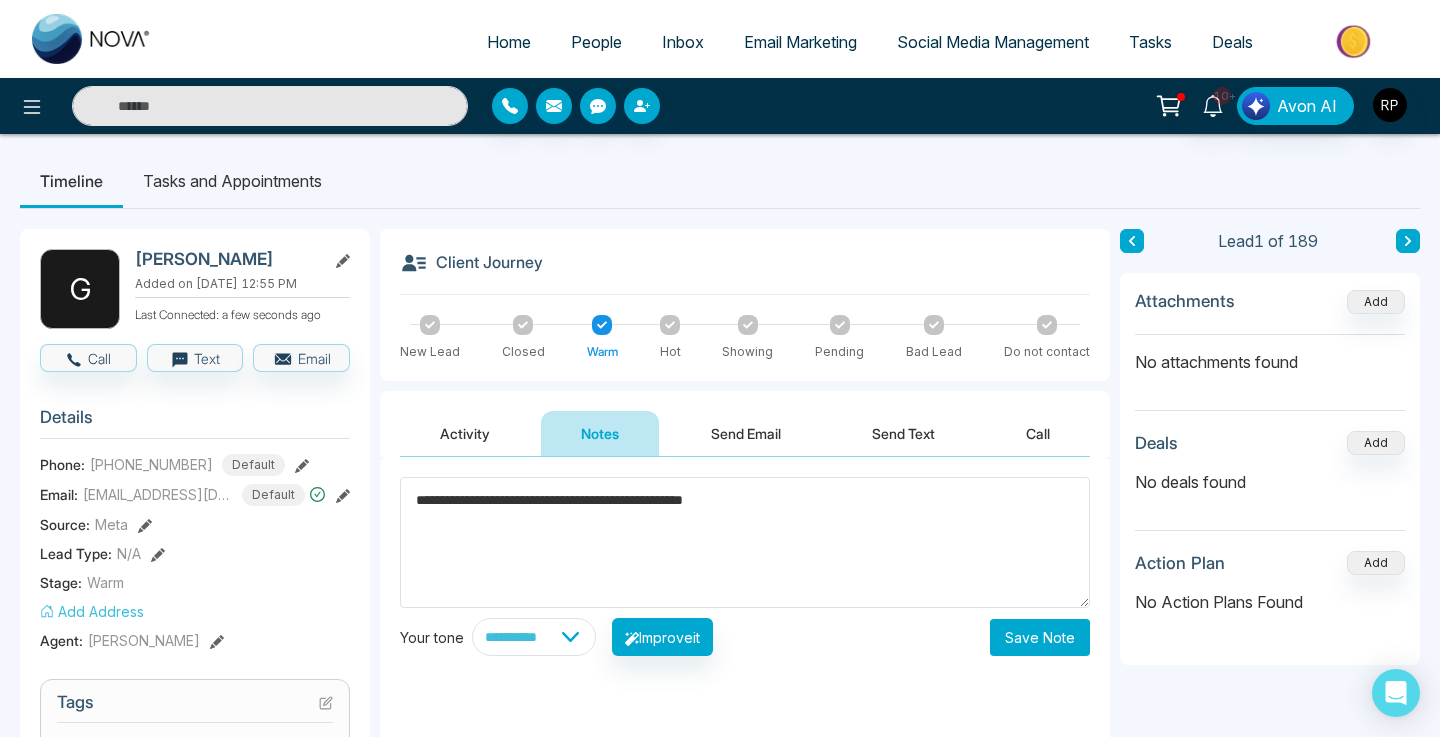 click on "**********" at bounding box center [745, 542] 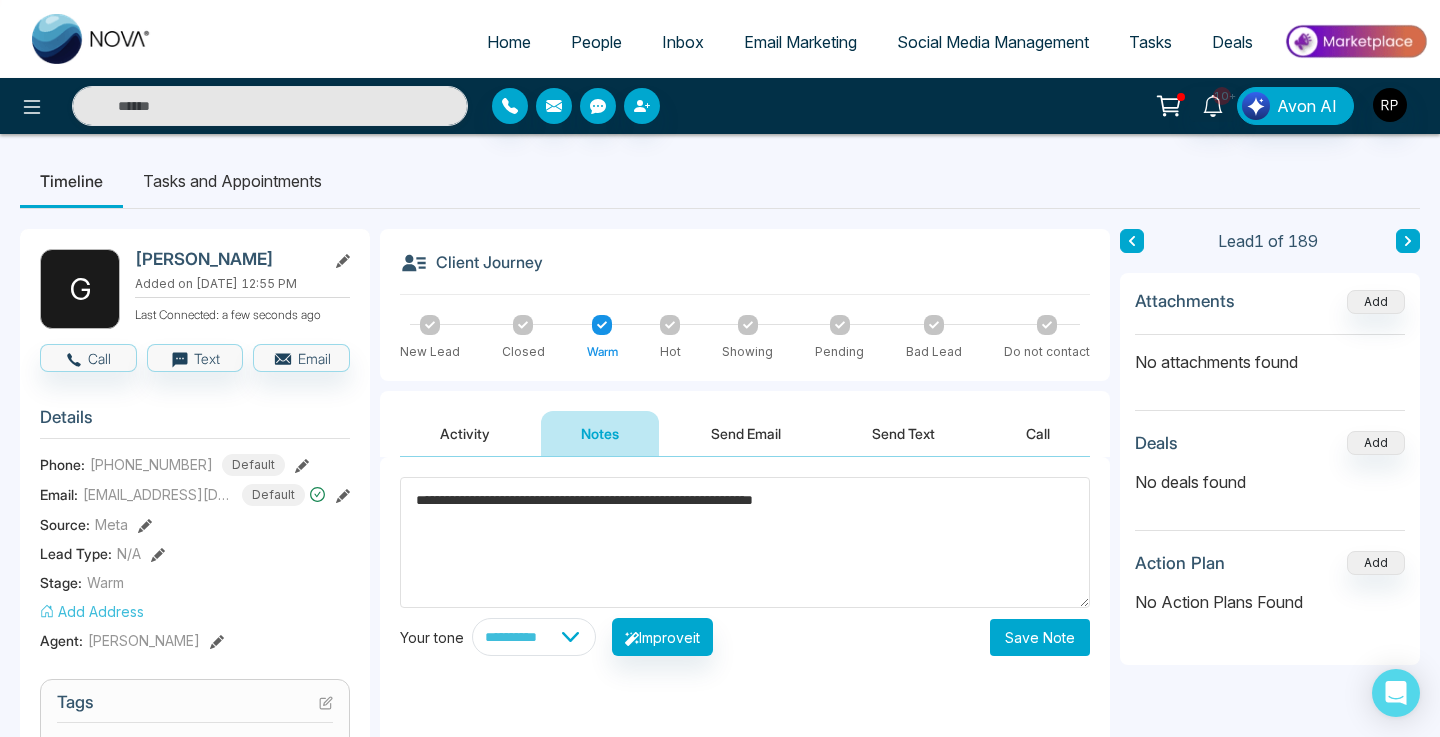 type on "**********" 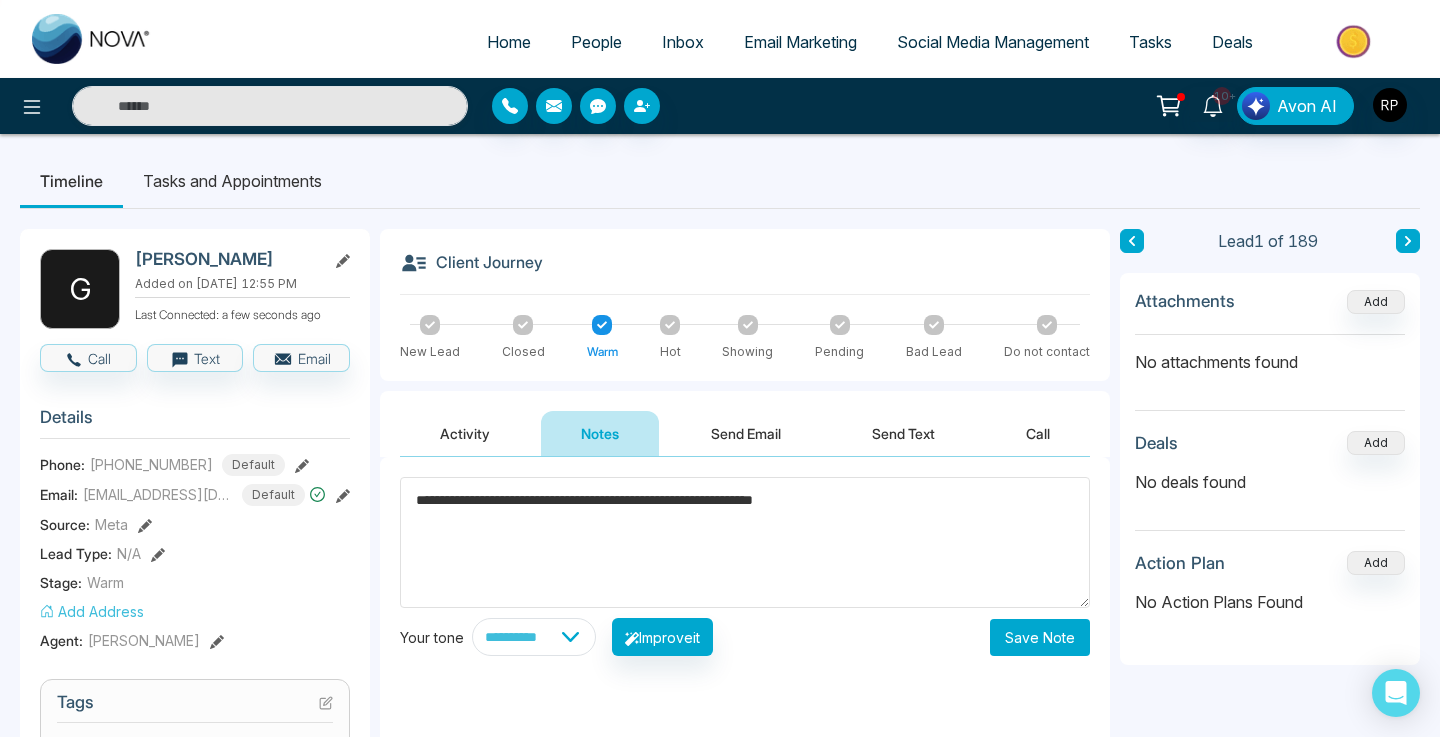 click on "Save Note" at bounding box center (1040, 637) 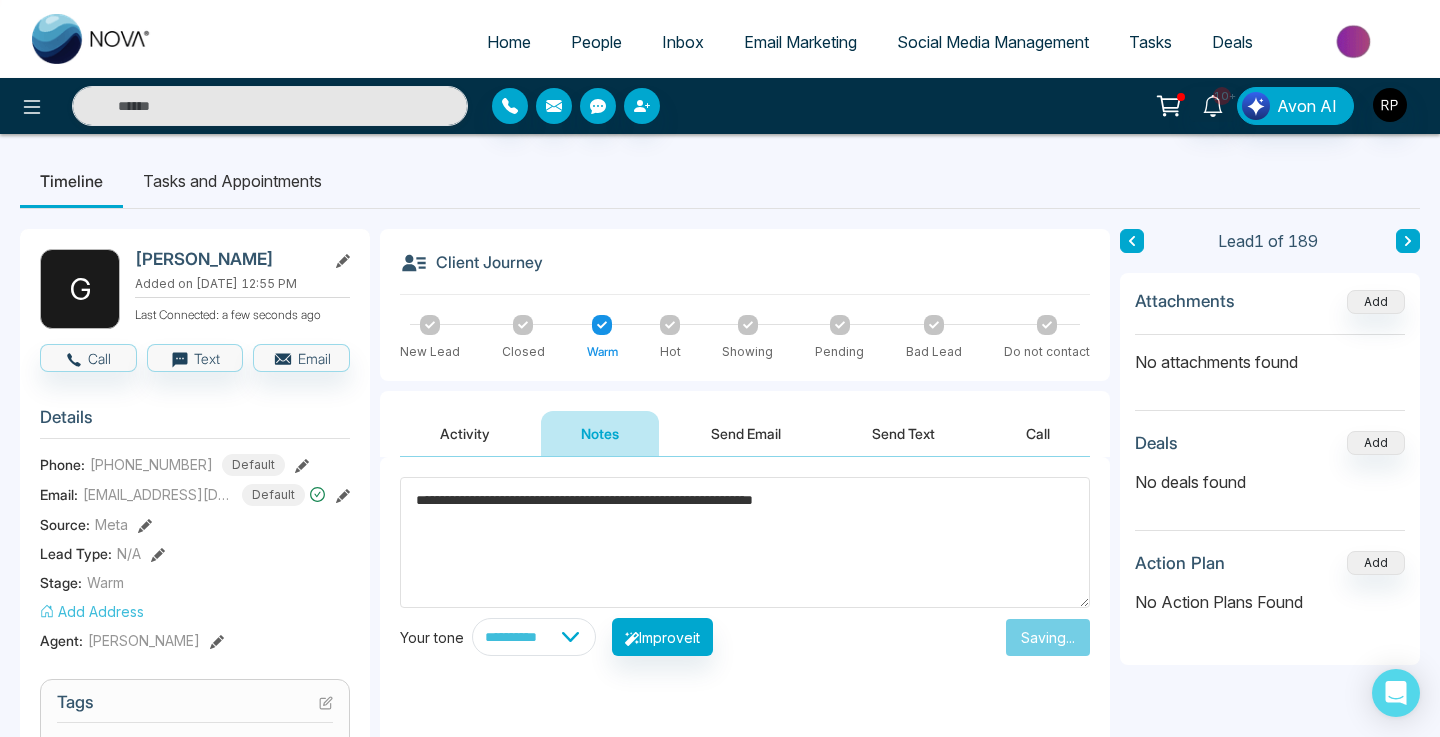 type 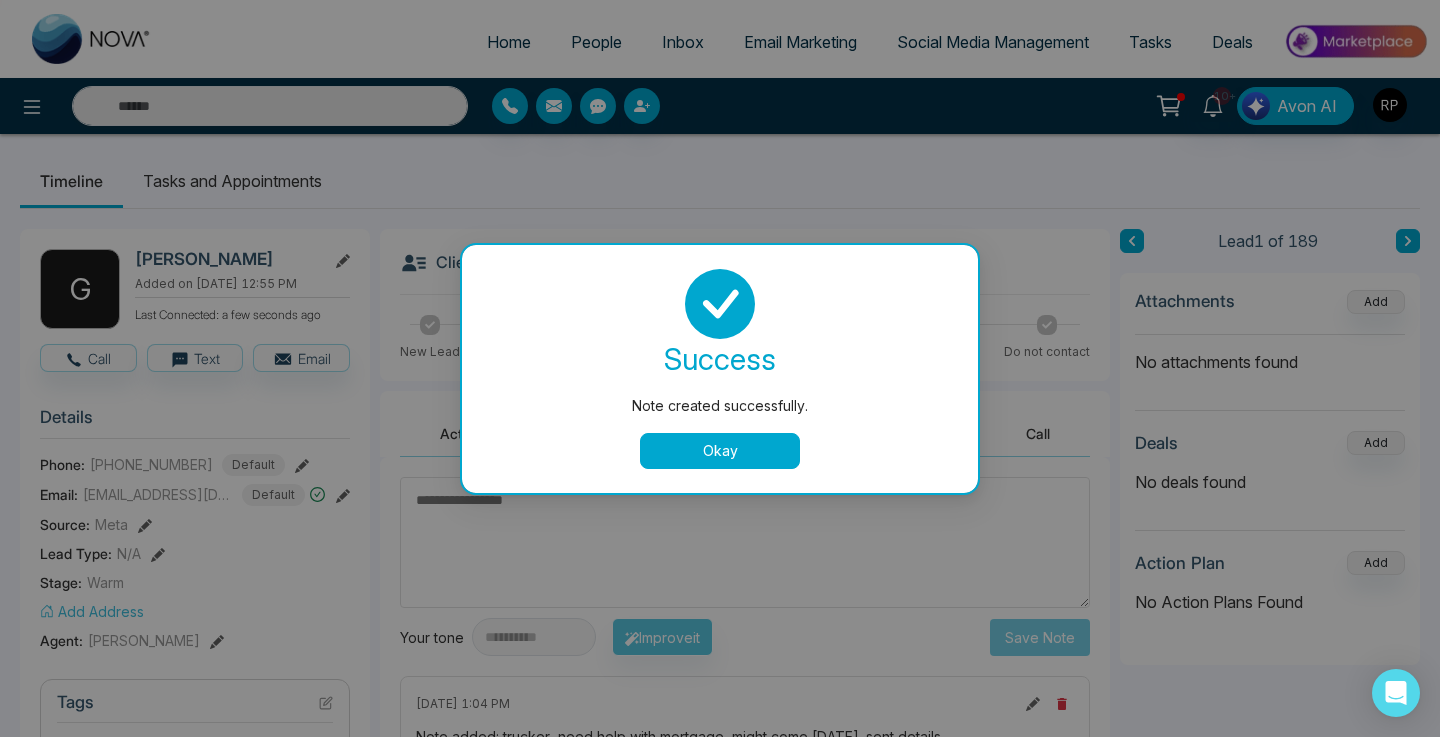click on "Okay" at bounding box center (720, 451) 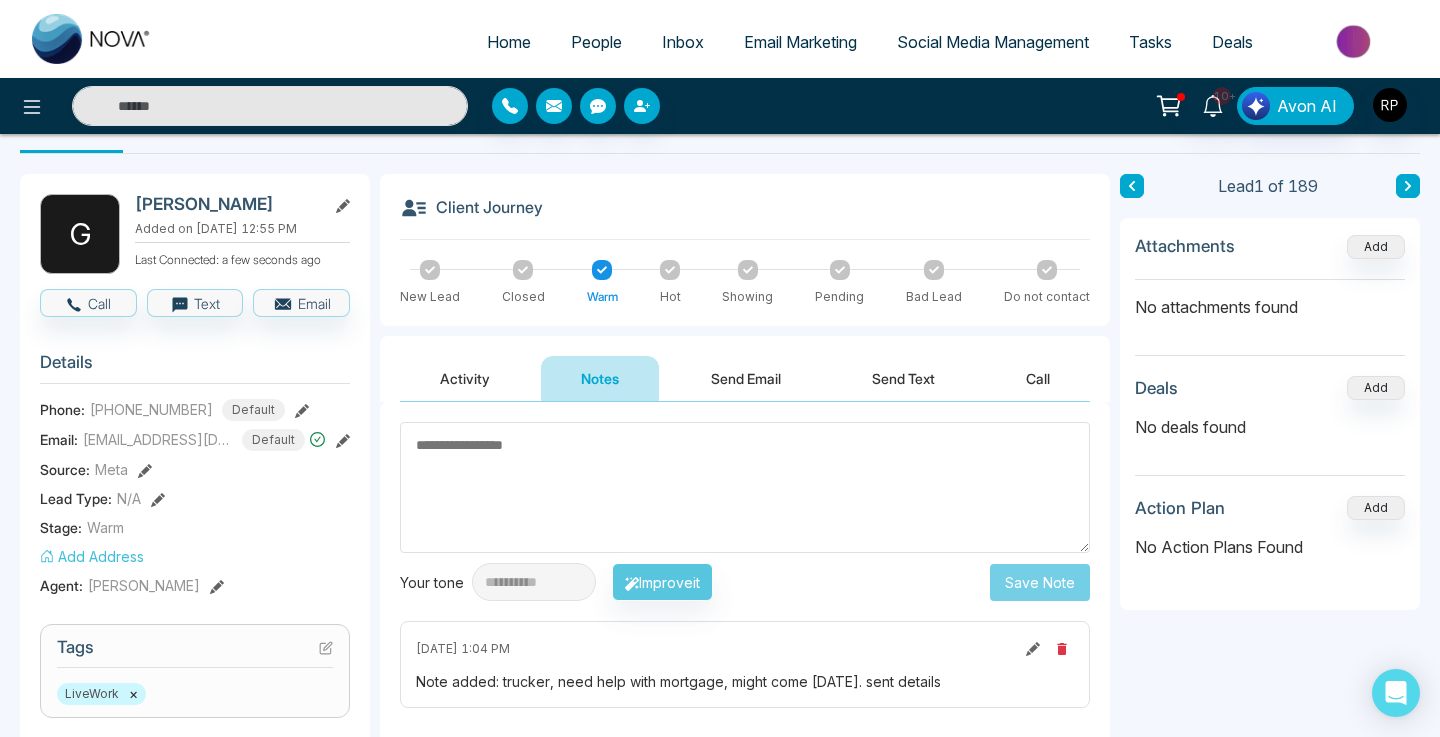scroll, scrollTop: 63, scrollLeft: 0, axis: vertical 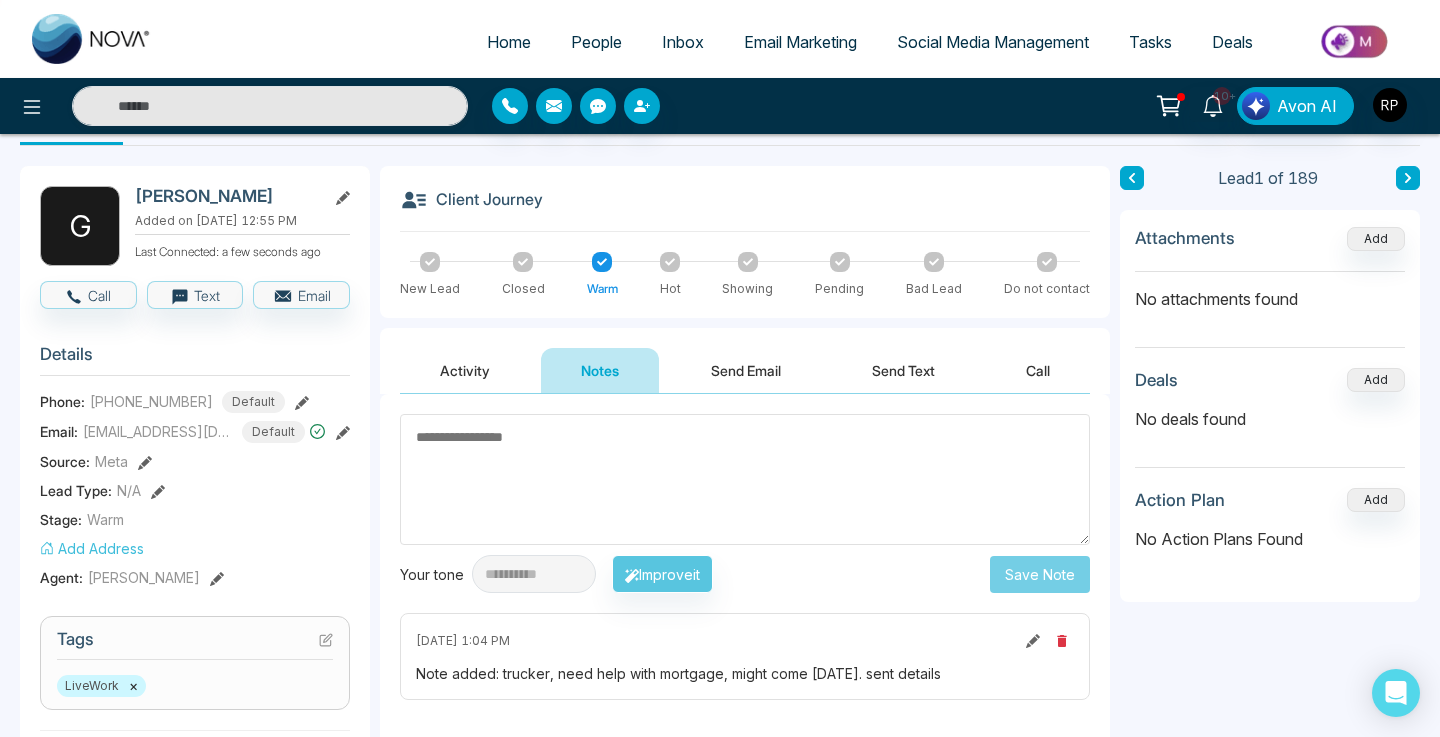 click 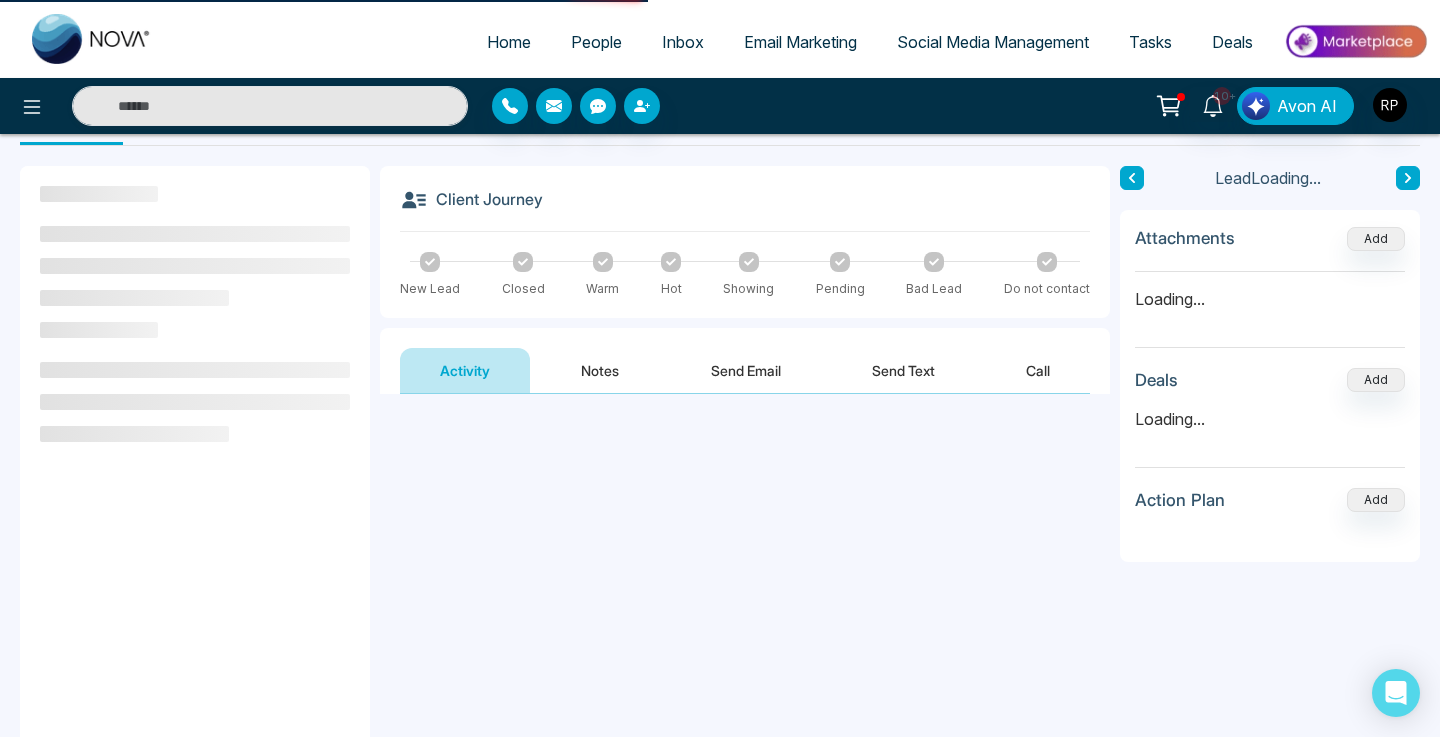 scroll, scrollTop: 0, scrollLeft: 0, axis: both 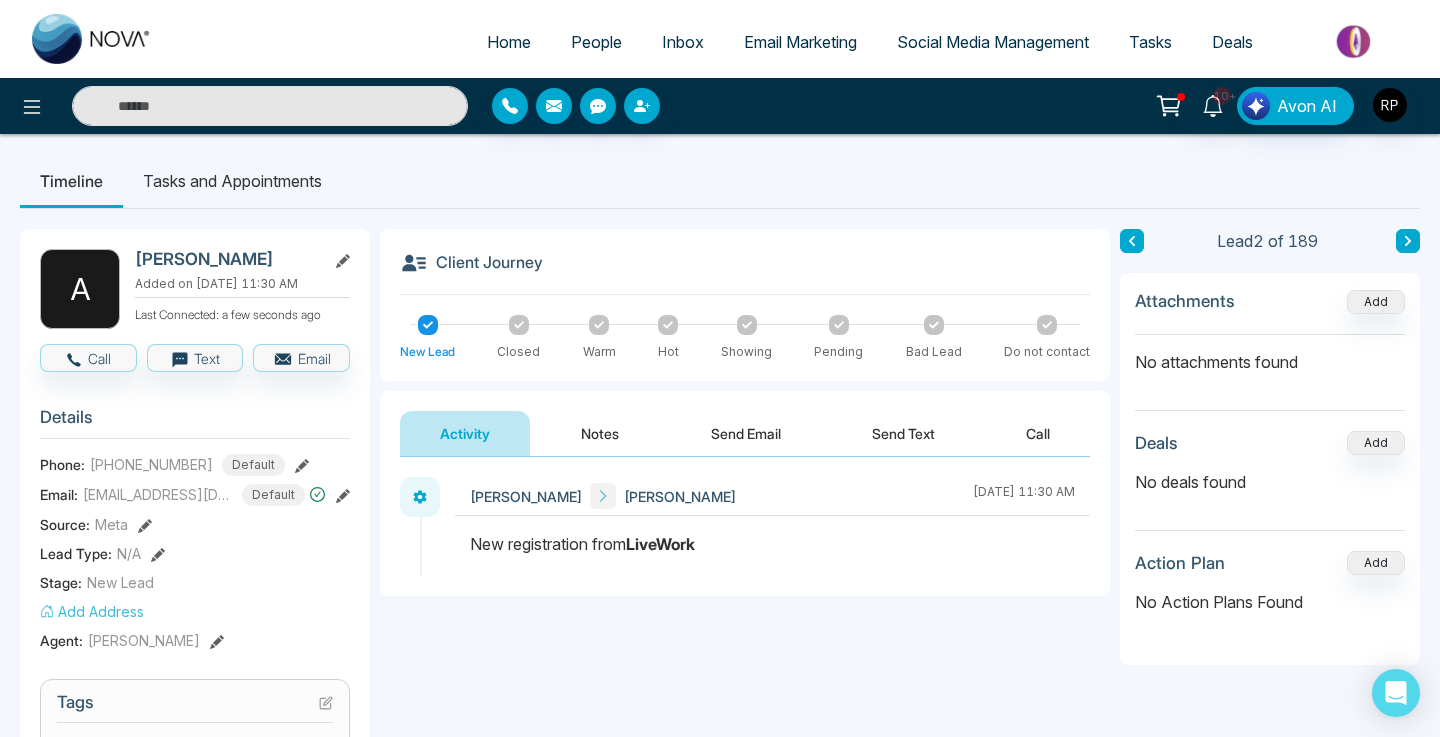 click on "Notes" at bounding box center [600, 433] 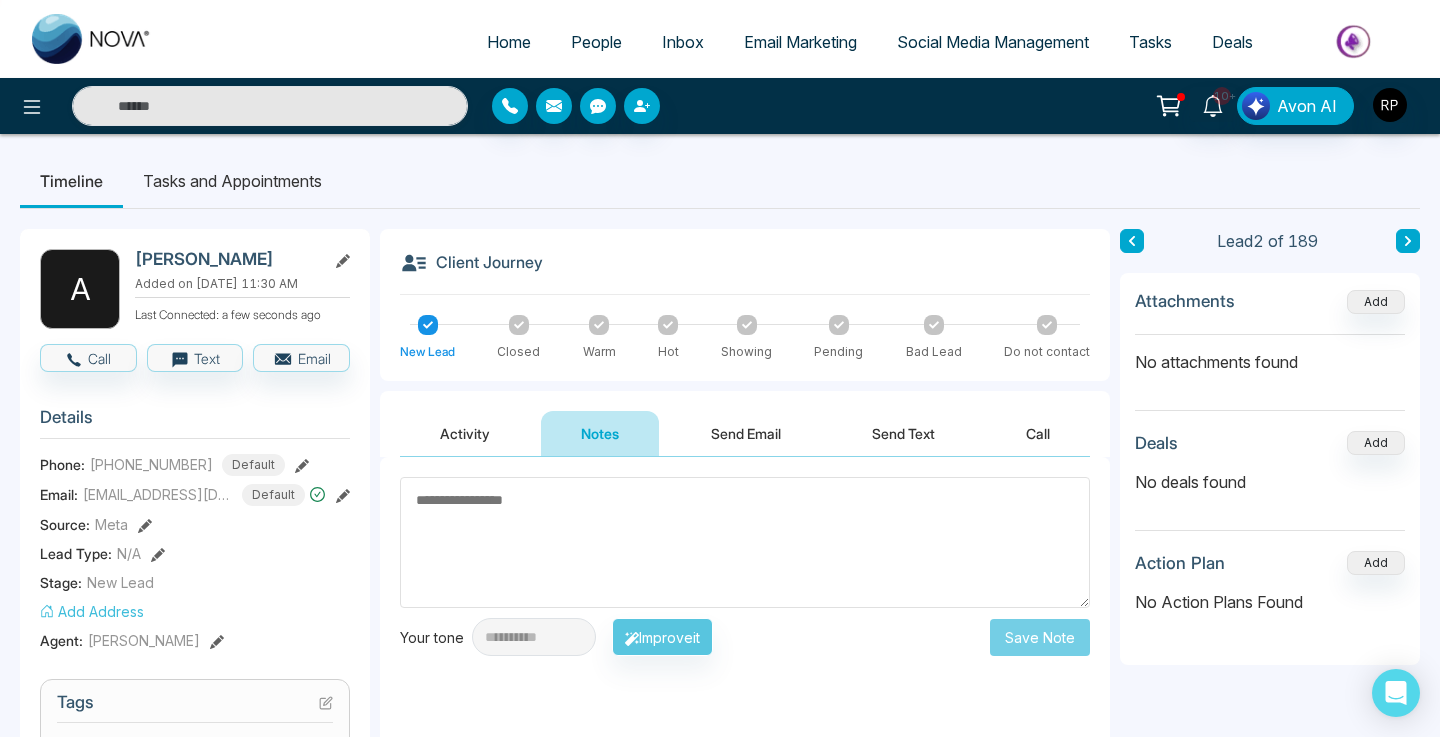 click on "People" at bounding box center (596, 42) 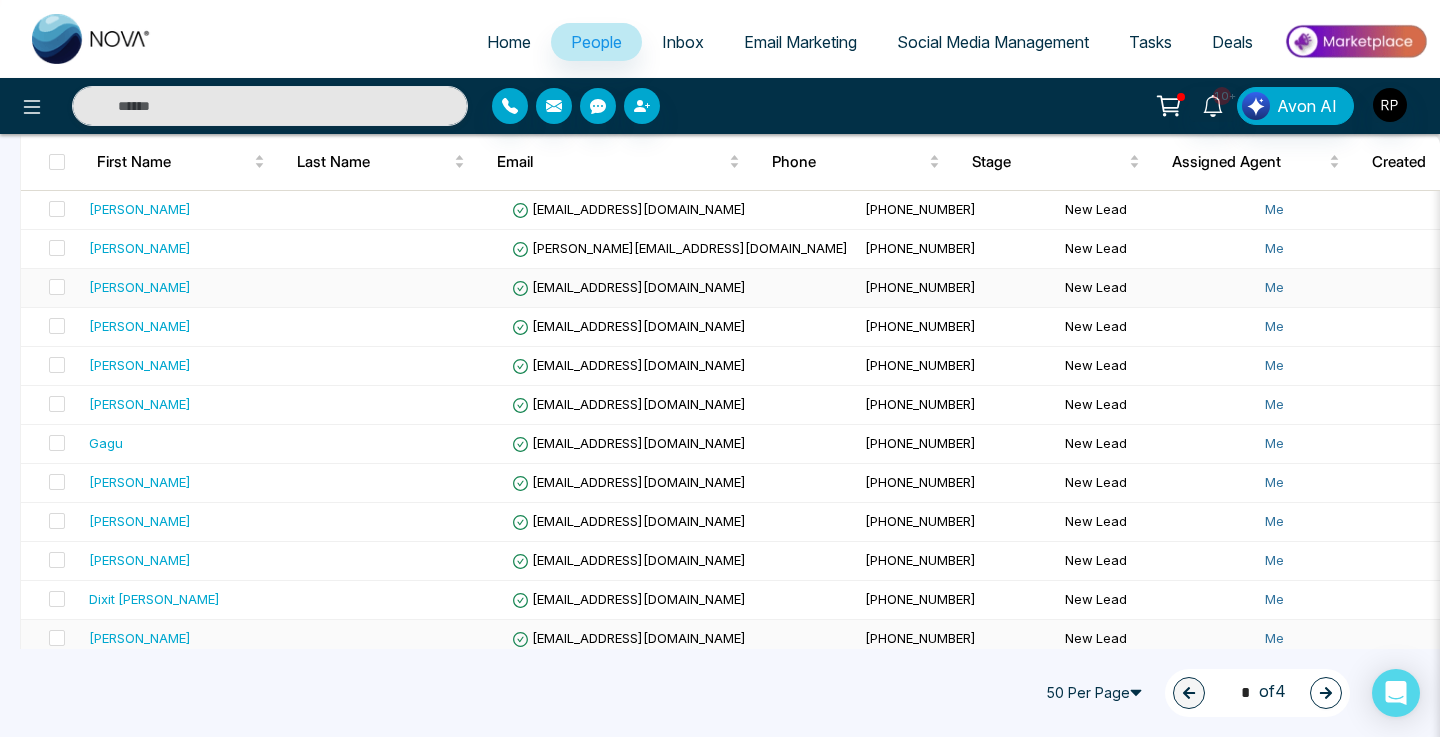 scroll, scrollTop: 1705, scrollLeft: 0, axis: vertical 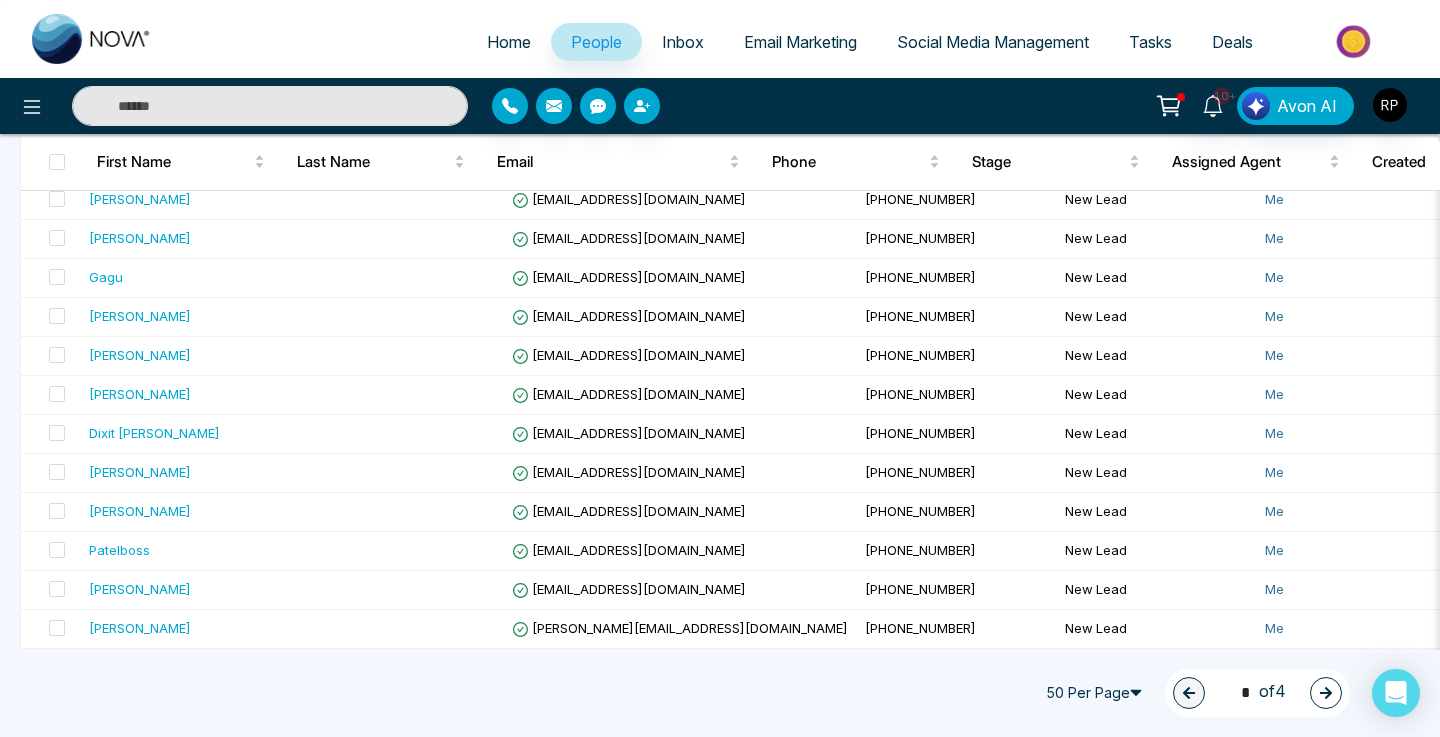 click 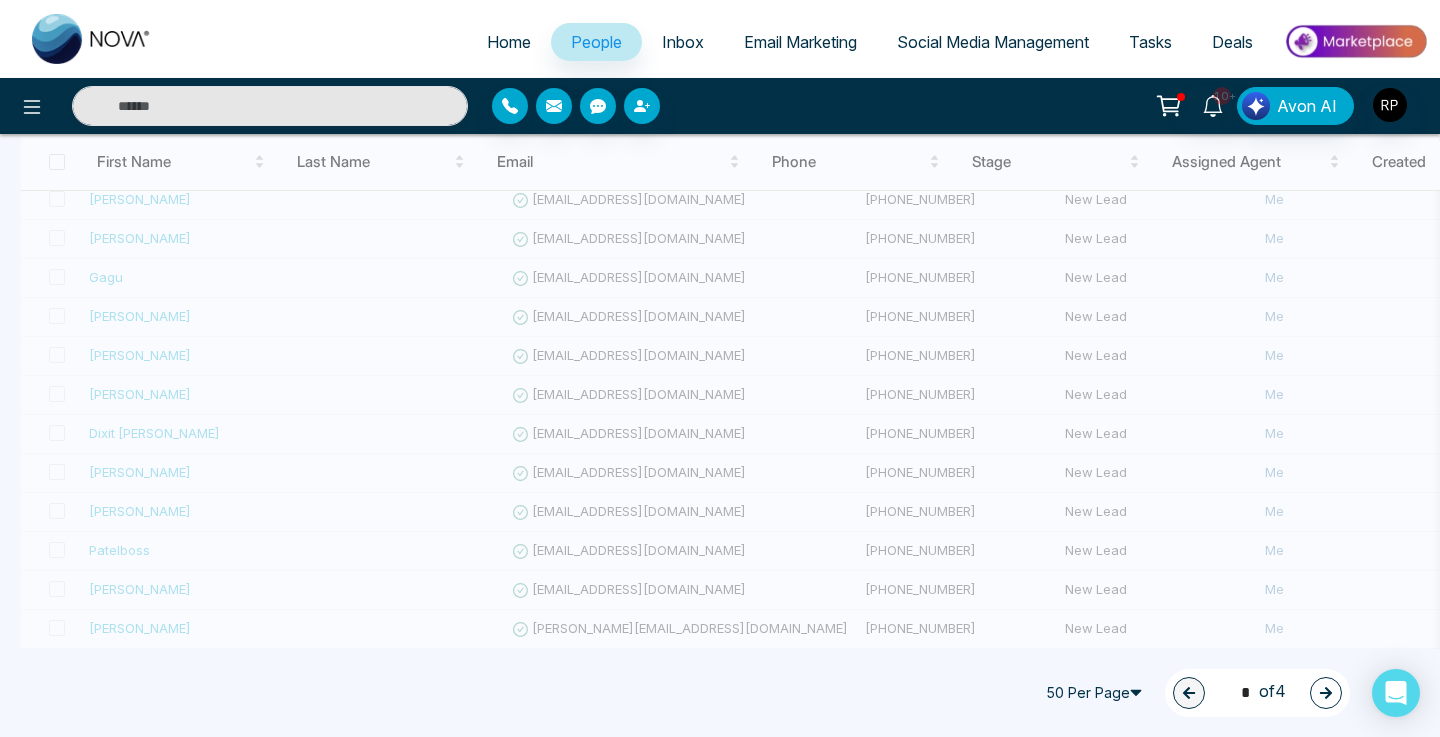 type on "*" 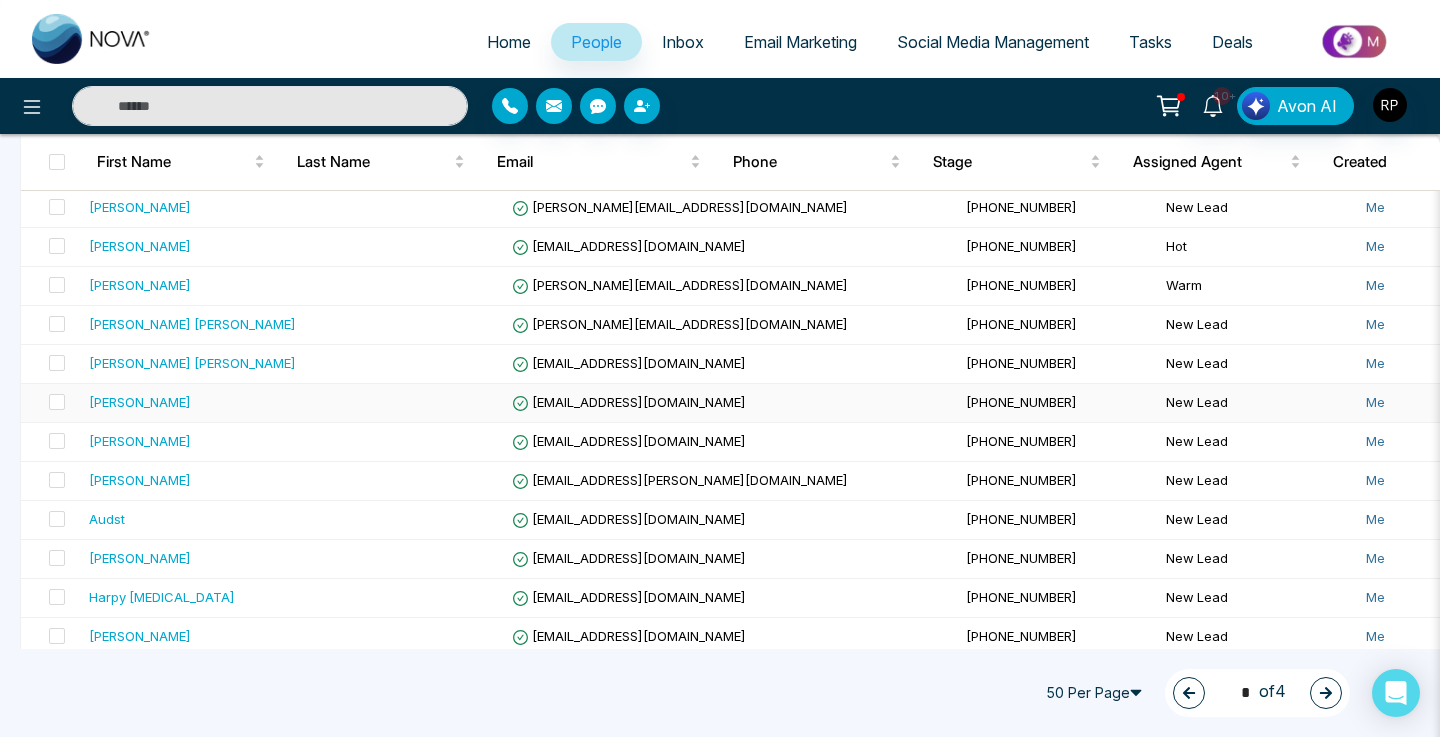 scroll, scrollTop: 591, scrollLeft: 0, axis: vertical 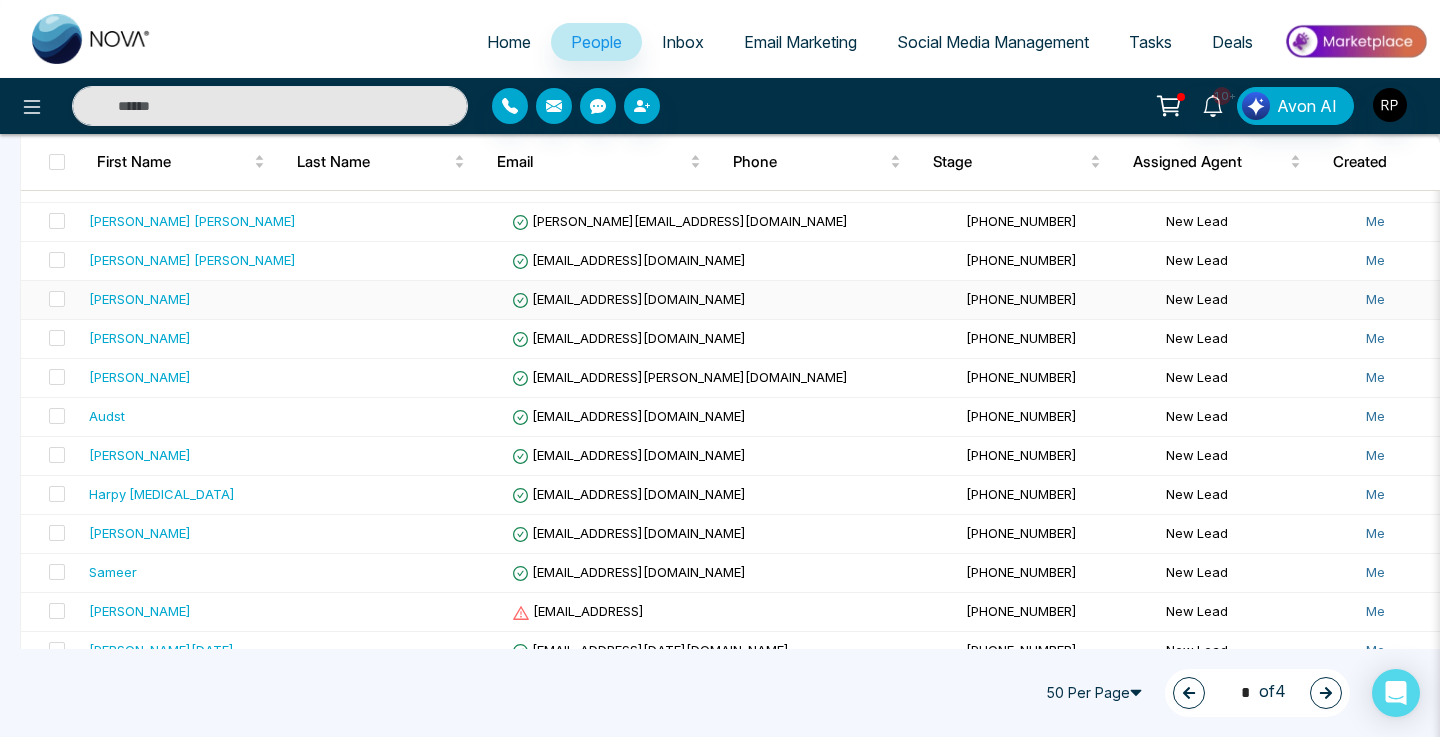 click on "[PERSON_NAME]" at bounding box center [140, 299] 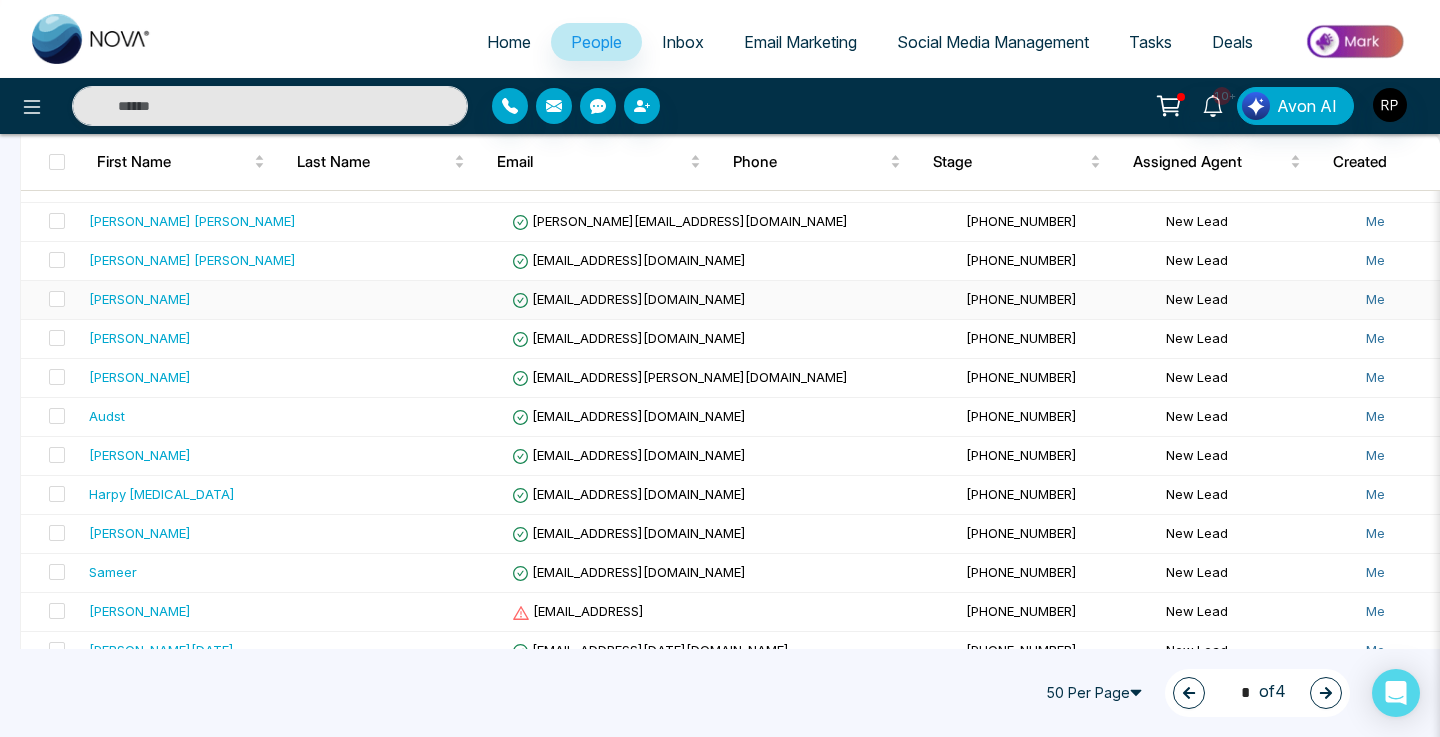 scroll, scrollTop: 0, scrollLeft: 0, axis: both 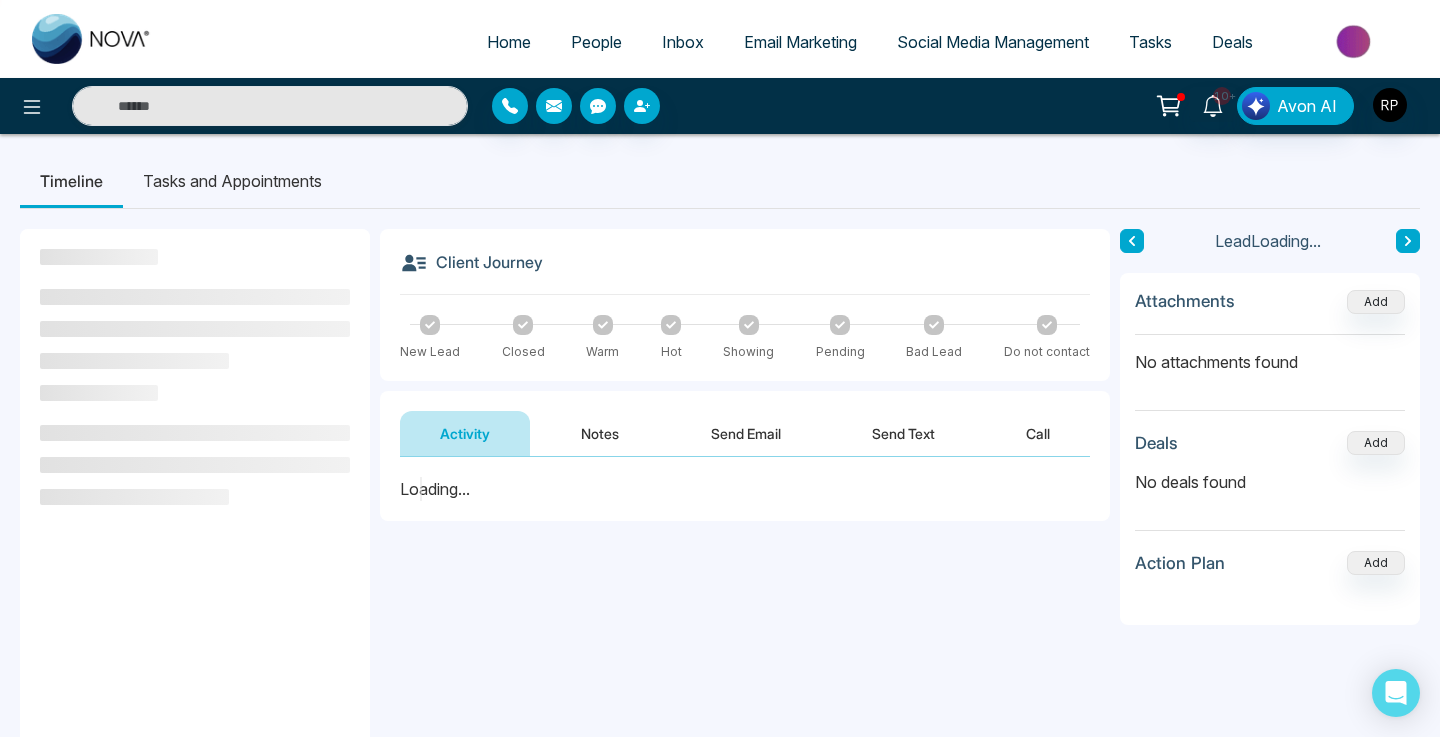 click on "Notes" at bounding box center (600, 433) 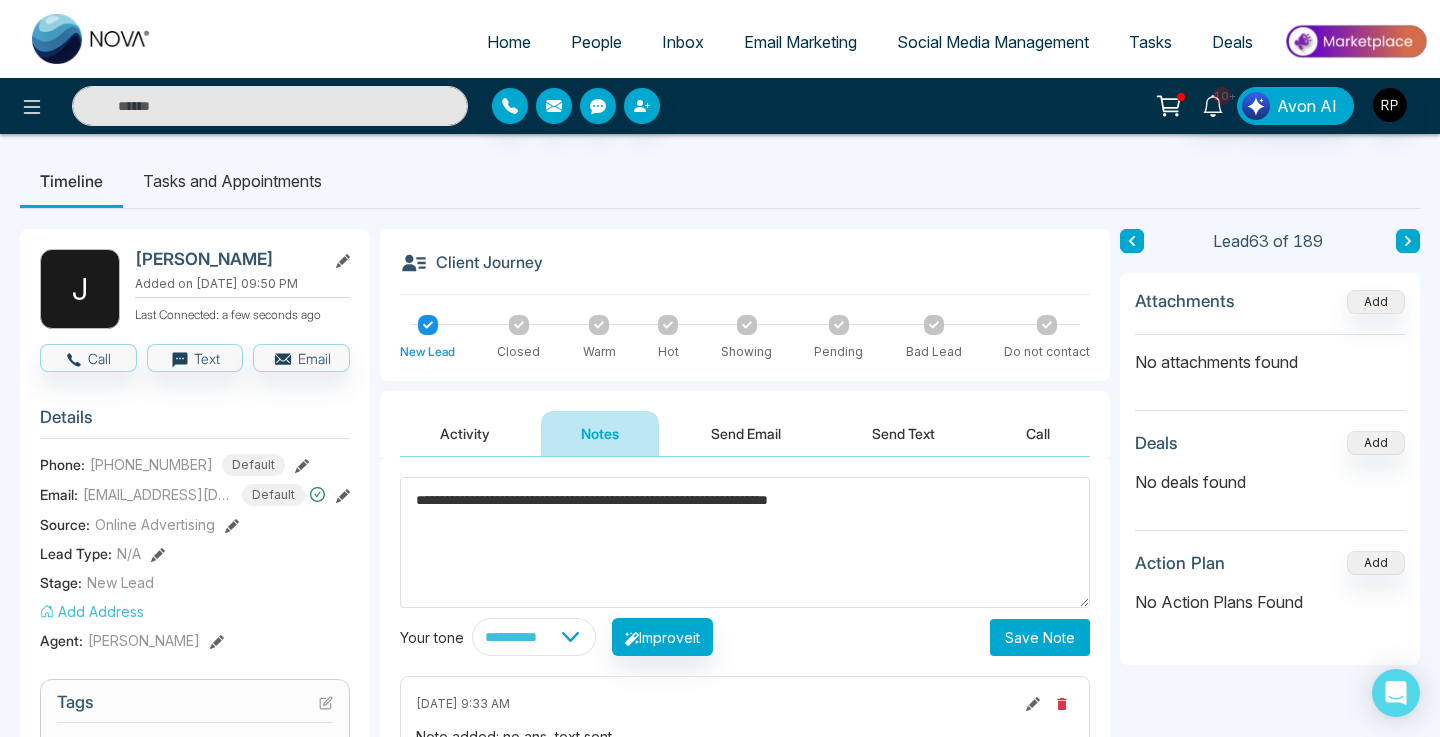 type on "**********" 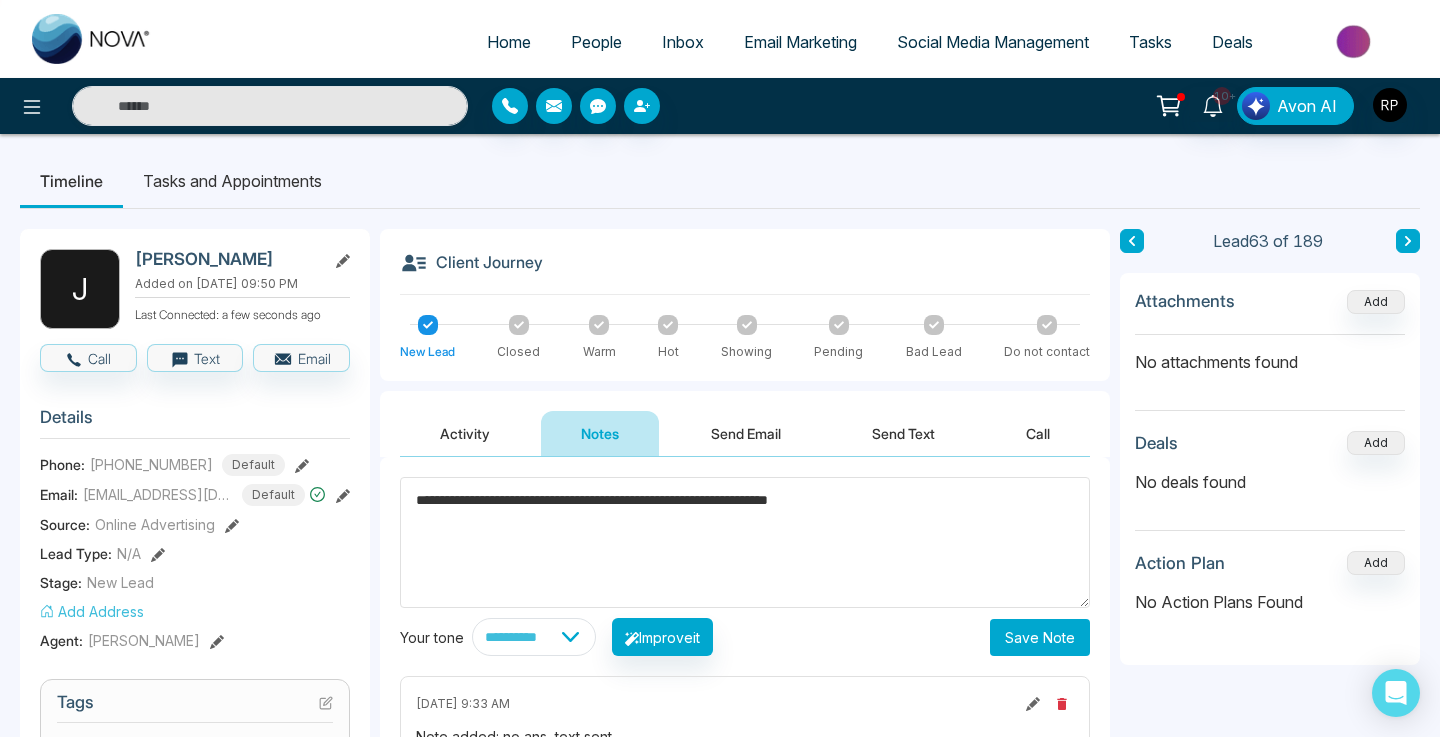 click on "Save Note" at bounding box center [1040, 637] 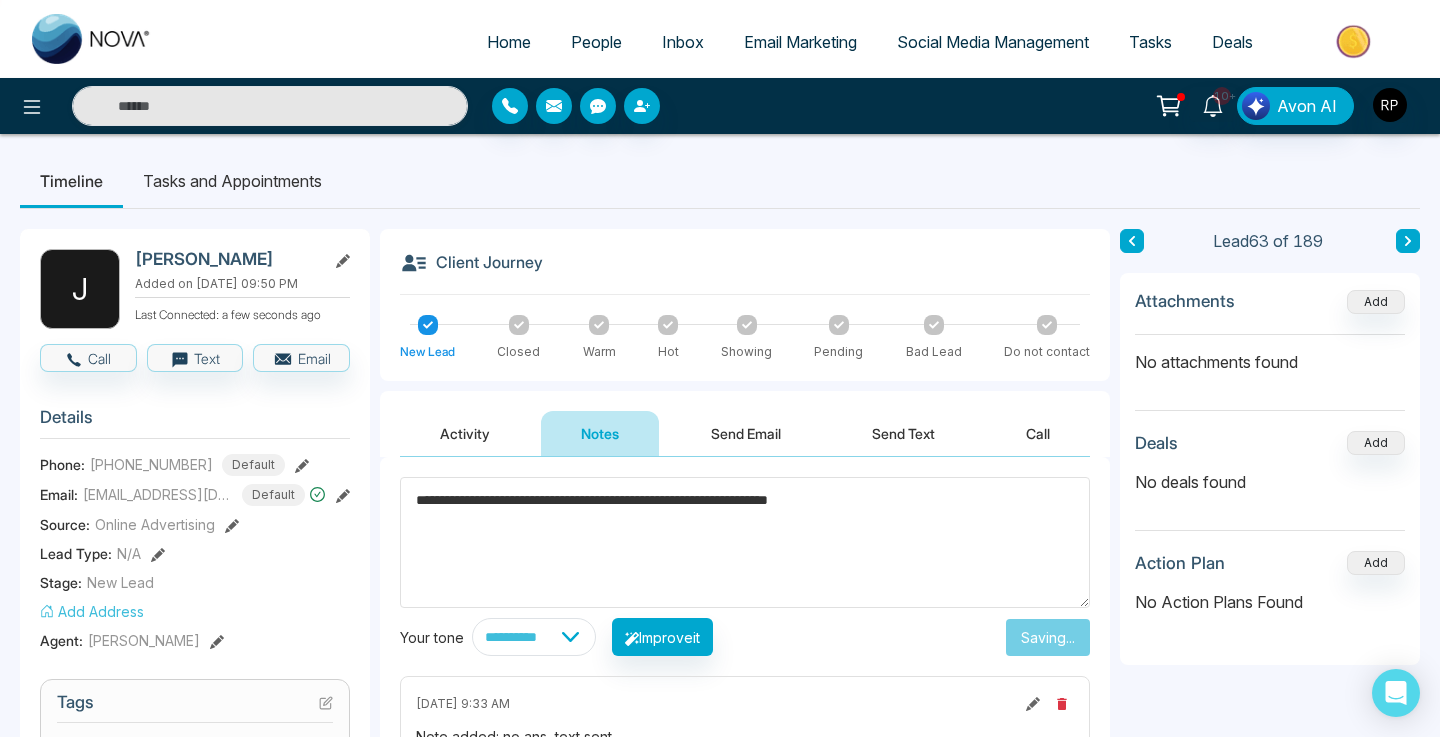 type 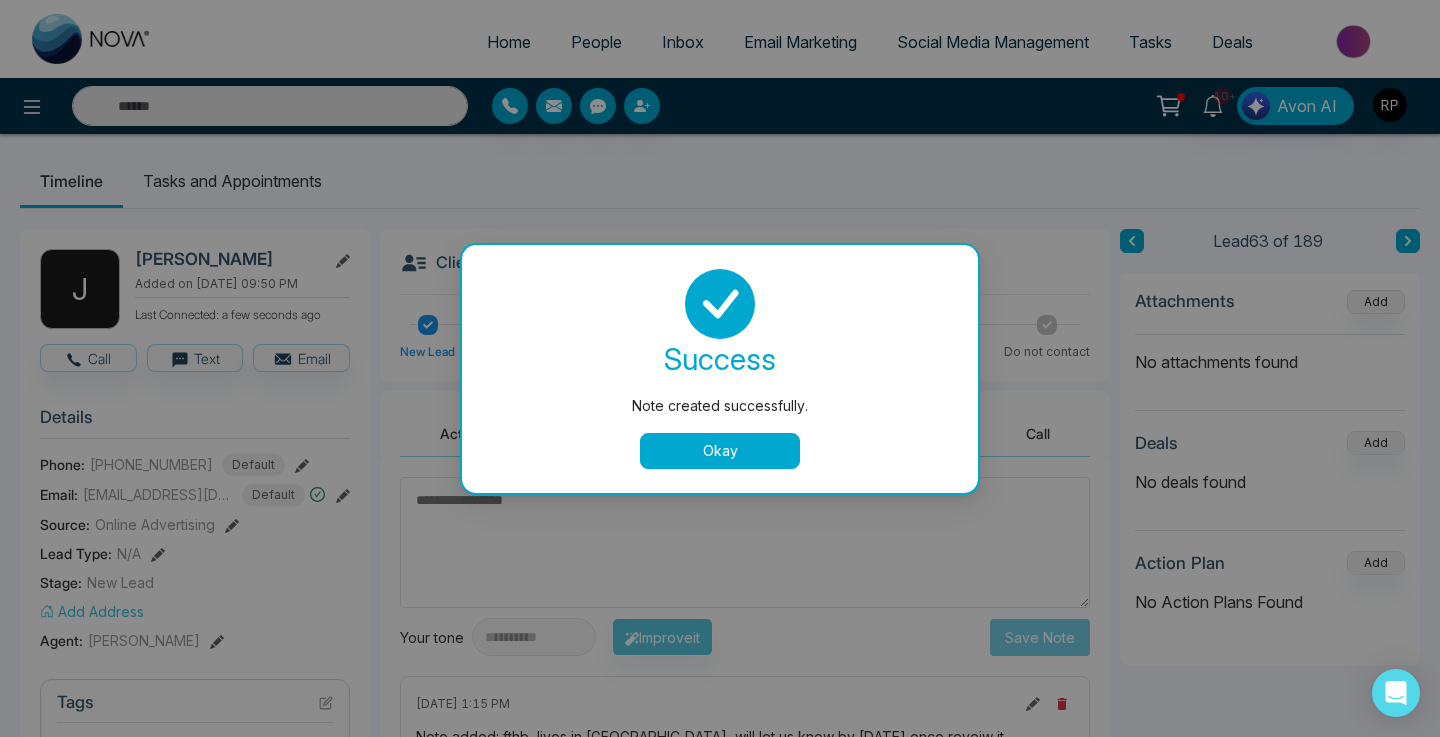 click on "success Note created successfully.   Okay" at bounding box center (720, 369) 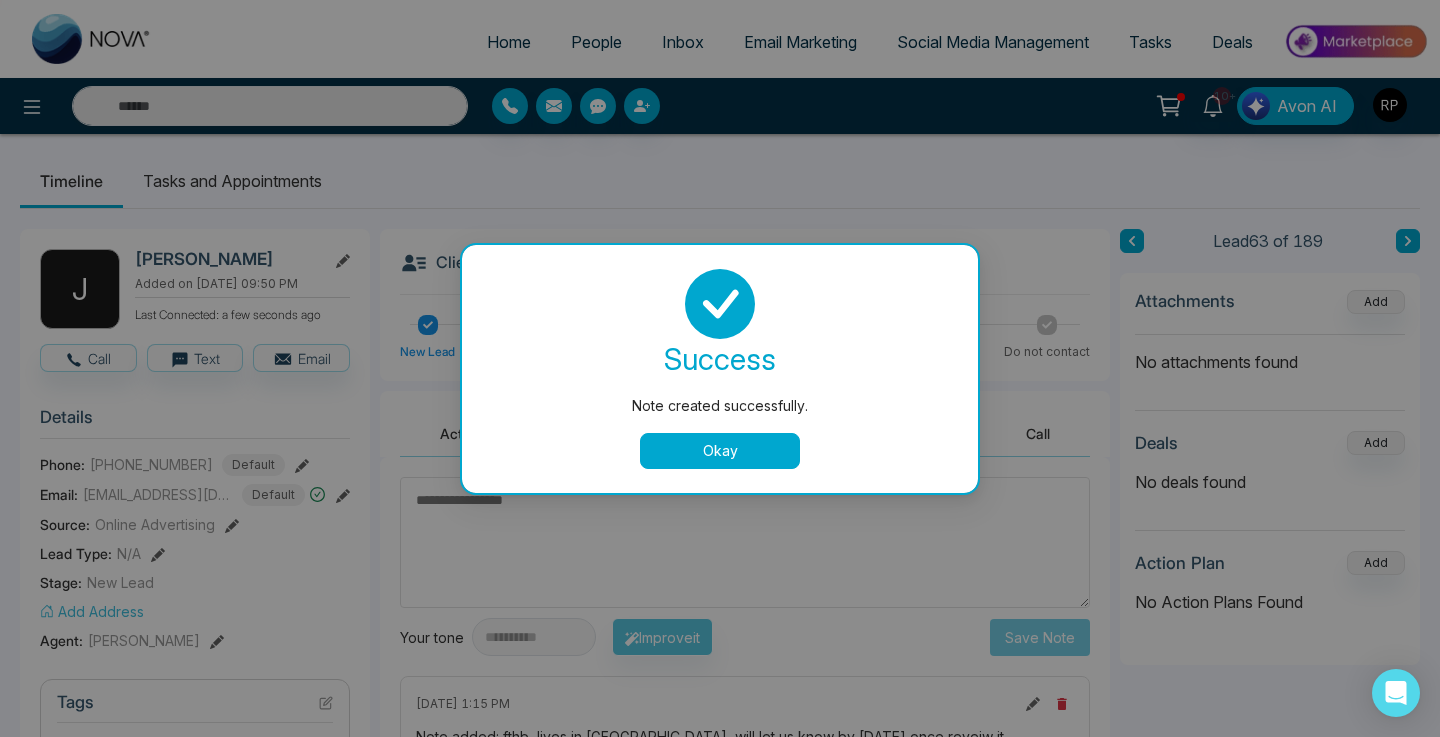 click on "Okay" at bounding box center [720, 451] 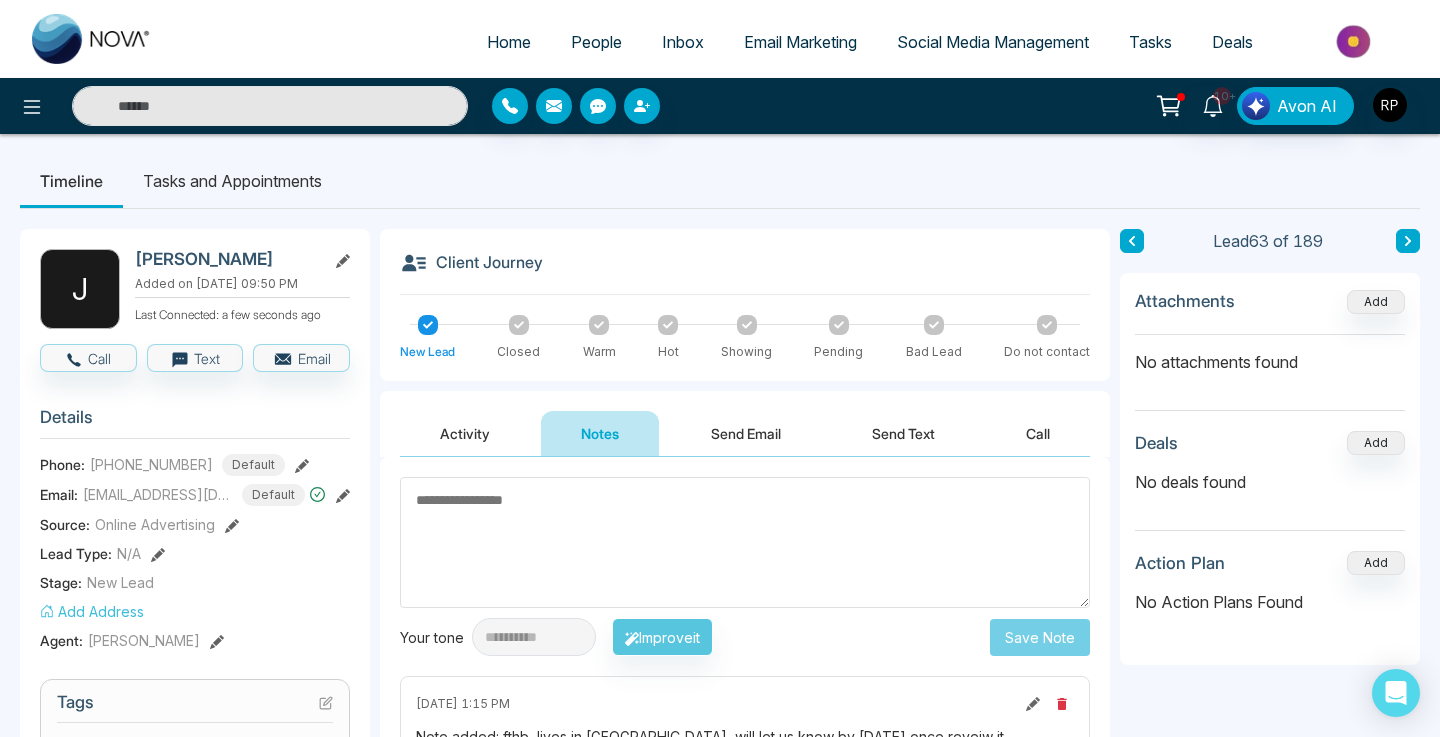 click on "People" at bounding box center (596, 42) 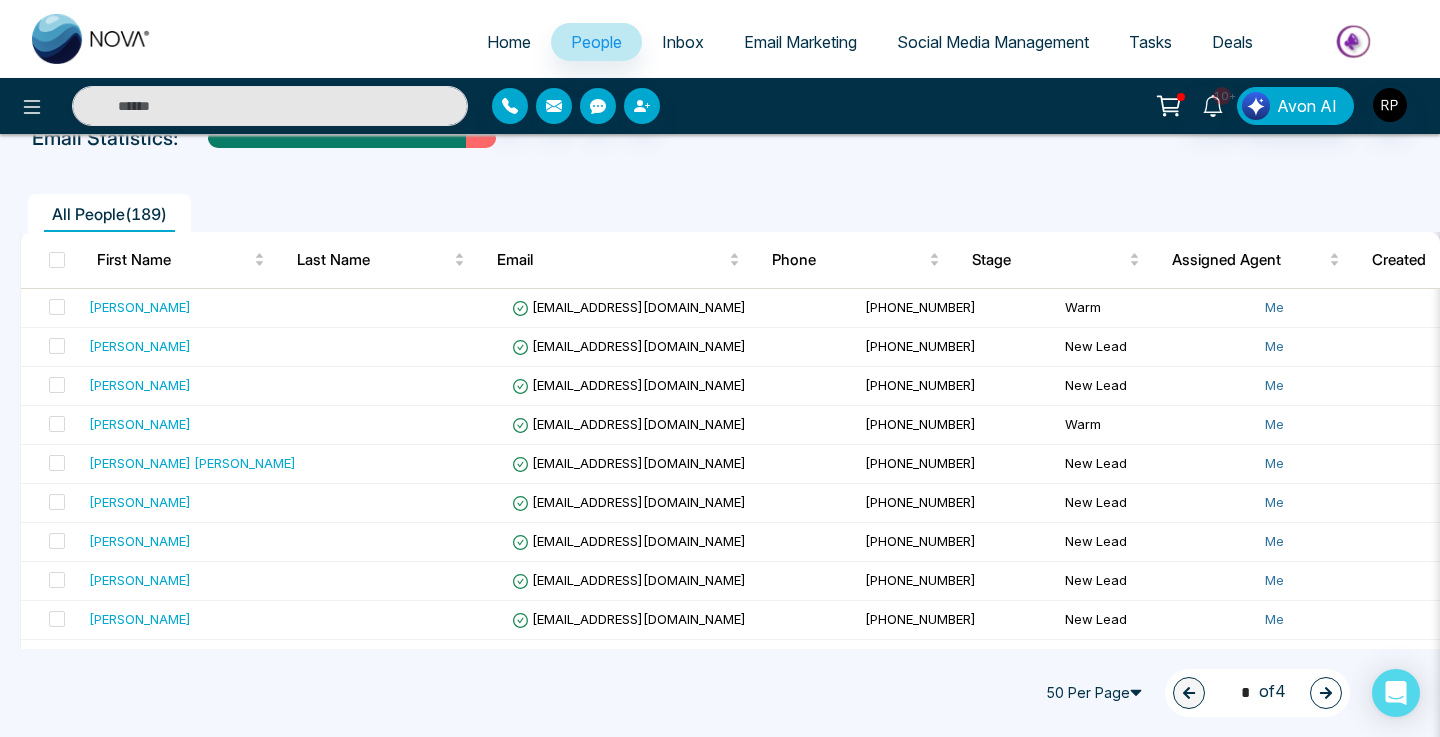 scroll, scrollTop: 122, scrollLeft: 0, axis: vertical 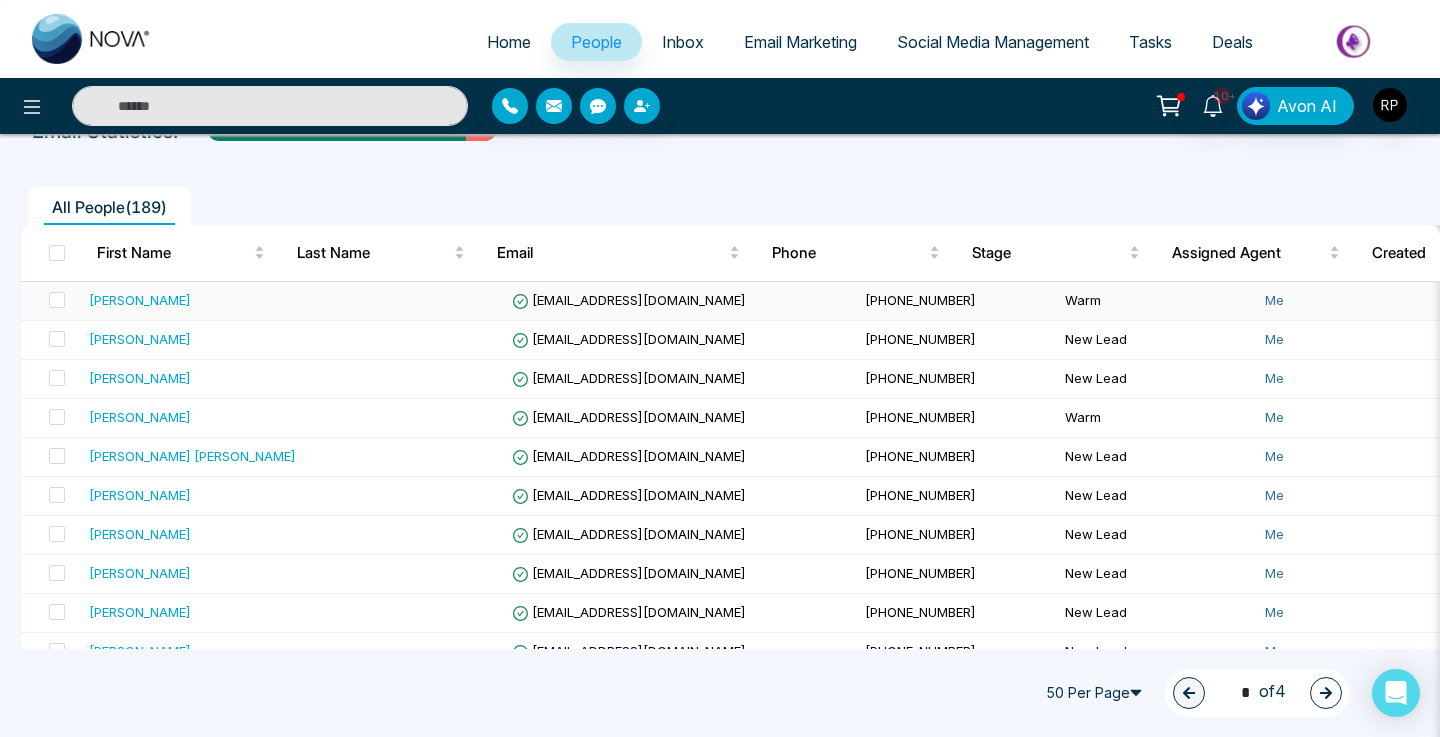 click on "[PERSON_NAME]" at bounding box center [140, 300] 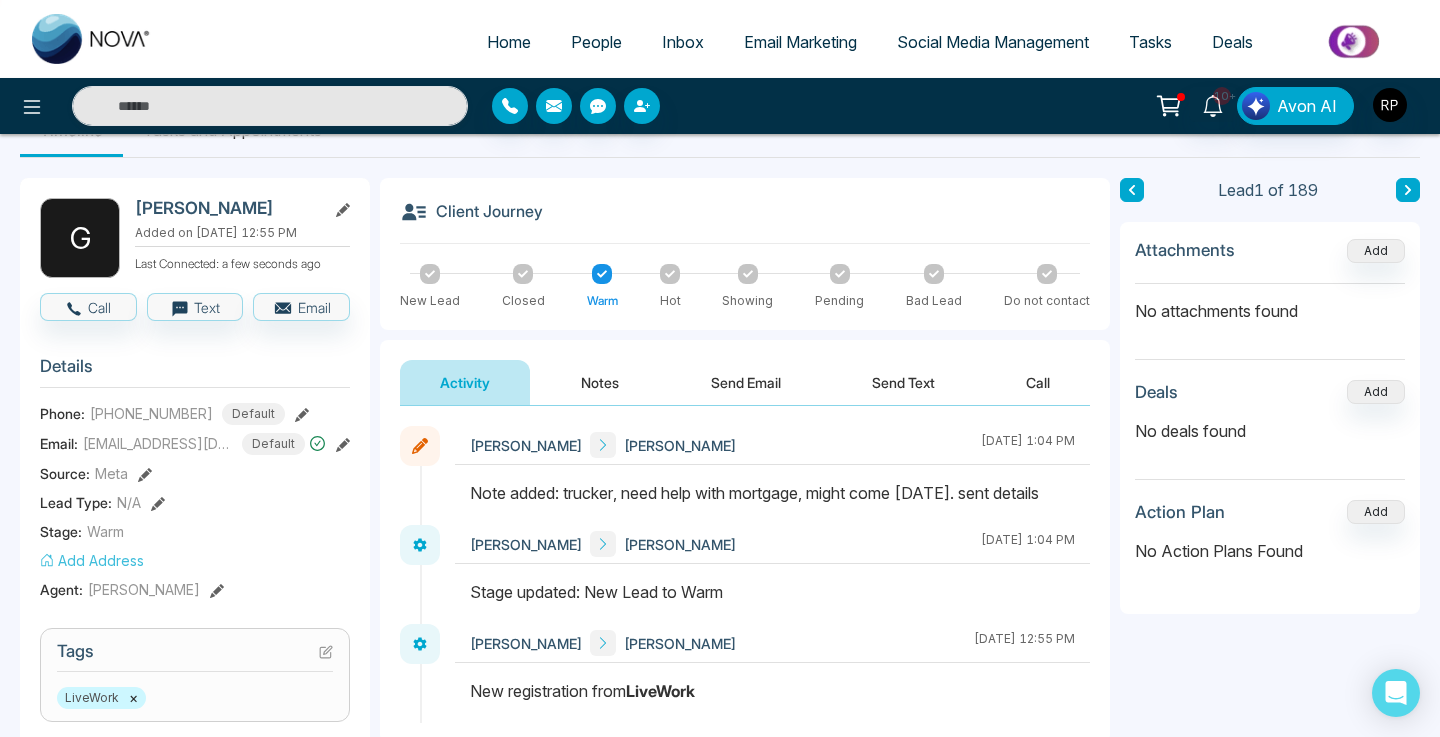 scroll, scrollTop: 48, scrollLeft: 0, axis: vertical 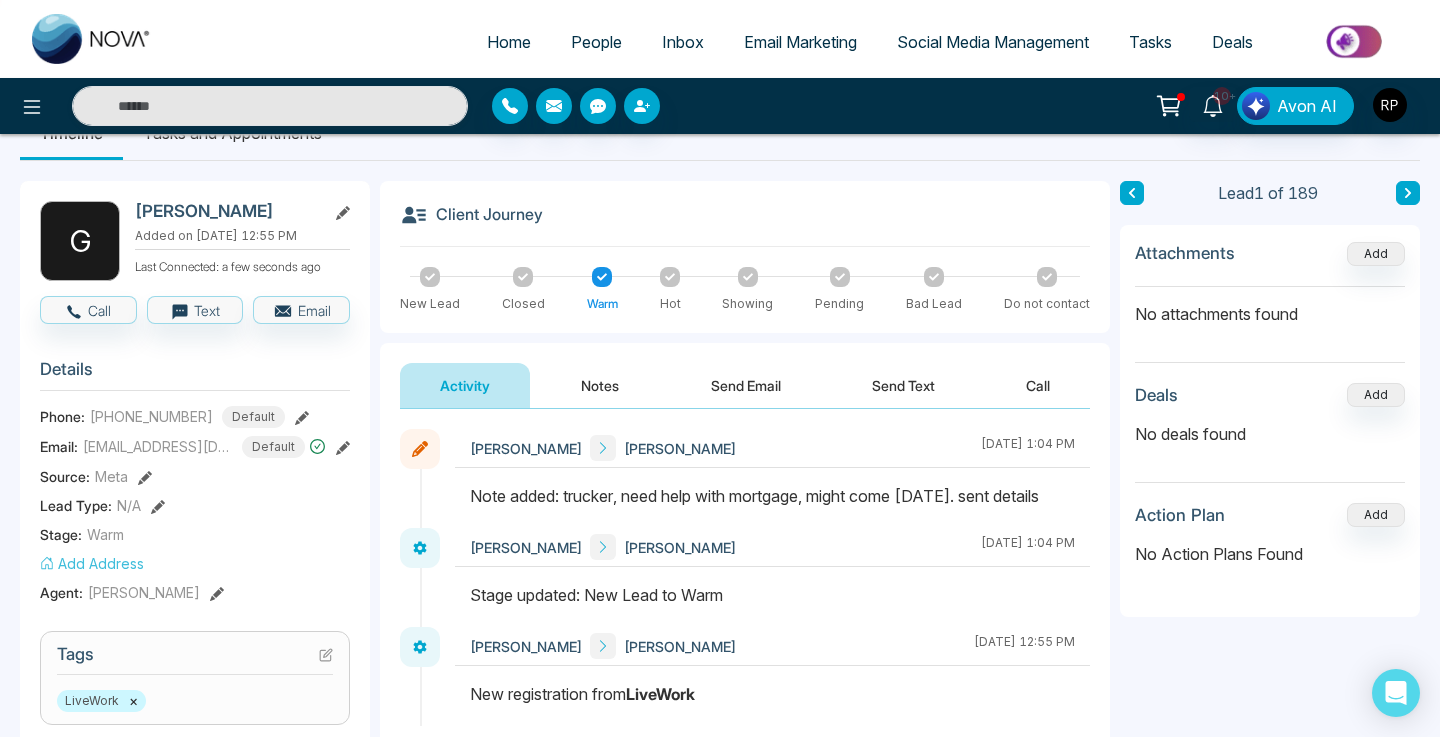 click on "Notes" at bounding box center (600, 385) 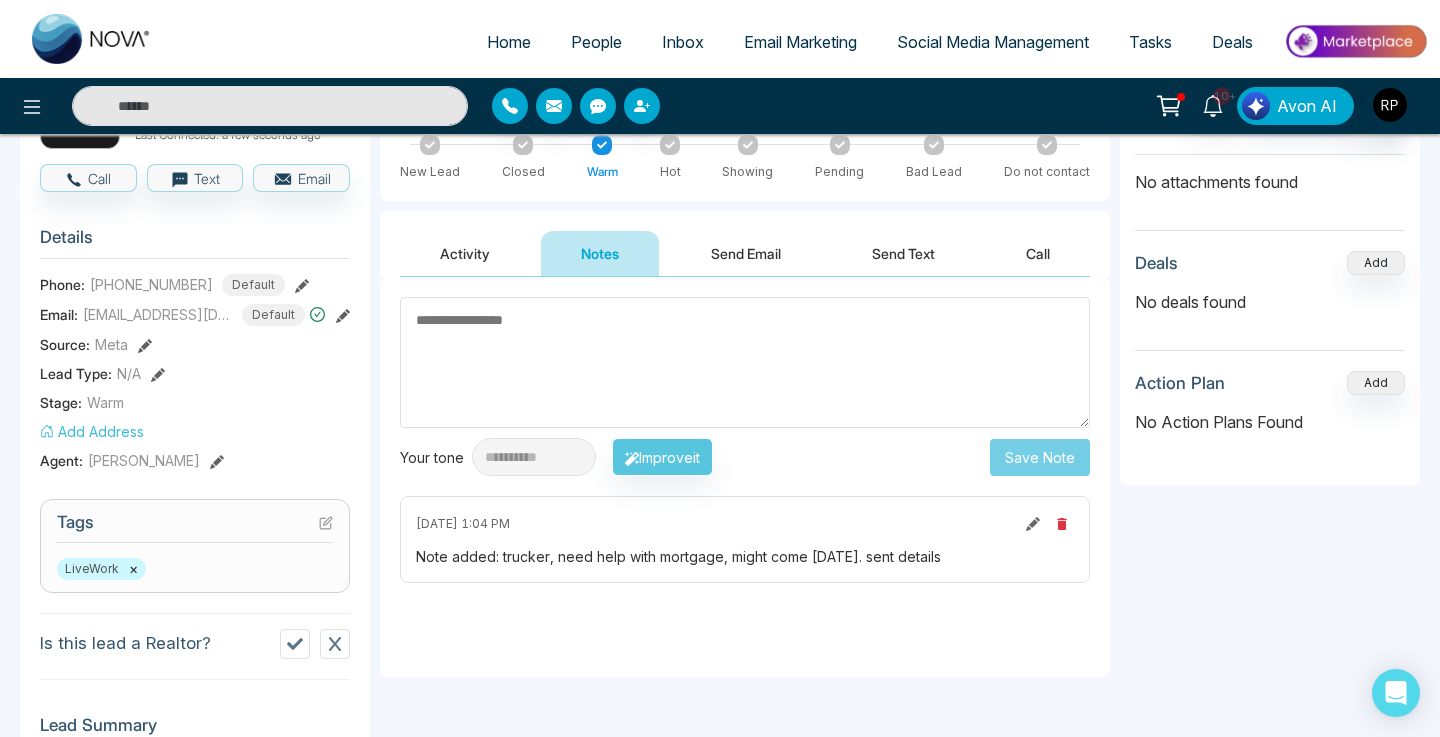 scroll, scrollTop: 158, scrollLeft: 0, axis: vertical 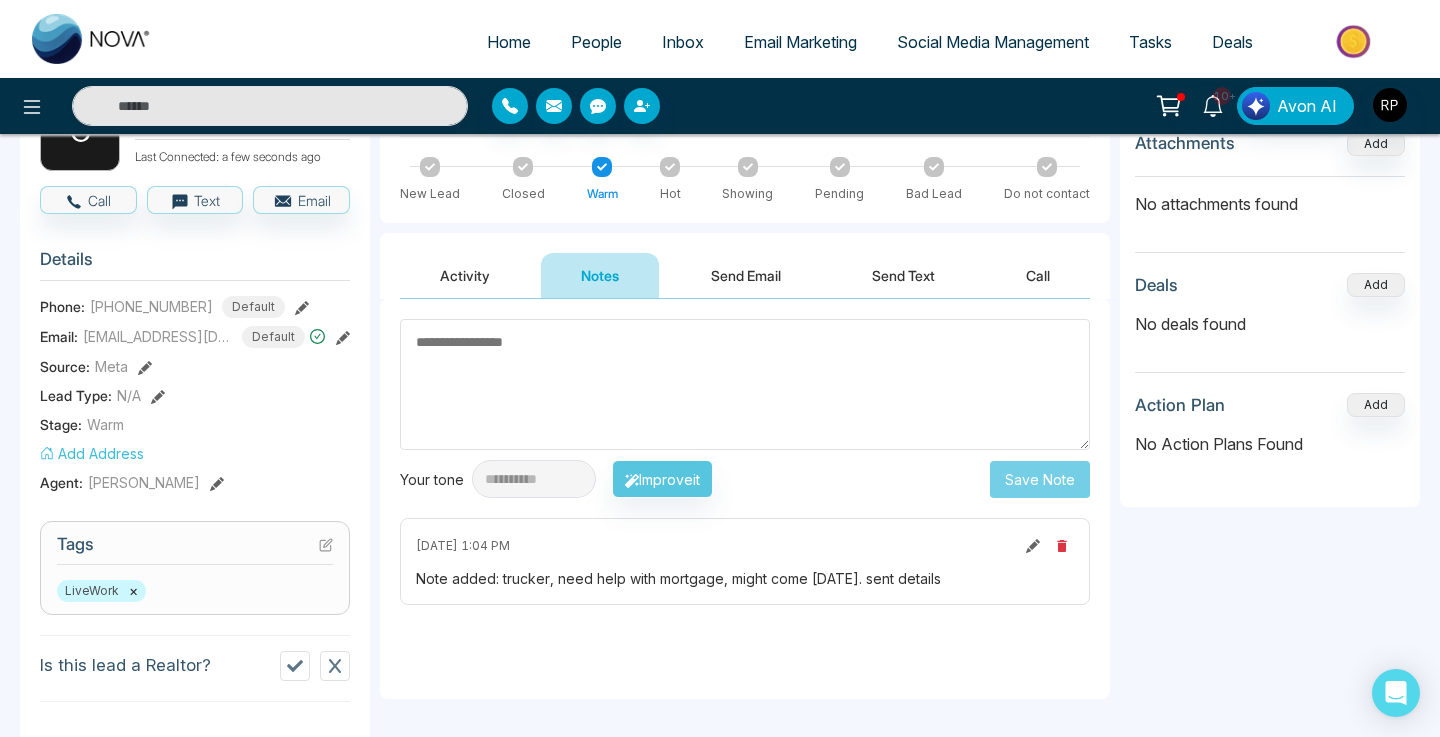 click on "Activity" at bounding box center (465, 275) 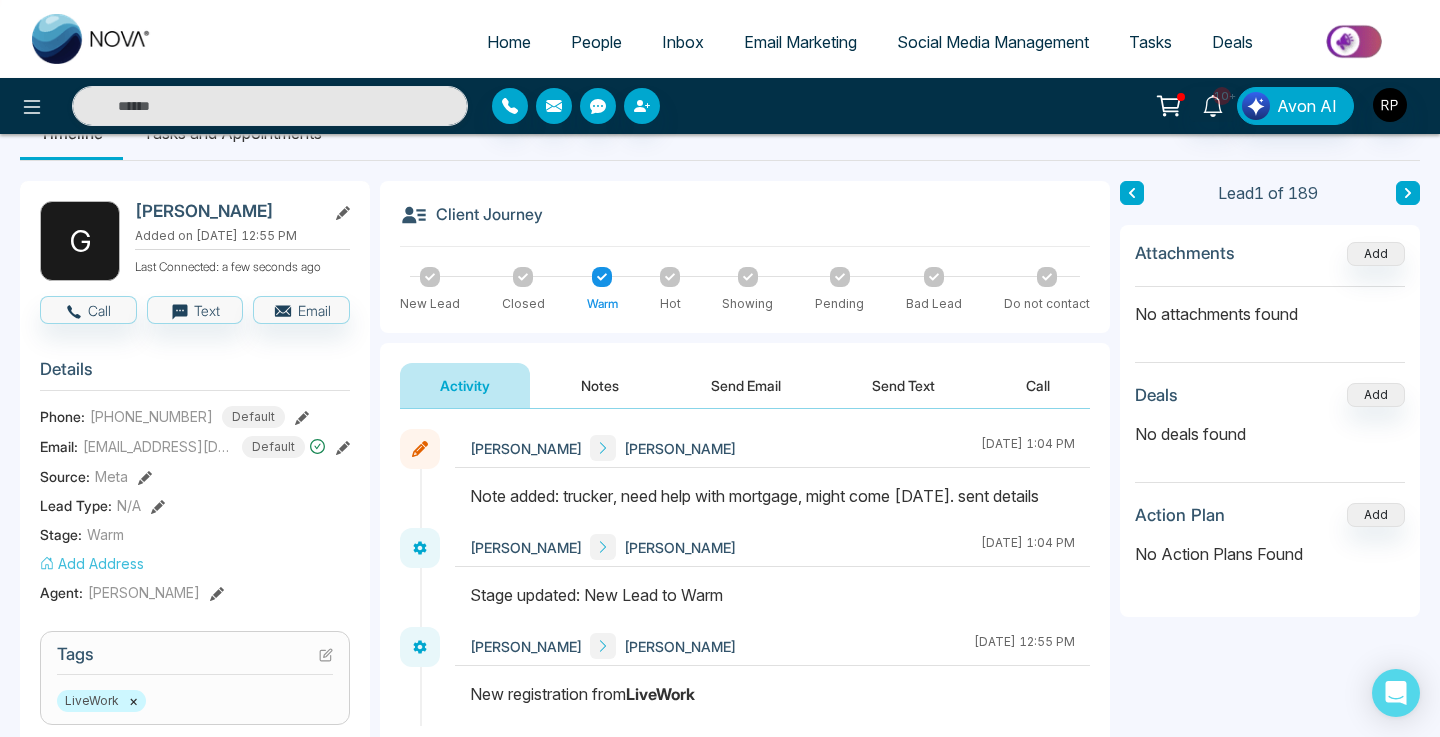 scroll, scrollTop: 0, scrollLeft: 0, axis: both 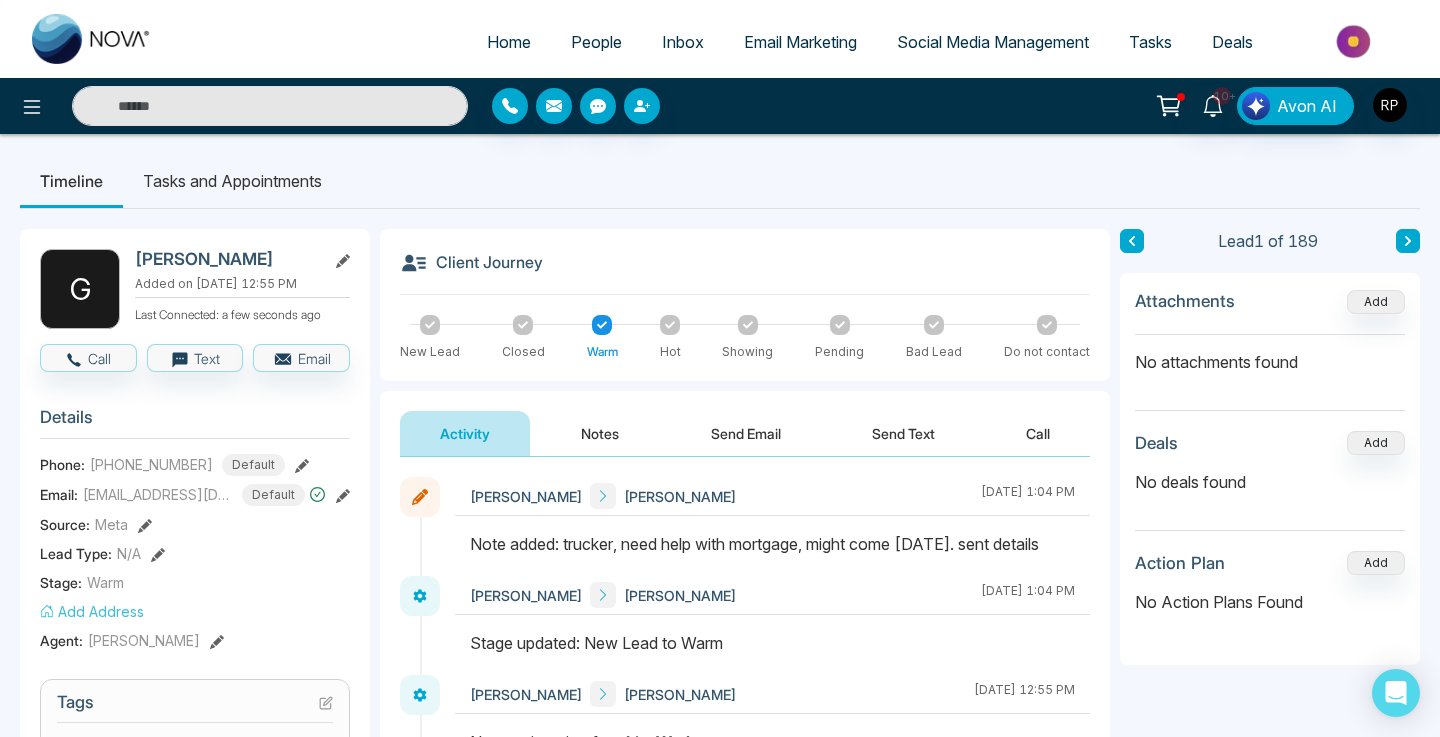 click on "People" at bounding box center (596, 42) 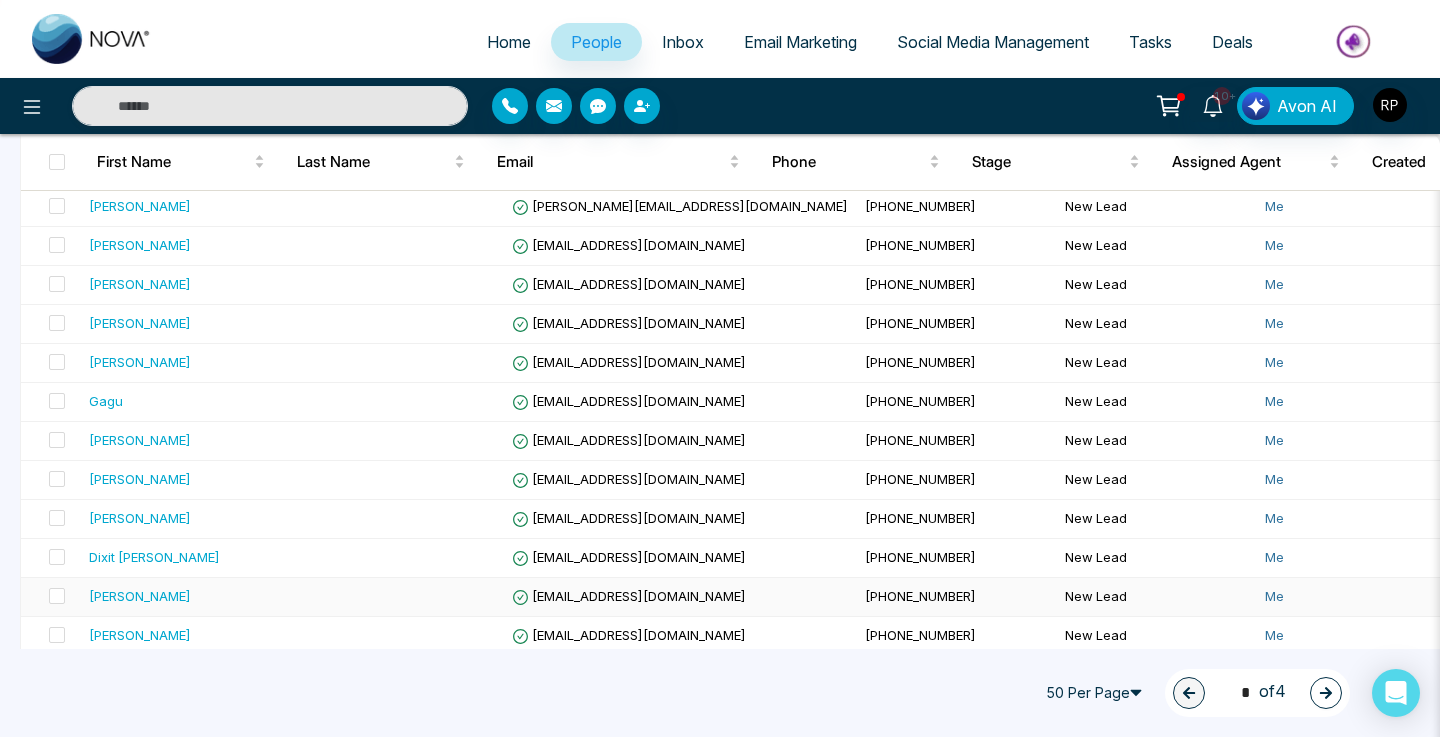 scroll, scrollTop: 1705, scrollLeft: 0, axis: vertical 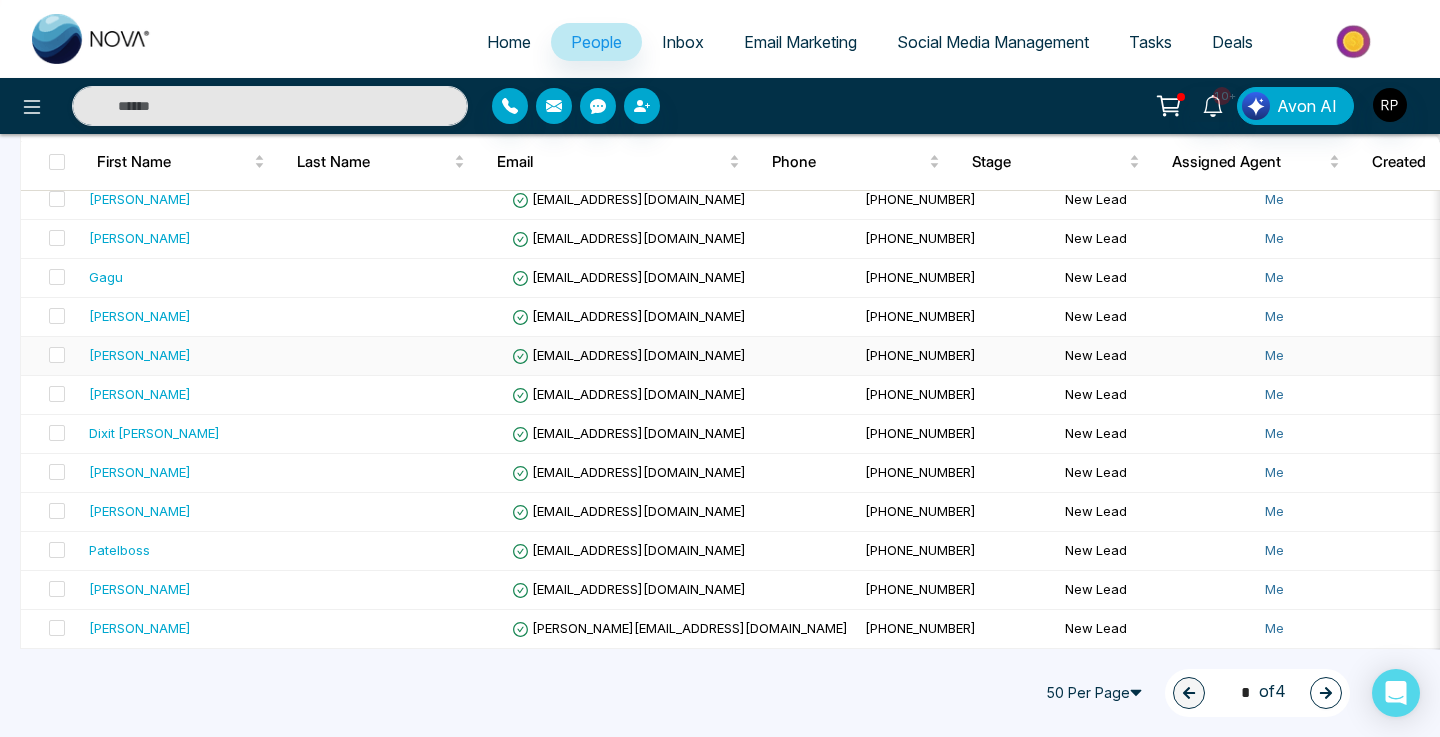 click on "[PERSON_NAME]" at bounding box center [140, 355] 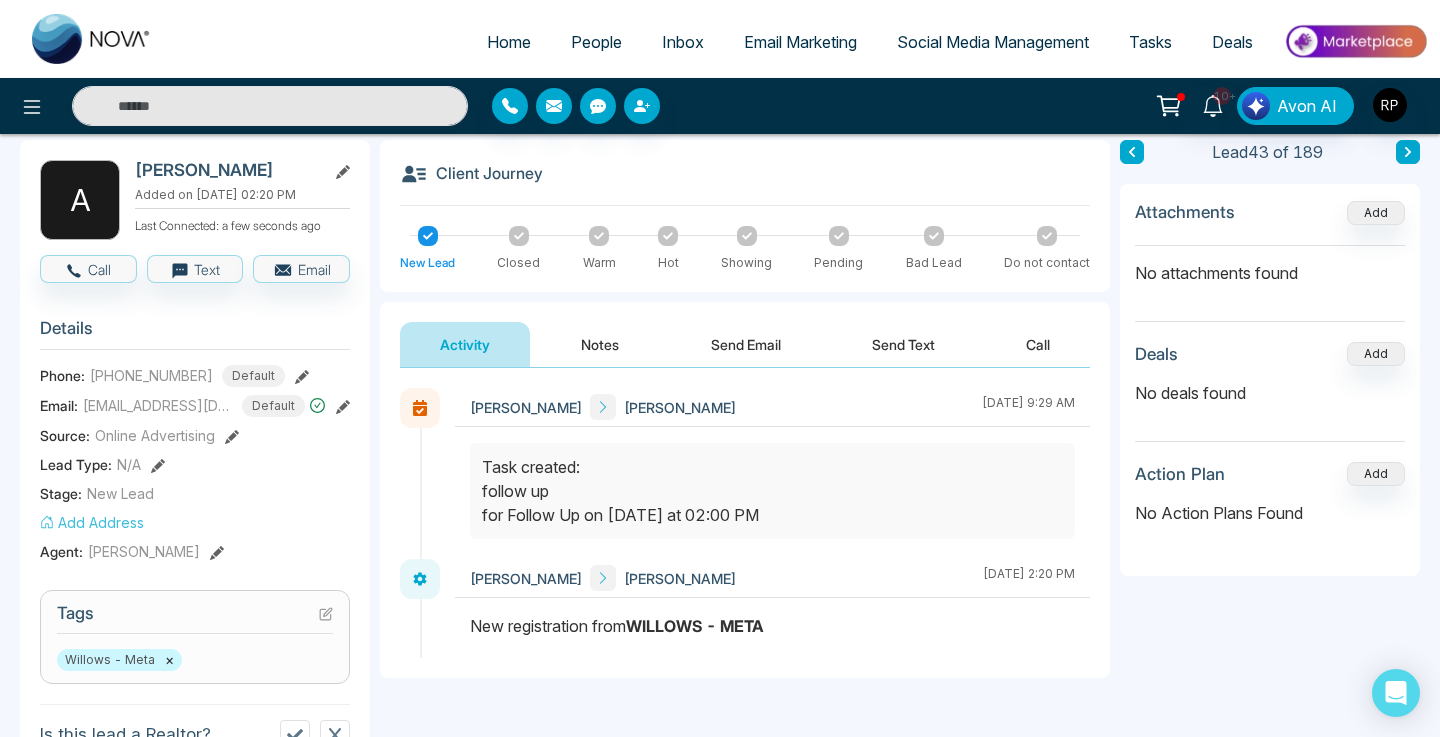 scroll, scrollTop: 91, scrollLeft: 0, axis: vertical 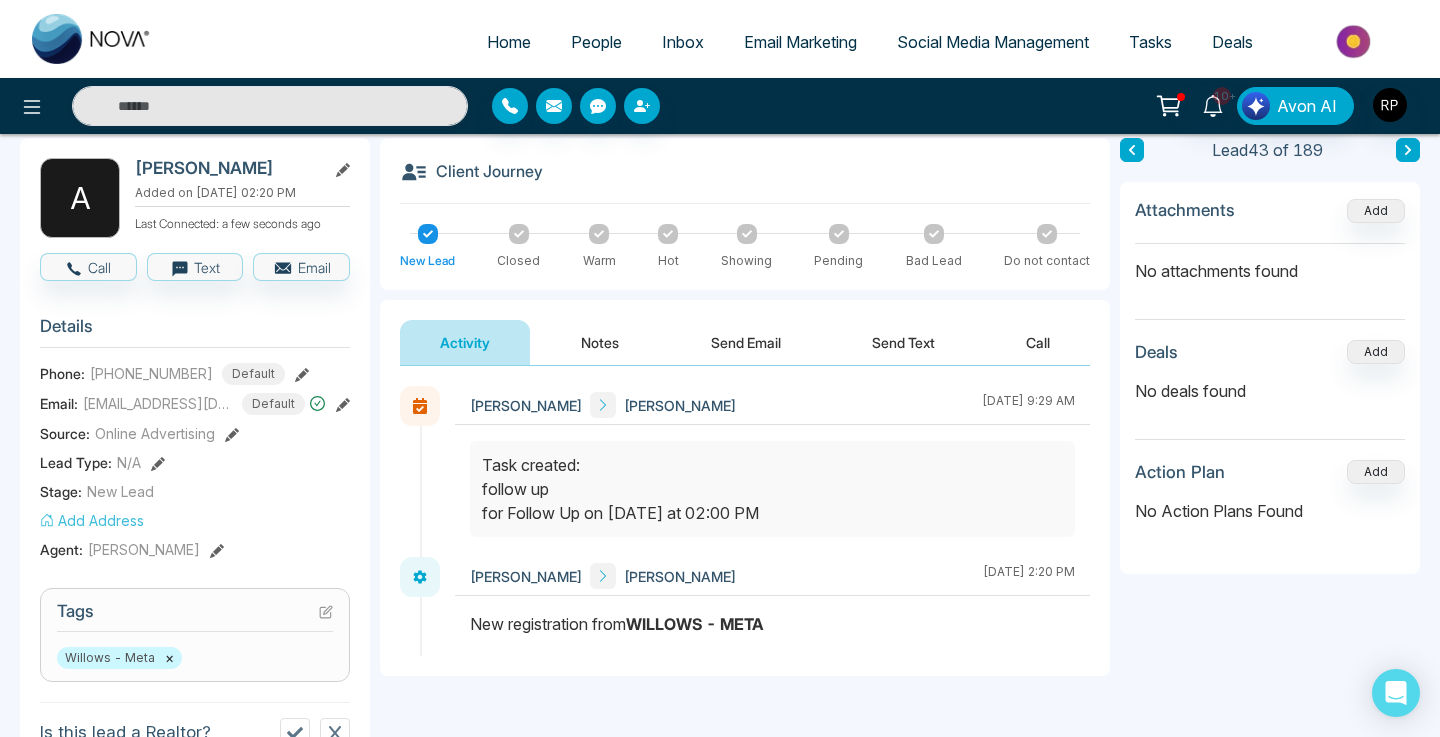 click on "Notes" at bounding box center [600, 342] 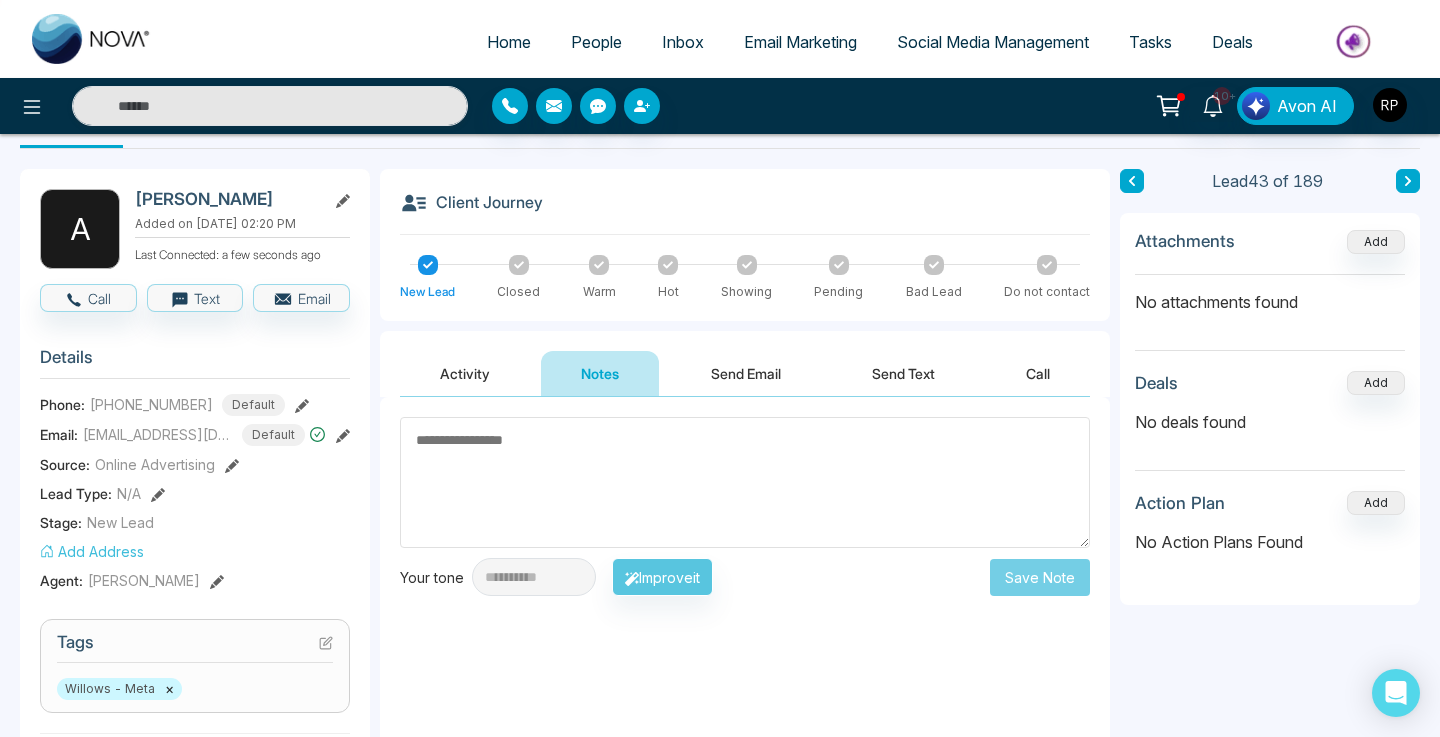 scroll, scrollTop: 59, scrollLeft: 0, axis: vertical 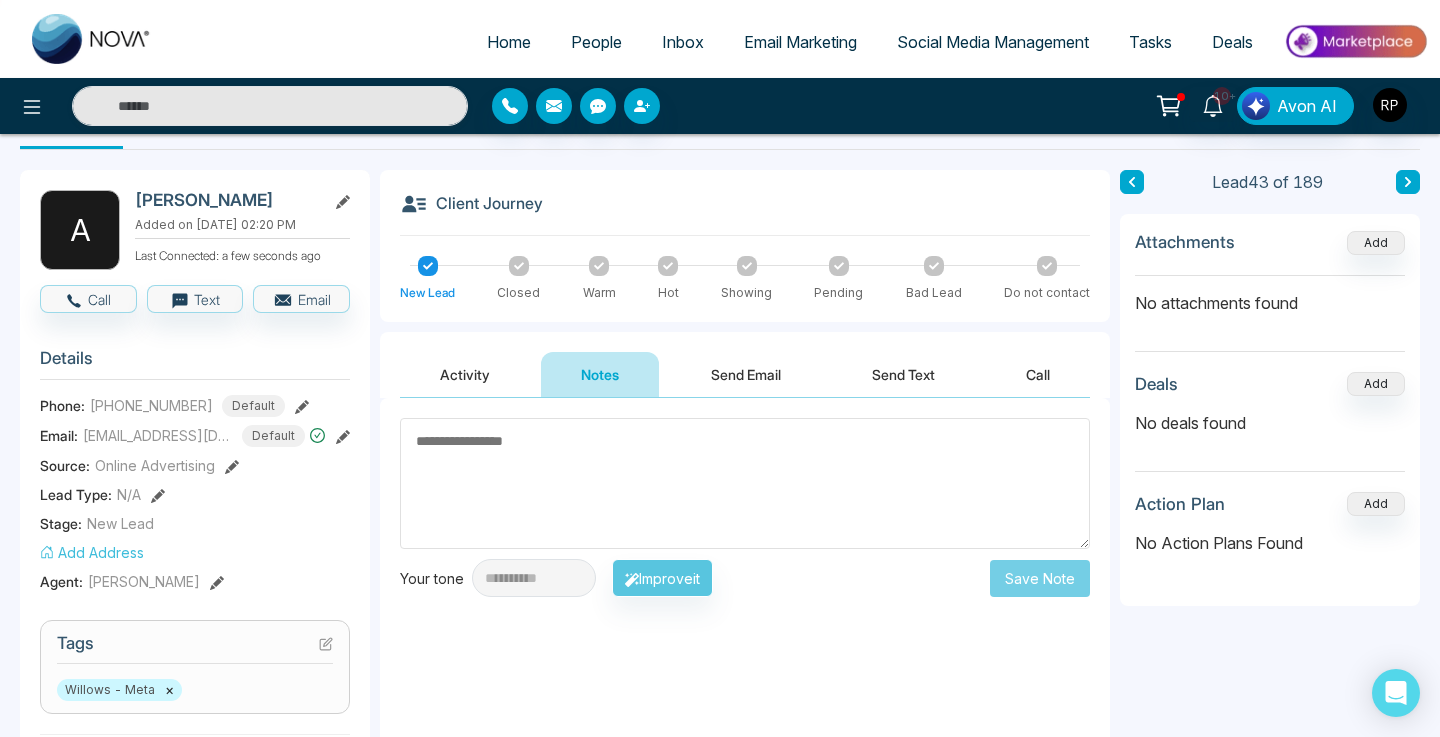 click on "Activity" at bounding box center (465, 374) 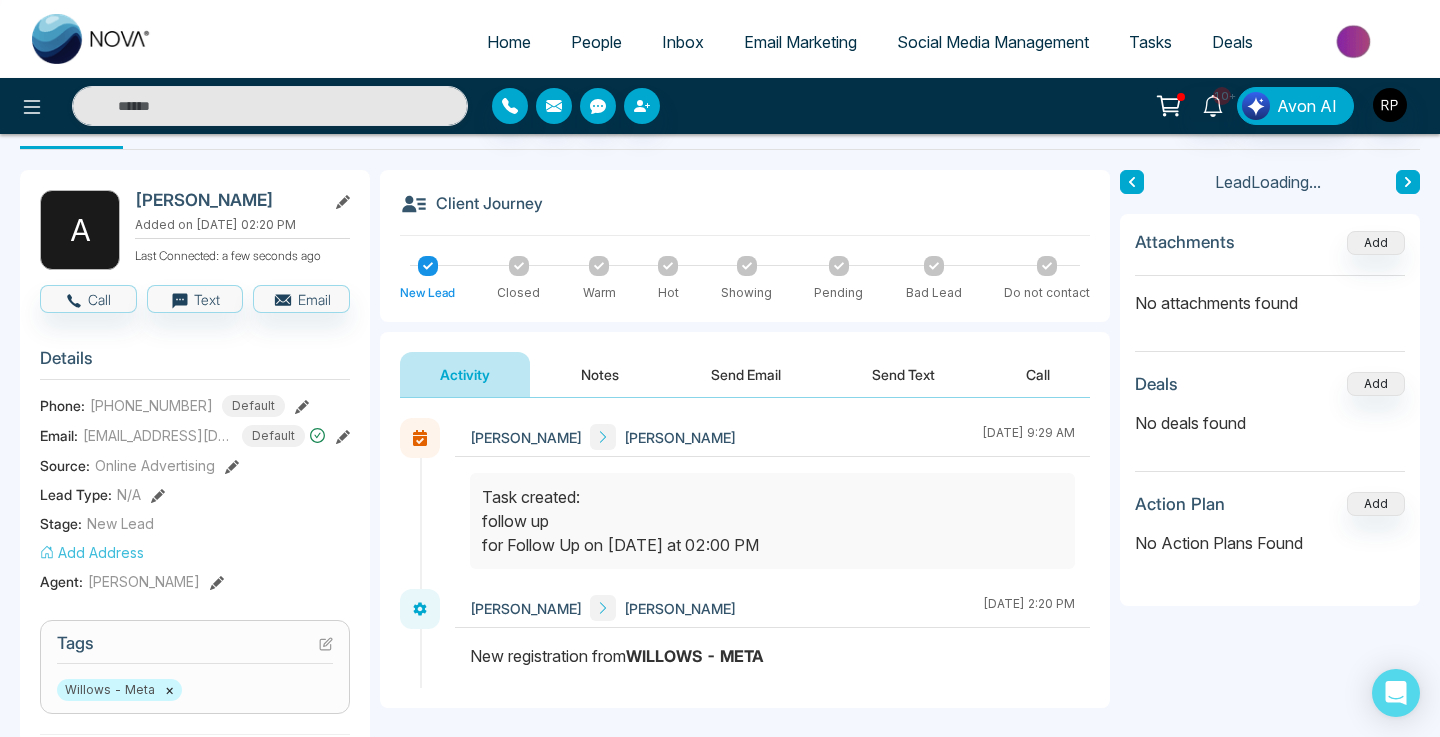 scroll, scrollTop: 0, scrollLeft: 0, axis: both 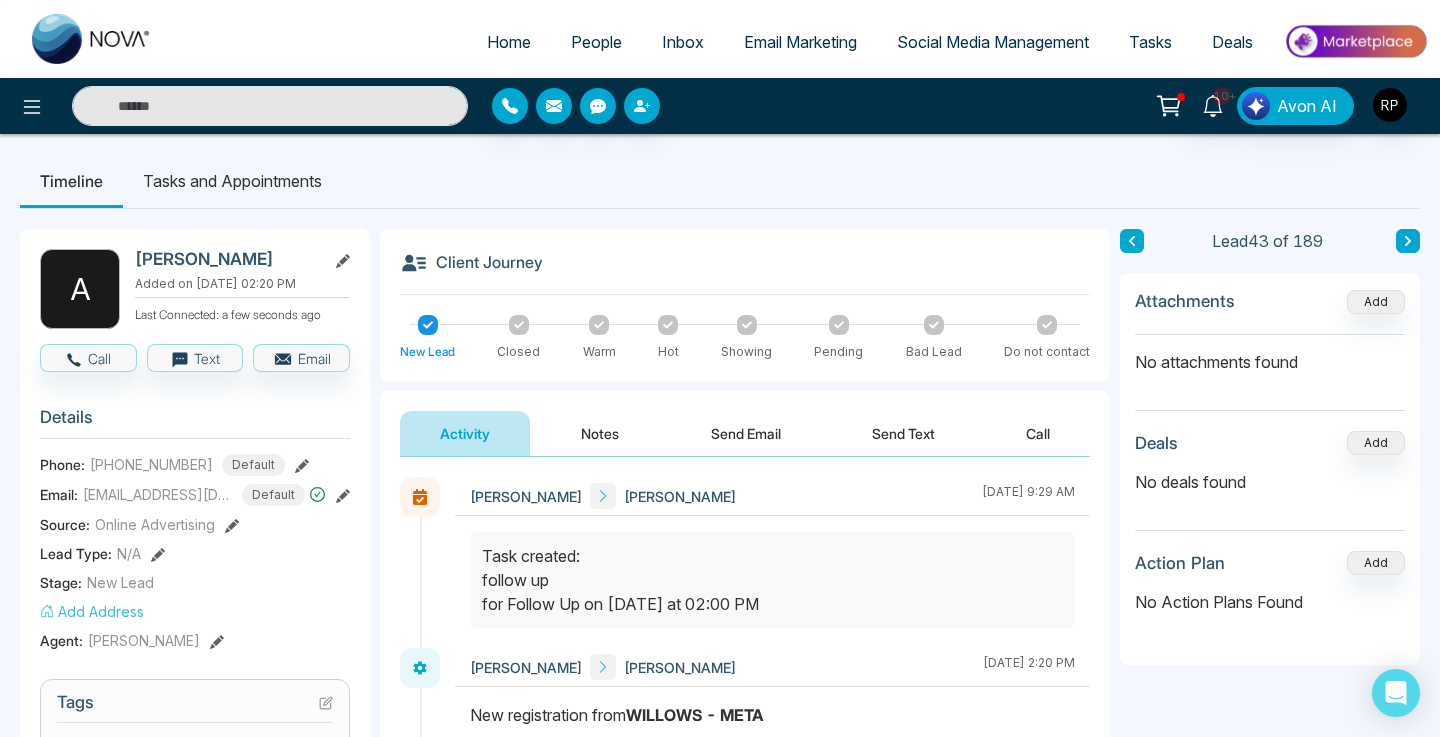 click 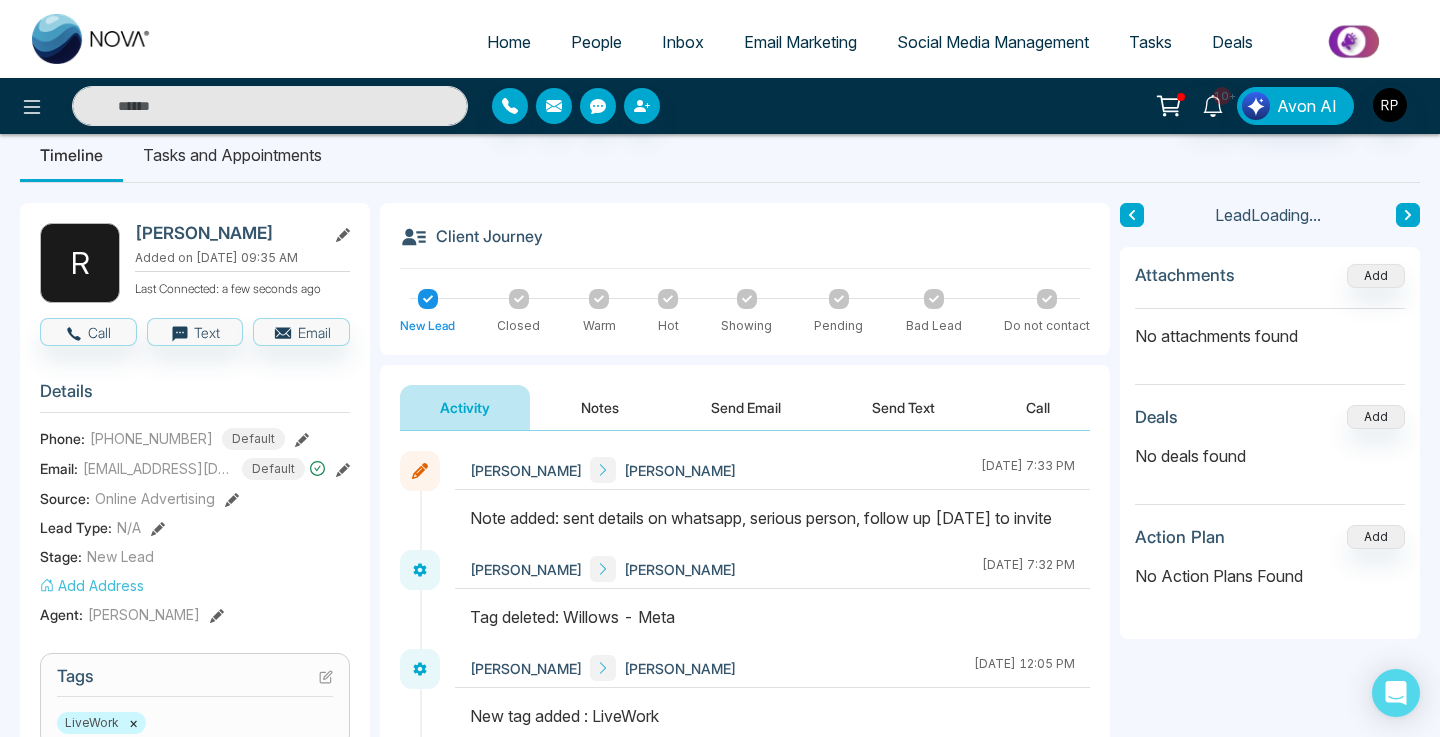 scroll, scrollTop: 15, scrollLeft: 0, axis: vertical 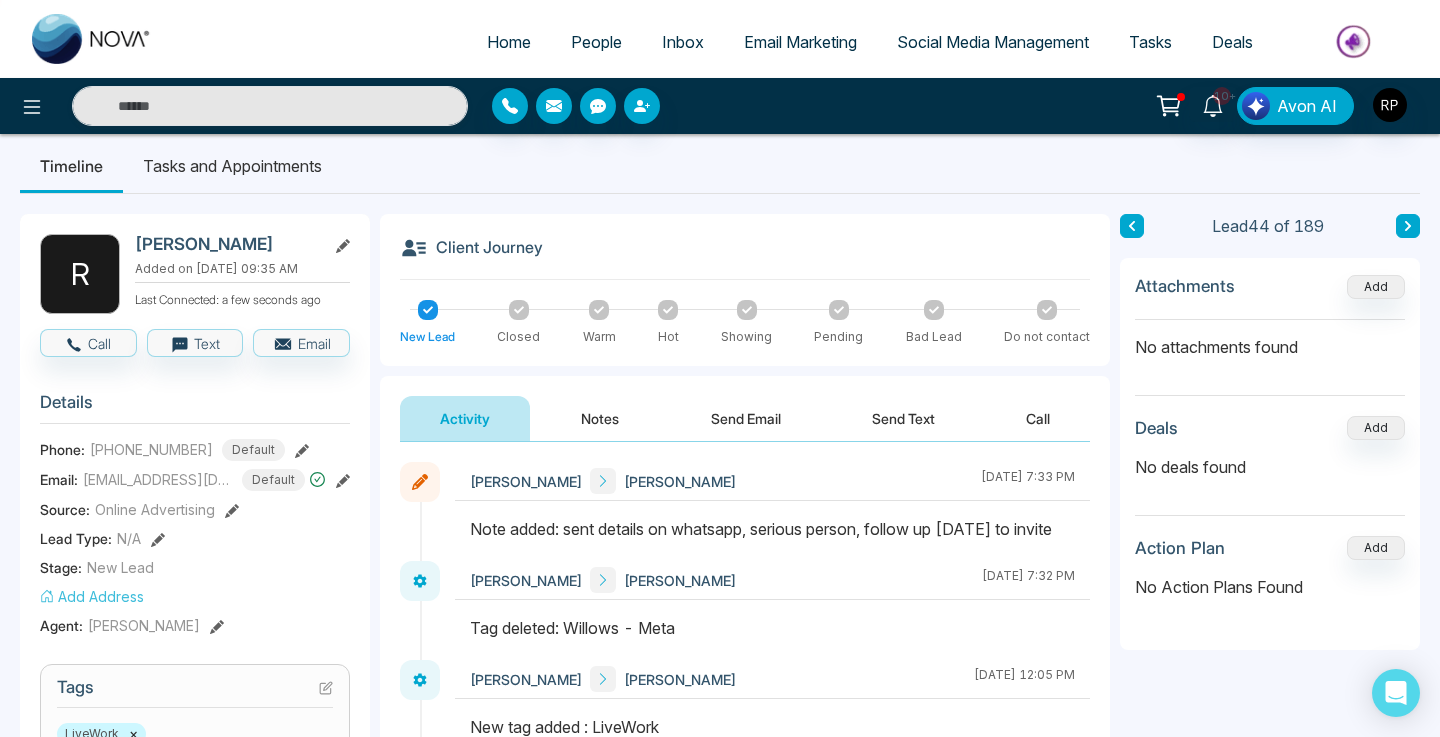 click on "Notes" at bounding box center [600, 418] 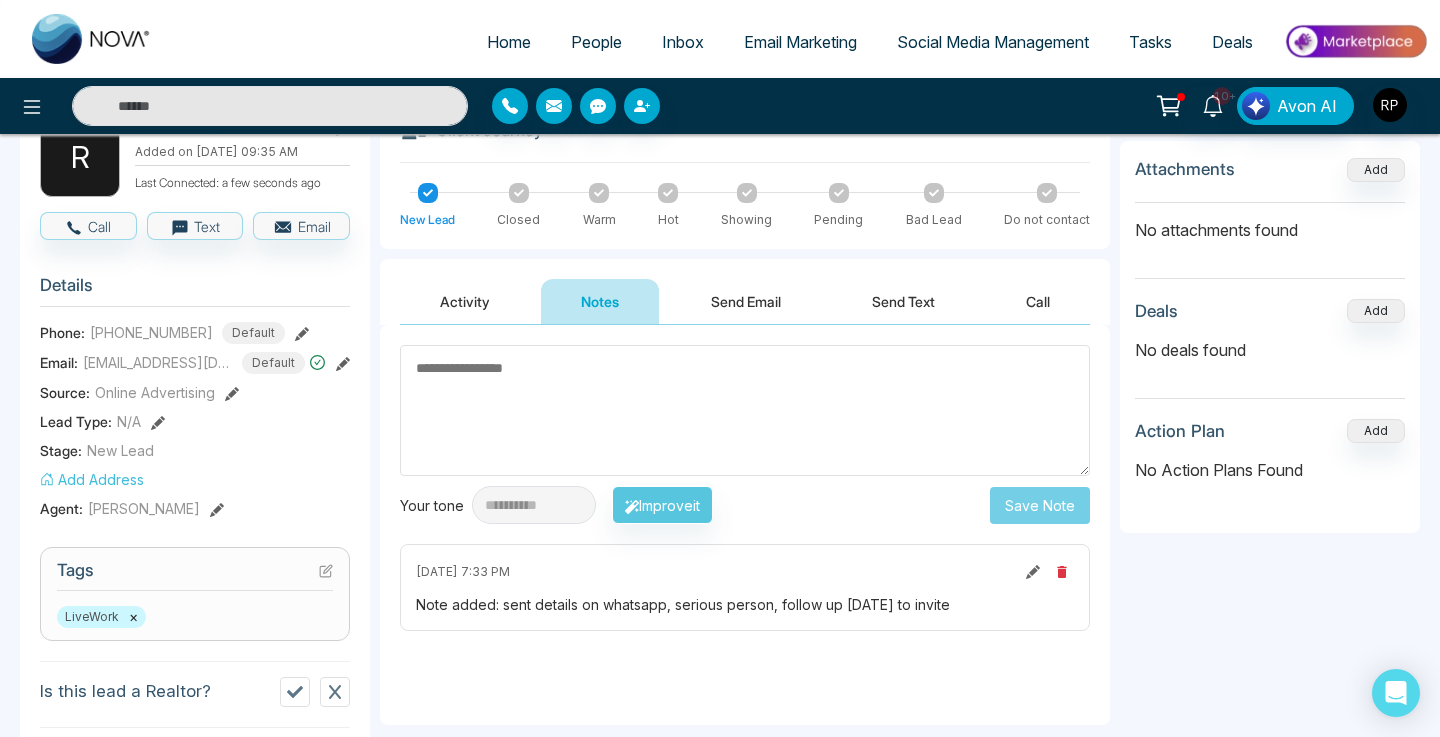 scroll, scrollTop: 0, scrollLeft: 0, axis: both 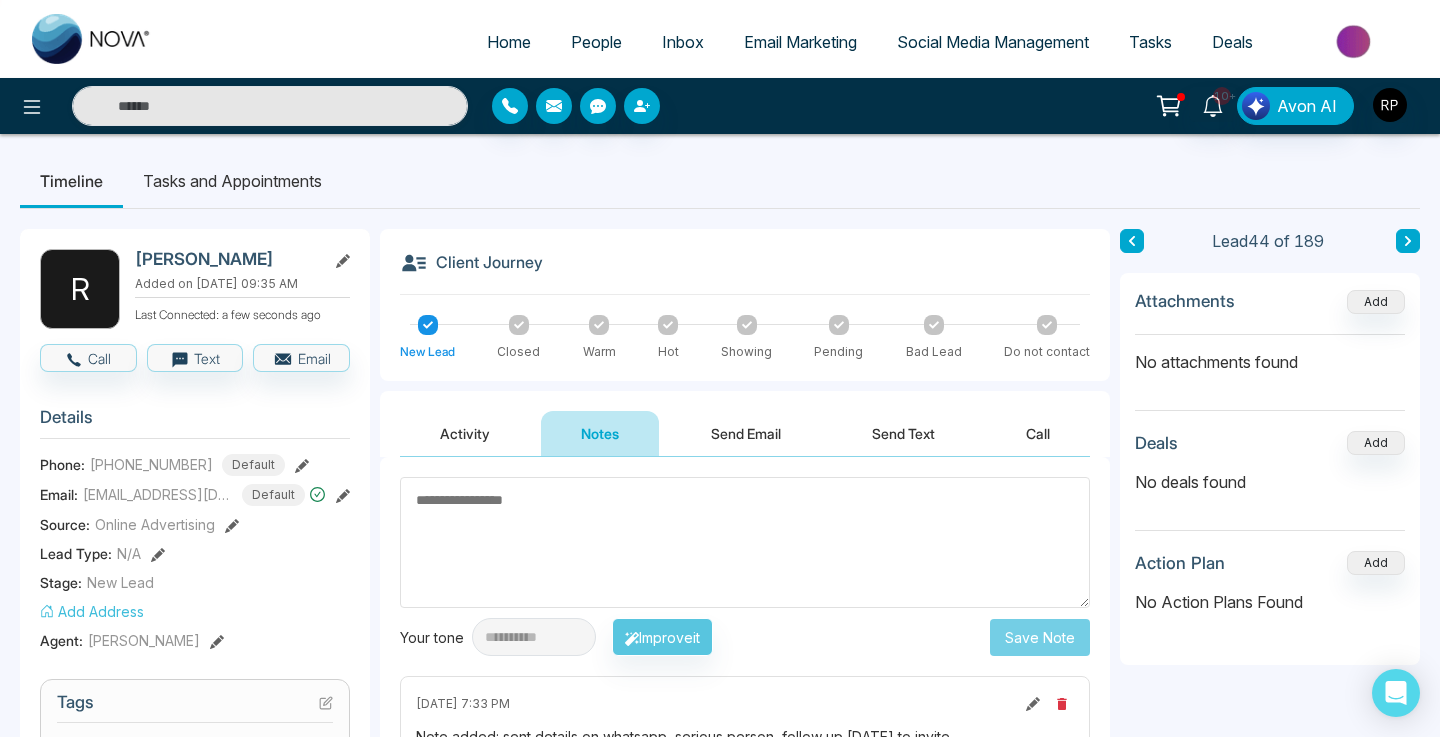 click 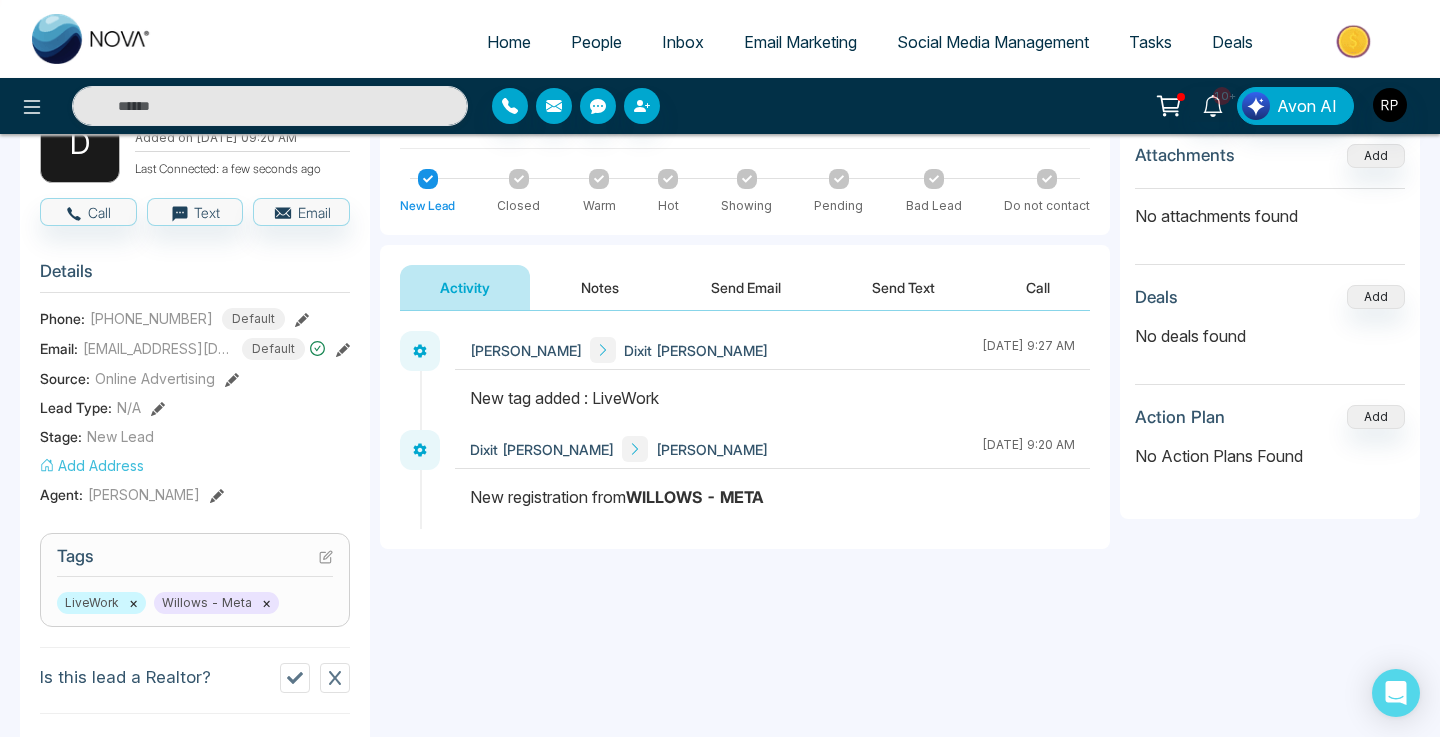 scroll, scrollTop: 154, scrollLeft: 0, axis: vertical 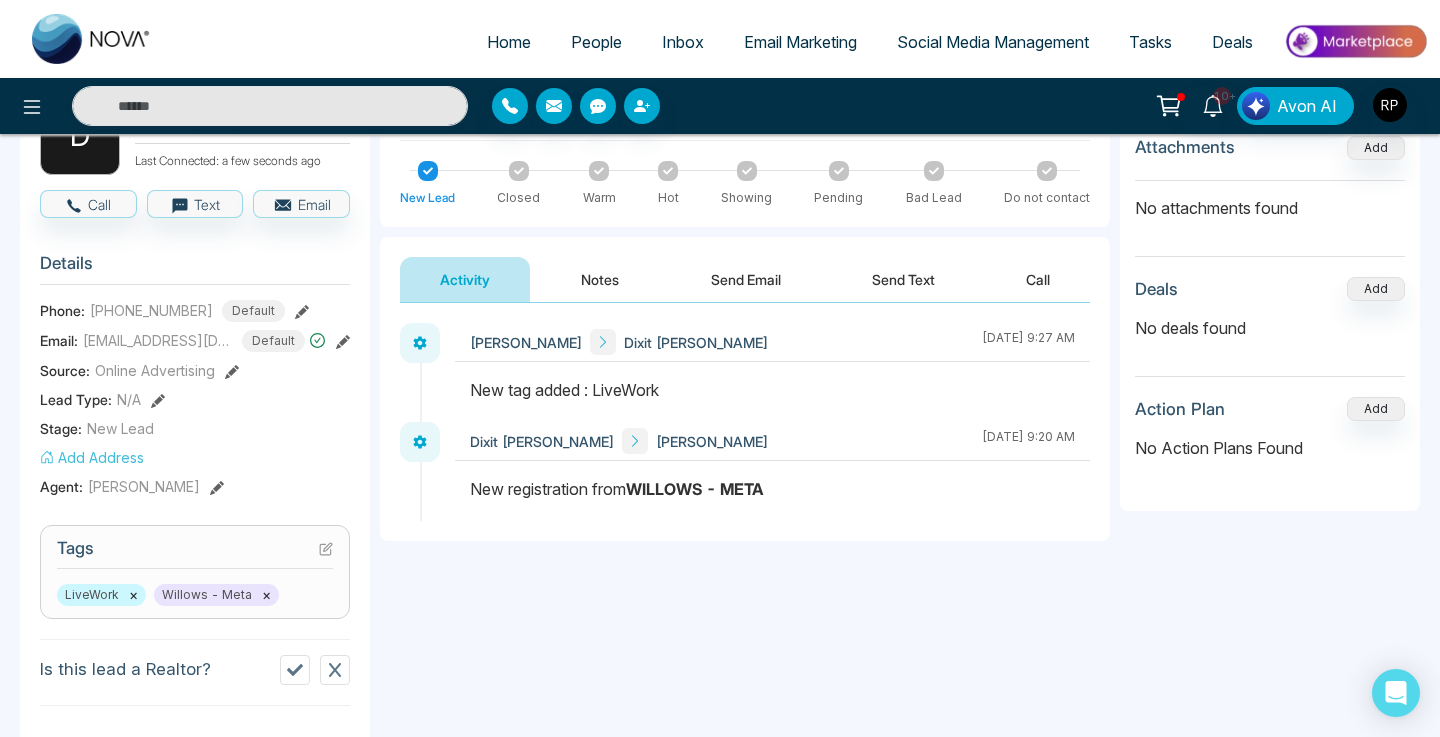 click on "Notes" at bounding box center [600, 279] 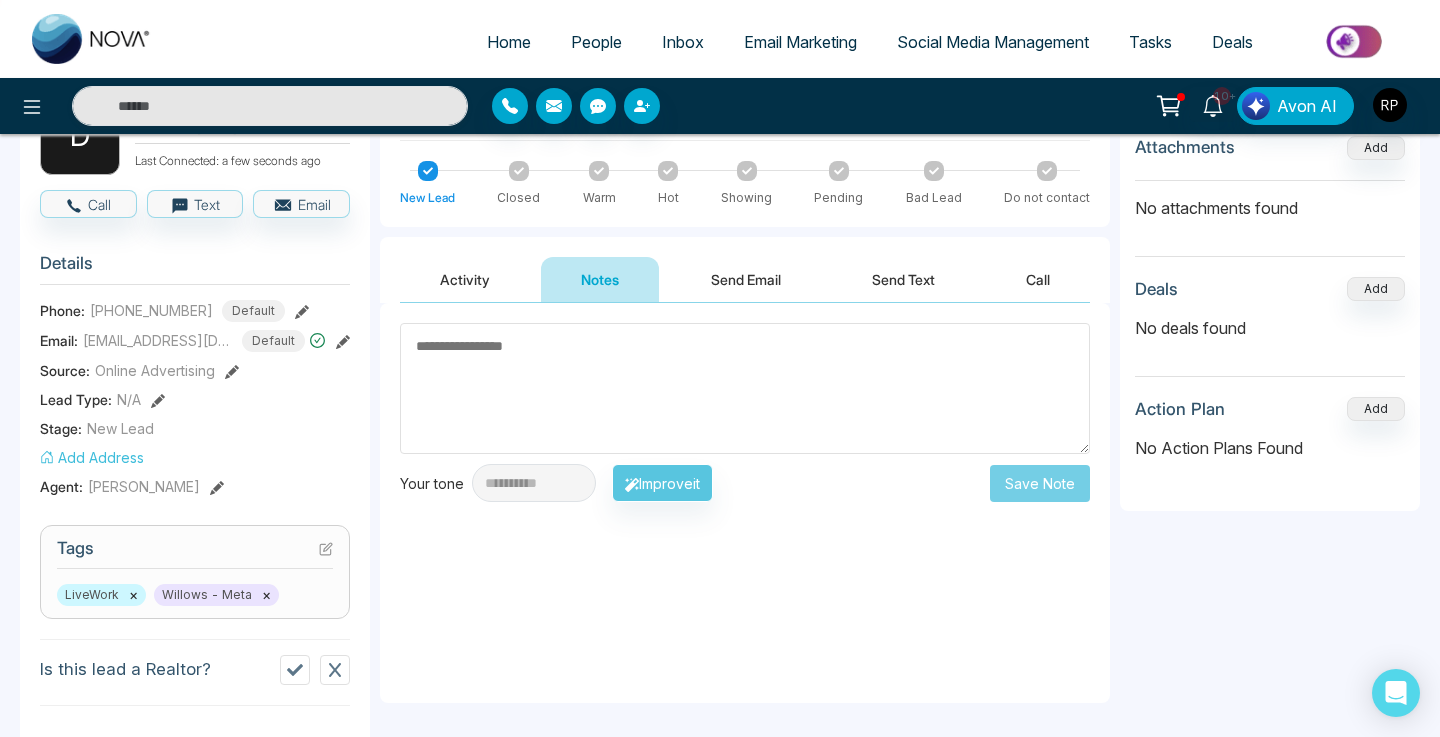 click on "×" at bounding box center (266, 595) 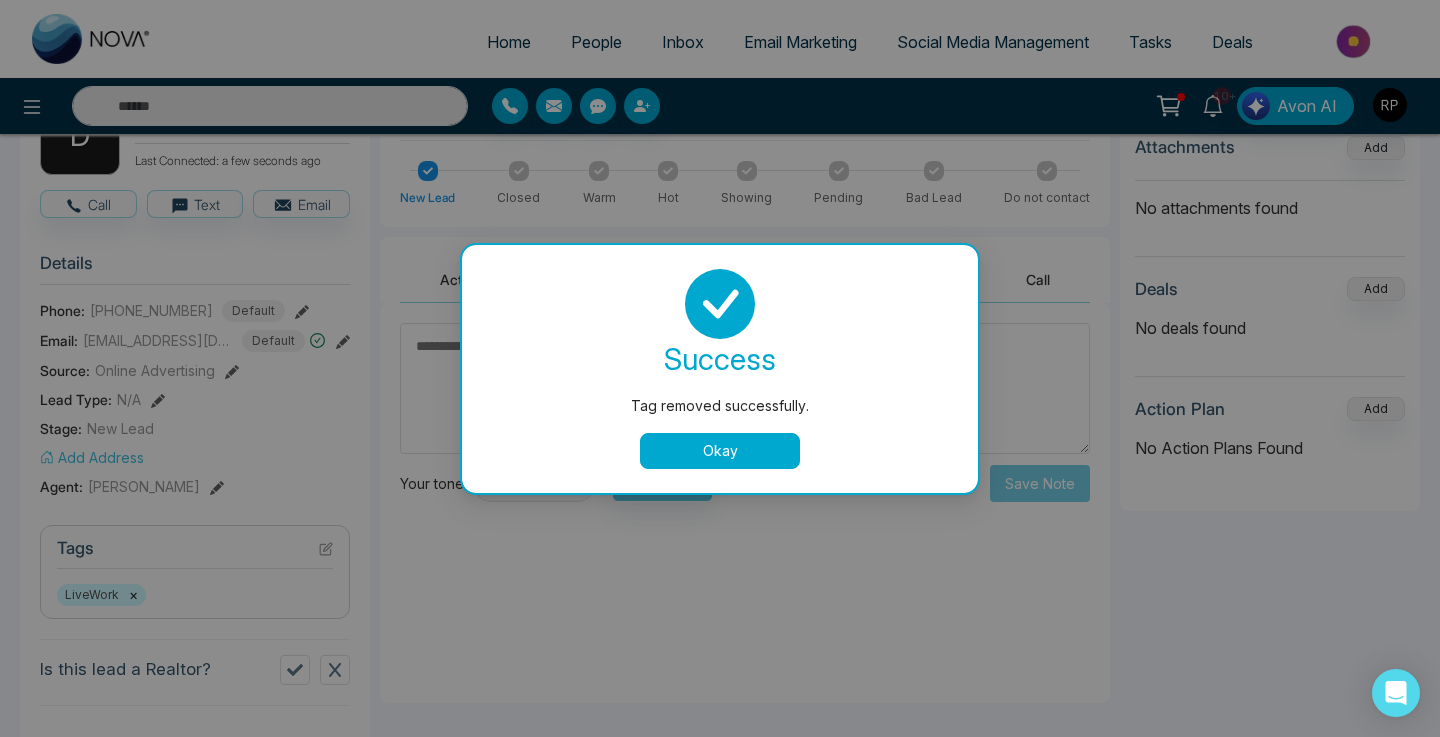 click on "Okay" at bounding box center [720, 451] 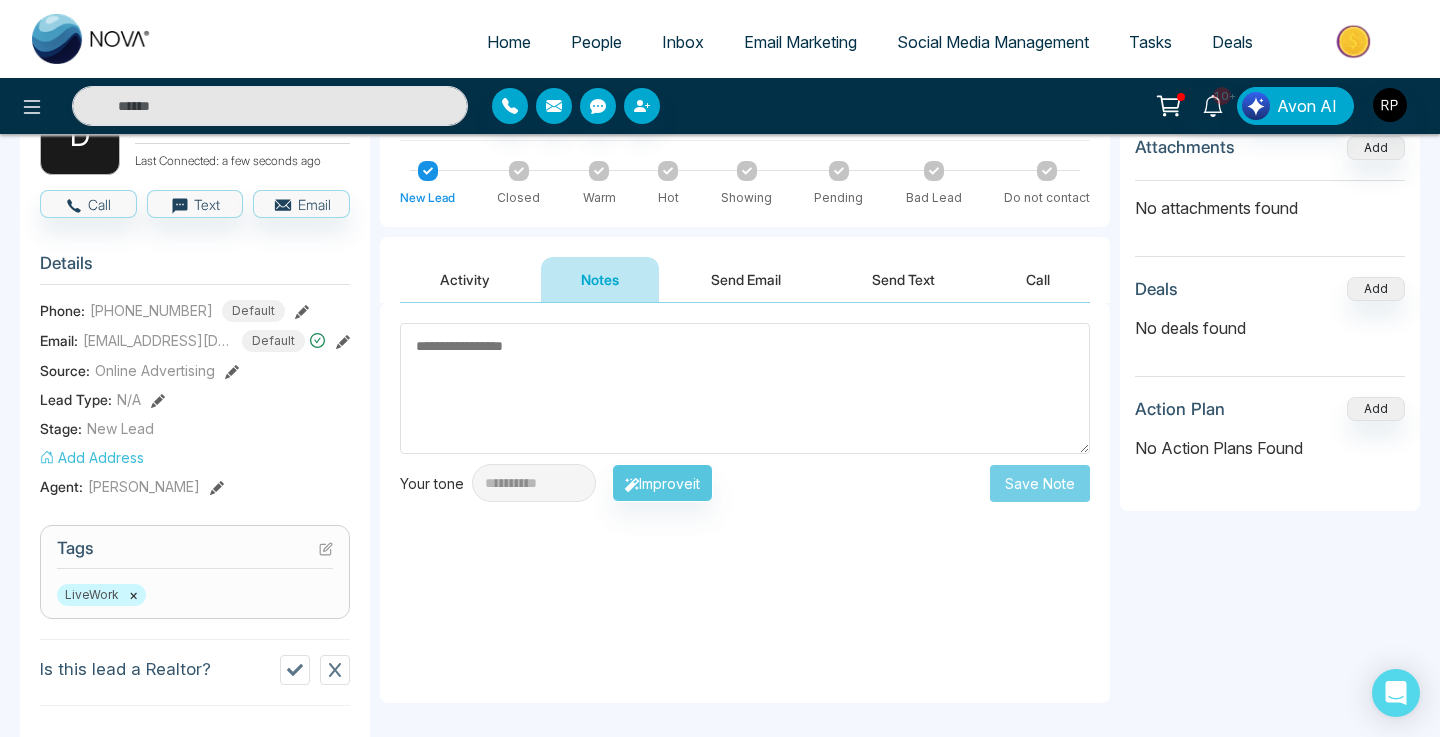 scroll, scrollTop: 0, scrollLeft: 0, axis: both 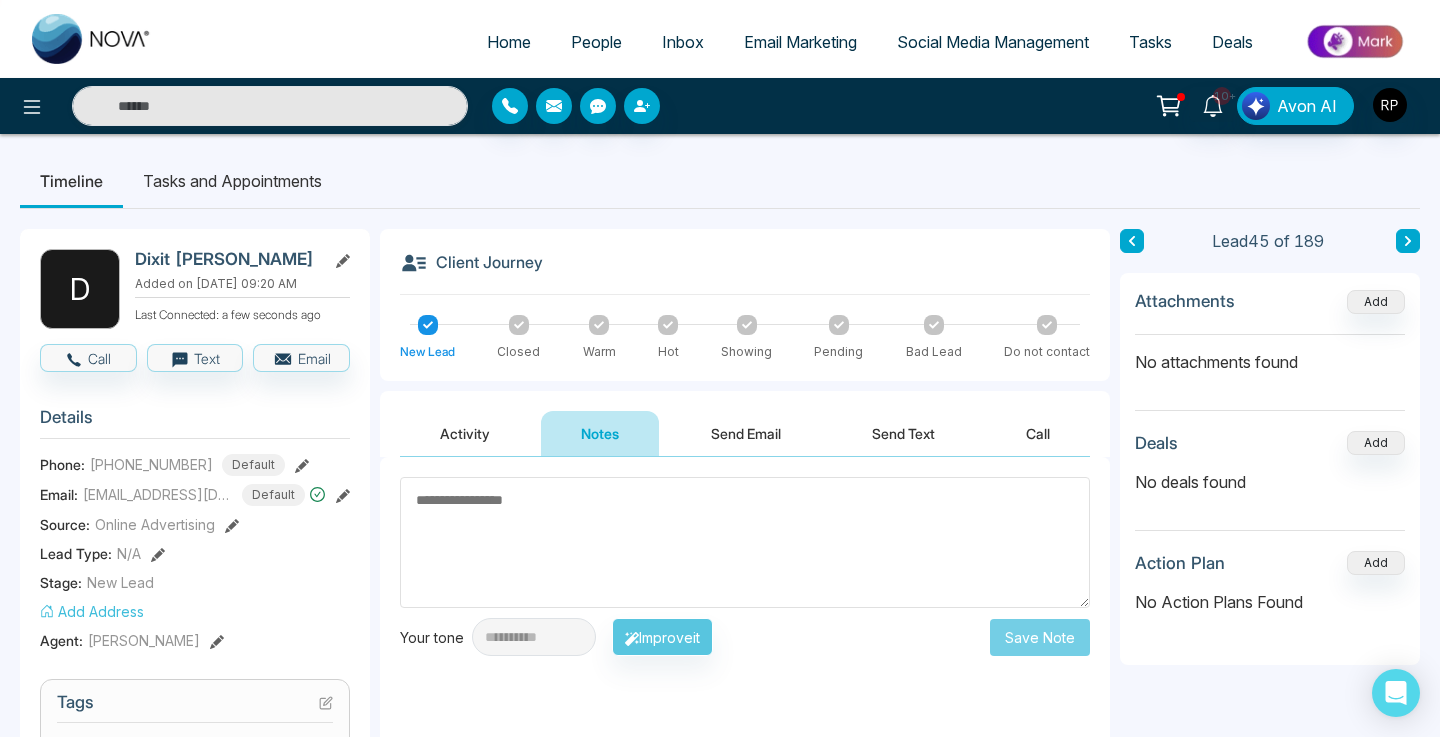 click at bounding box center [745, 542] 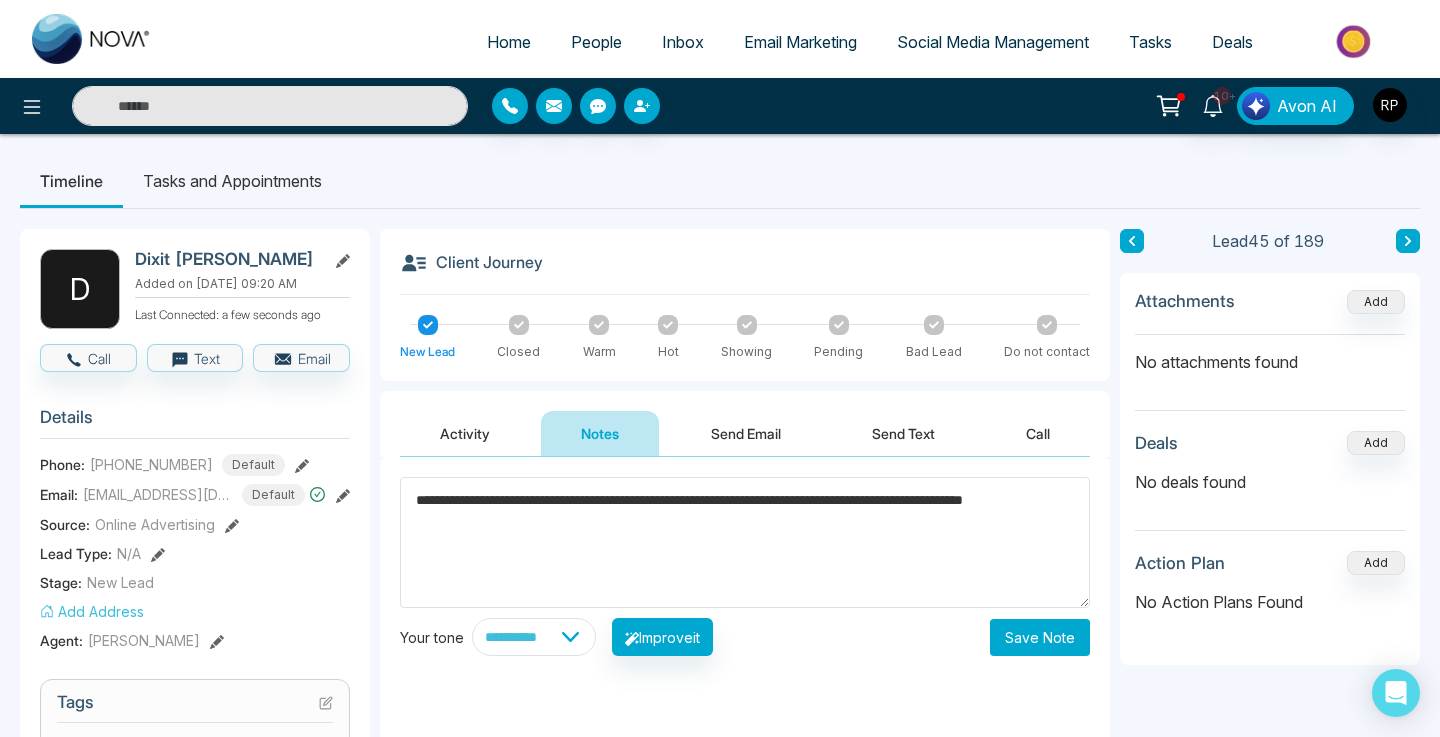 type on "**********" 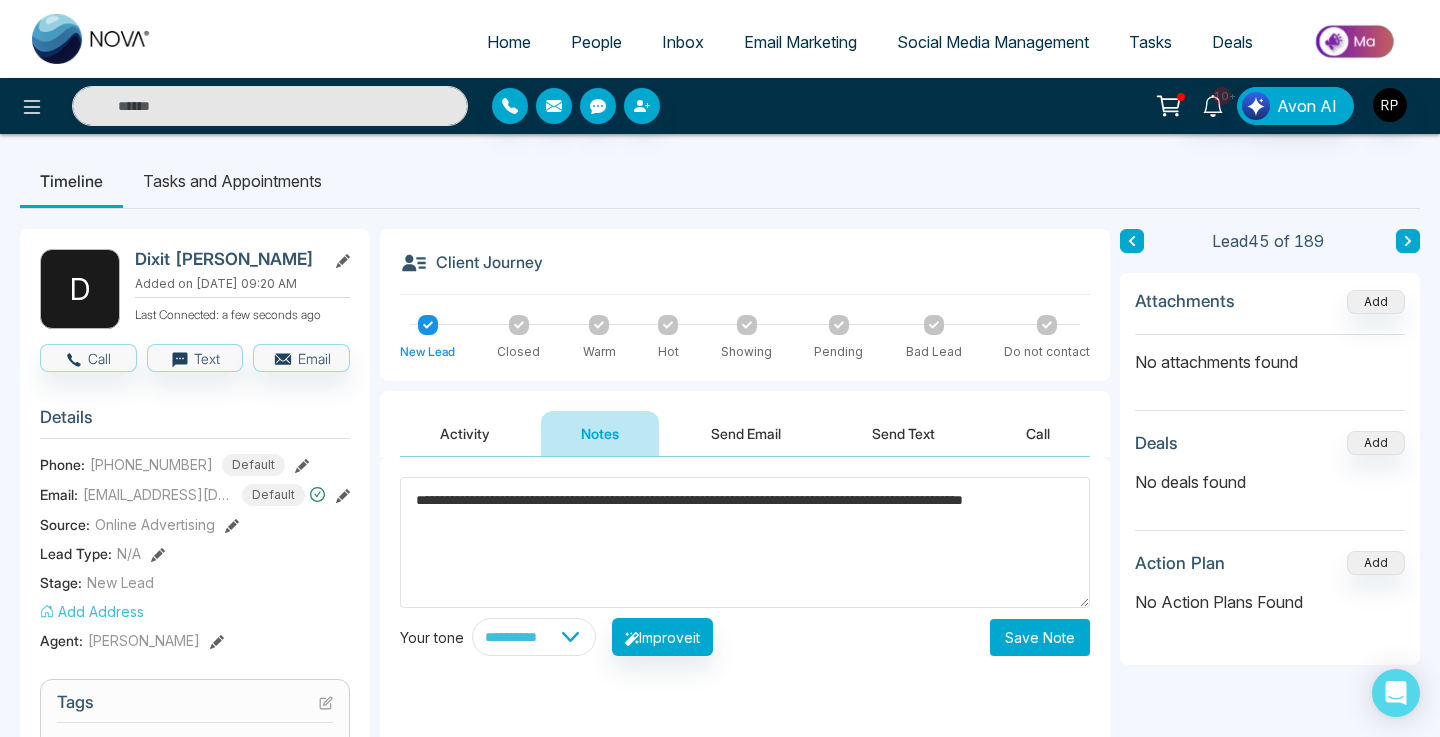 click on "Save Note" at bounding box center (1040, 637) 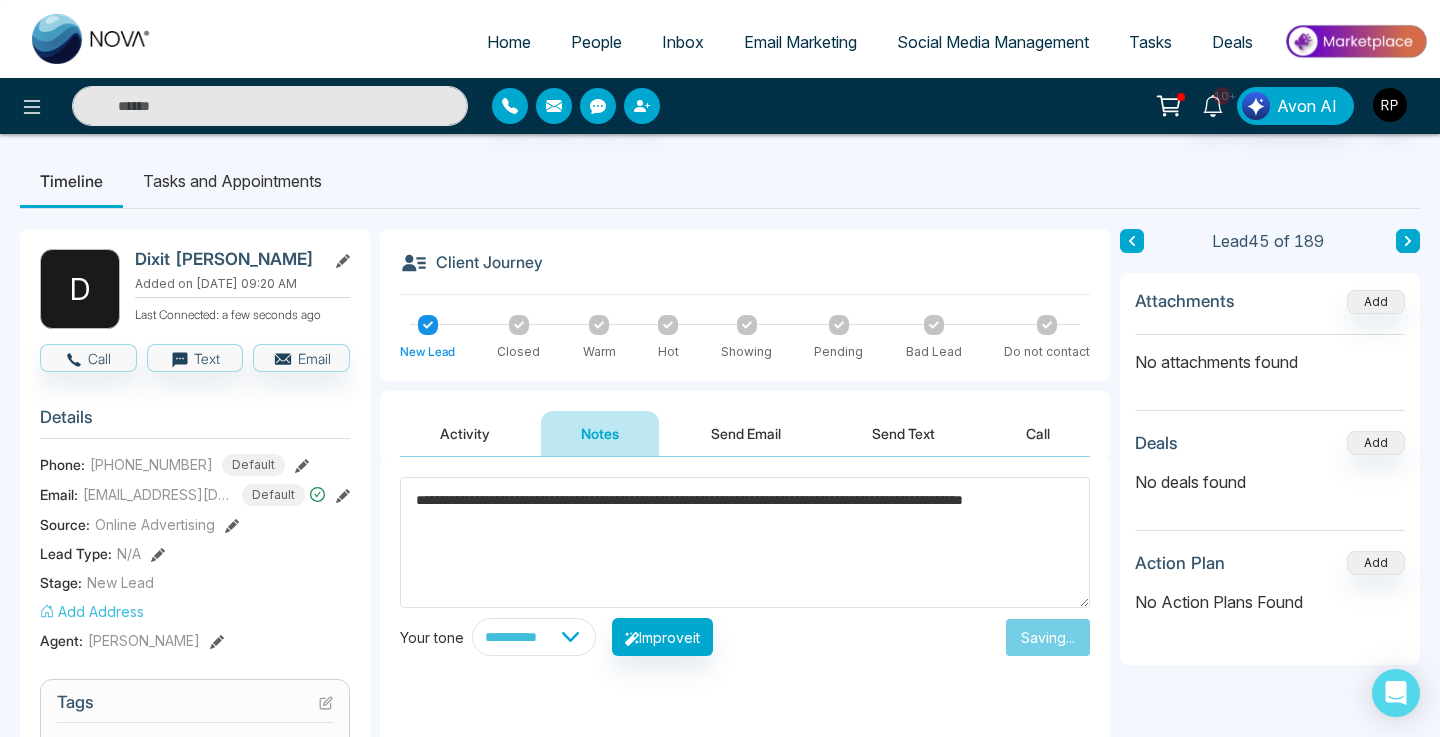 type 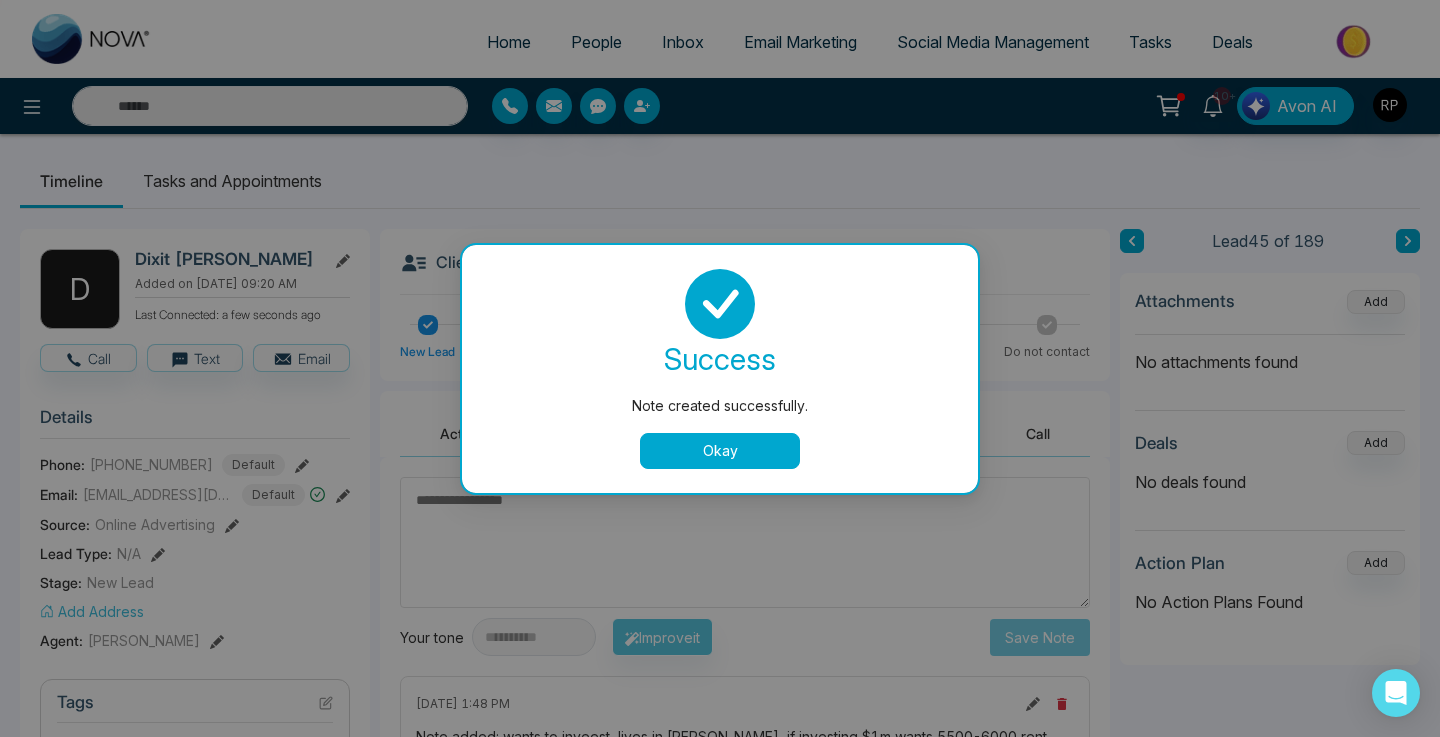 click on "Okay" at bounding box center [720, 451] 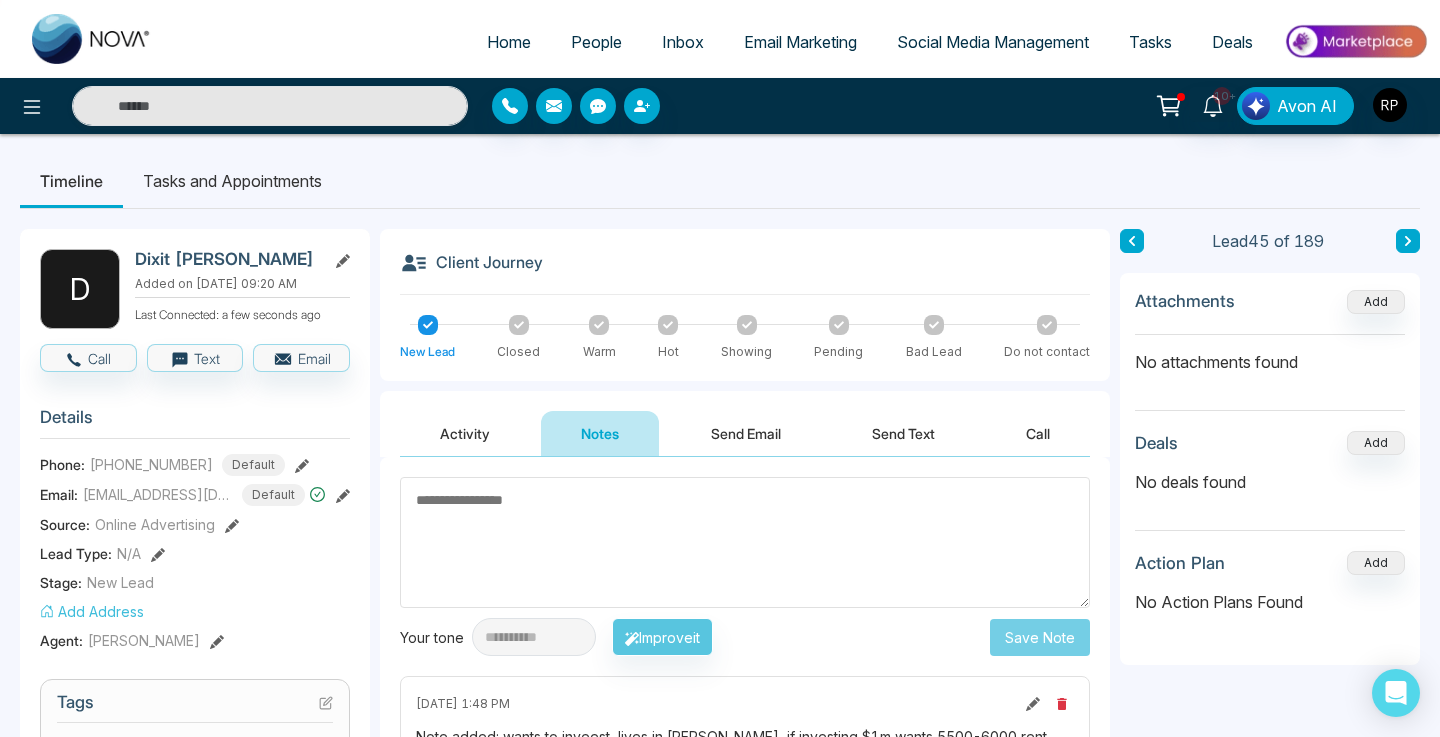 click at bounding box center (1408, 241) 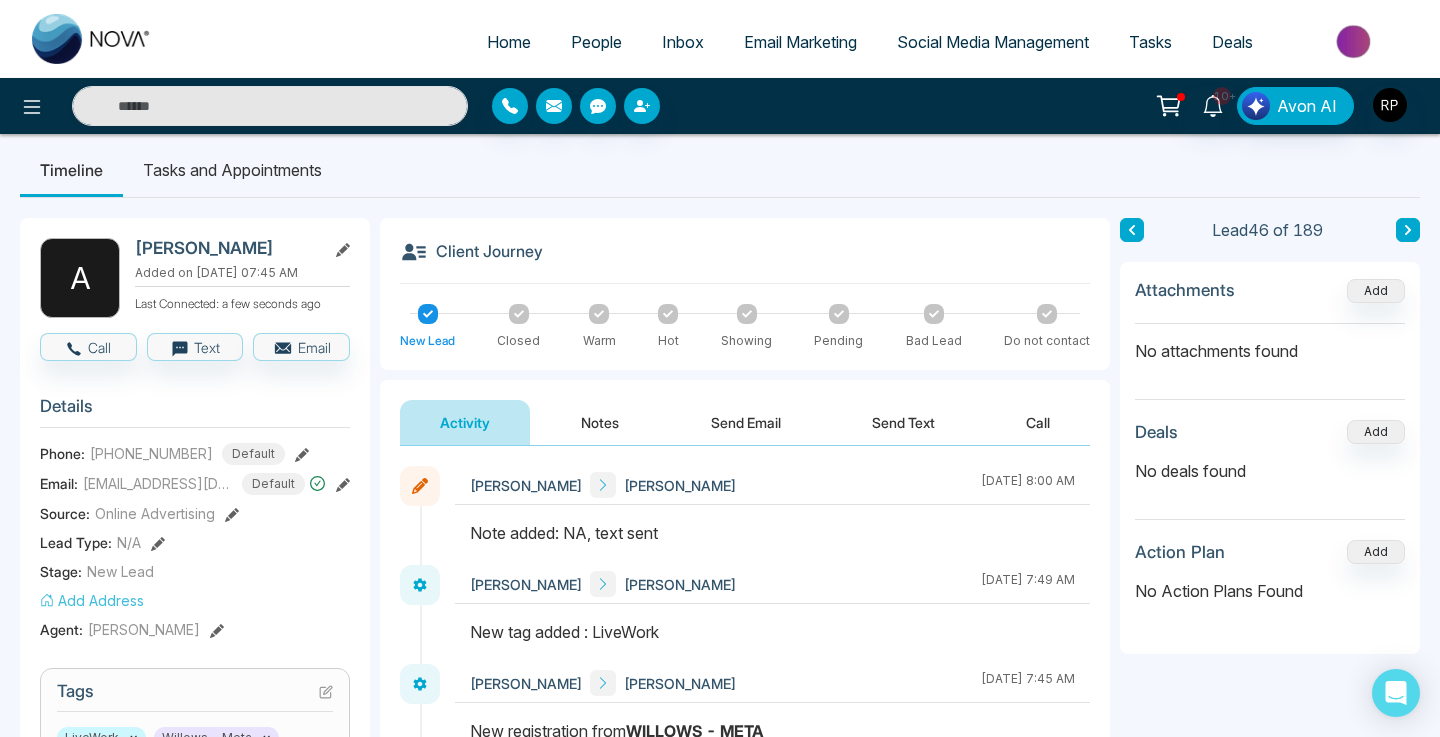 scroll, scrollTop: 0, scrollLeft: 0, axis: both 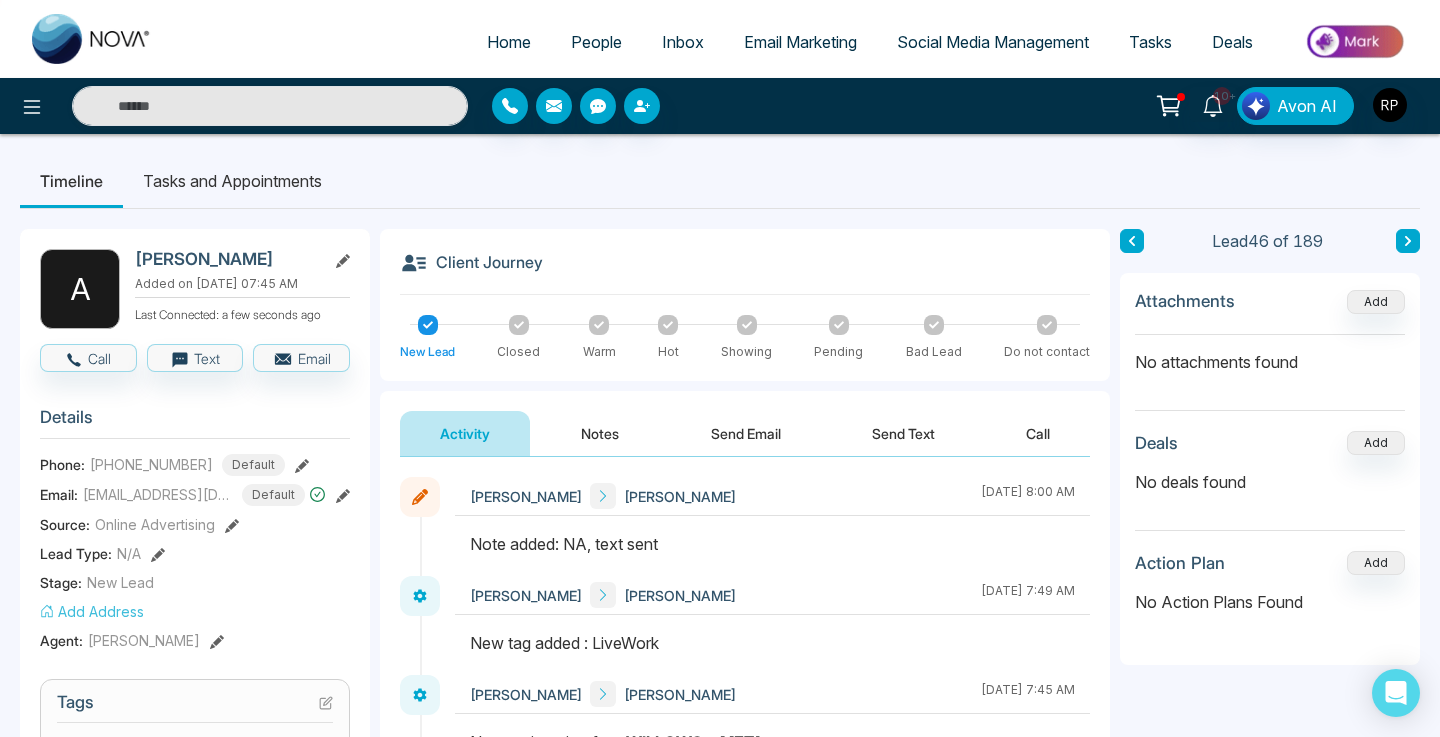 click on "Notes" at bounding box center (600, 433) 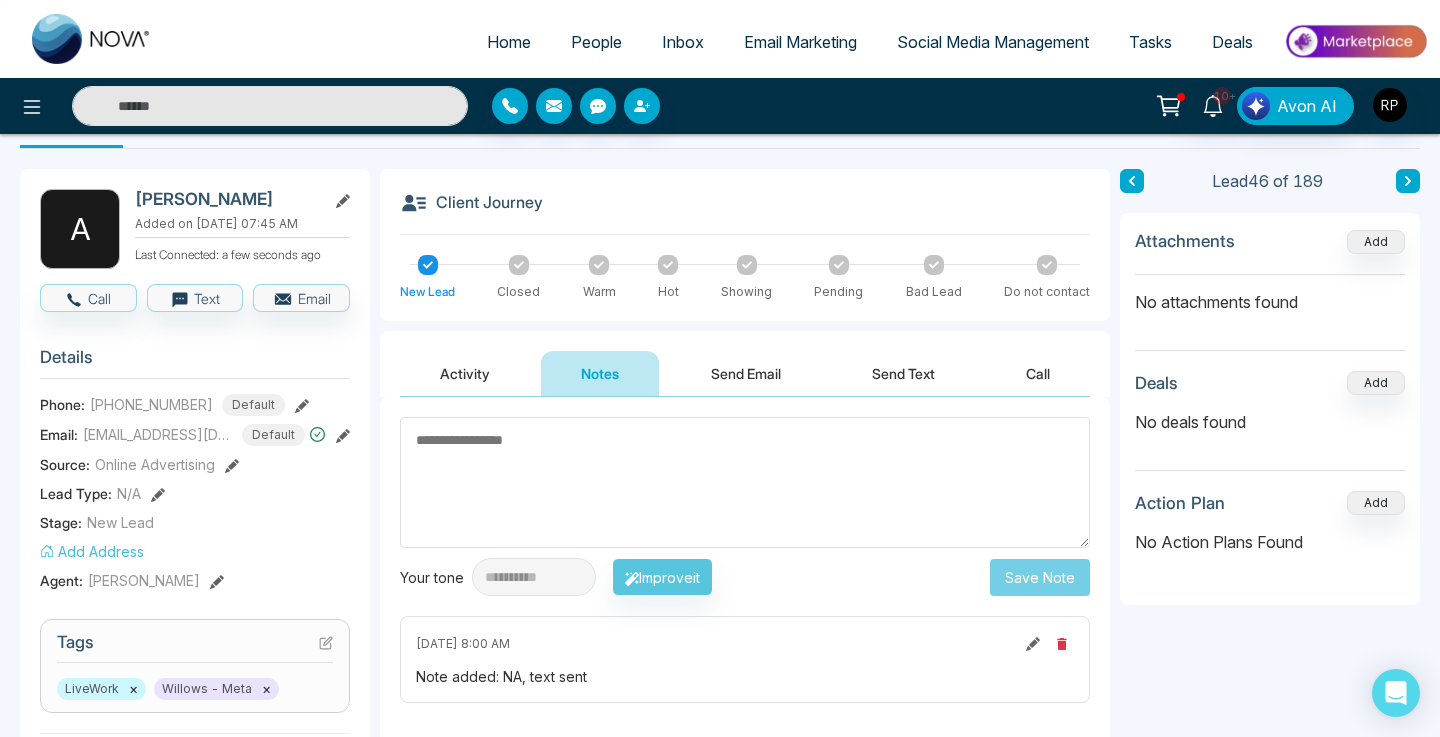scroll, scrollTop: 0, scrollLeft: 0, axis: both 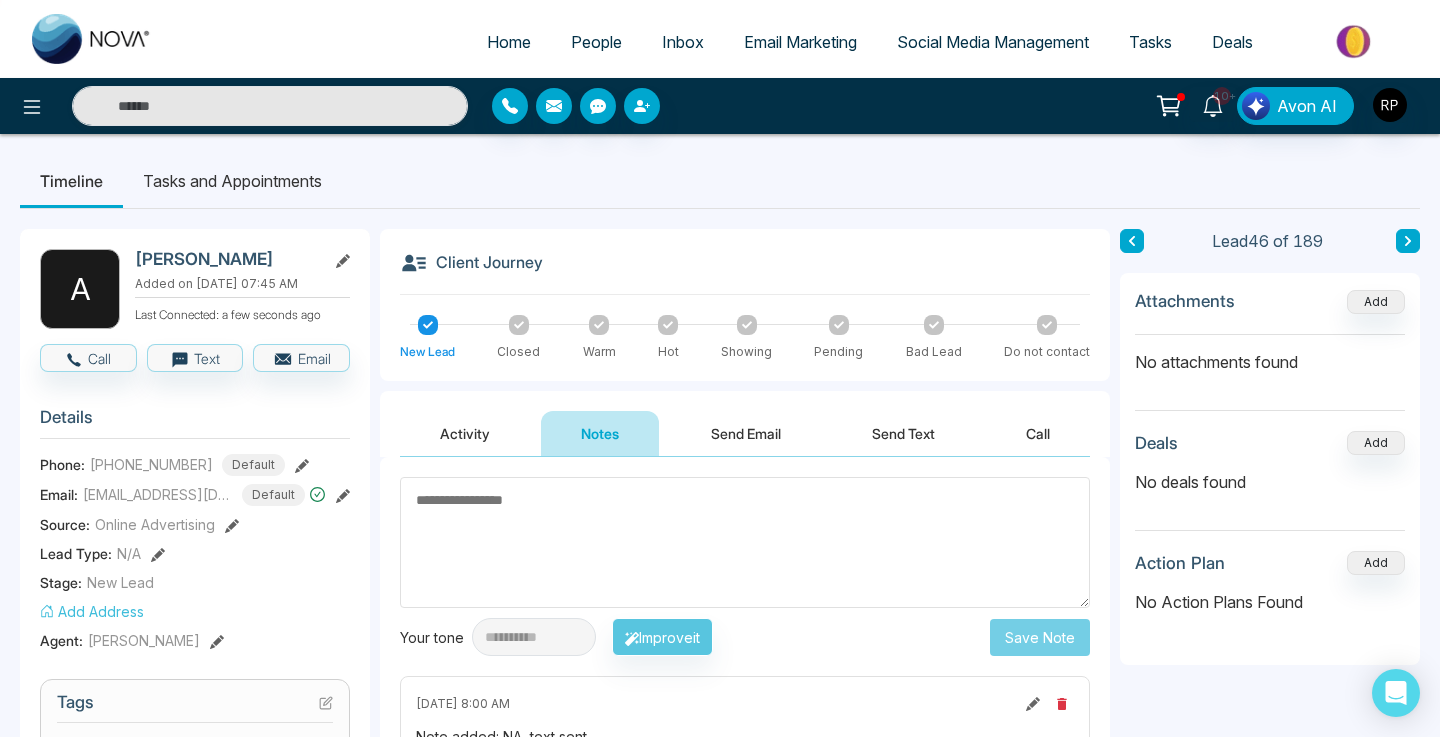 click on "People" at bounding box center [596, 42] 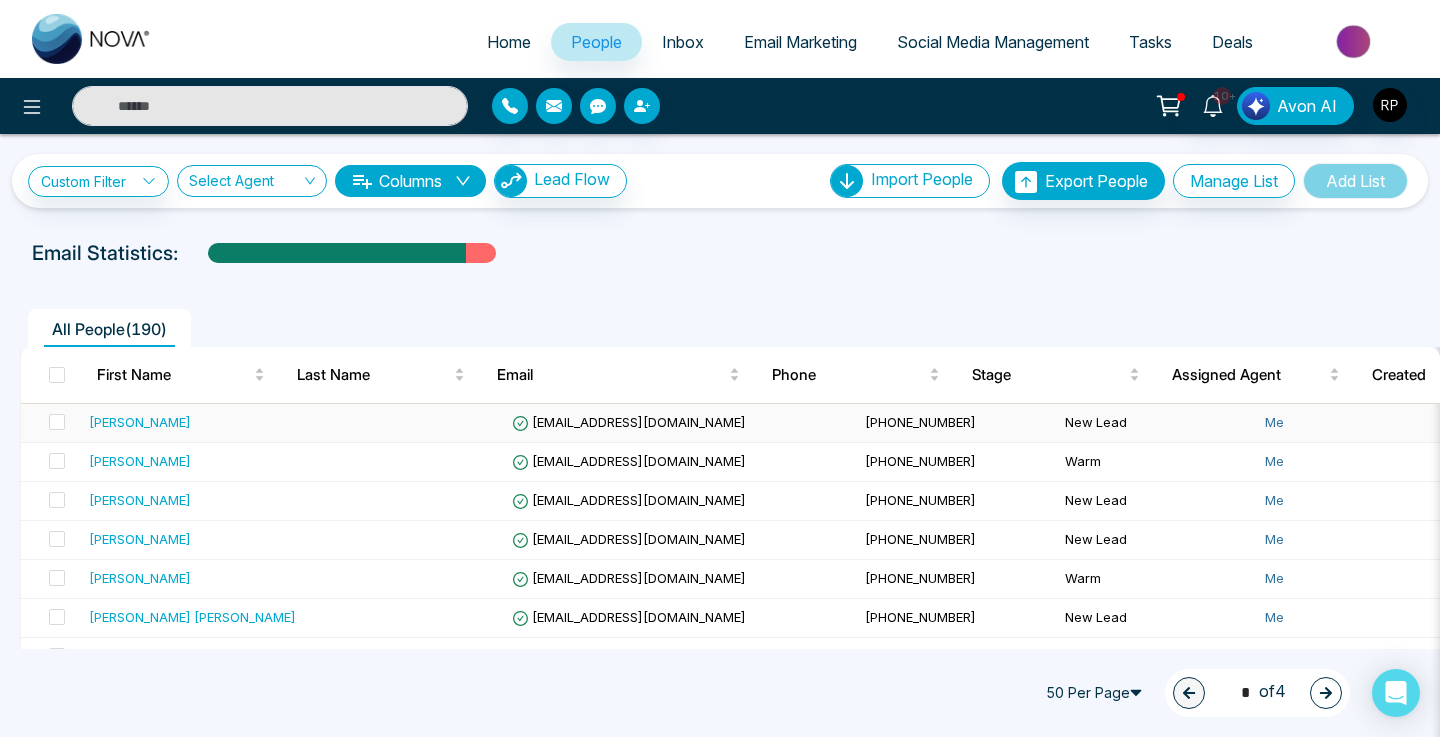 click on "[PERSON_NAME]" at bounding box center (140, 422) 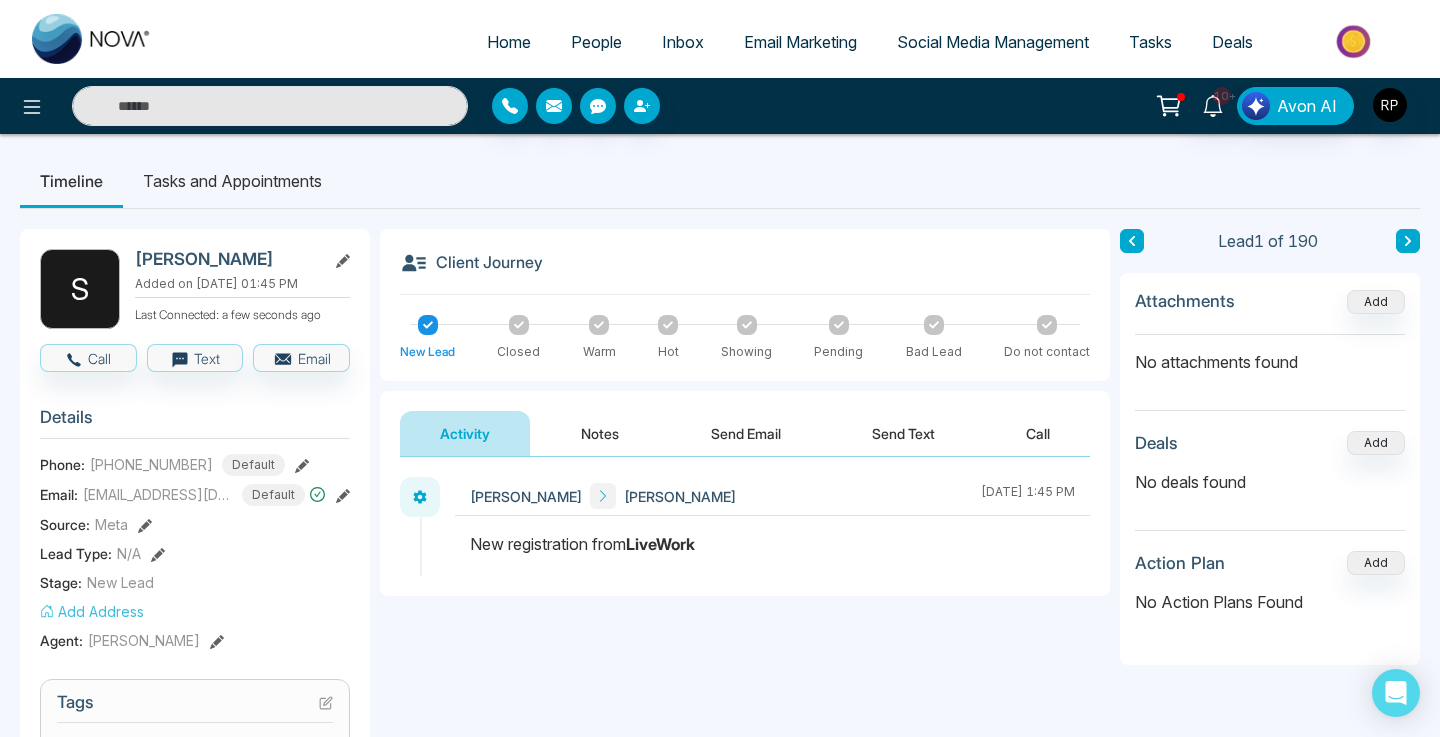 click on "Notes" at bounding box center (600, 433) 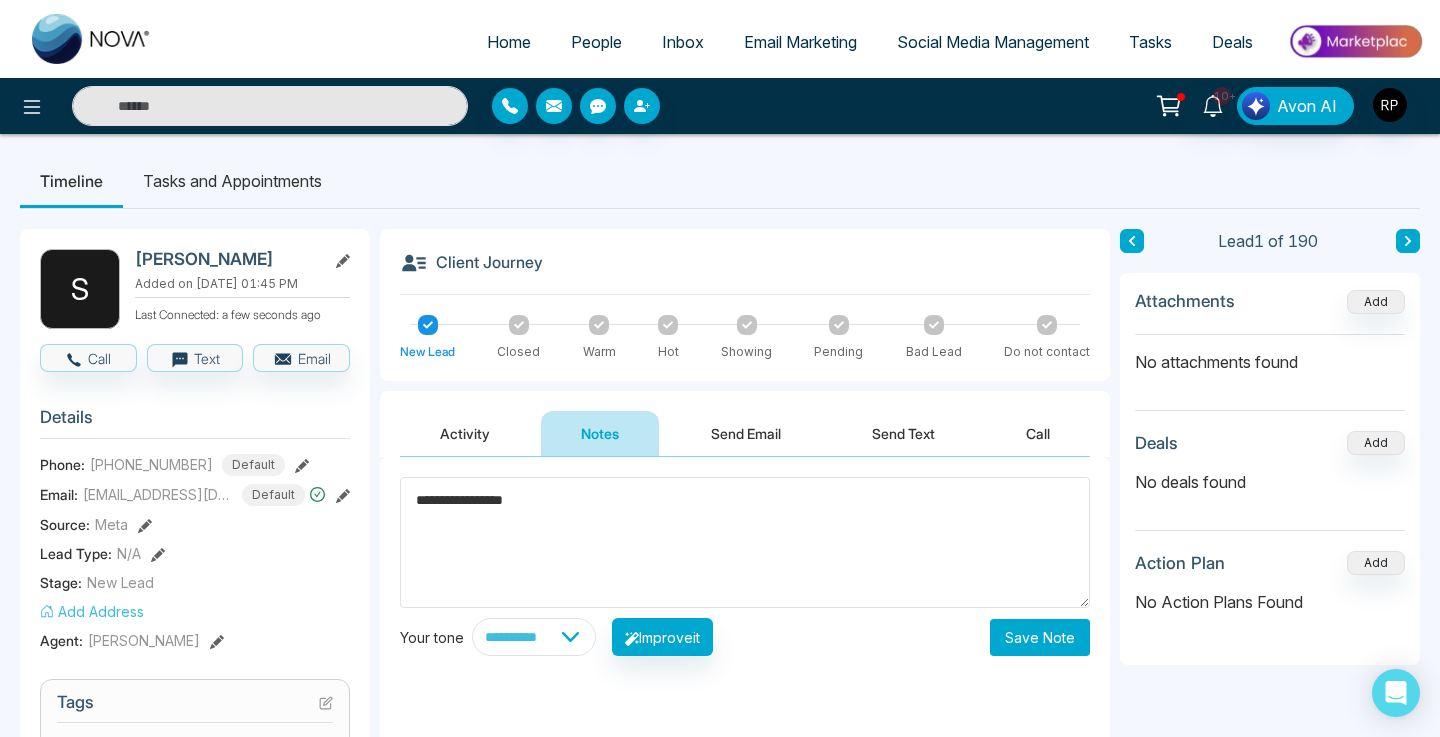 type on "**********" 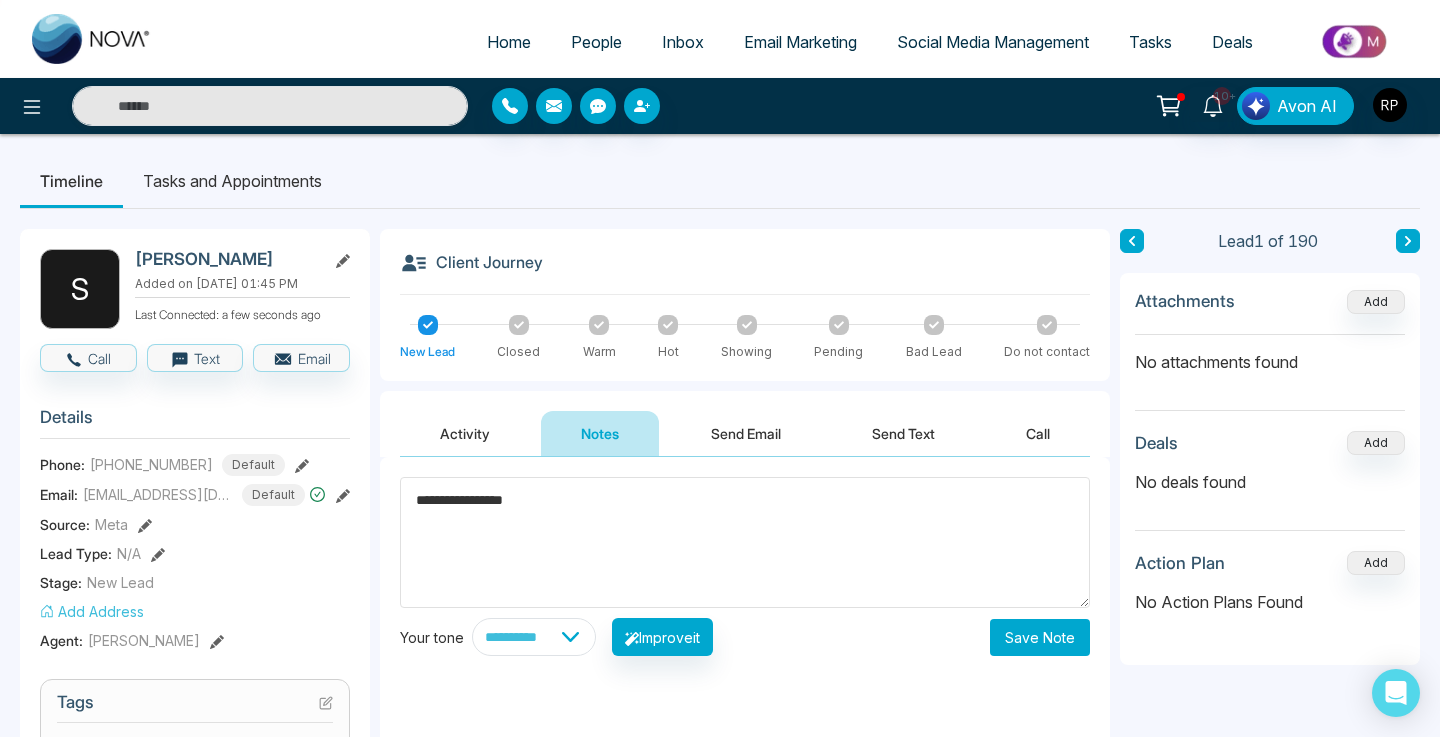 click on "Save Note" at bounding box center (1040, 637) 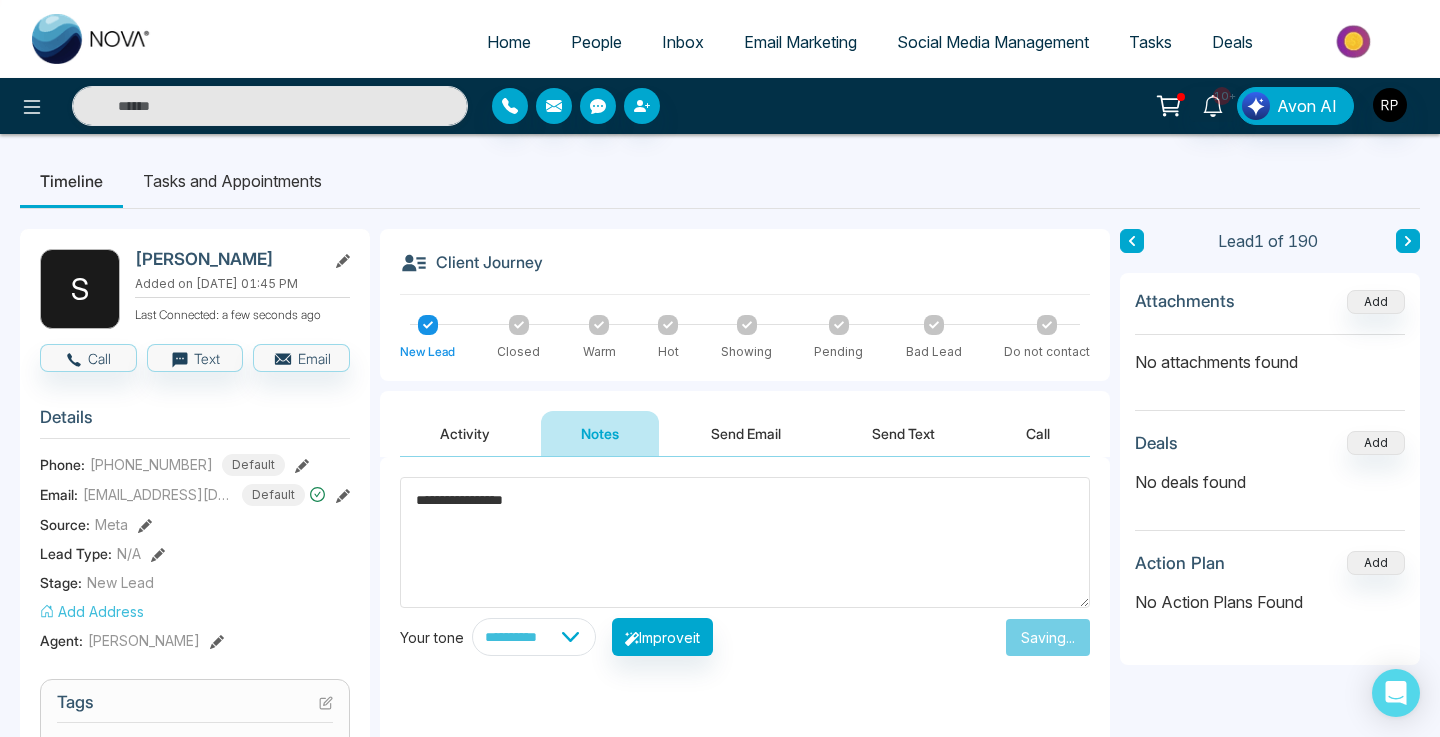 type 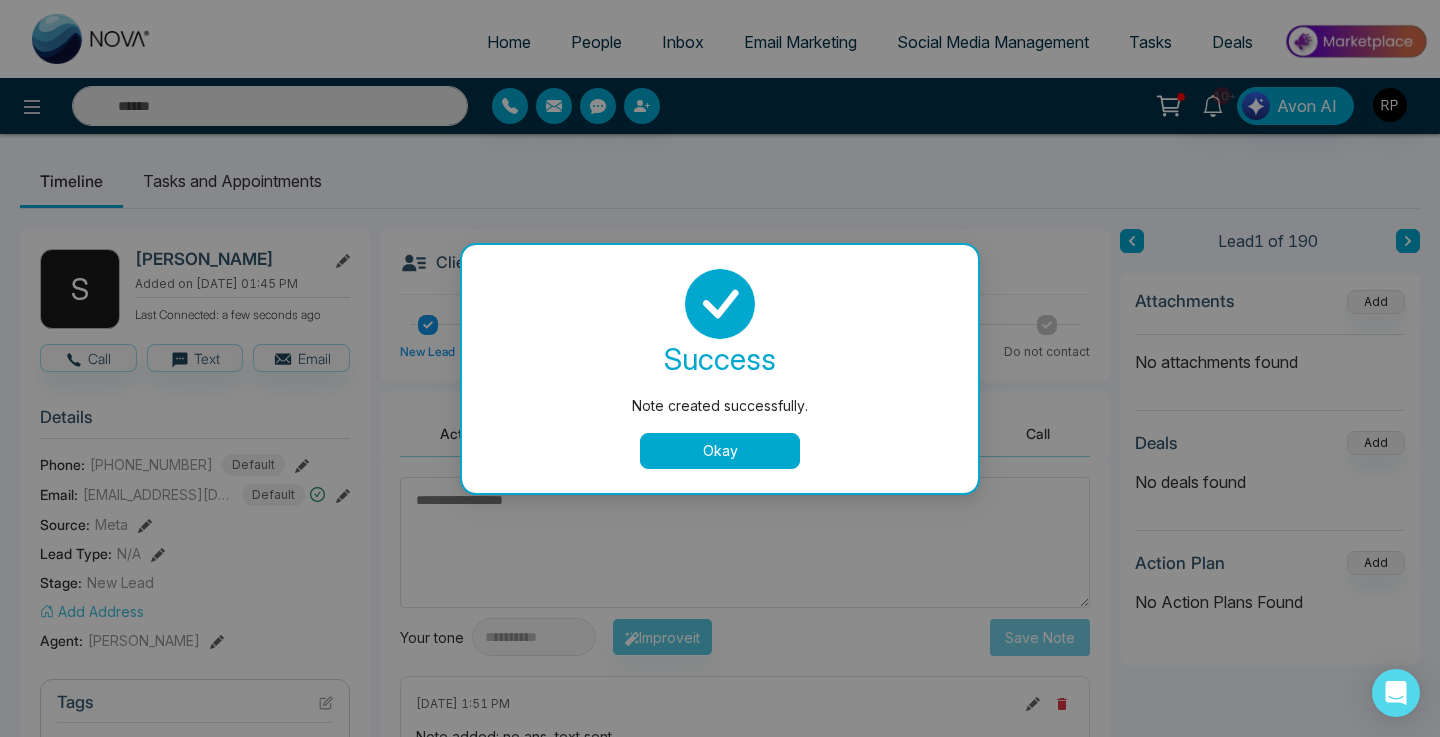 click on "Okay" at bounding box center (720, 451) 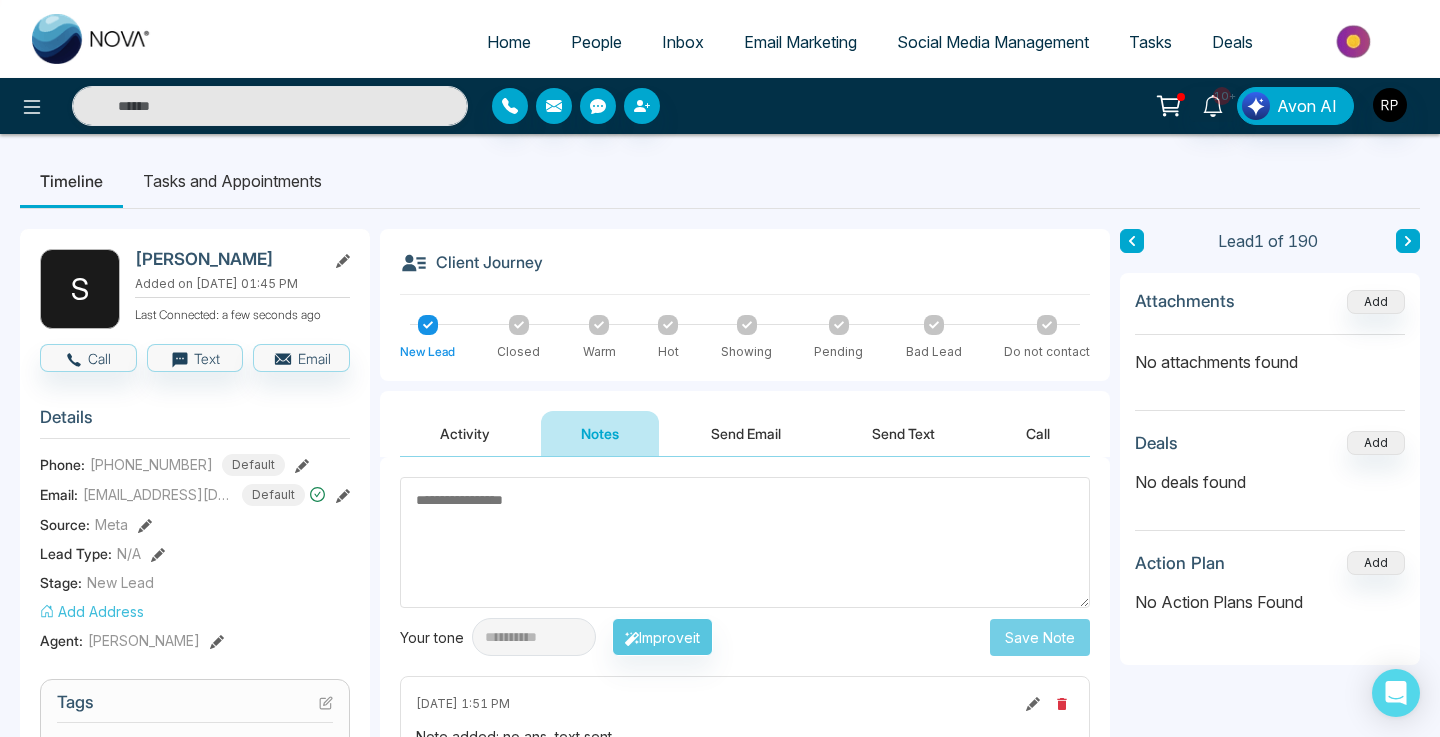 click on "Home People Inbox Email Marketing Social Media Management Tasks Deals" at bounding box center [720, 39] 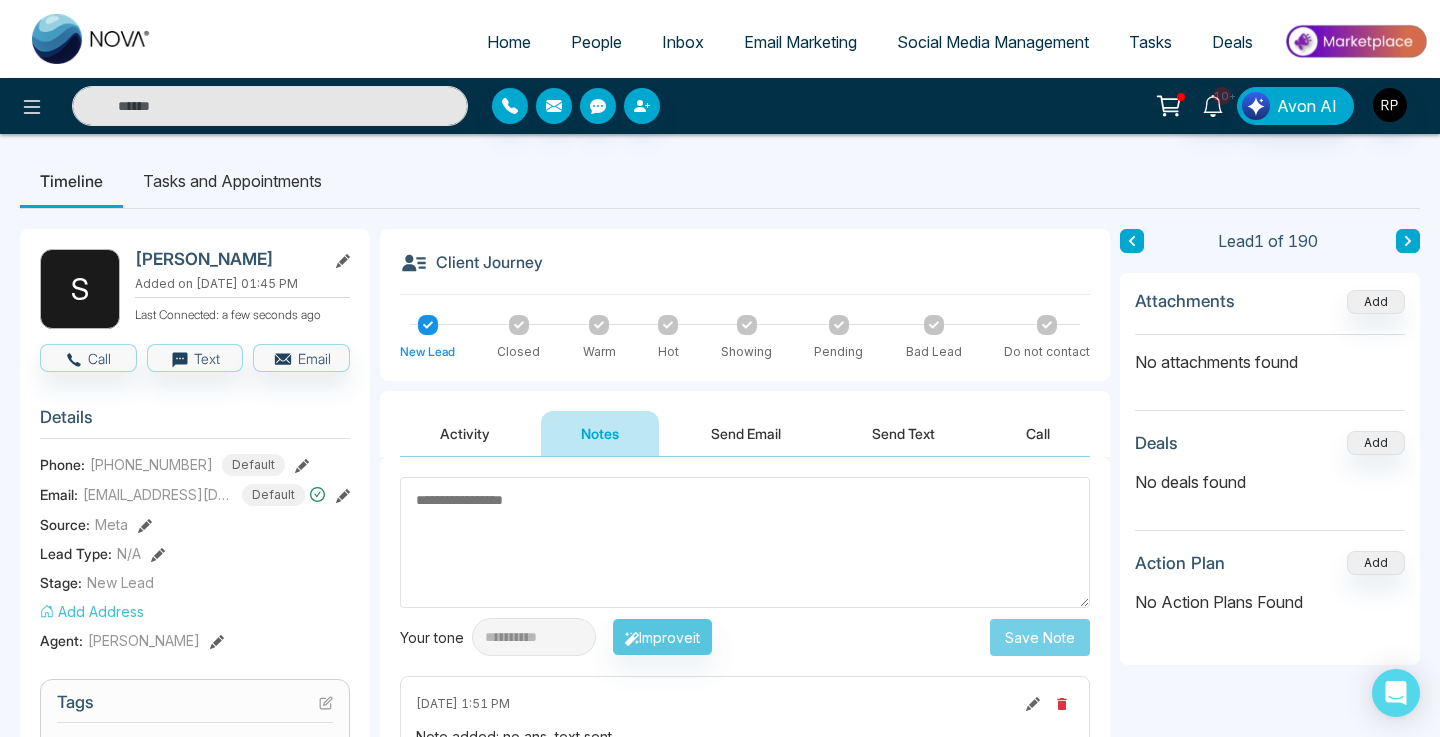 click on "People" at bounding box center (596, 42) 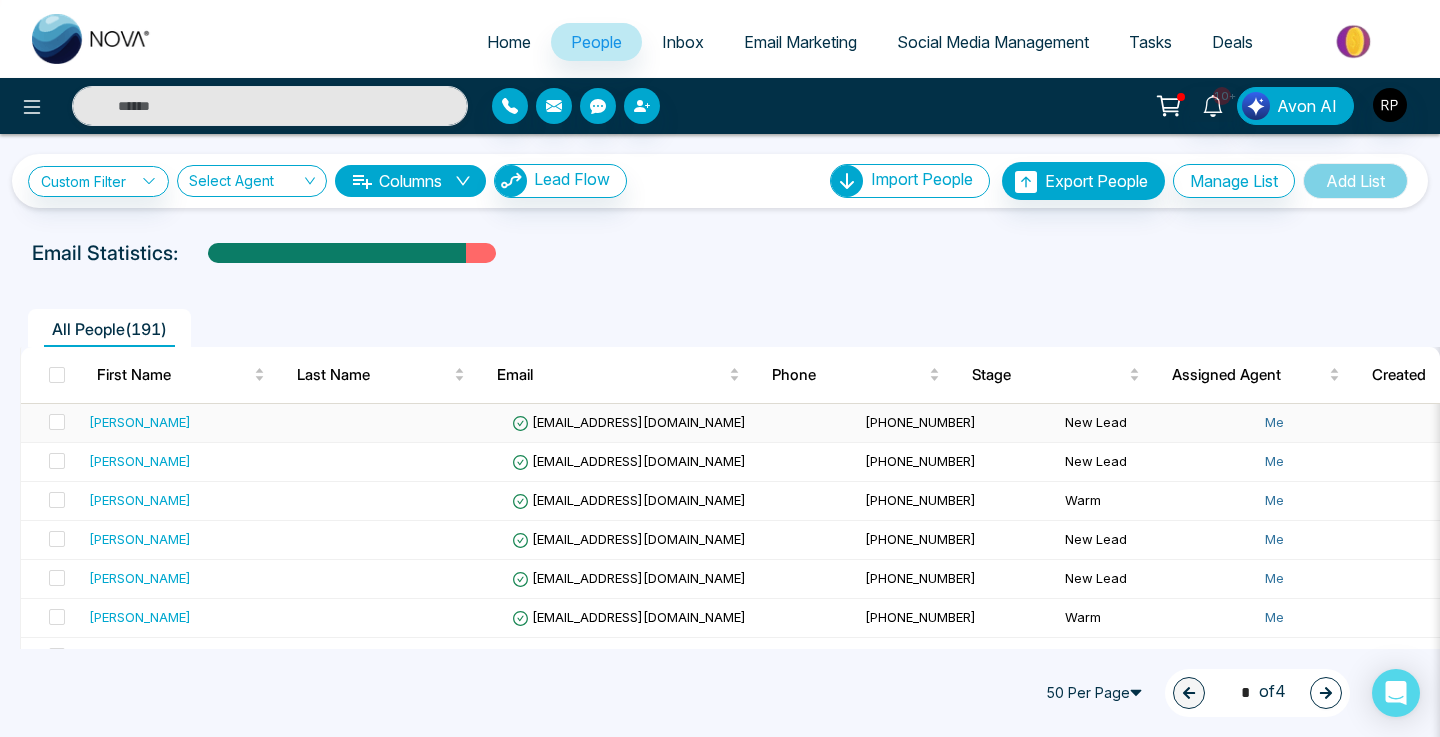 click on "[PERSON_NAME]" at bounding box center (140, 422) 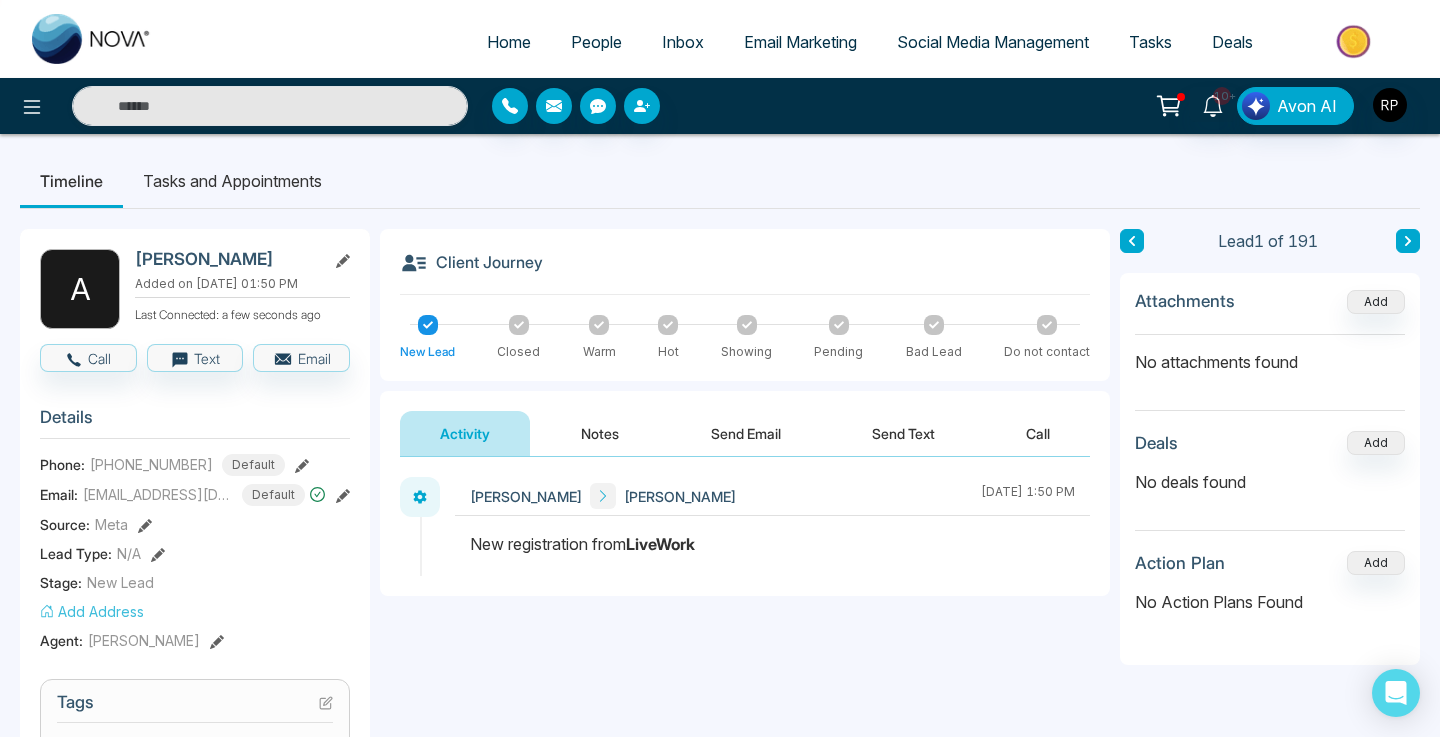 click on "[PERSON_NAME] [PERSON_NAME] [DATE] 1:50 PM" at bounding box center (772, 496) 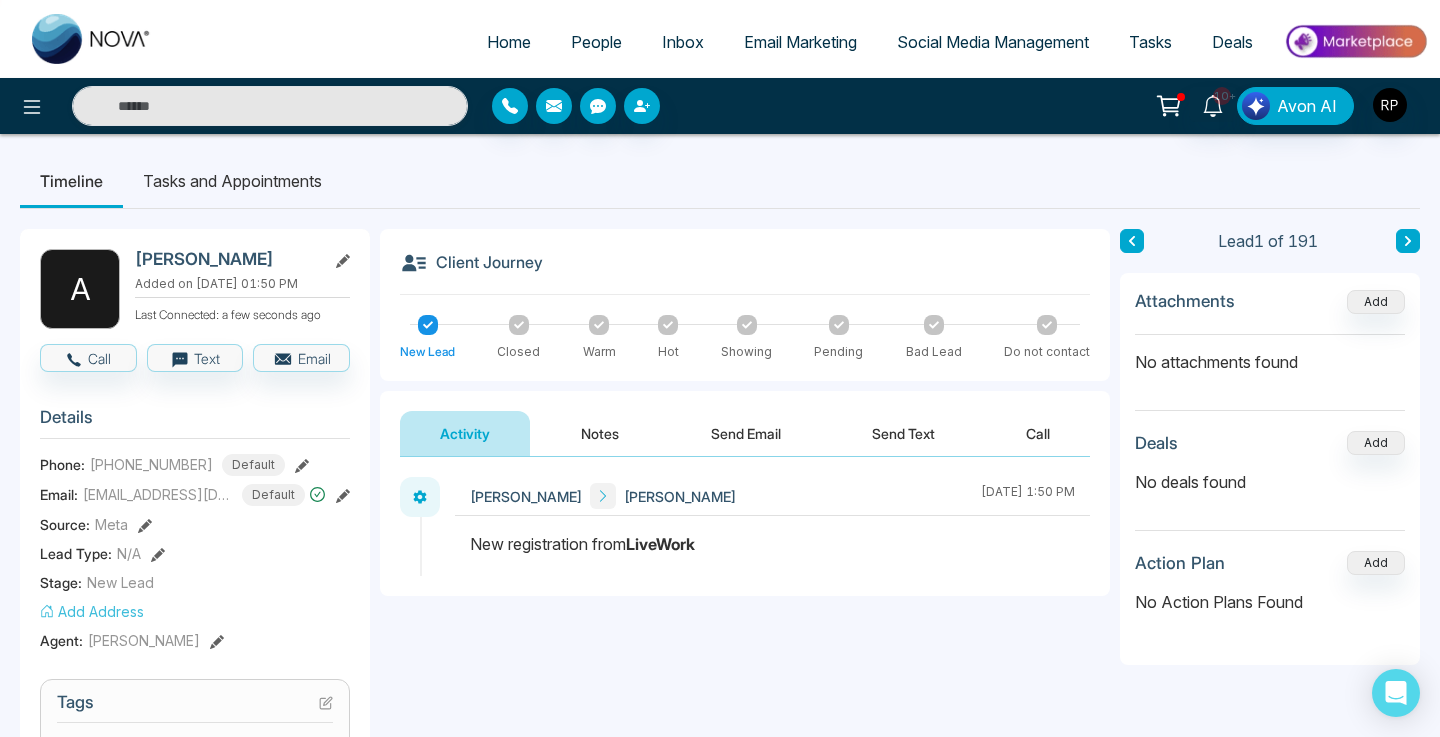 click on "Notes" at bounding box center [600, 433] 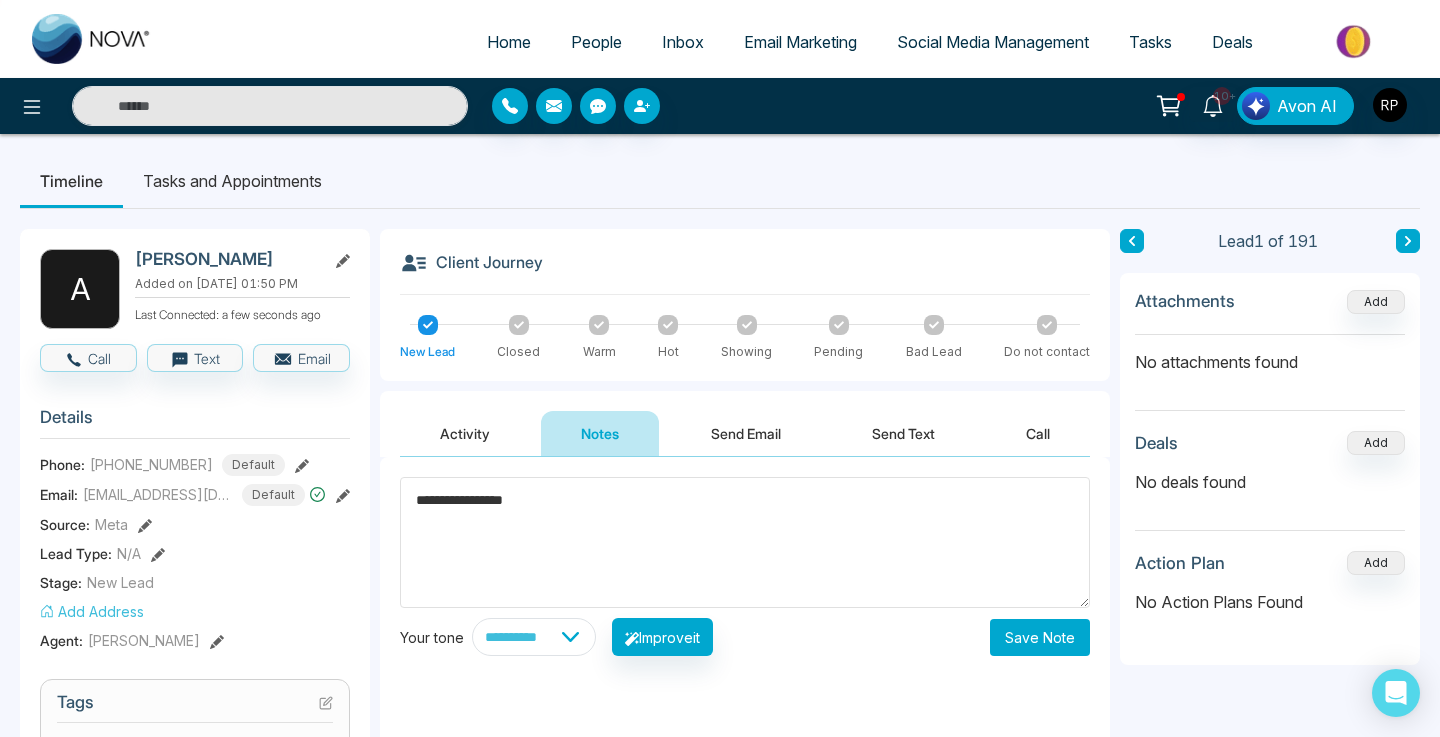 type on "**********" 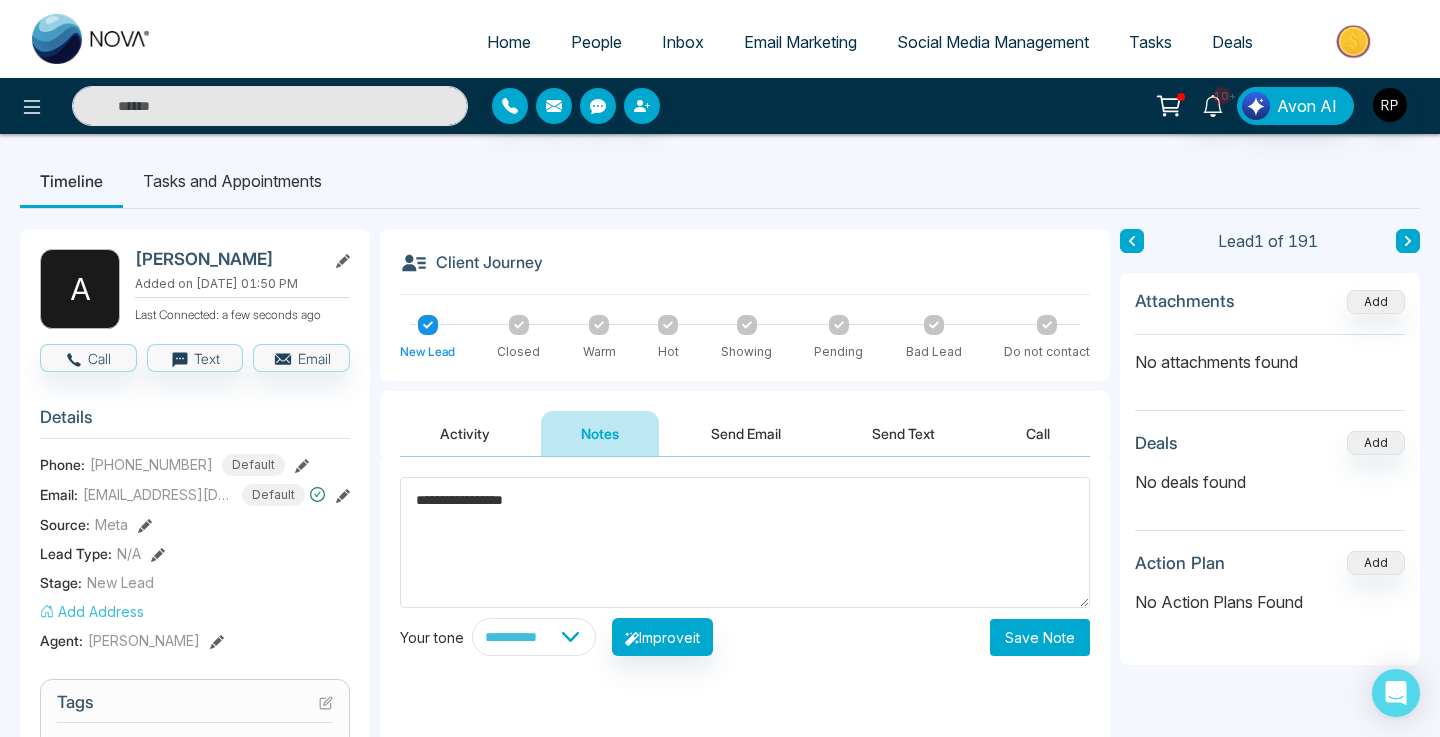 click on "Save Note" at bounding box center [1040, 637] 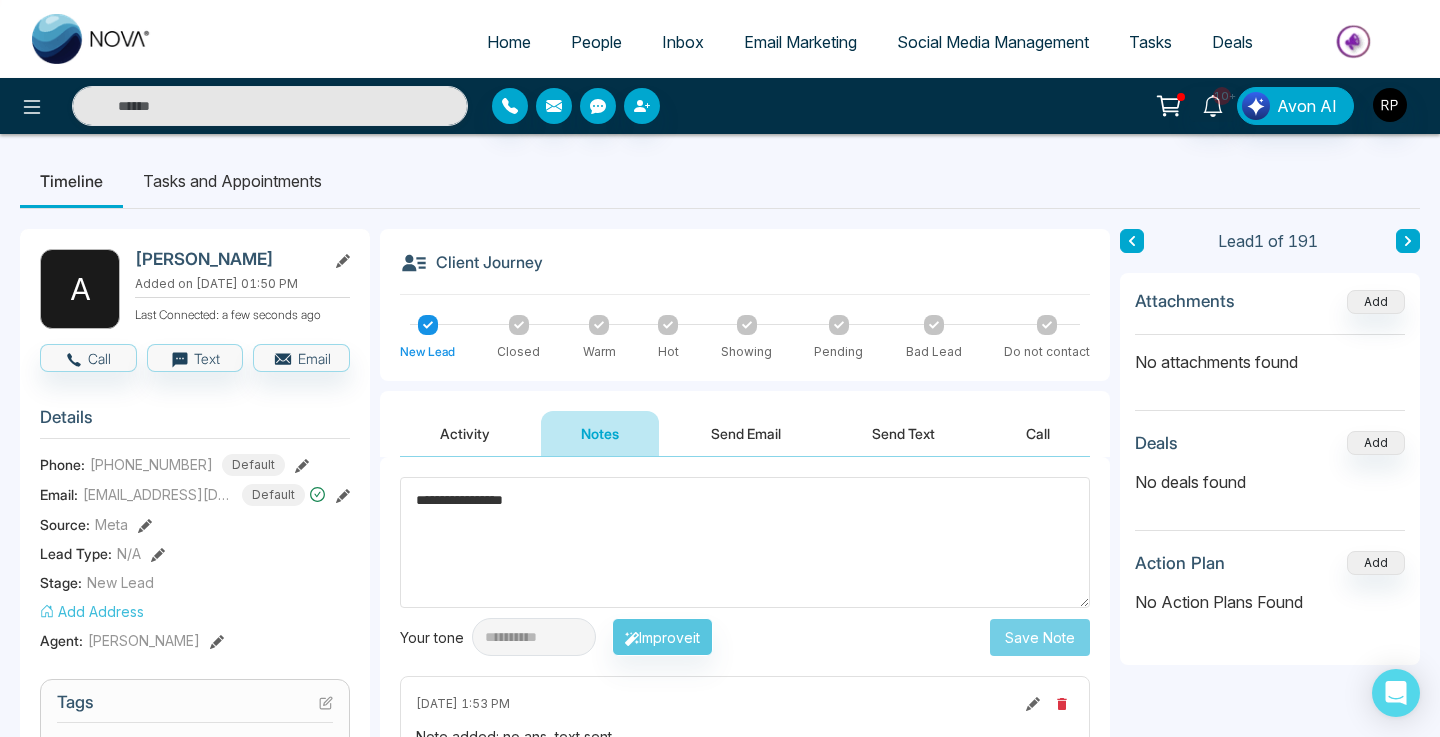 type 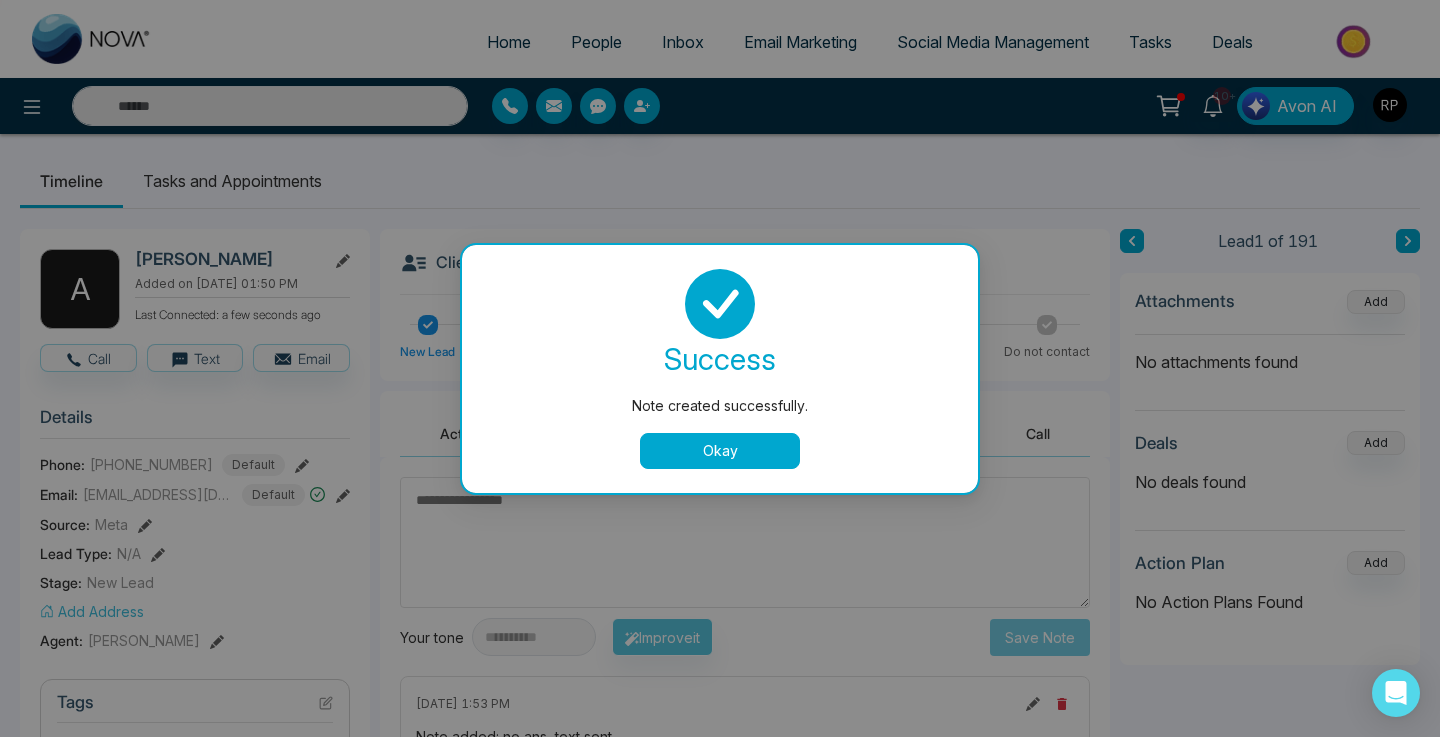 click on "Okay" at bounding box center [720, 451] 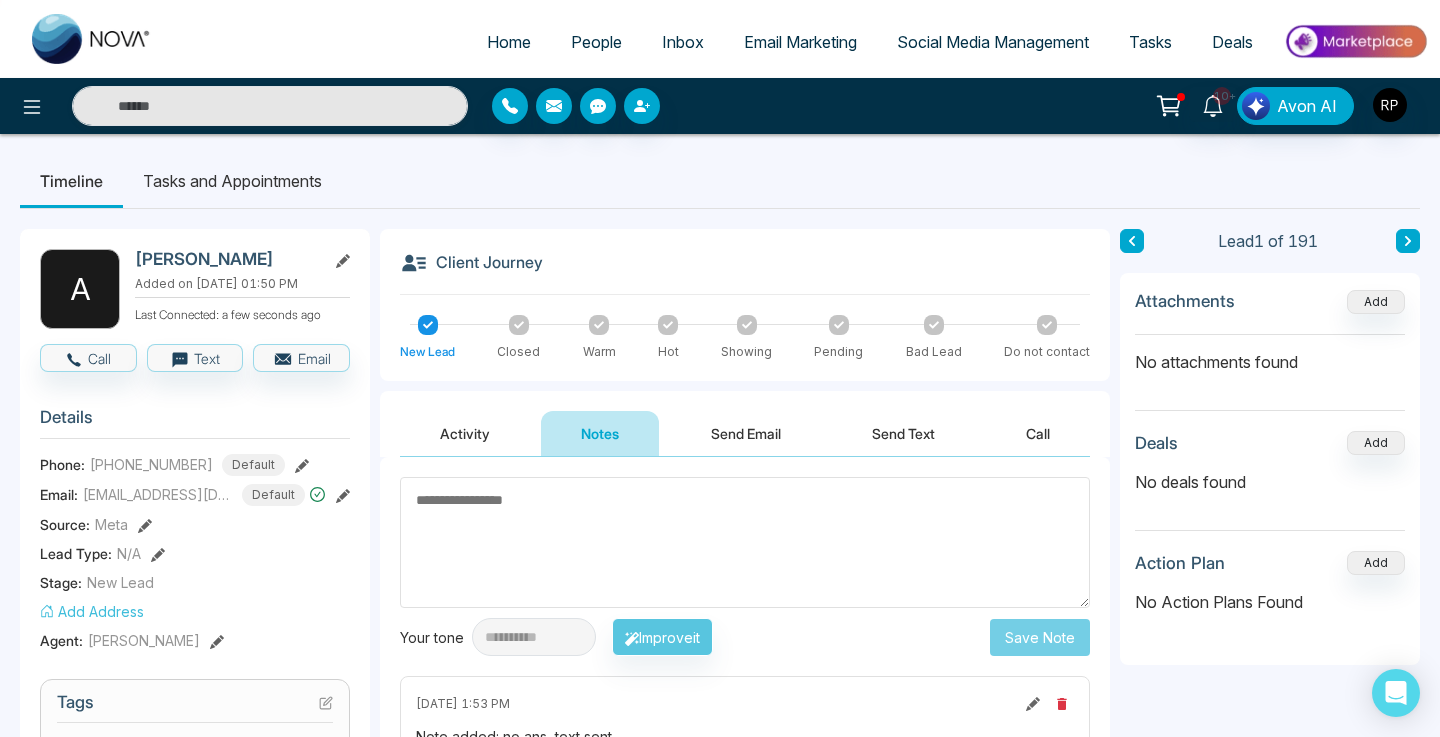 click on "People" at bounding box center [596, 42] 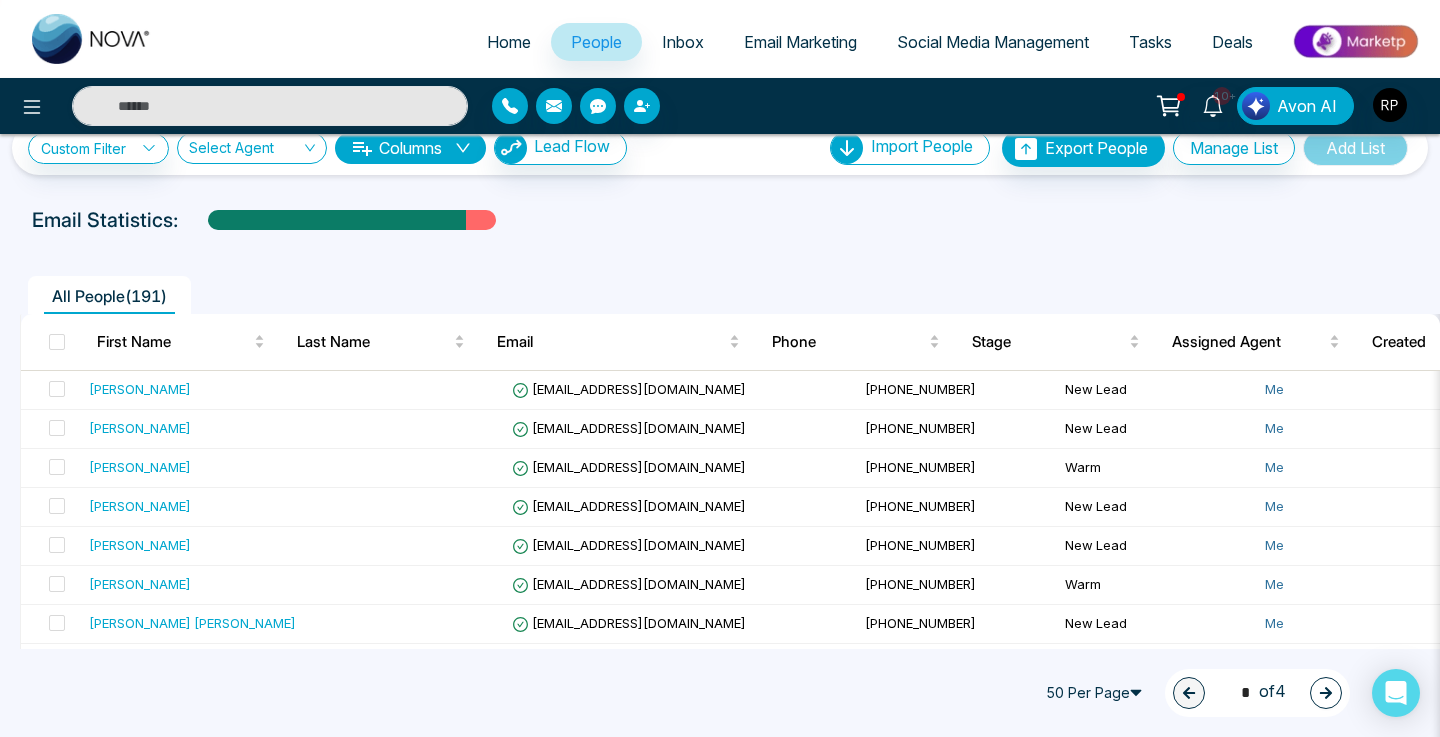 scroll, scrollTop: 36, scrollLeft: 0, axis: vertical 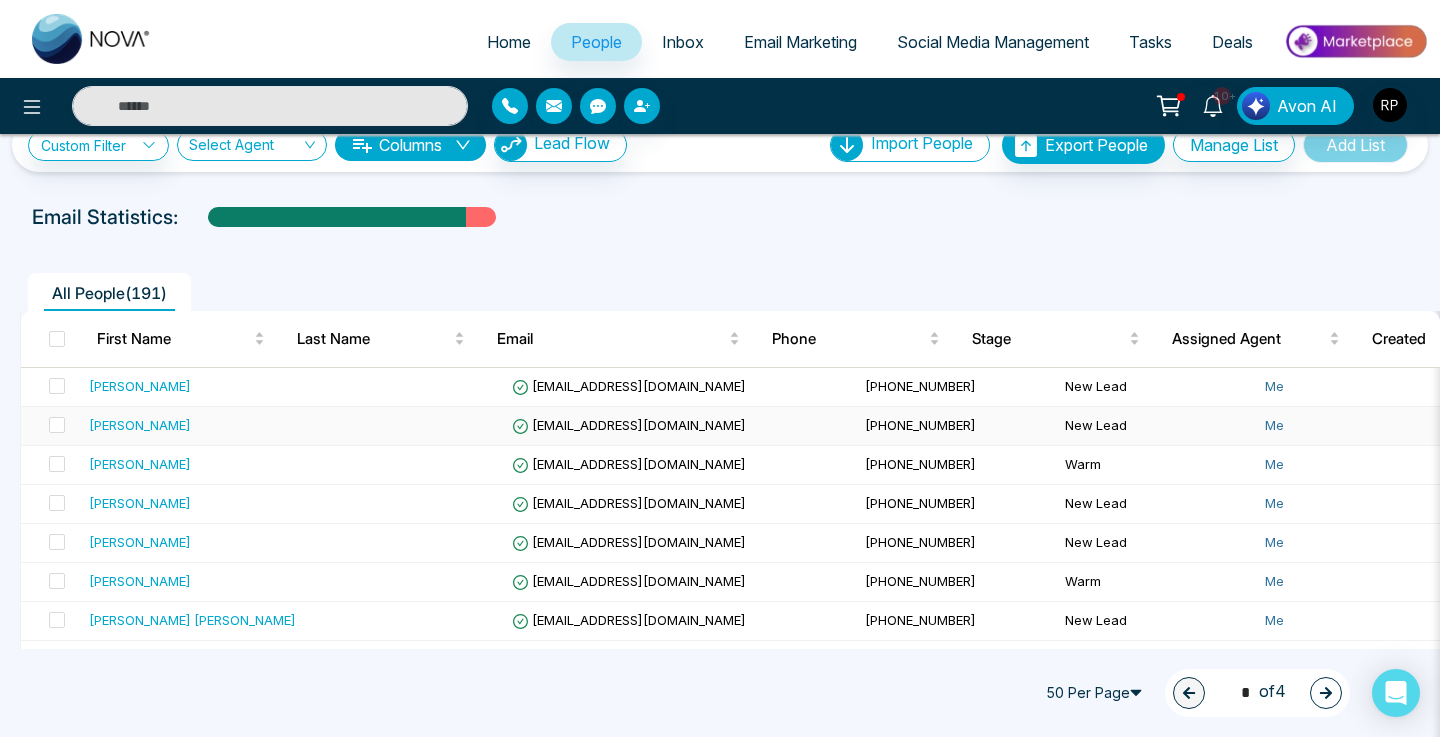 click on "[PERSON_NAME]" at bounding box center [140, 425] 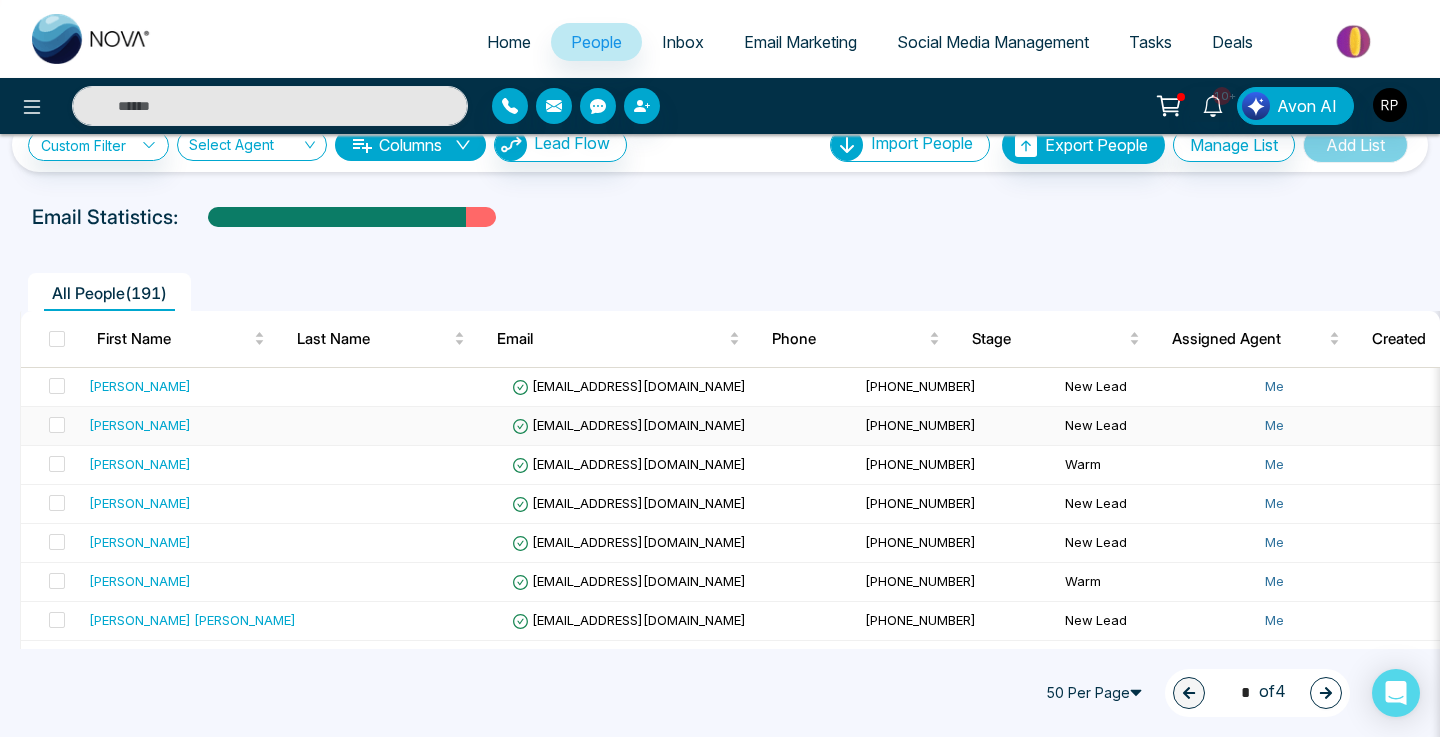 scroll, scrollTop: 0, scrollLeft: 0, axis: both 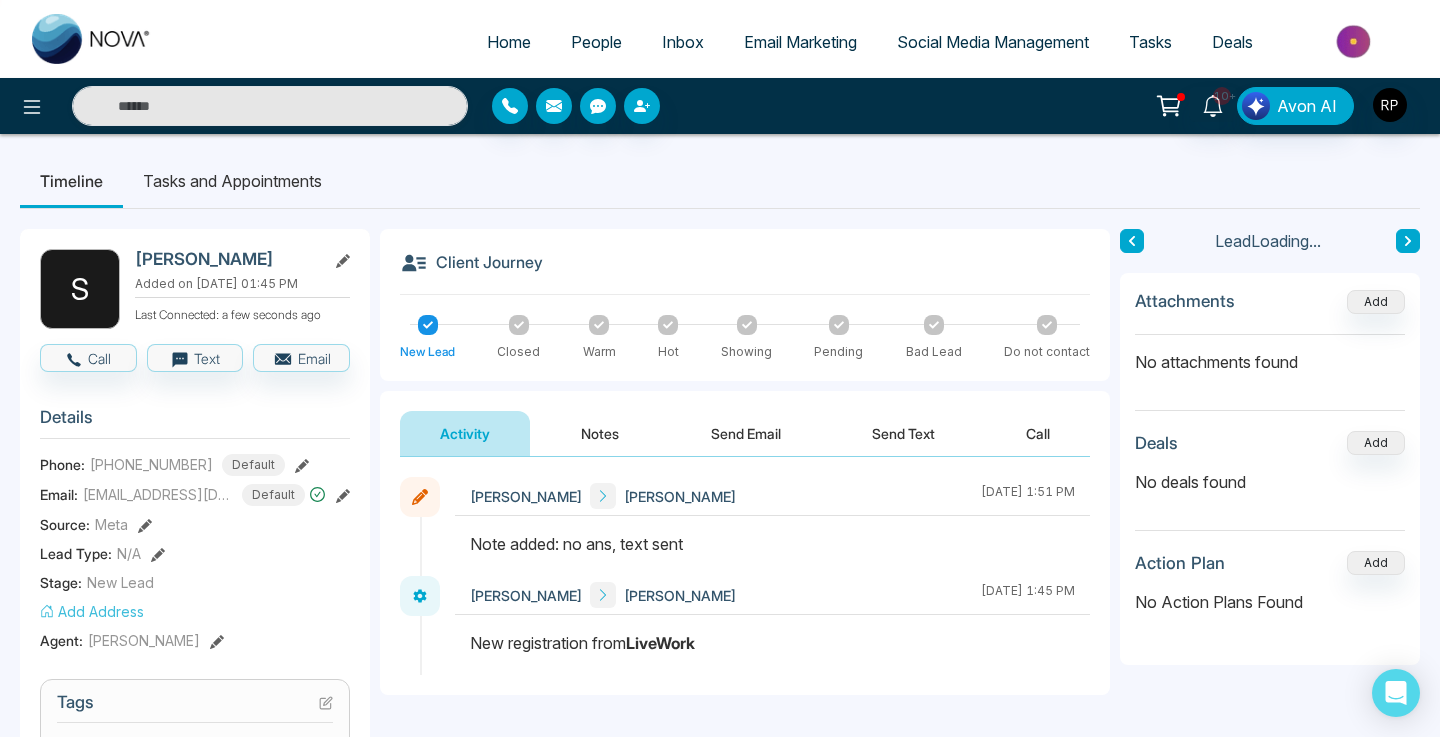 click on "Notes" at bounding box center [600, 433] 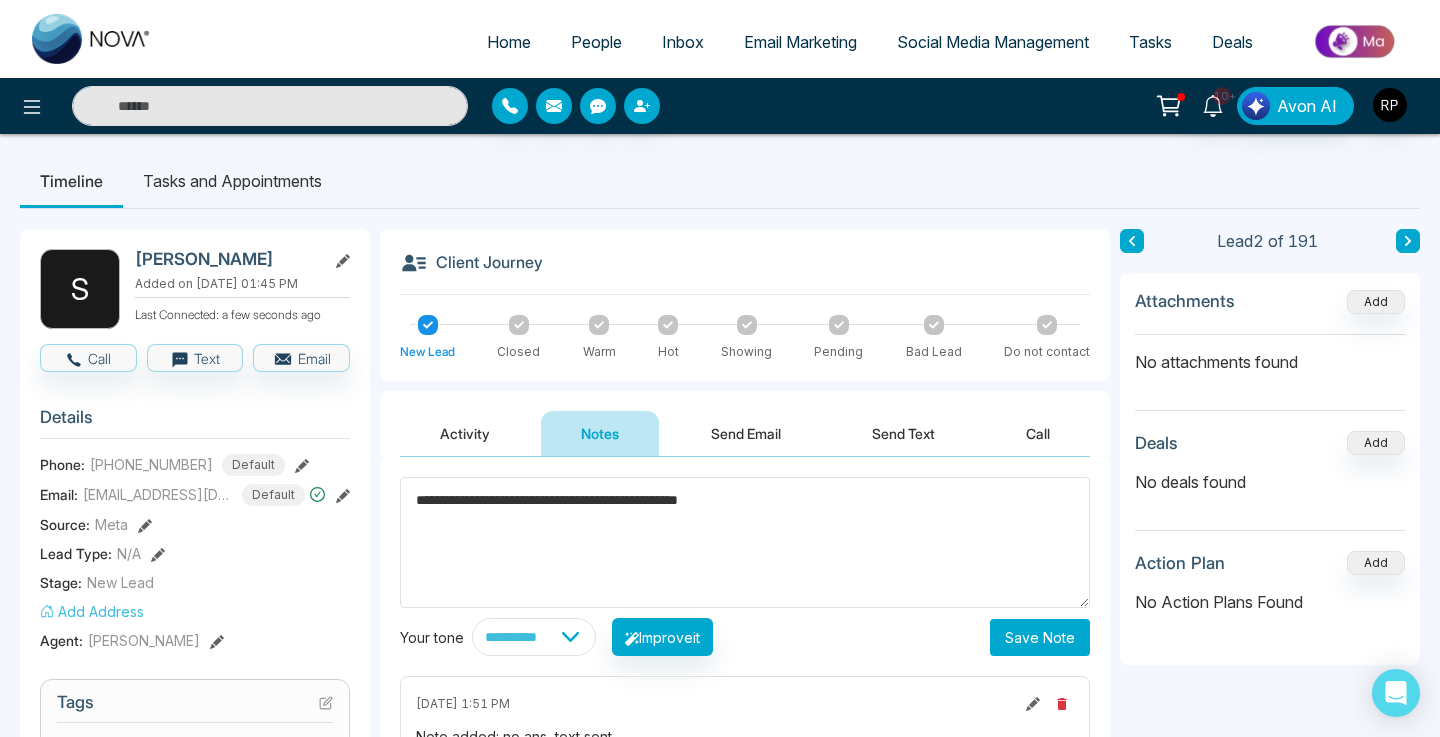 type on "**********" 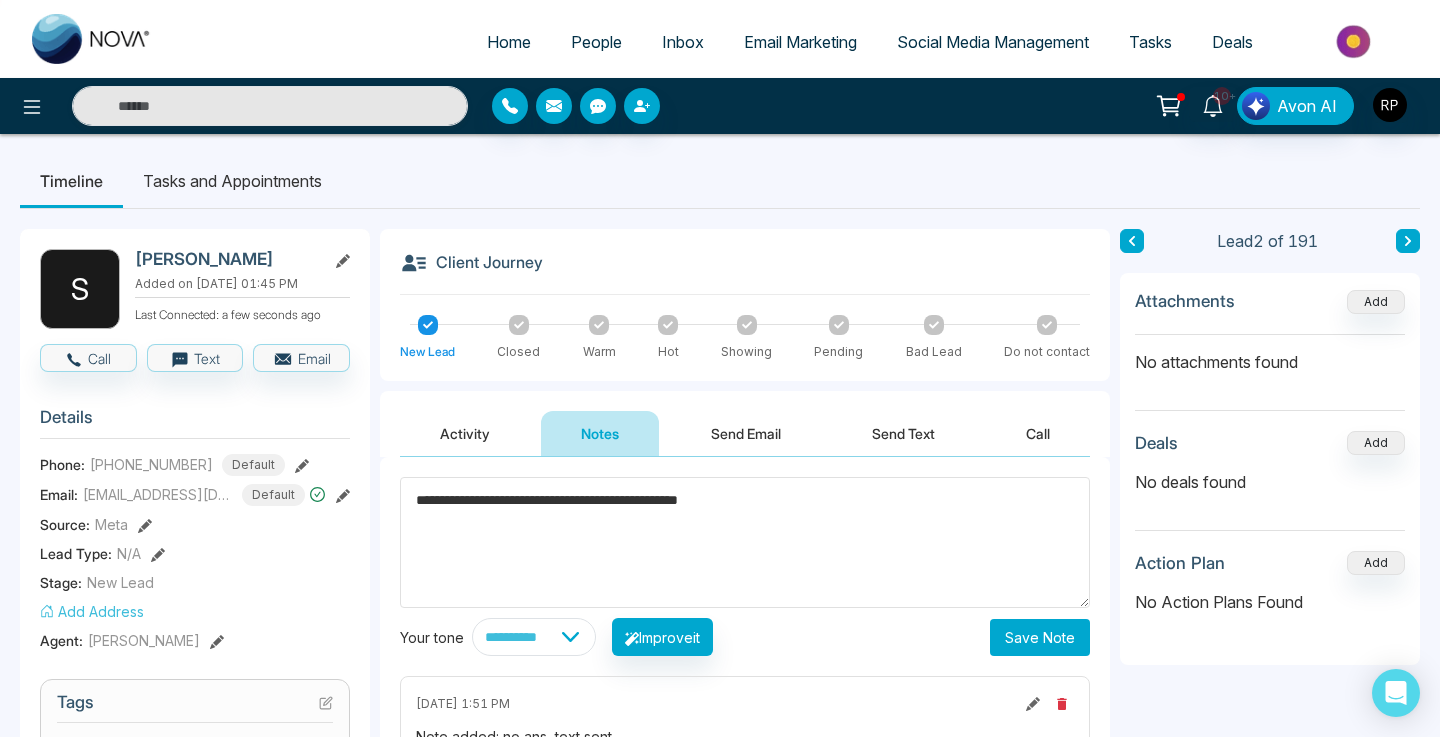 click 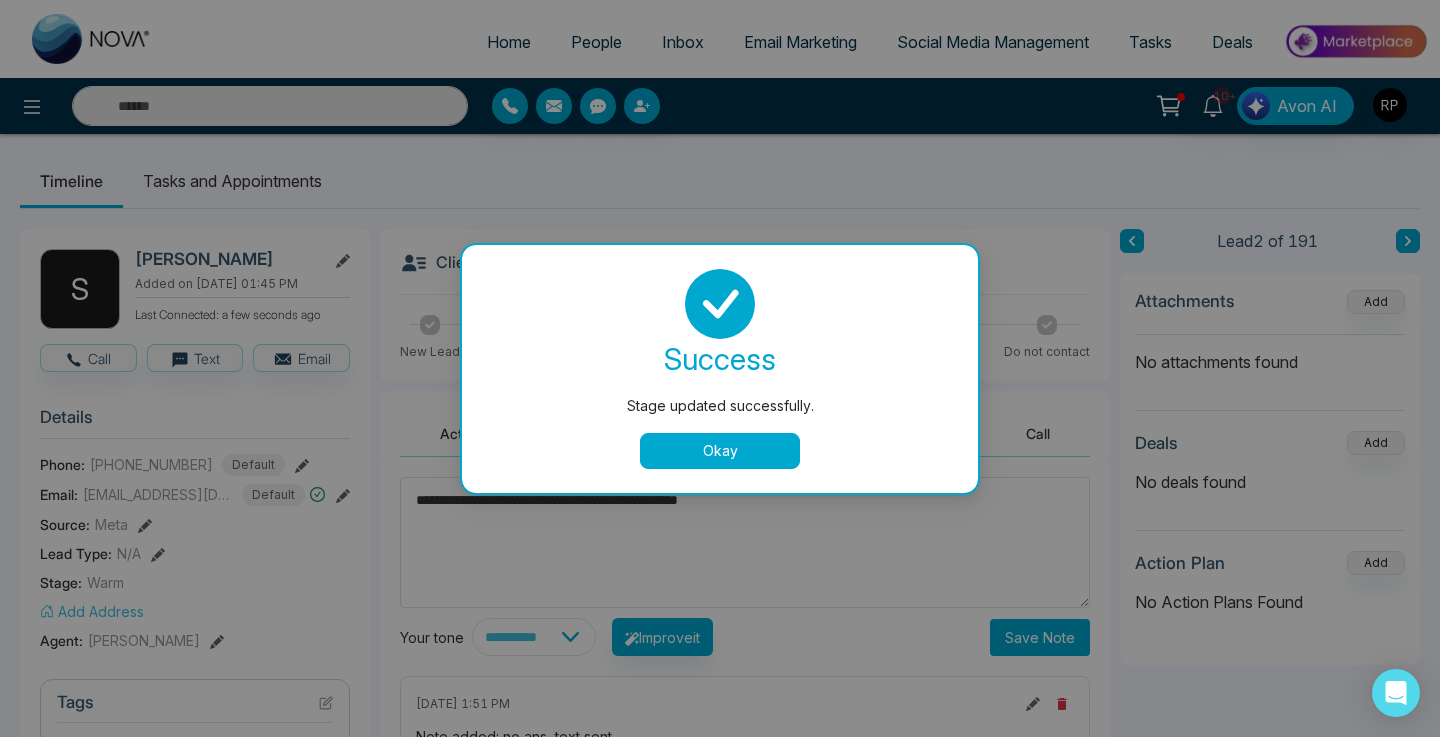 click on "Stage updated successfully. success Stage updated successfully.   Okay" at bounding box center [720, 368] 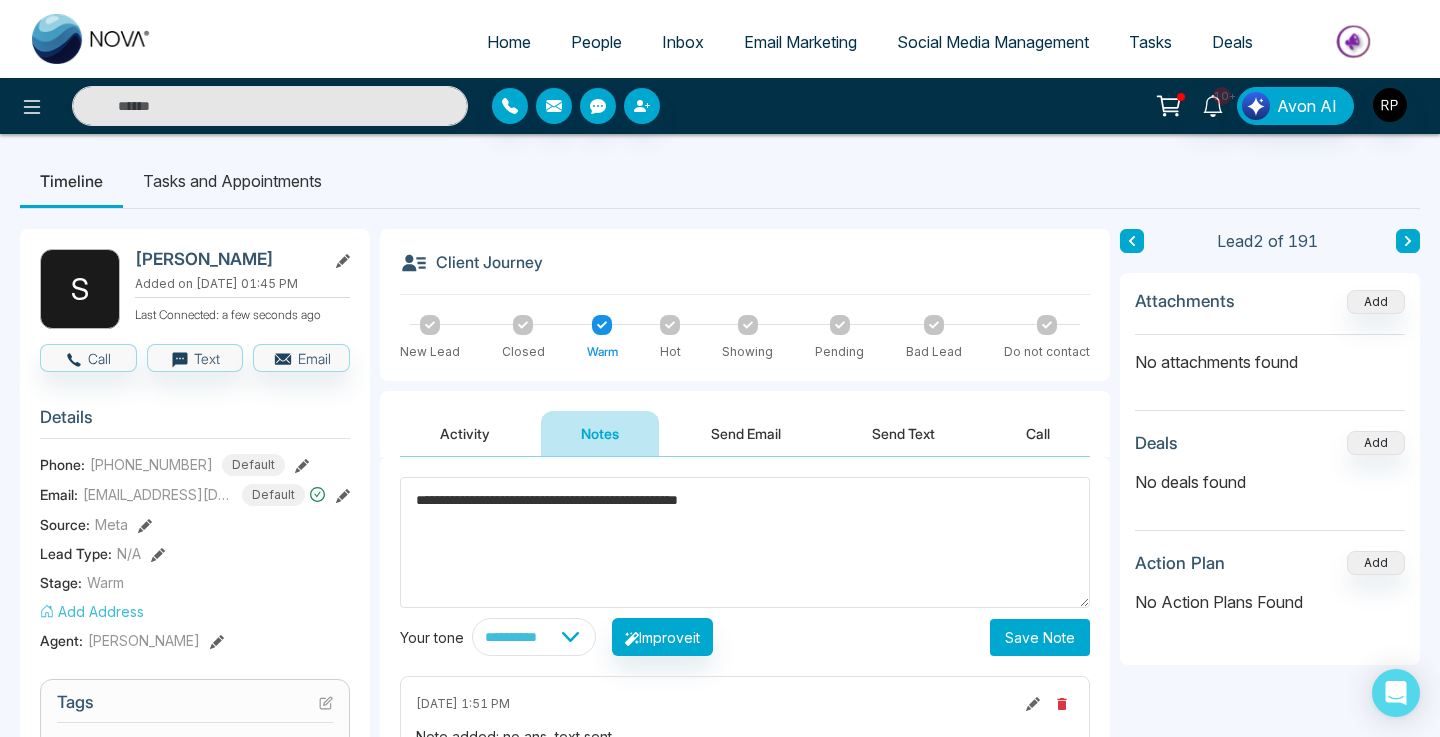 click on "Save Note" at bounding box center (1040, 637) 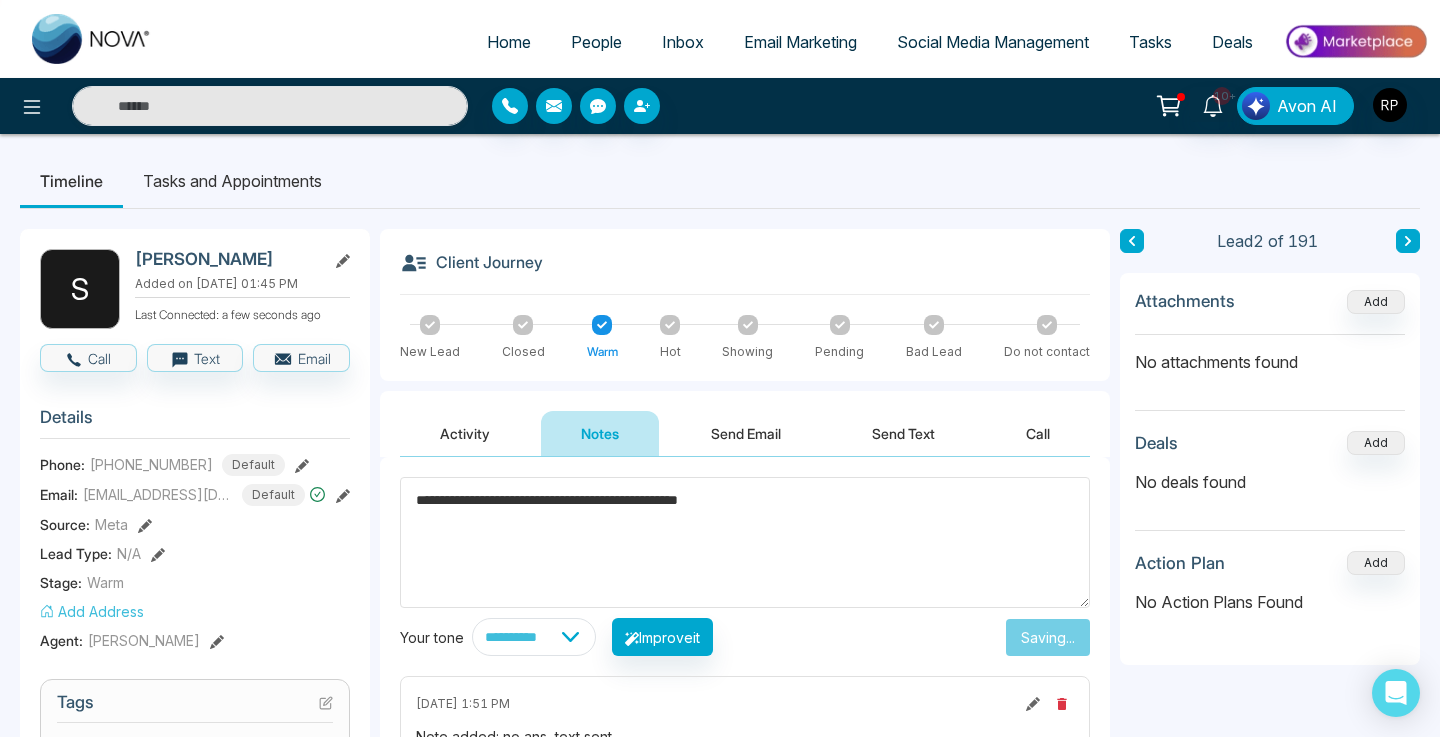 type 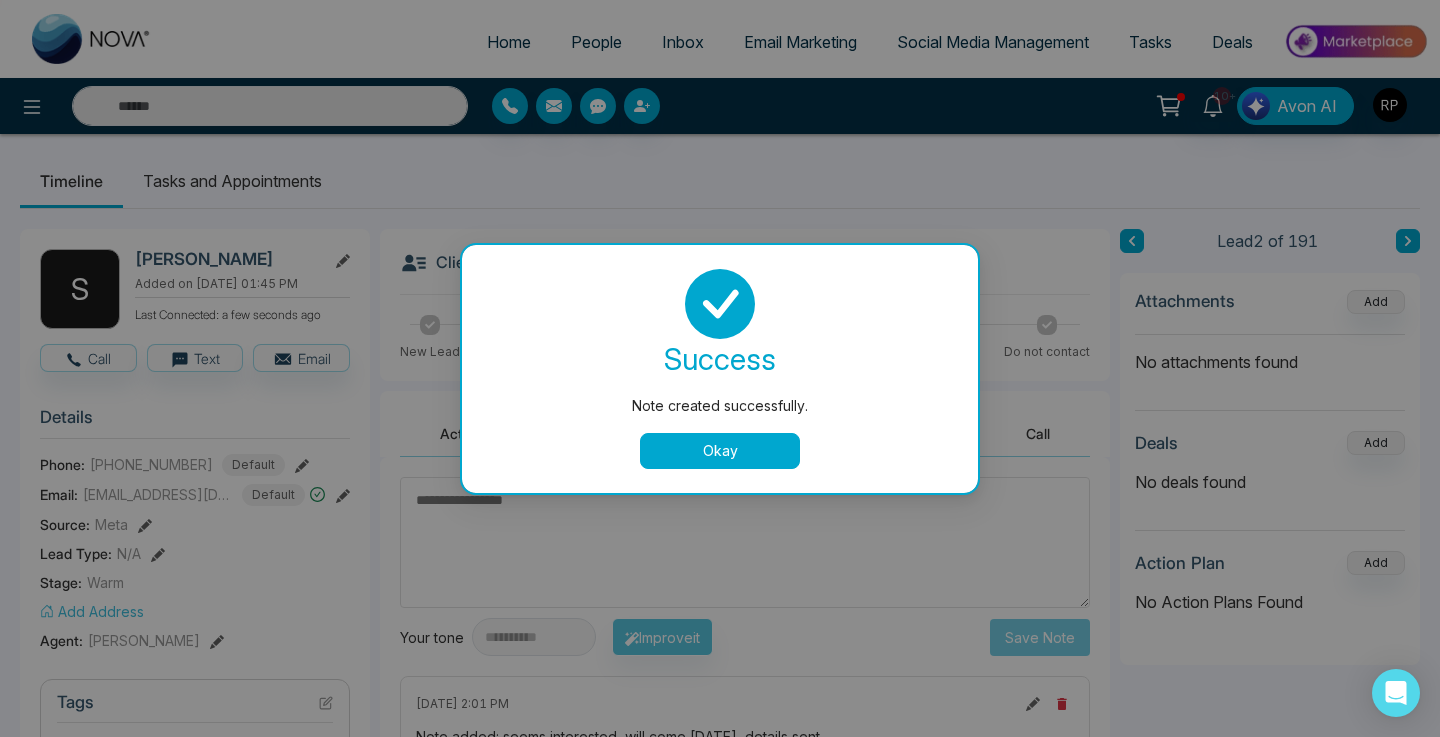 click on "Okay" at bounding box center [720, 451] 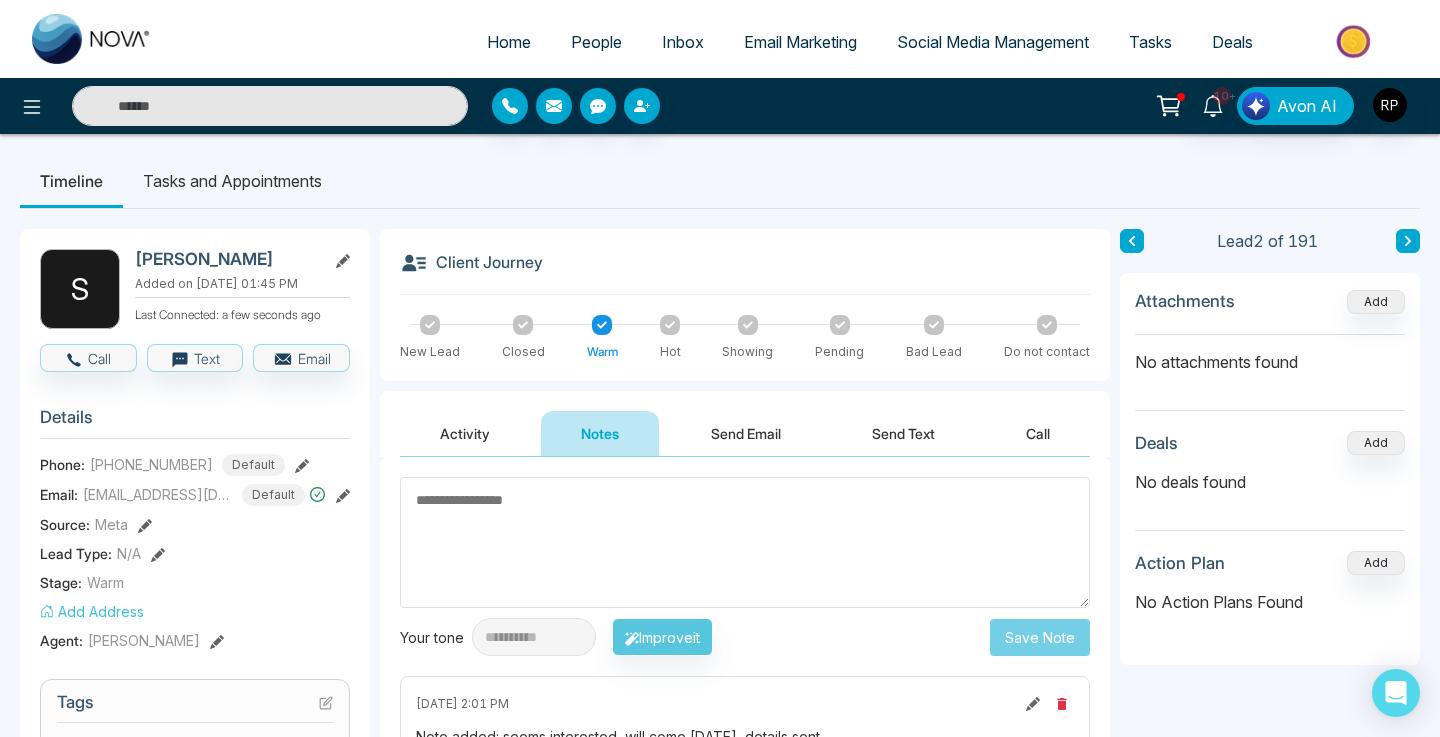 click at bounding box center (1132, 241) 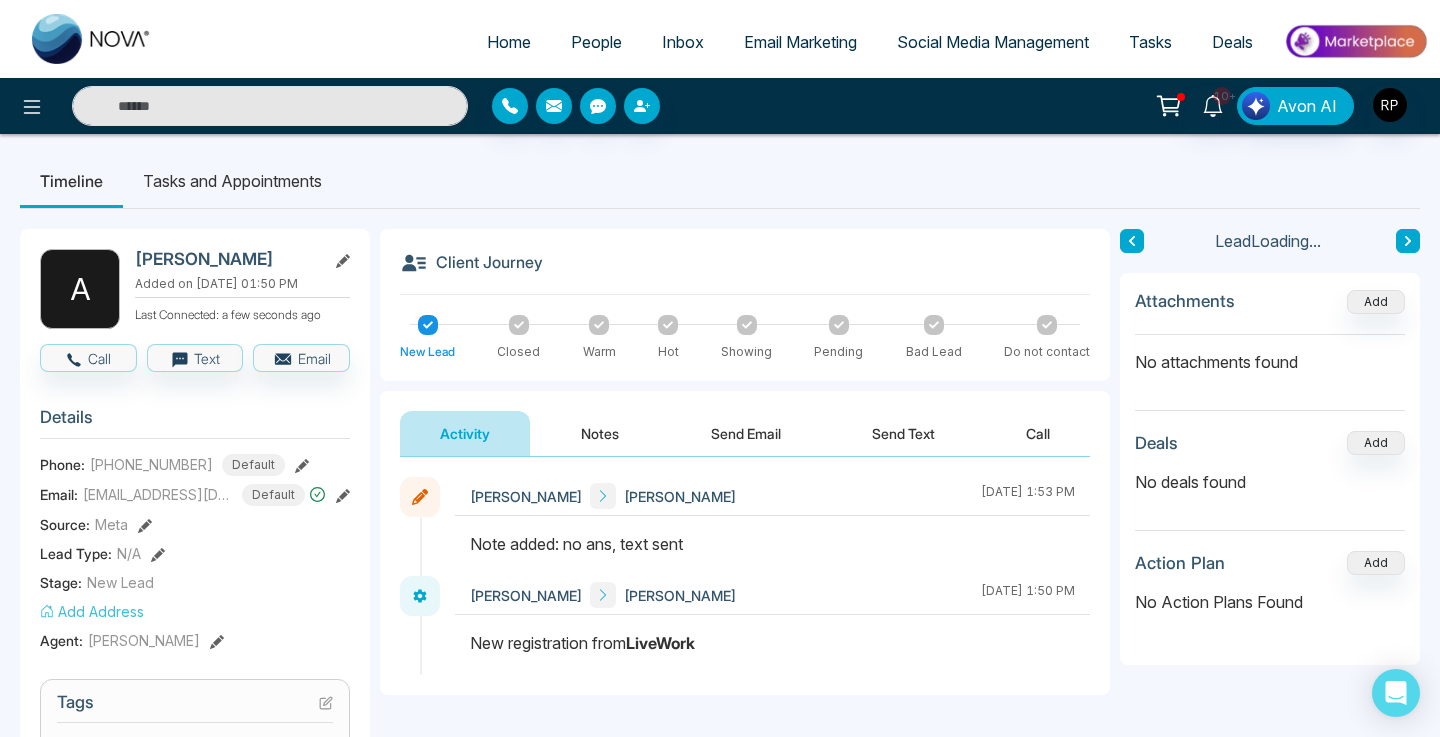 click on "[PERSON_NAME] [PERSON_NAME] [DATE] 1:53 PM" at bounding box center (772, 496) 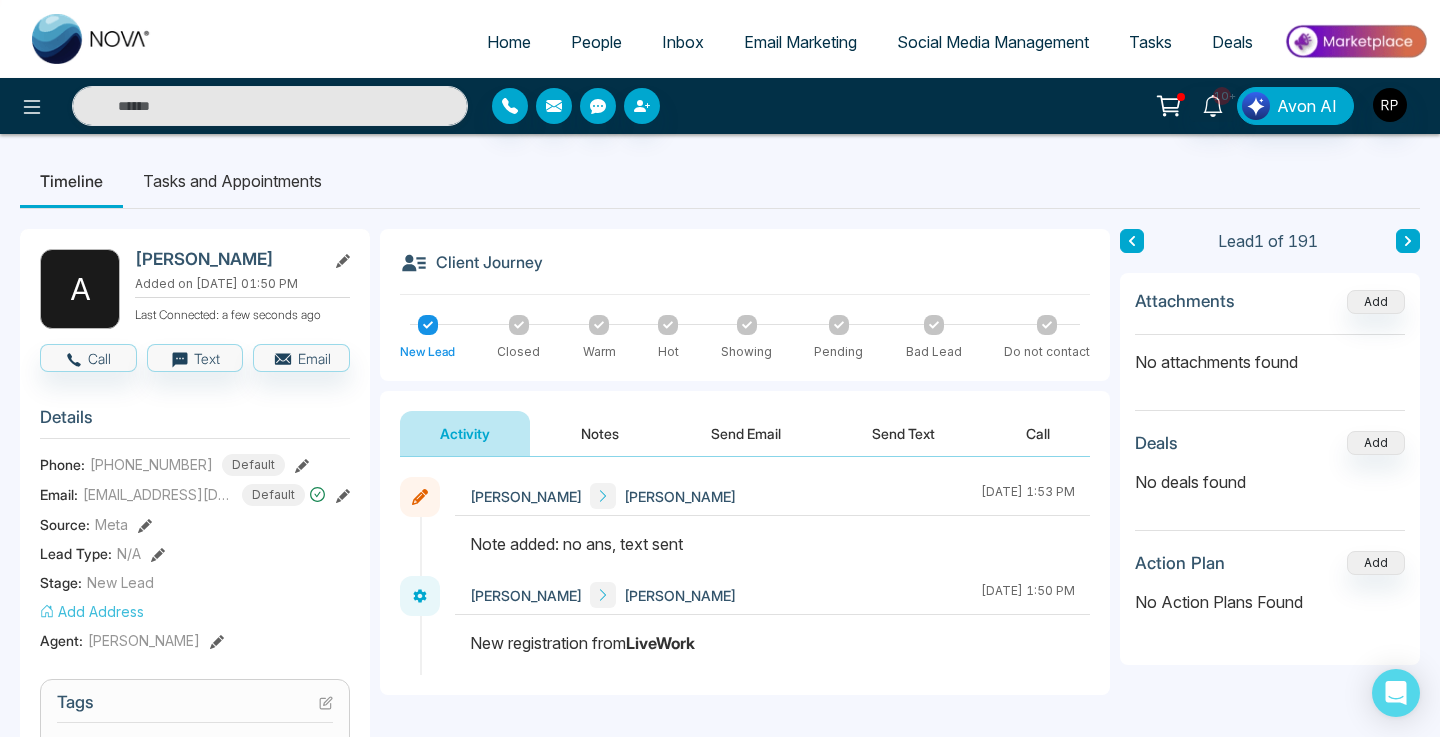 click 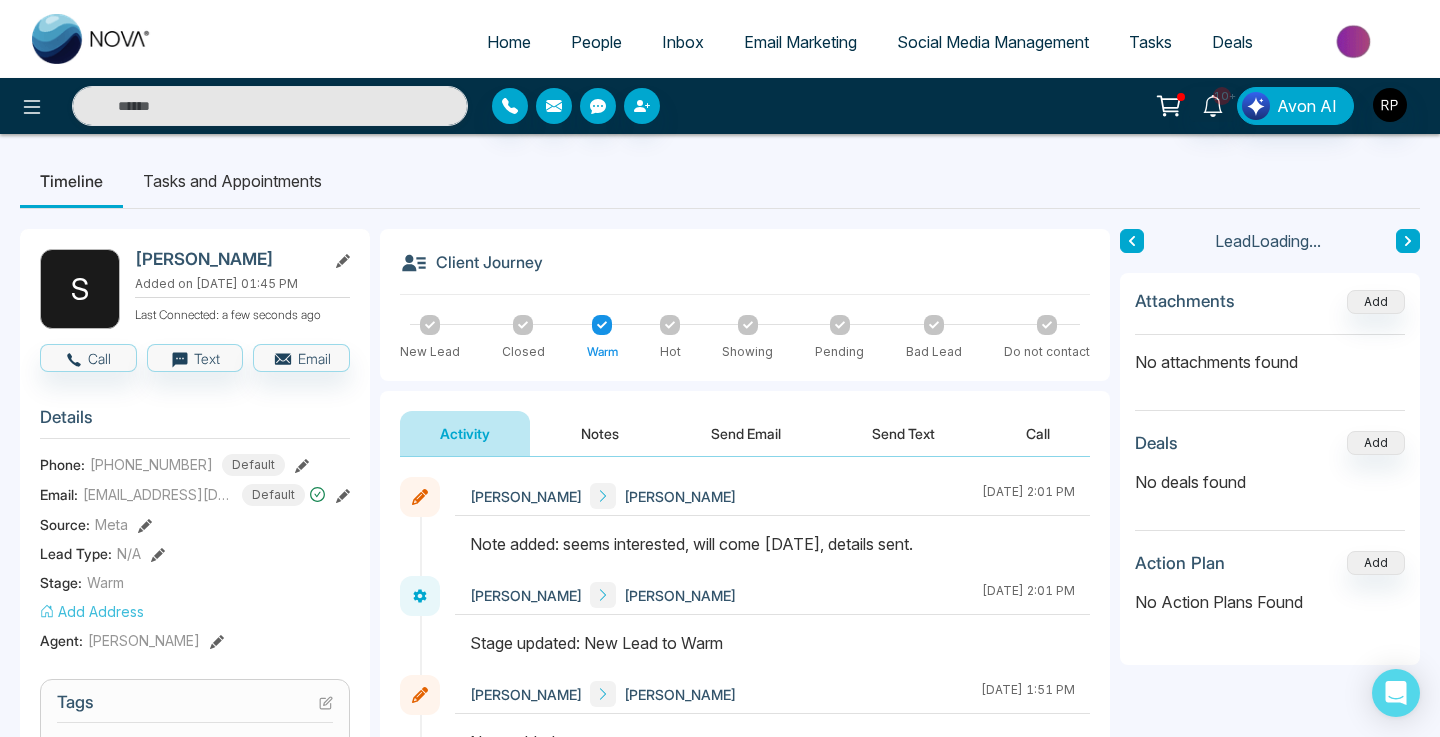 click 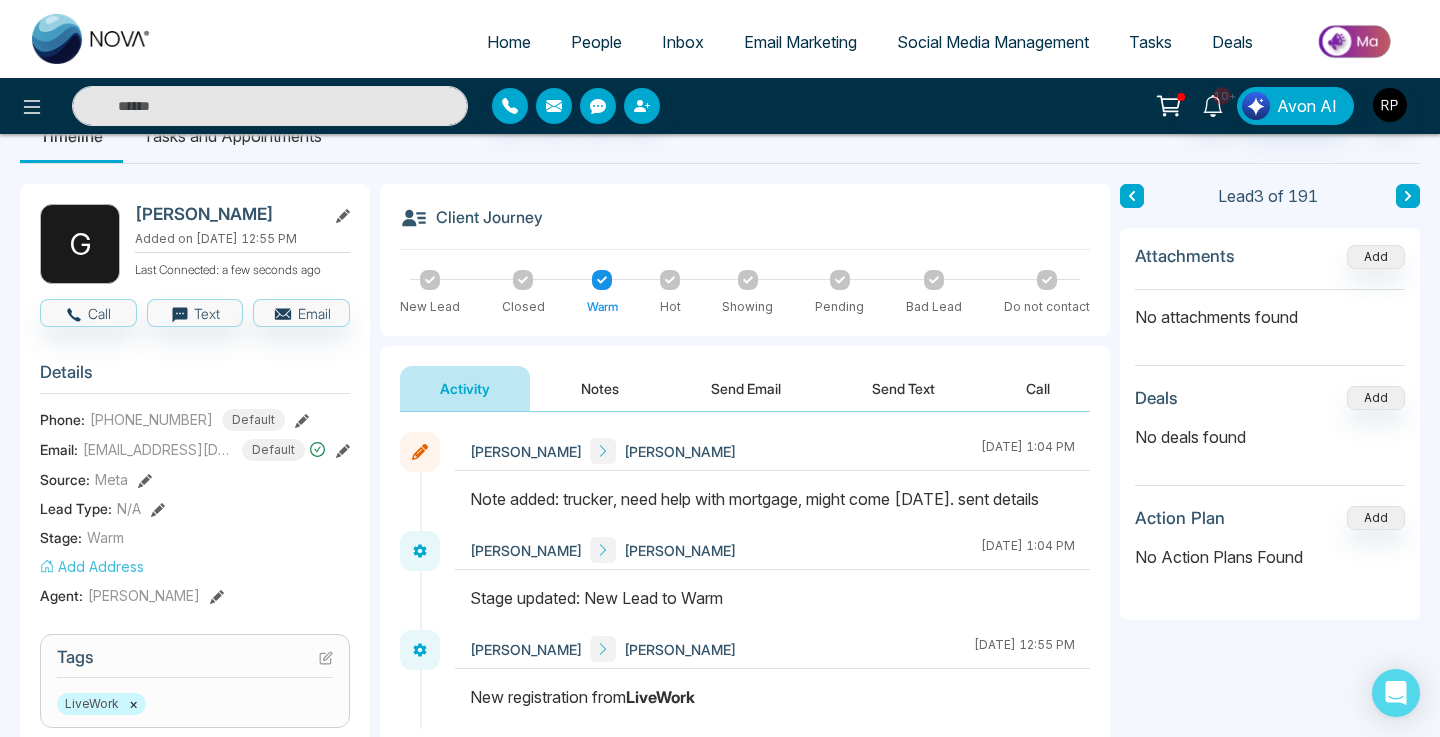 scroll, scrollTop: 0, scrollLeft: 0, axis: both 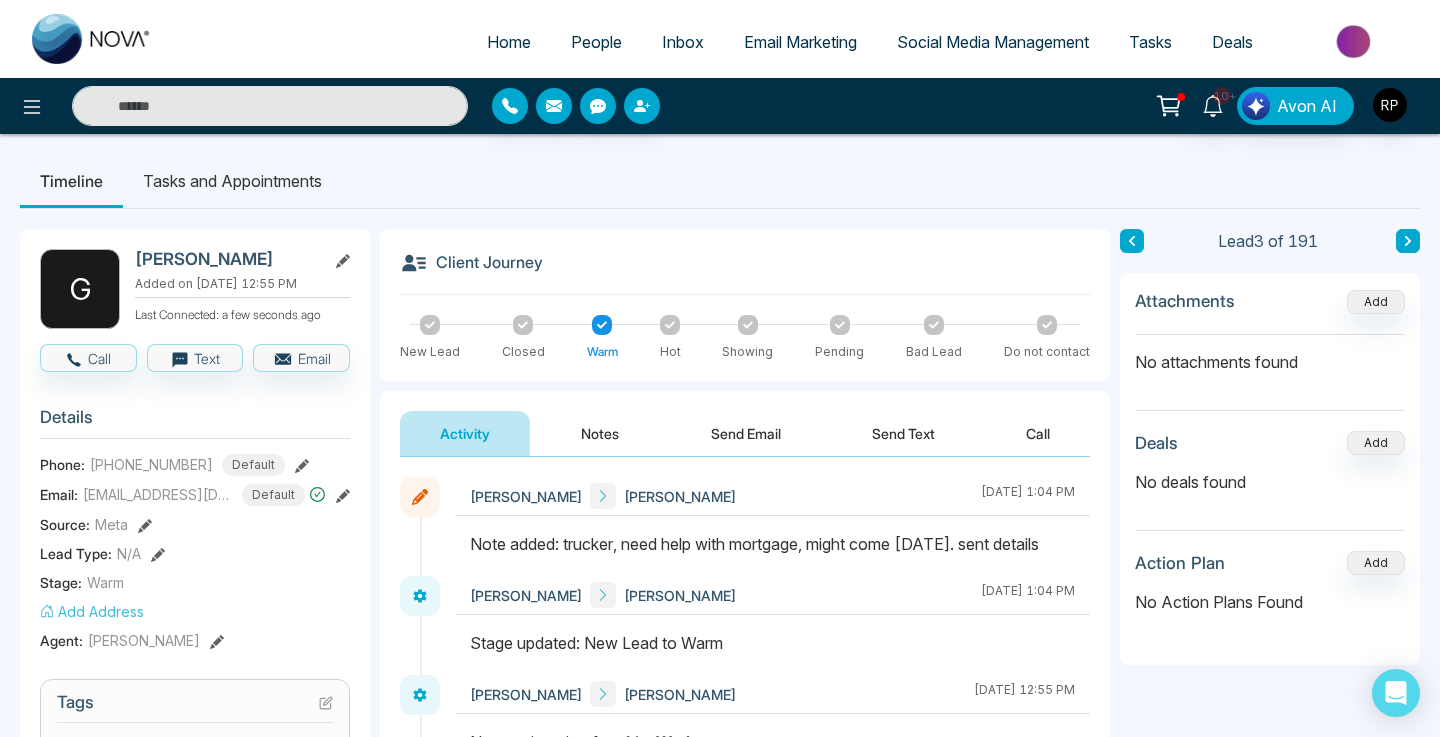 click at bounding box center (1408, 241) 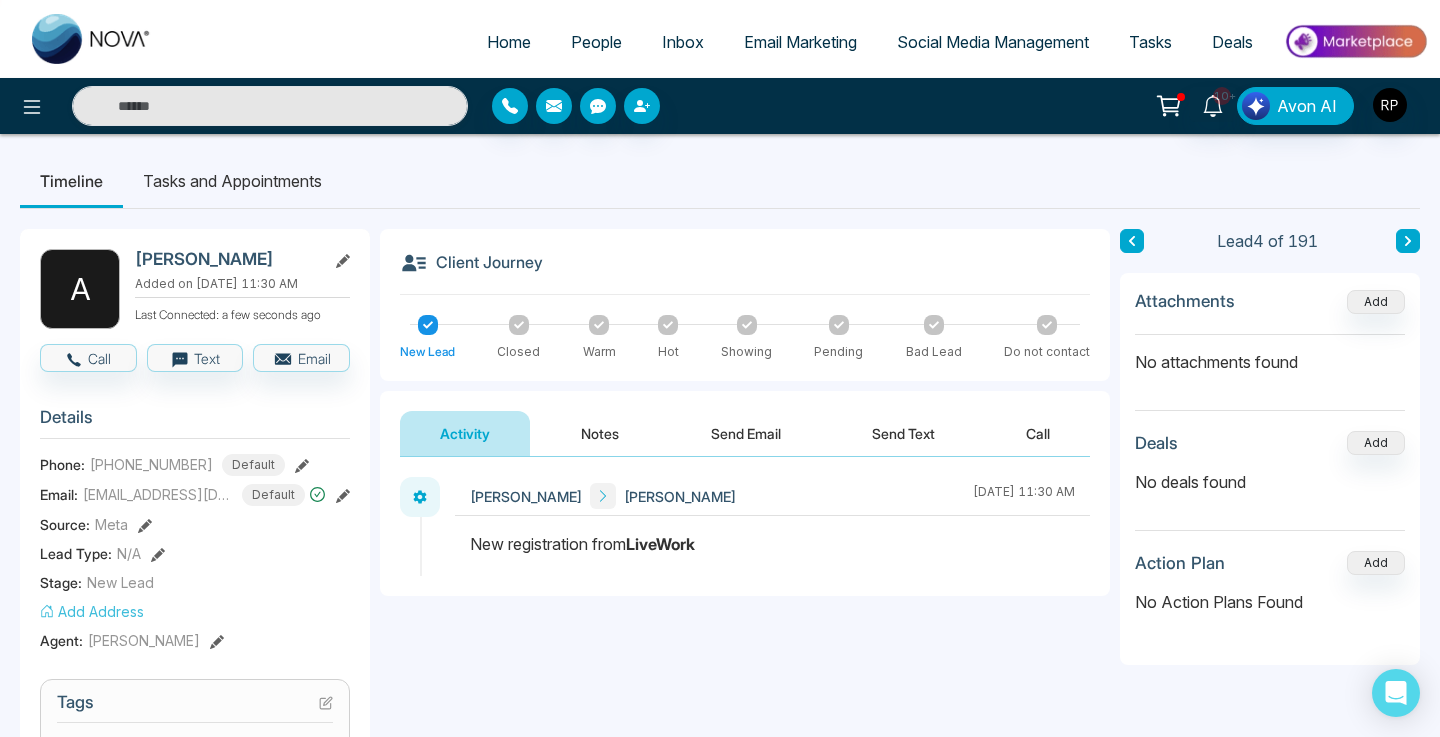 click on "Notes" at bounding box center (600, 433) 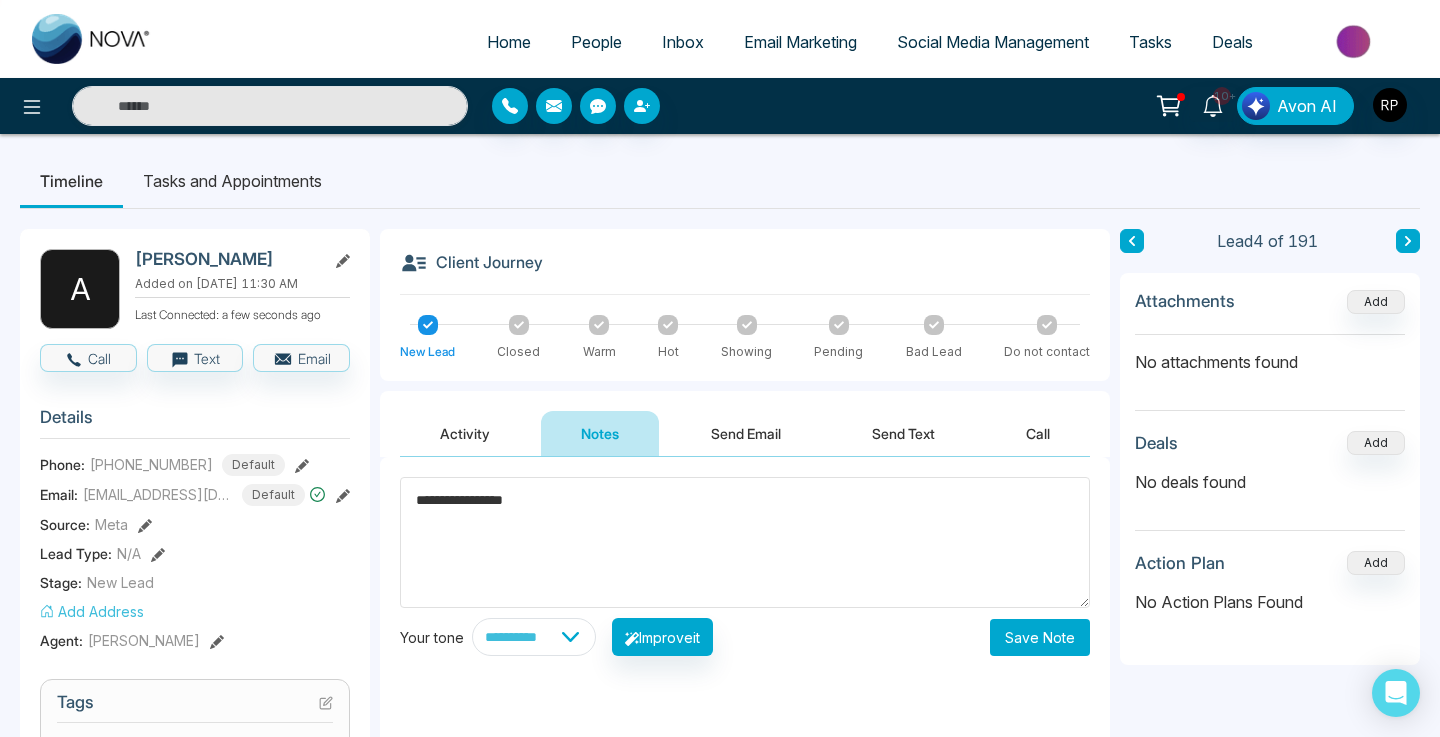 type on "**********" 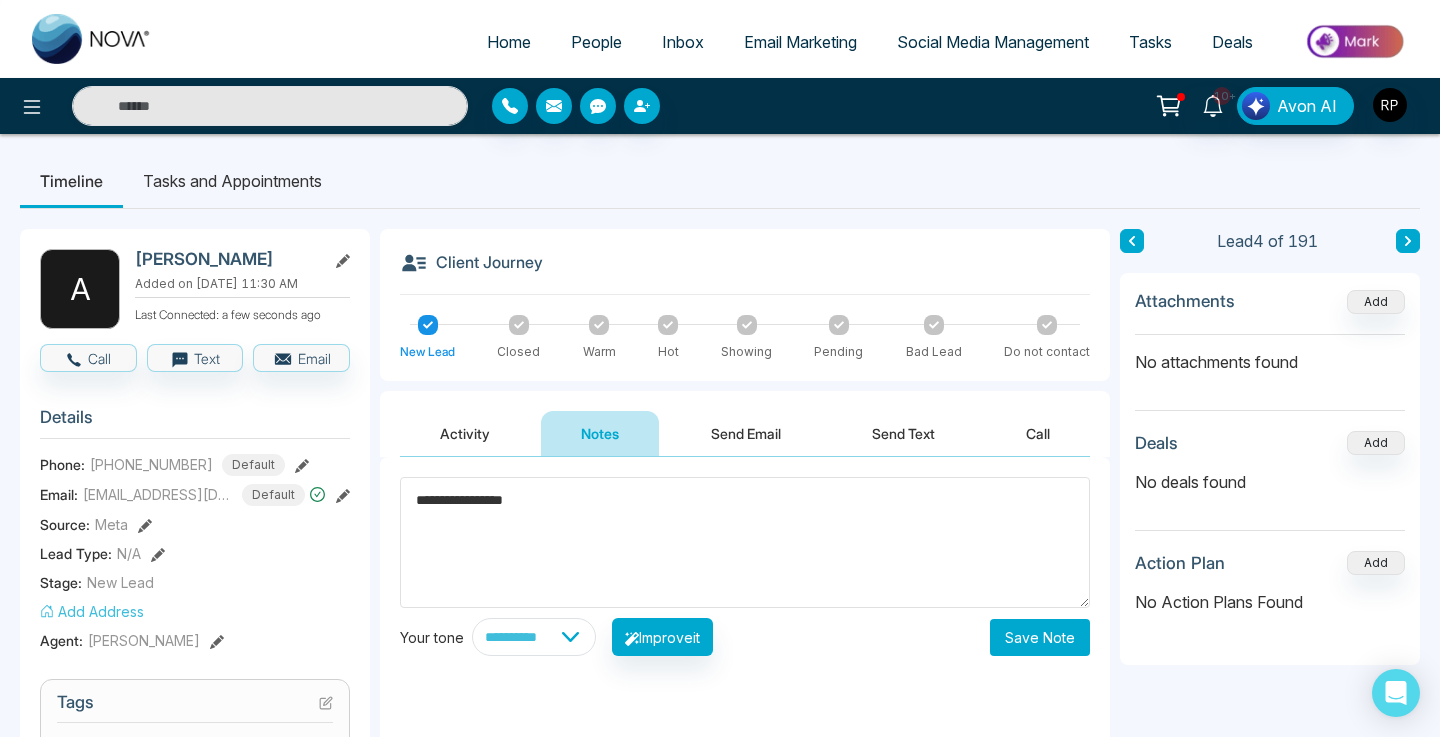 click on "Save Note" at bounding box center (1040, 637) 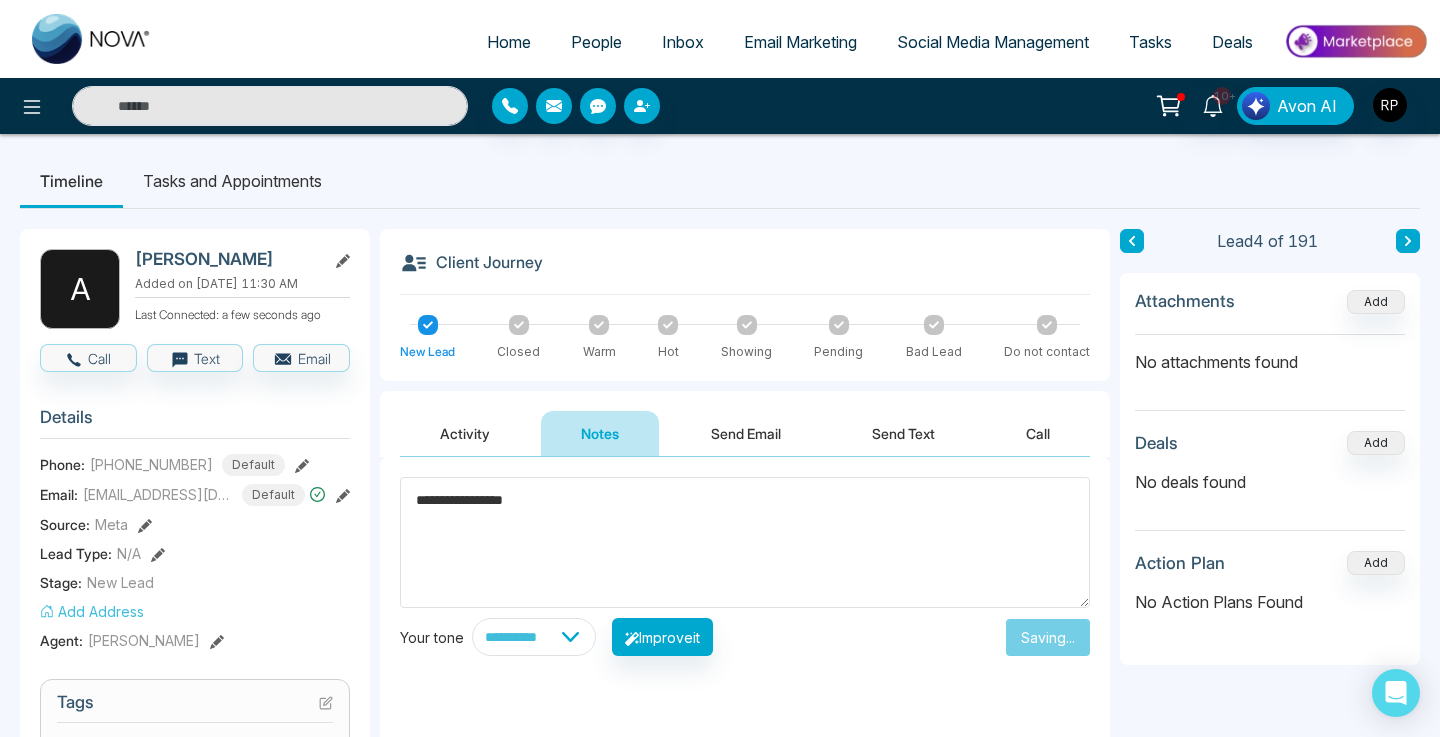 type 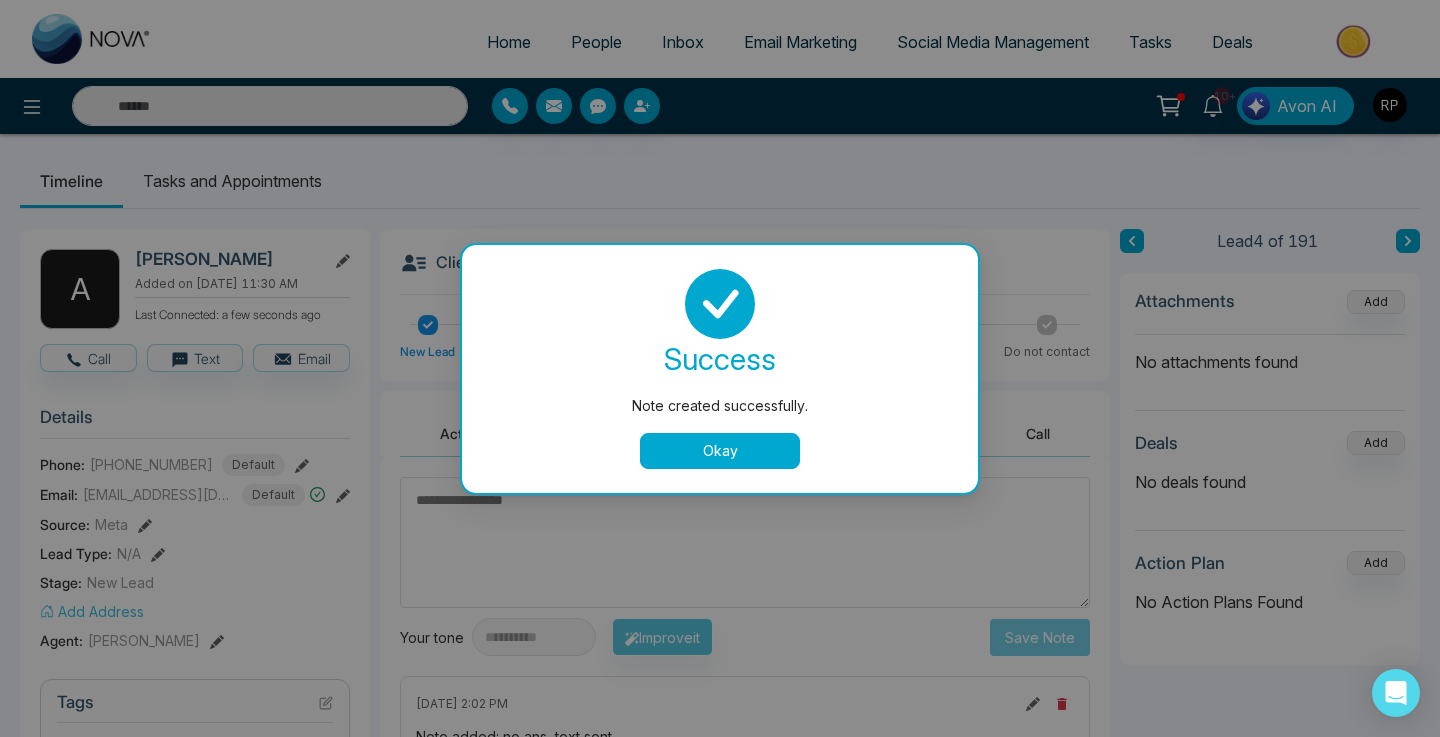 click on "Okay" at bounding box center (720, 451) 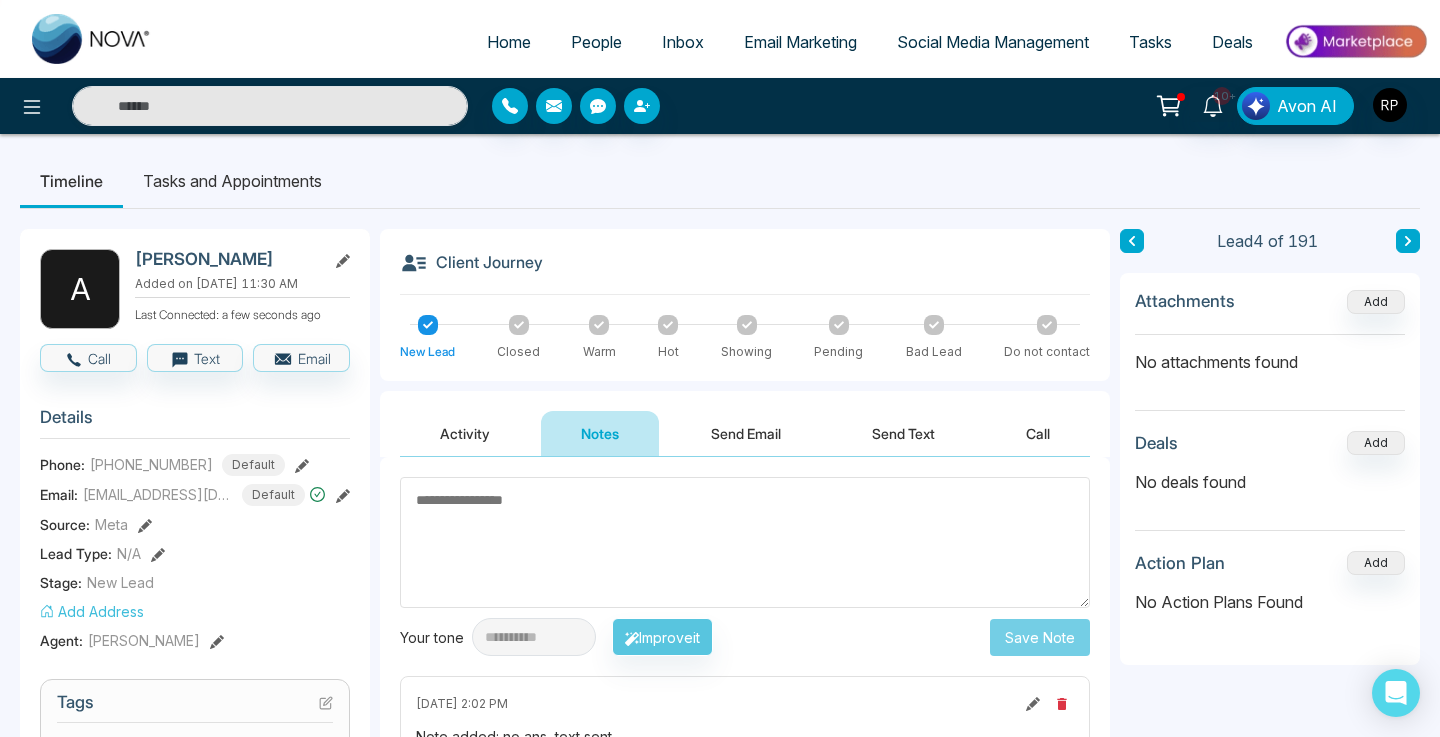 click at bounding box center (1408, 241) 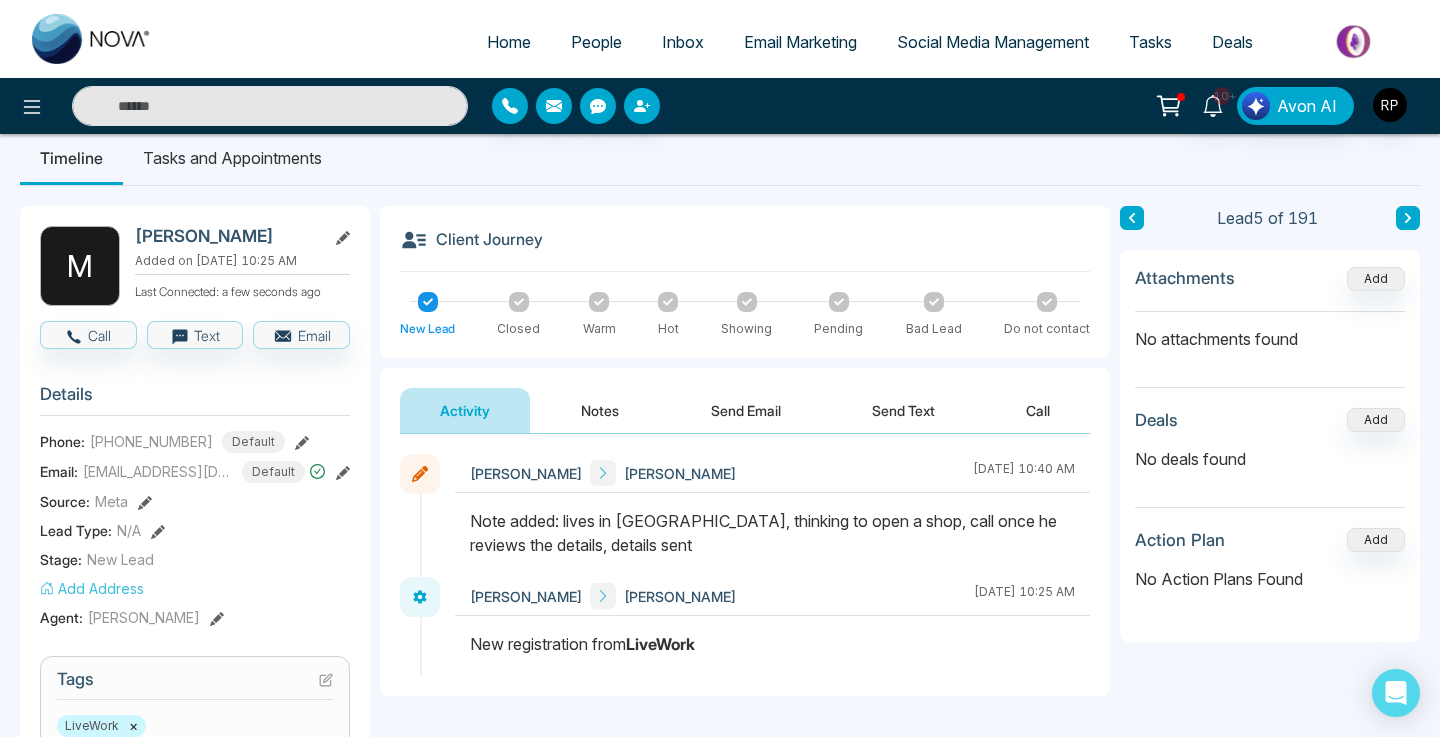 scroll, scrollTop: 21, scrollLeft: 0, axis: vertical 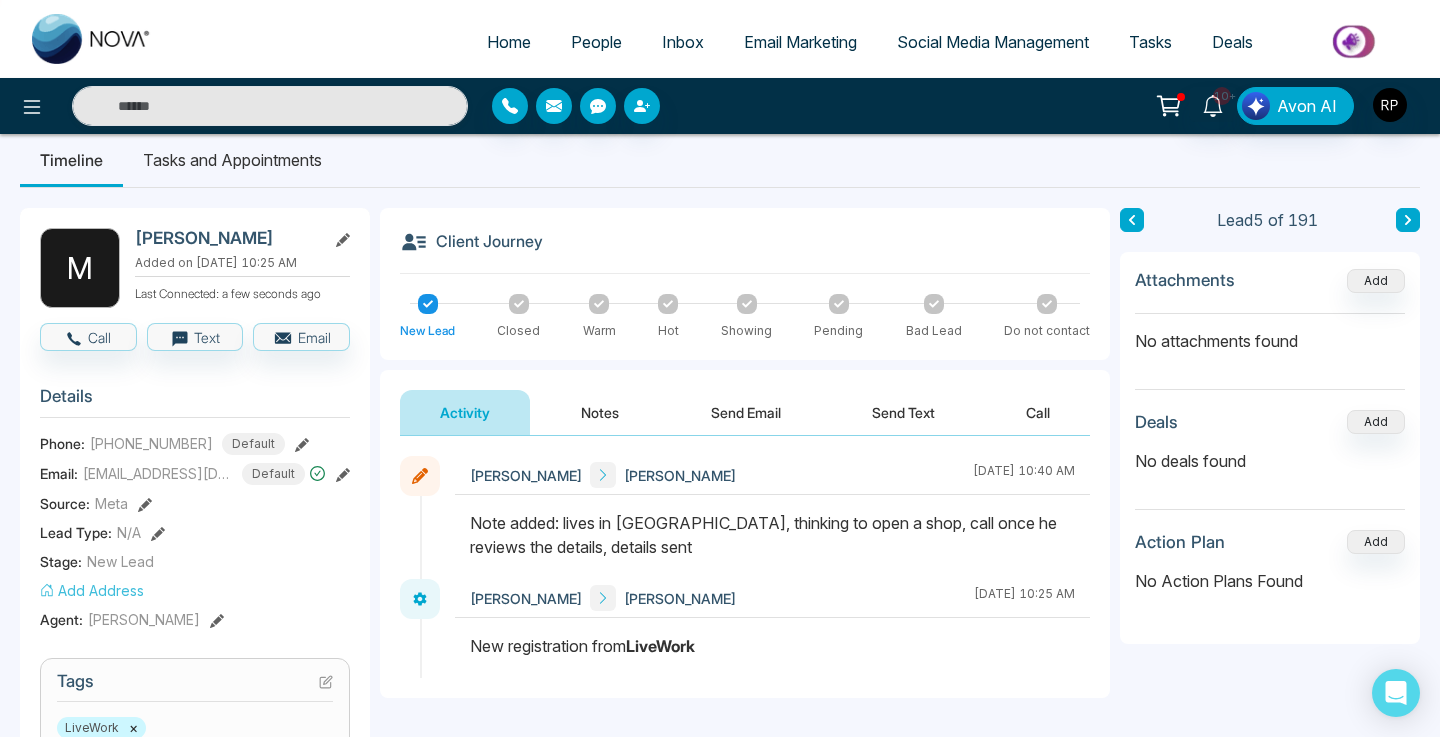 click on "Notes" at bounding box center [600, 412] 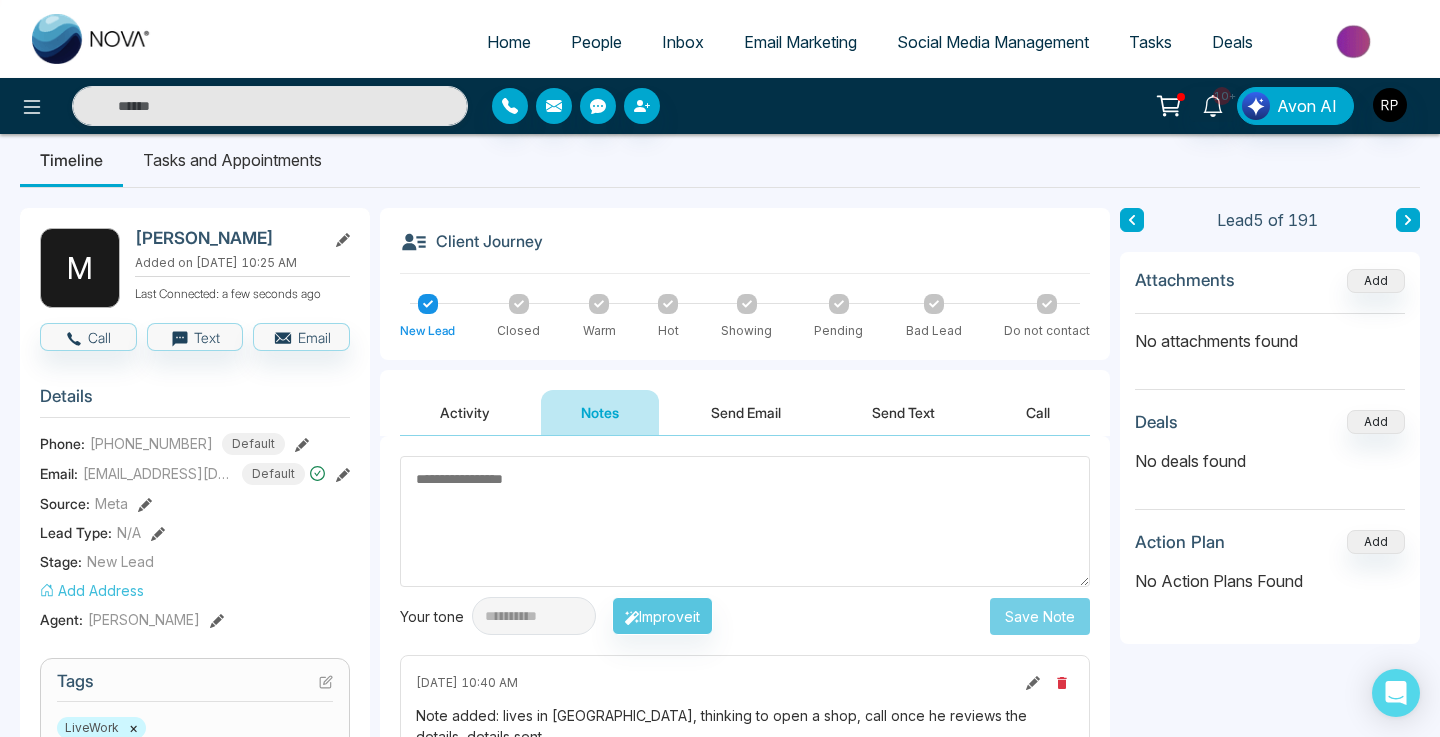 click 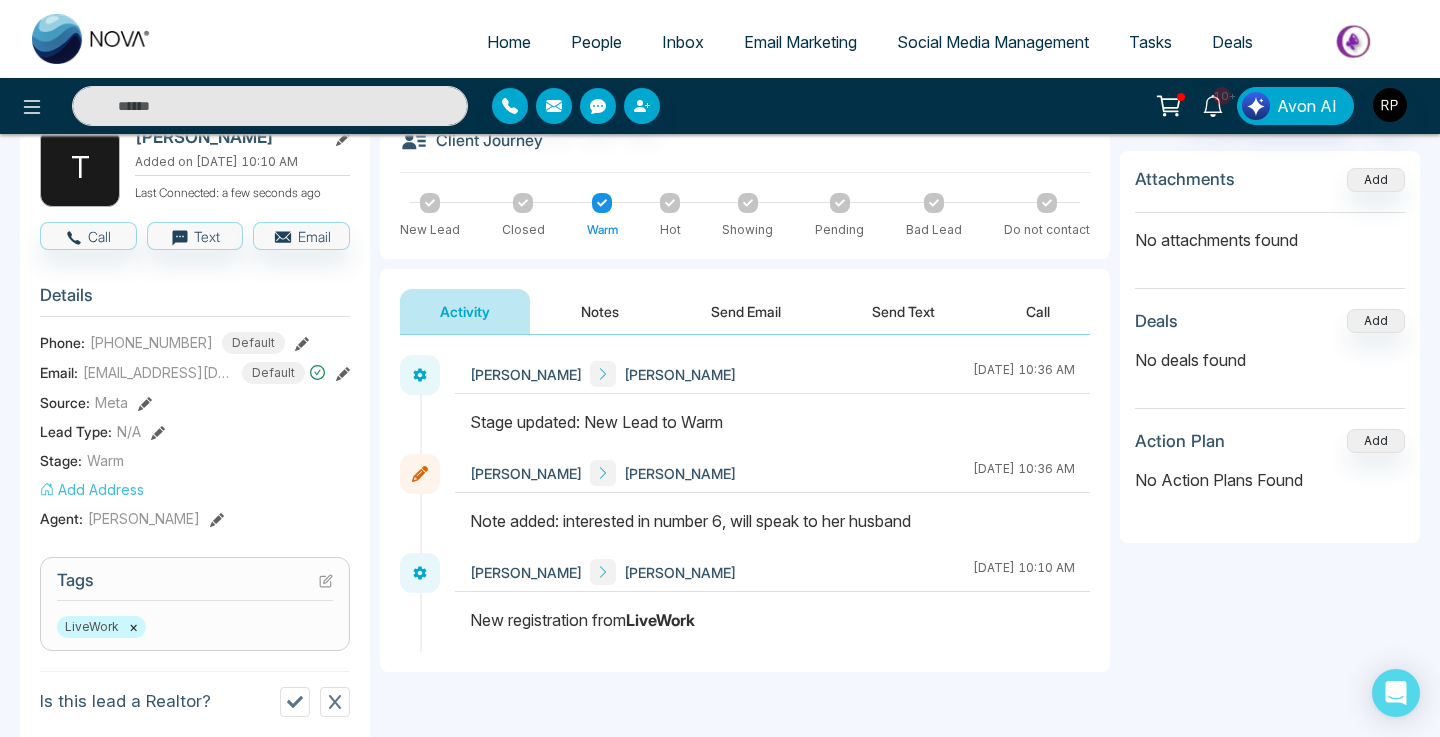scroll, scrollTop: 126, scrollLeft: 0, axis: vertical 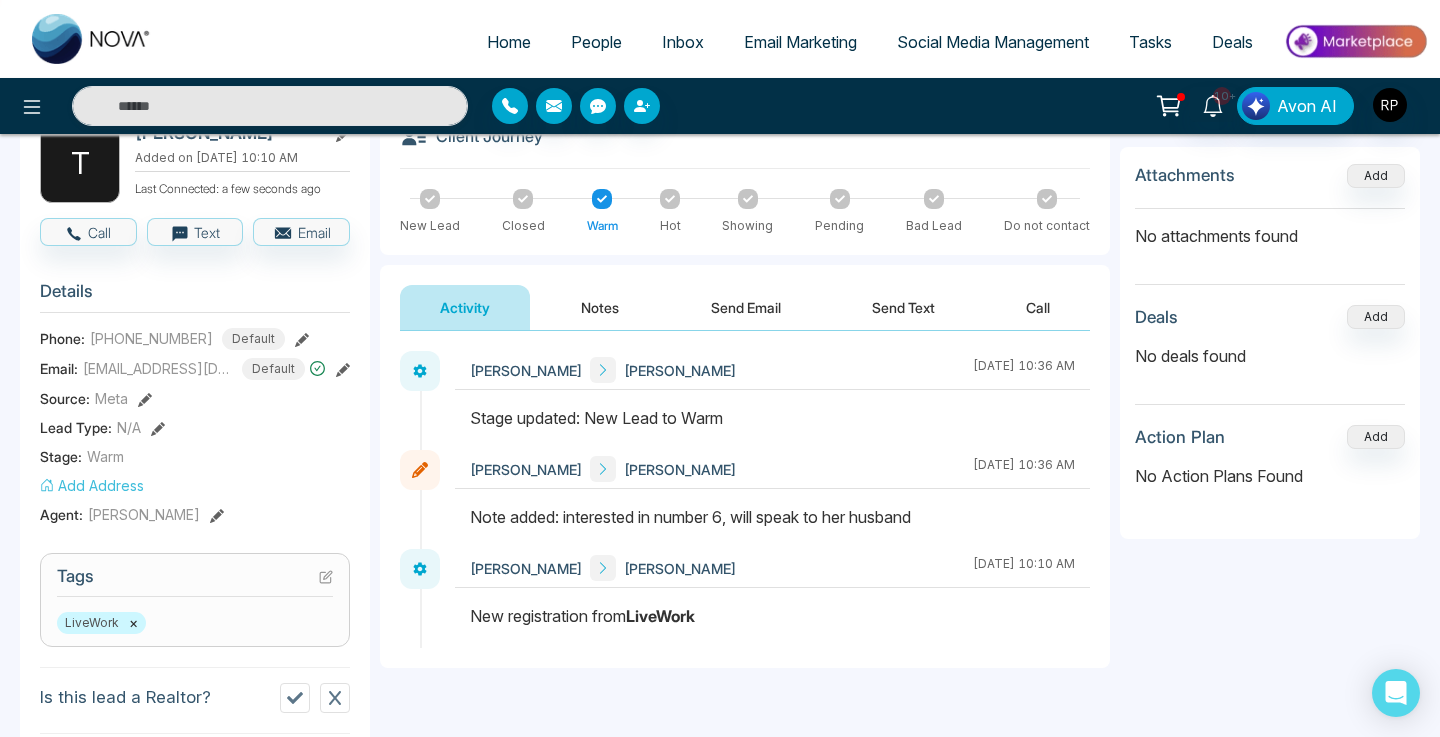 click on "Notes" at bounding box center [600, 307] 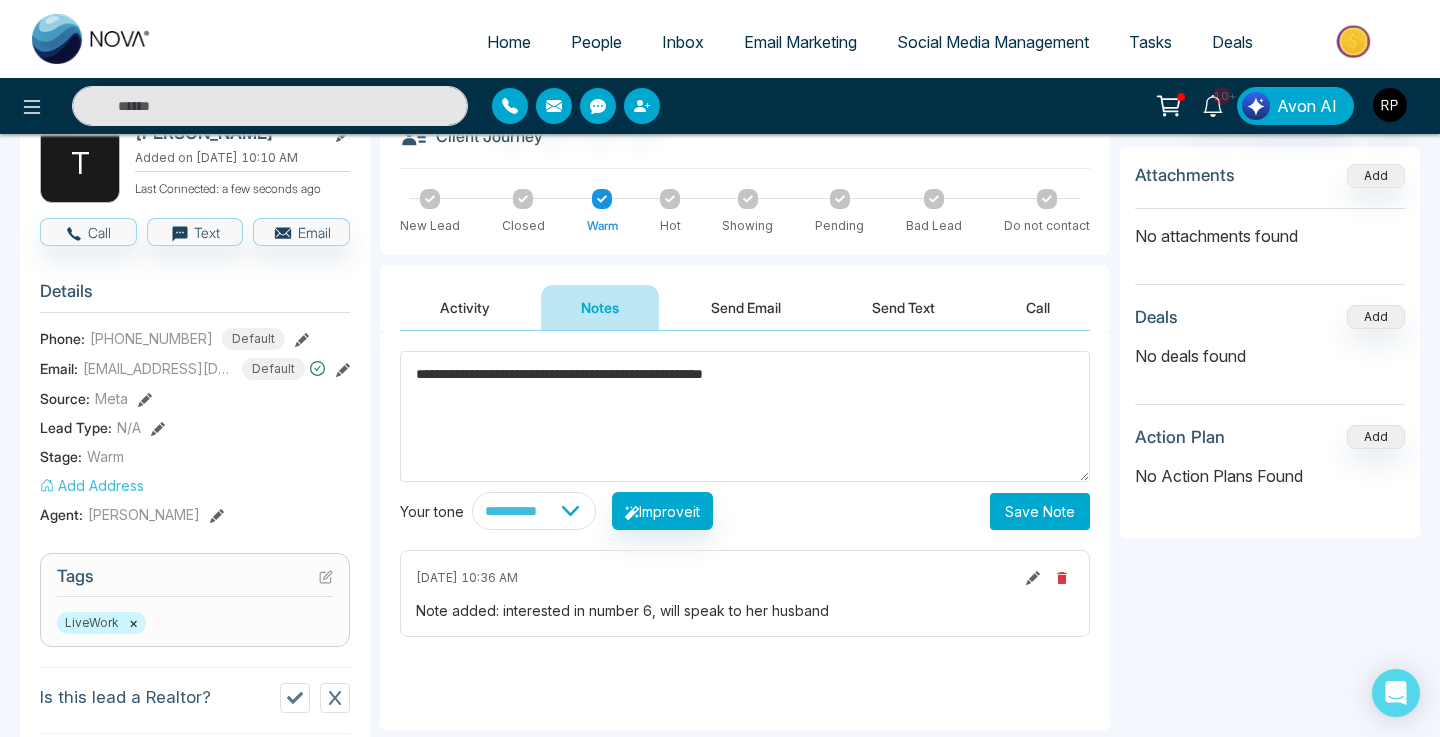 type on "**********" 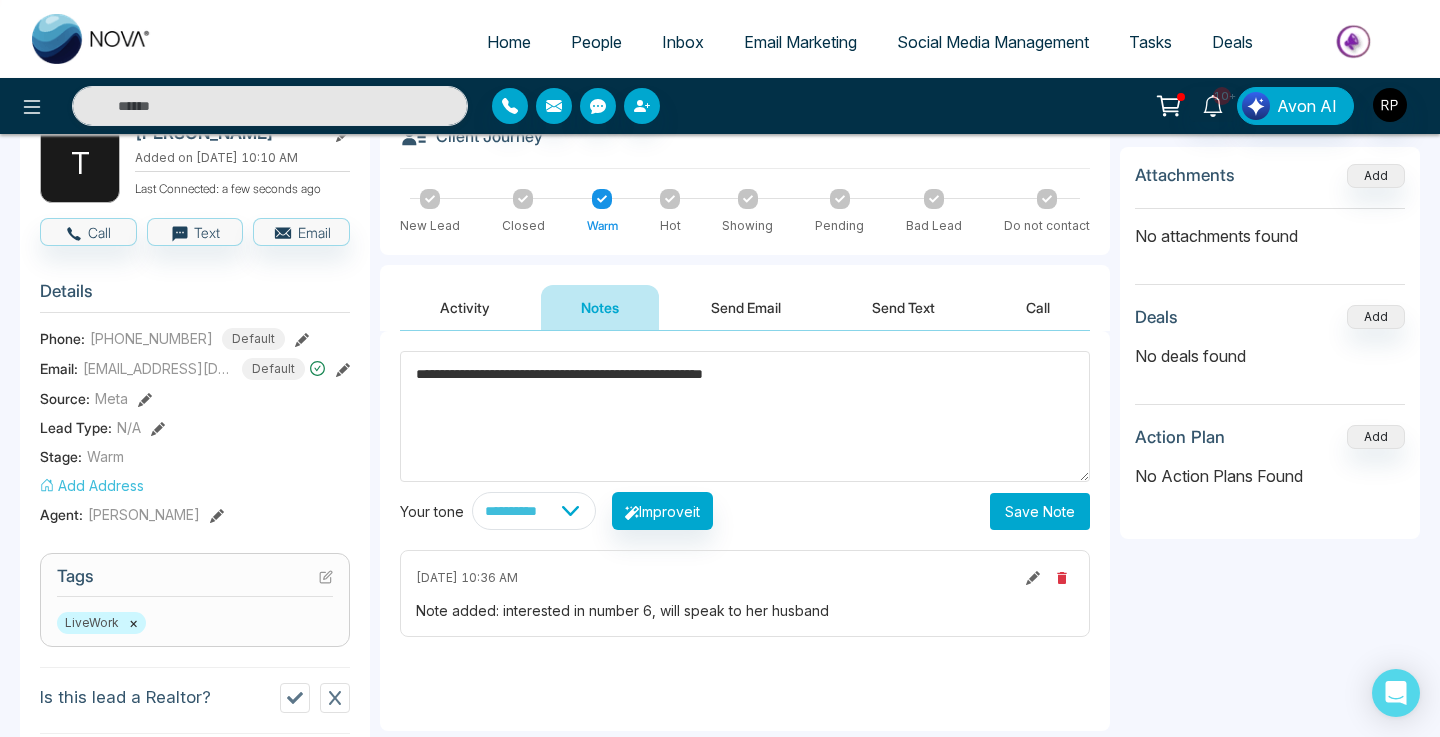 click on "Save Note" at bounding box center [1040, 511] 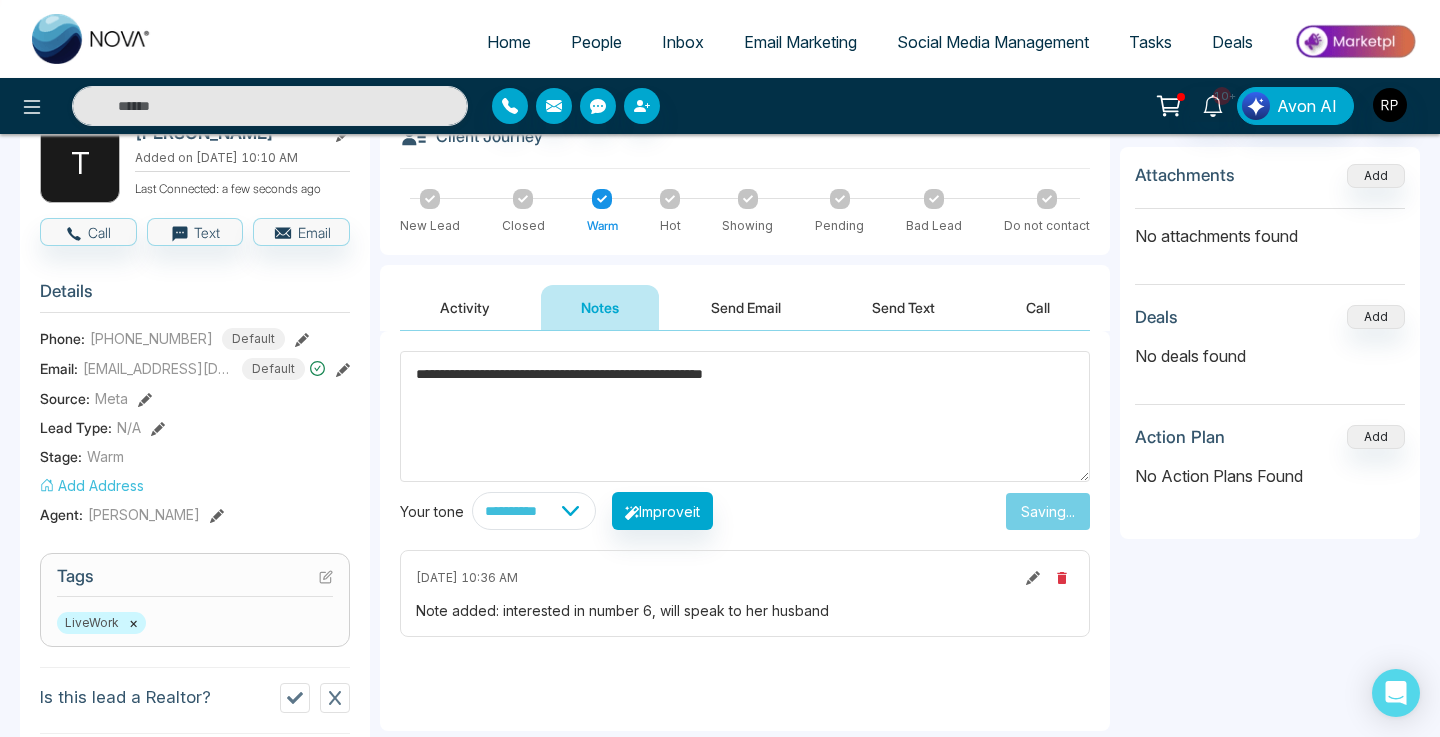 type 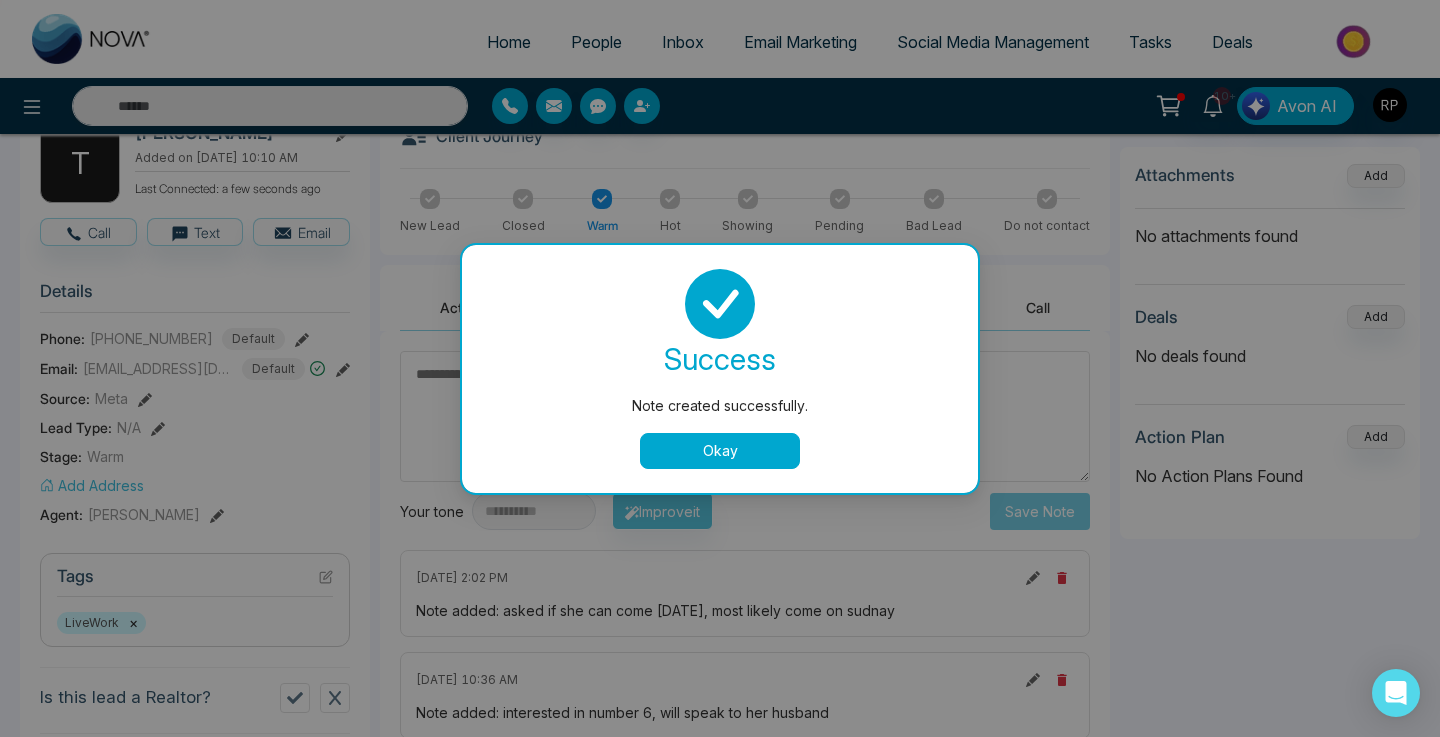 click on "Okay" at bounding box center (720, 451) 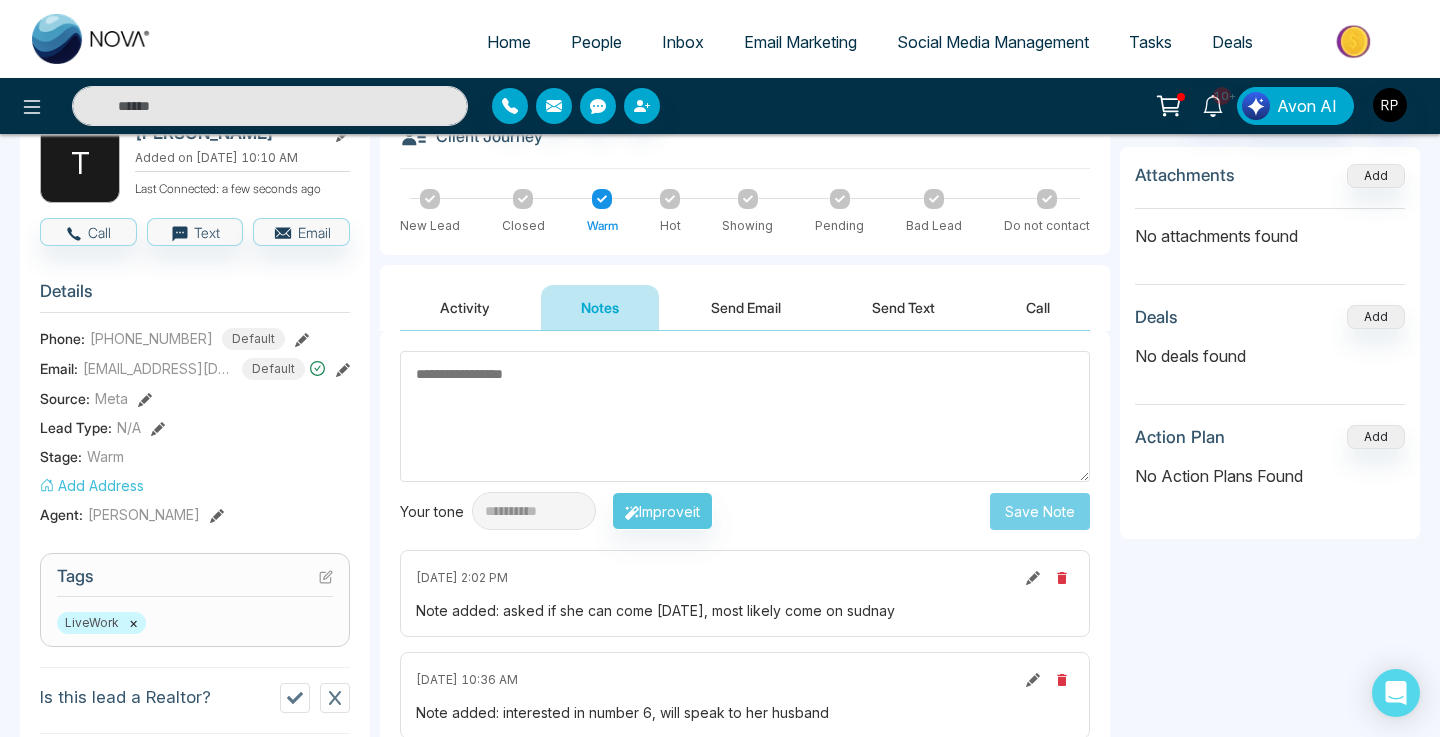 scroll, scrollTop: 0, scrollLeft: 0, axis: both 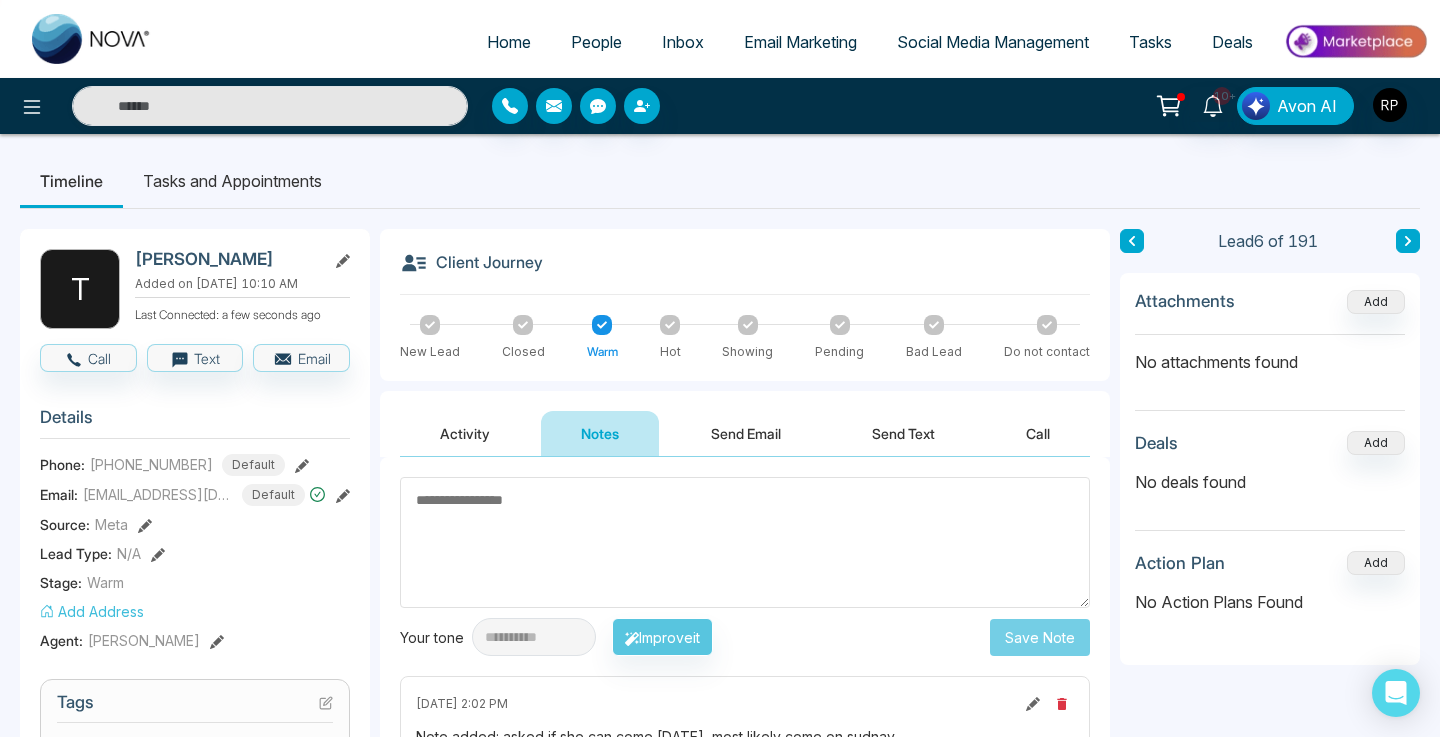 click at bounding box center (1408, 241) 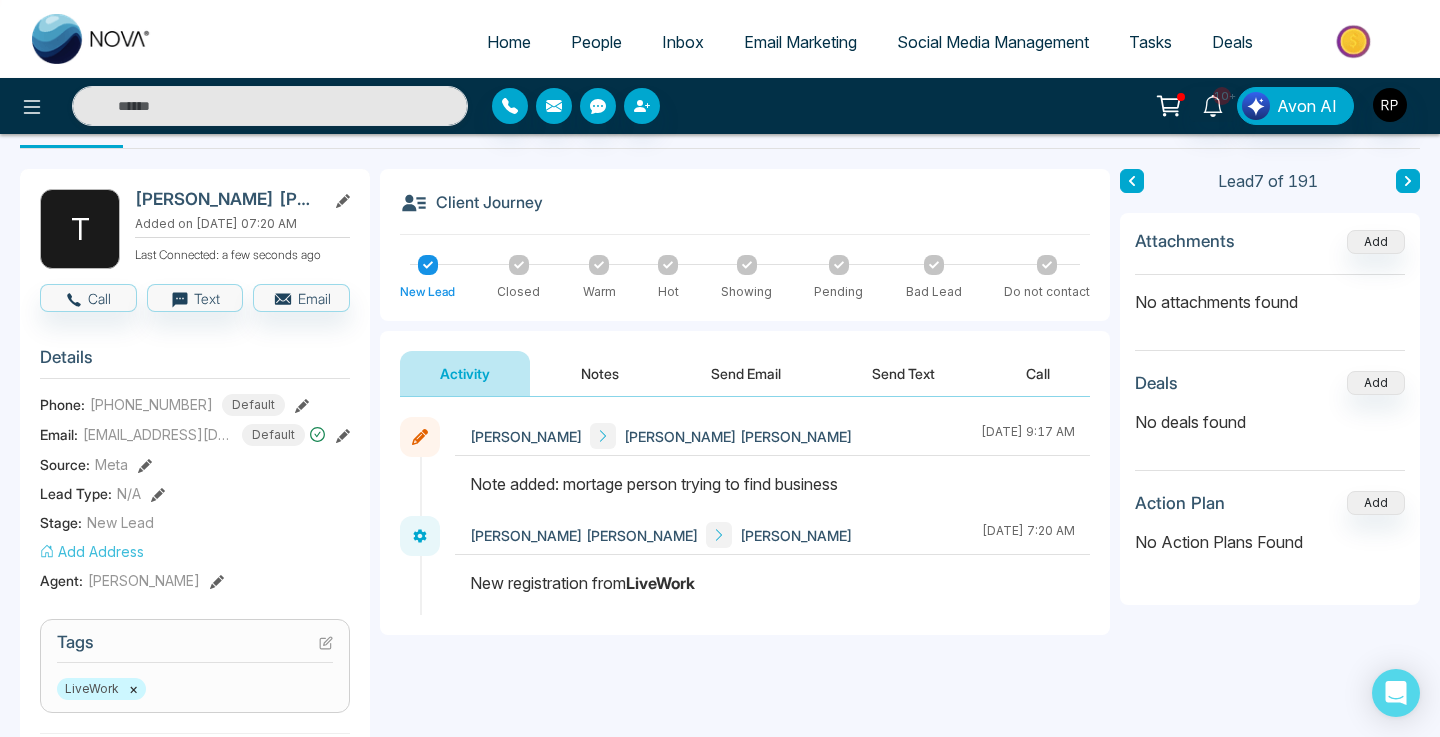 scroll, scrollTop: 0, scrollLeft: 0, axis: both 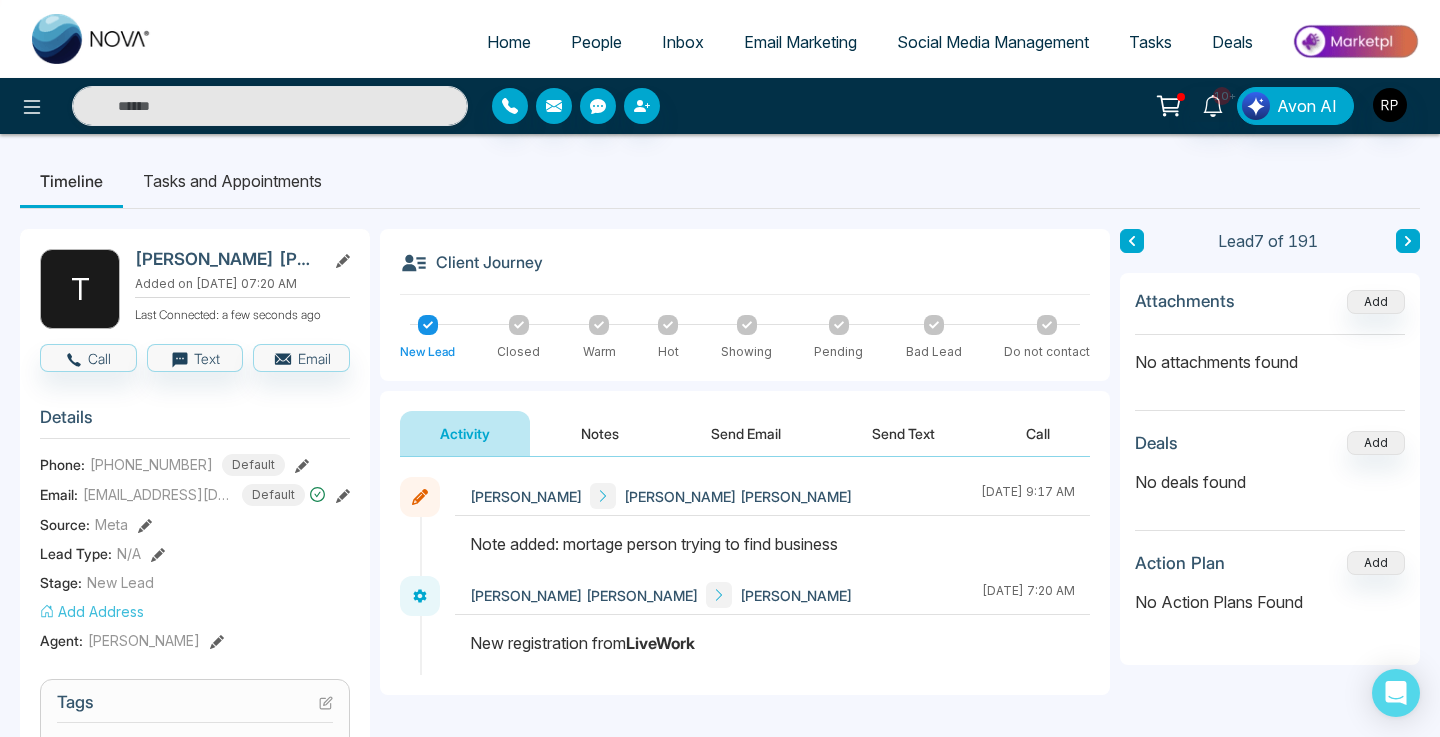 click 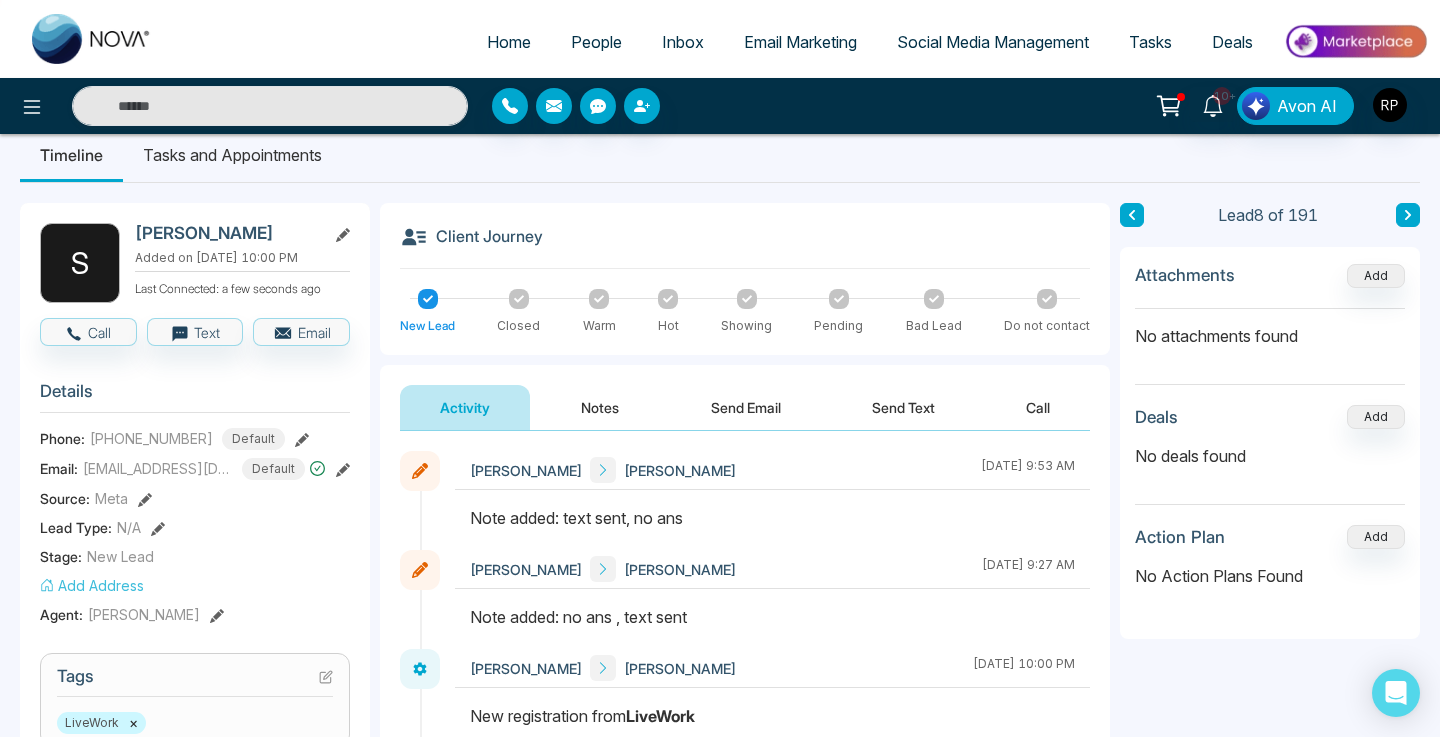 scroll, scrollTop: 0, scrollLeft: 0, axis: both 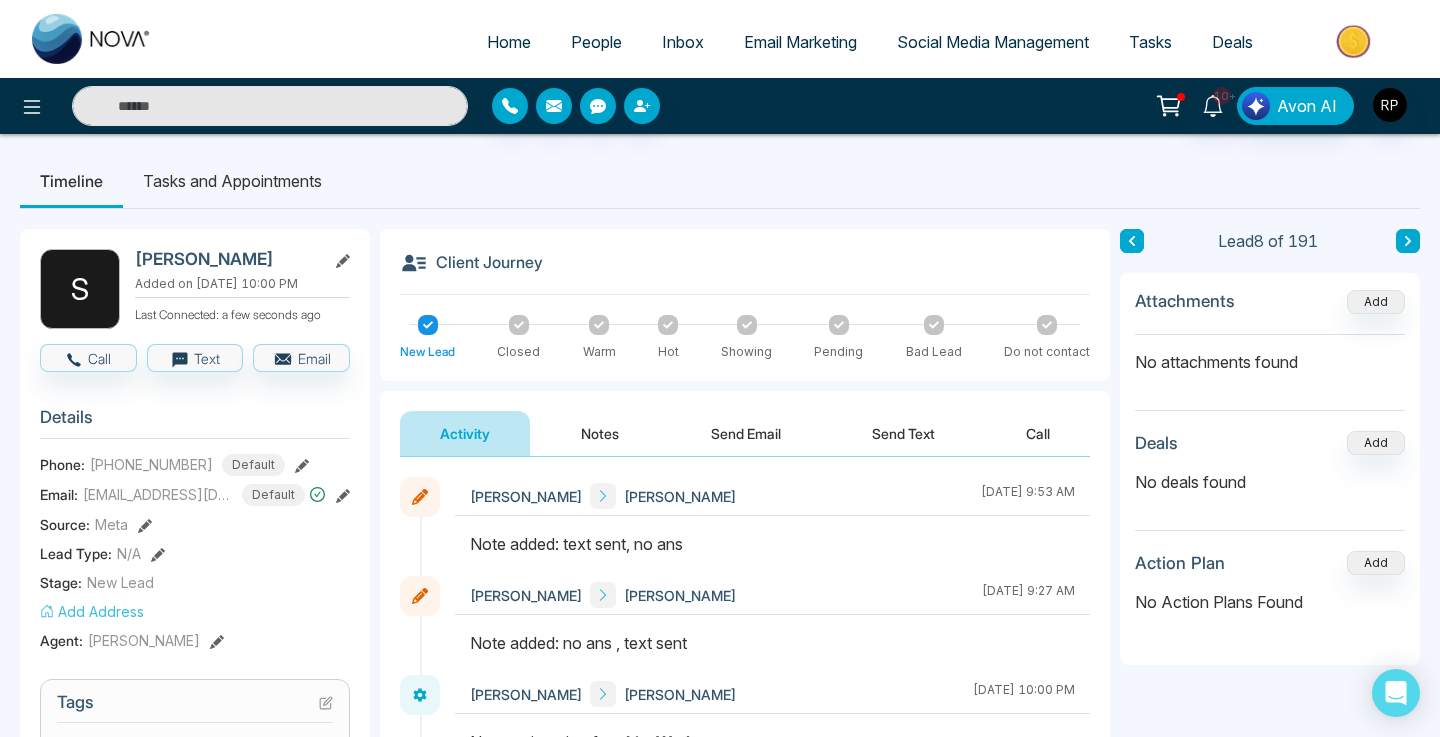 click on "People" at bounding box center (596, 42) 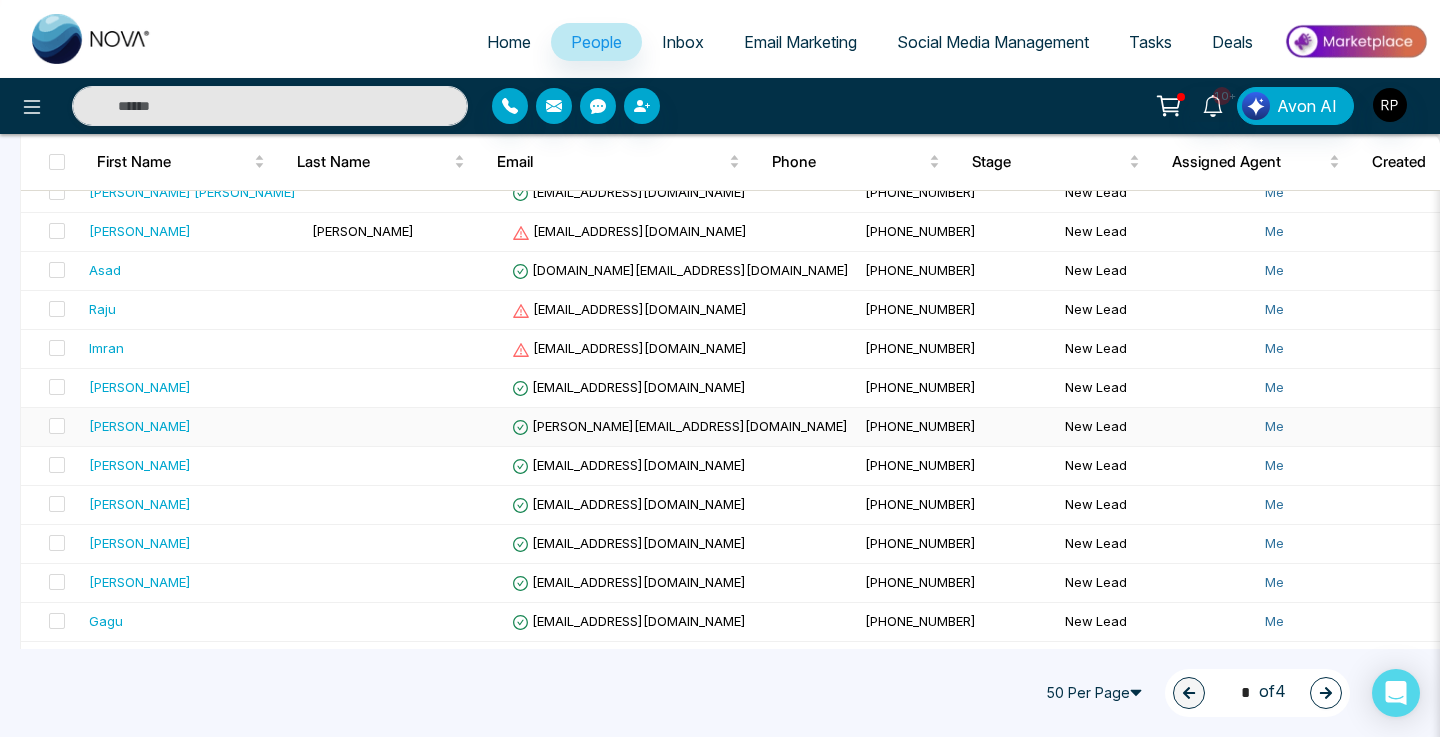 scroll, scrollTop: 1440, scrollLeft: 0, axis: vertical 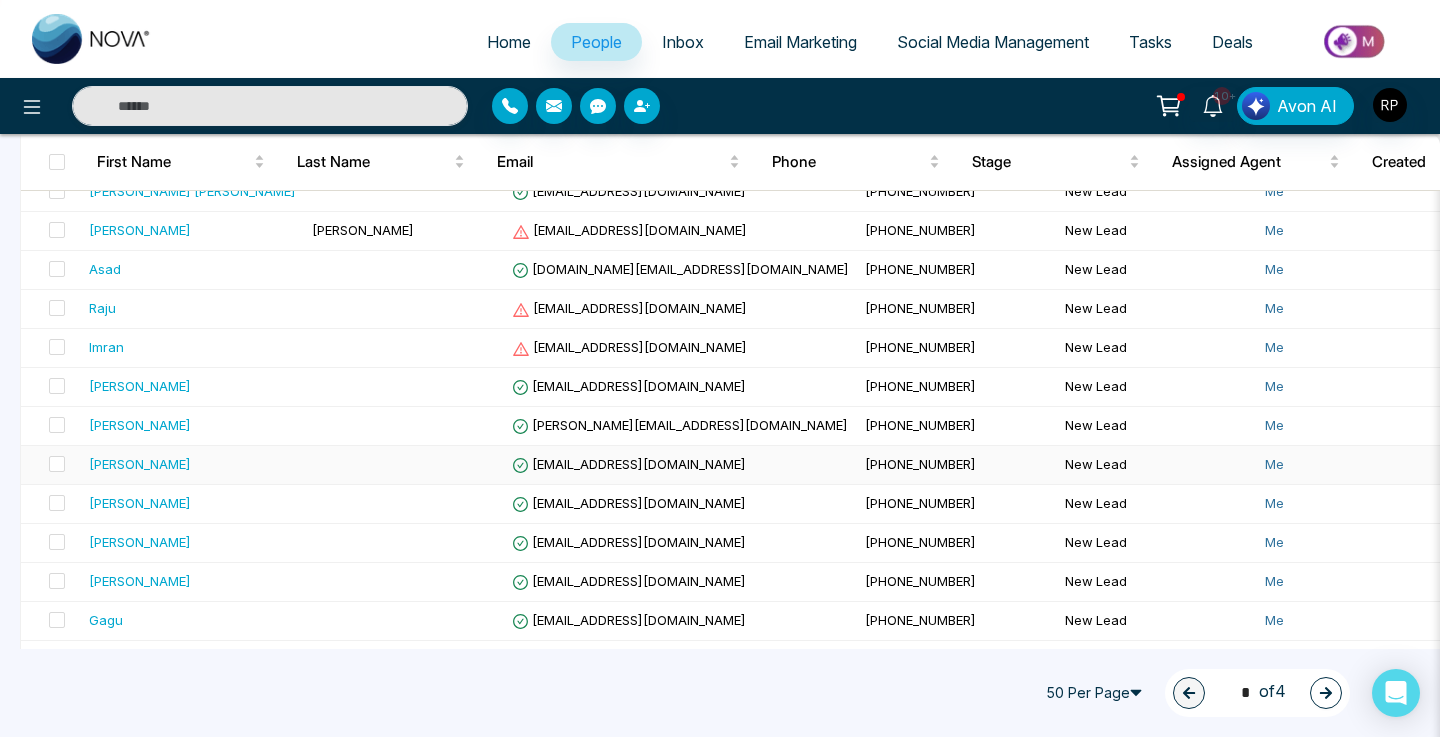 click on "[PERSON_NAME]" at bounding box center (140, 464) 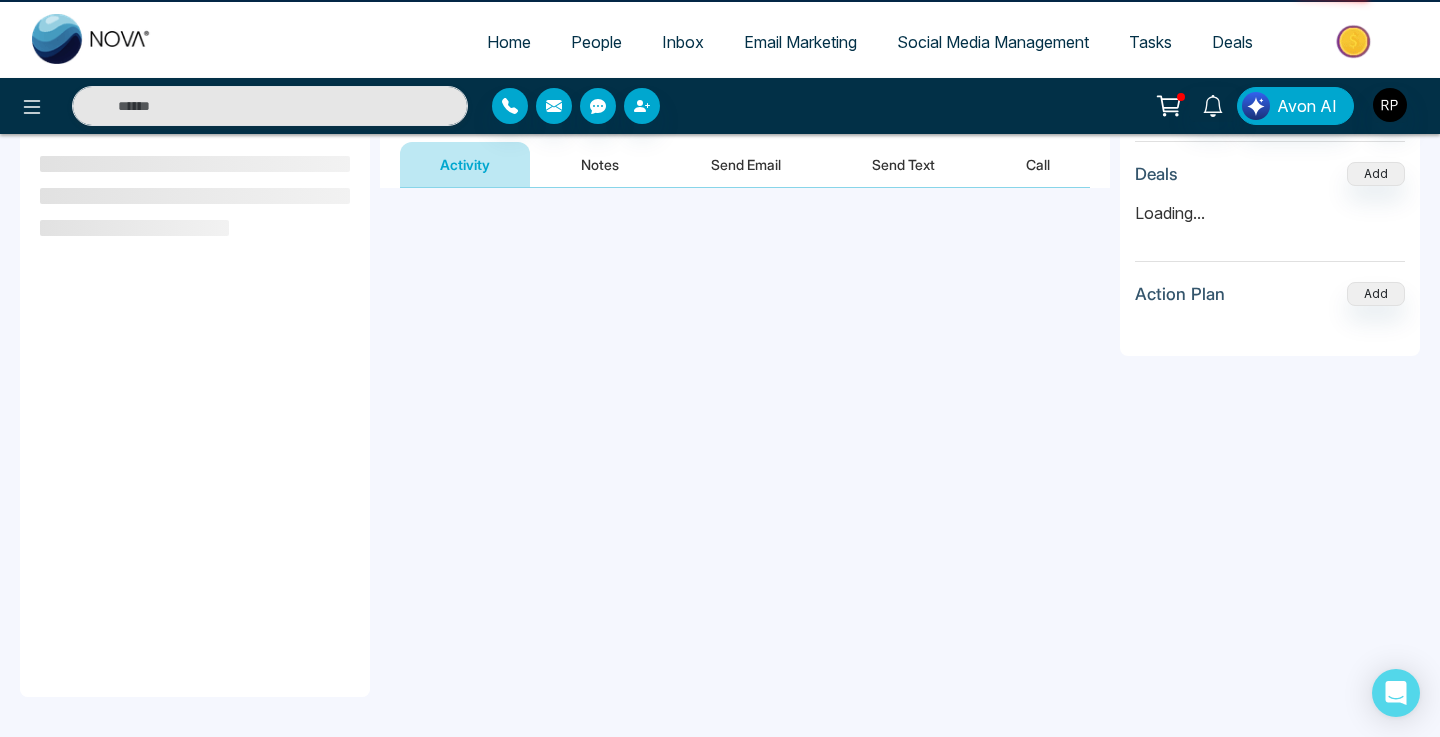 scroll, scrollTop: 0, scrollLeft: 0, axis: both 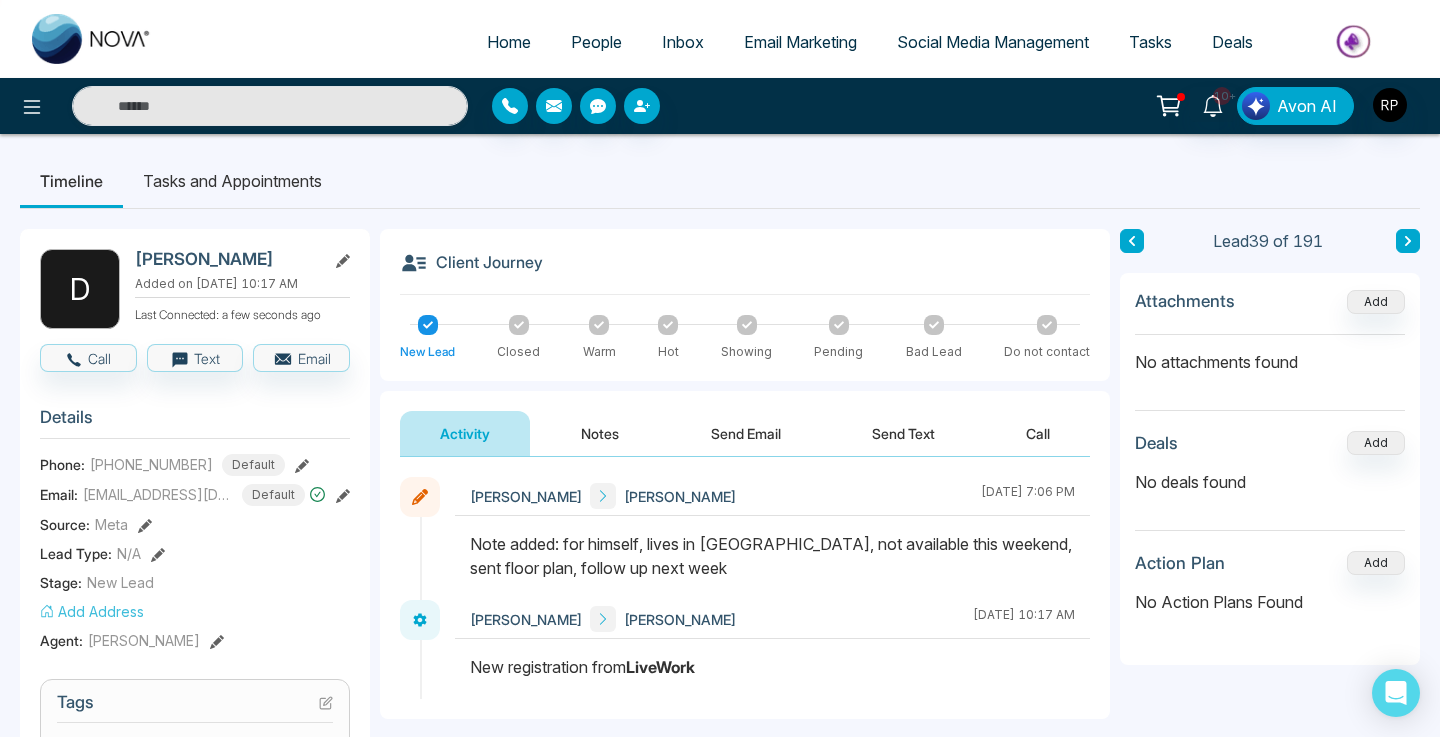 click 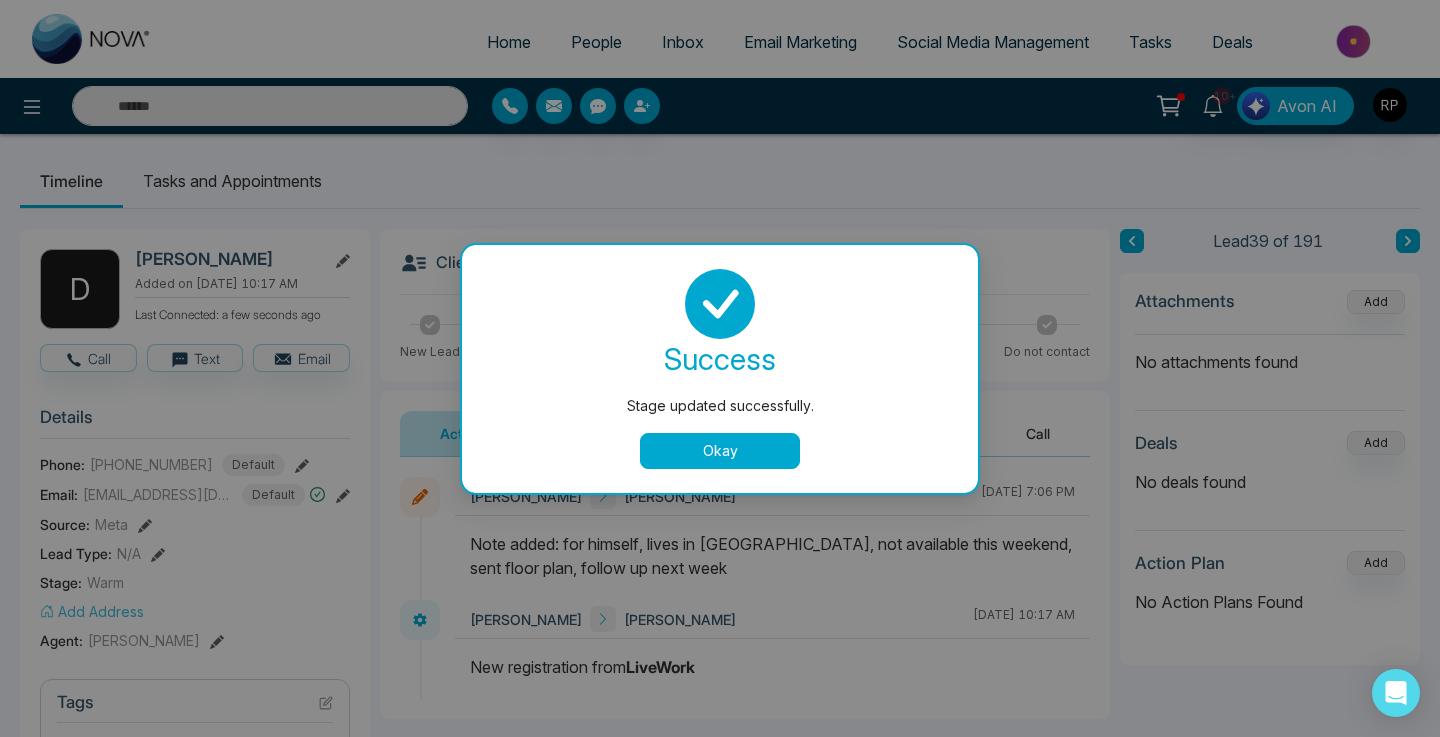 click on "Okay" at bounding box center (720, 451) 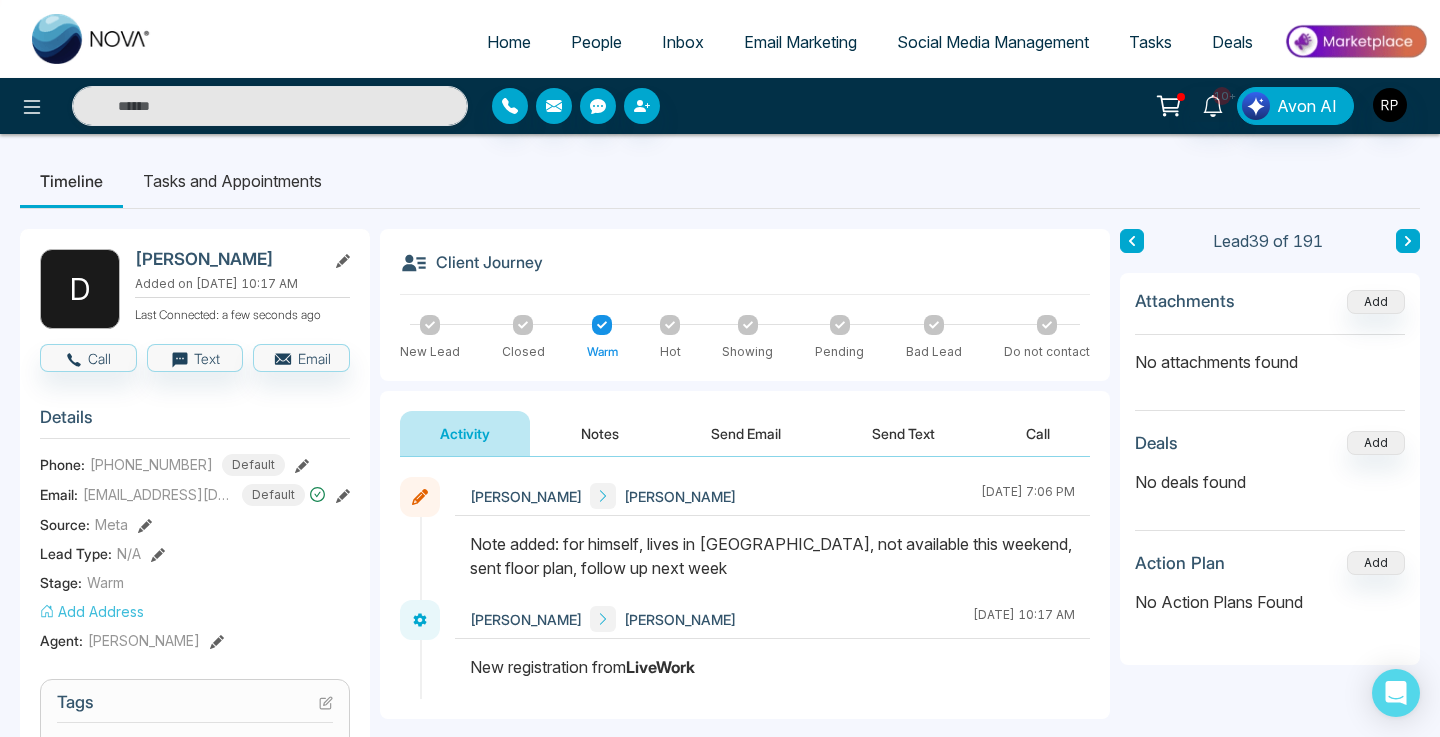 click 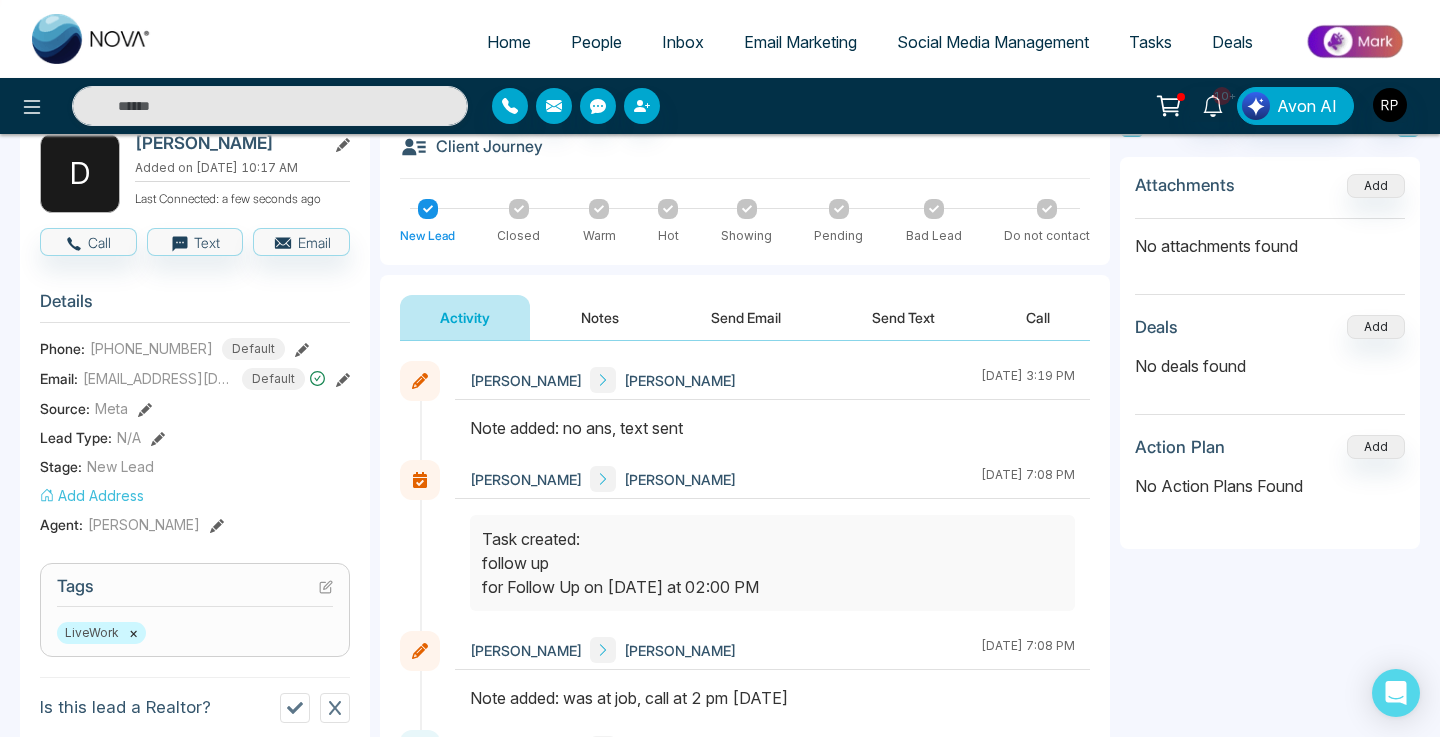 scroll, scrollTop: 118, scrollLeft: 0, axis: vertical 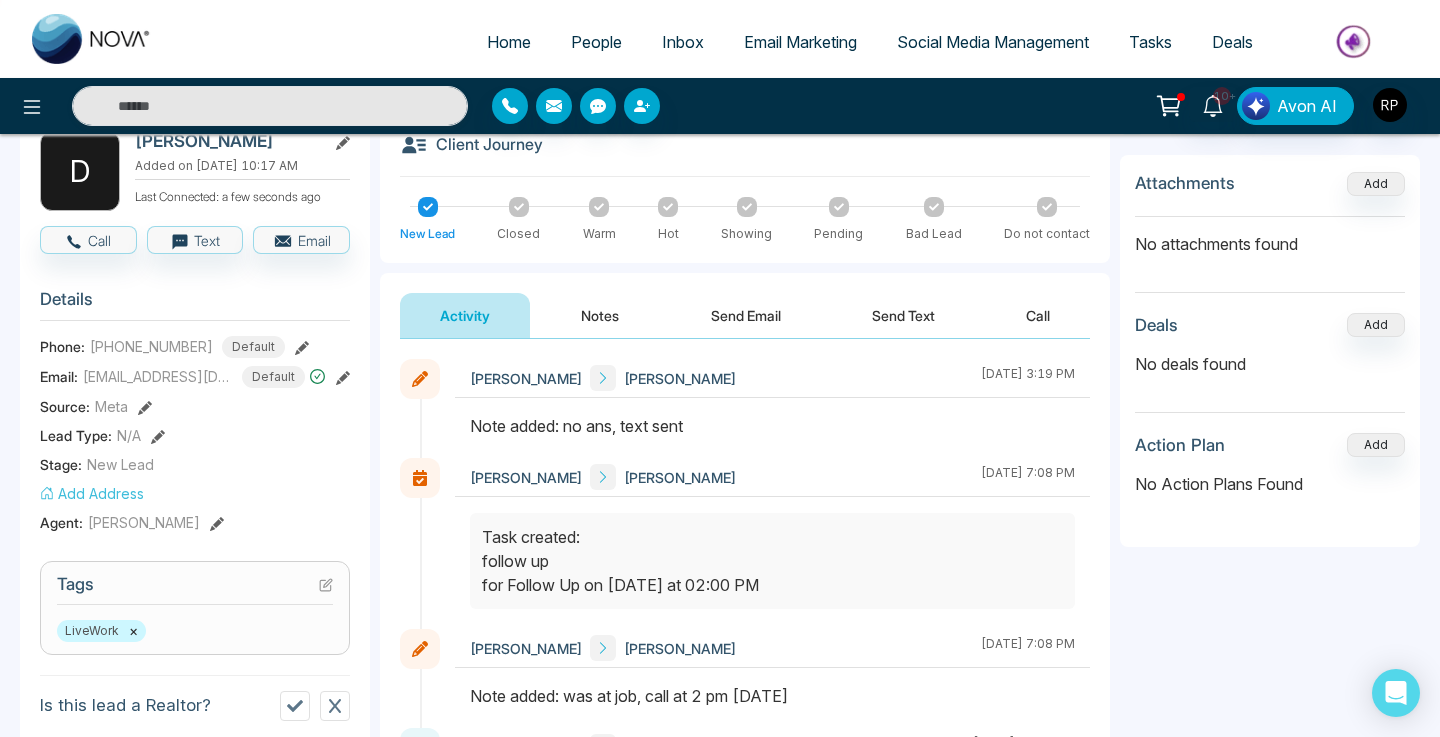 click on "Notes" at bounding box center (600, 315) 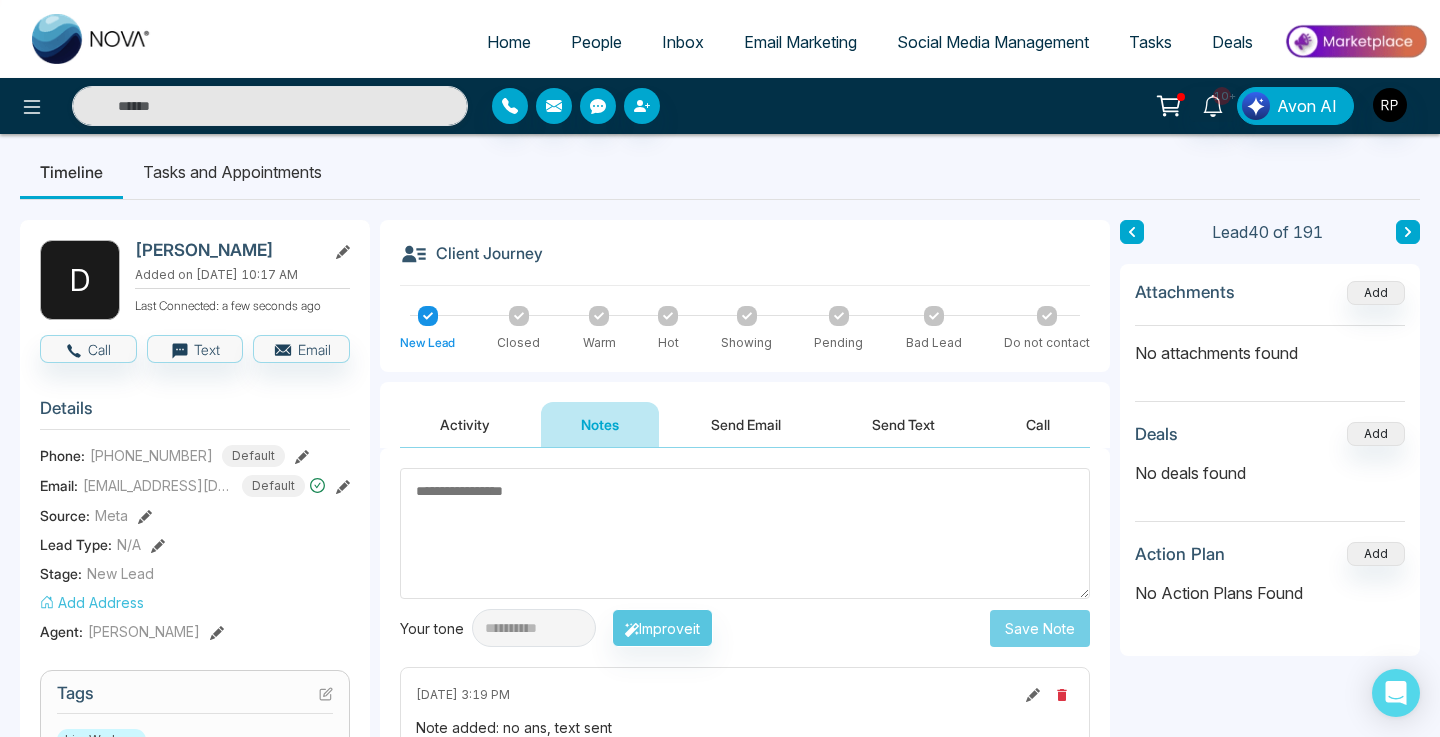 scroll, scrollTop: 8, scrollLeft: 0, axis: vertical 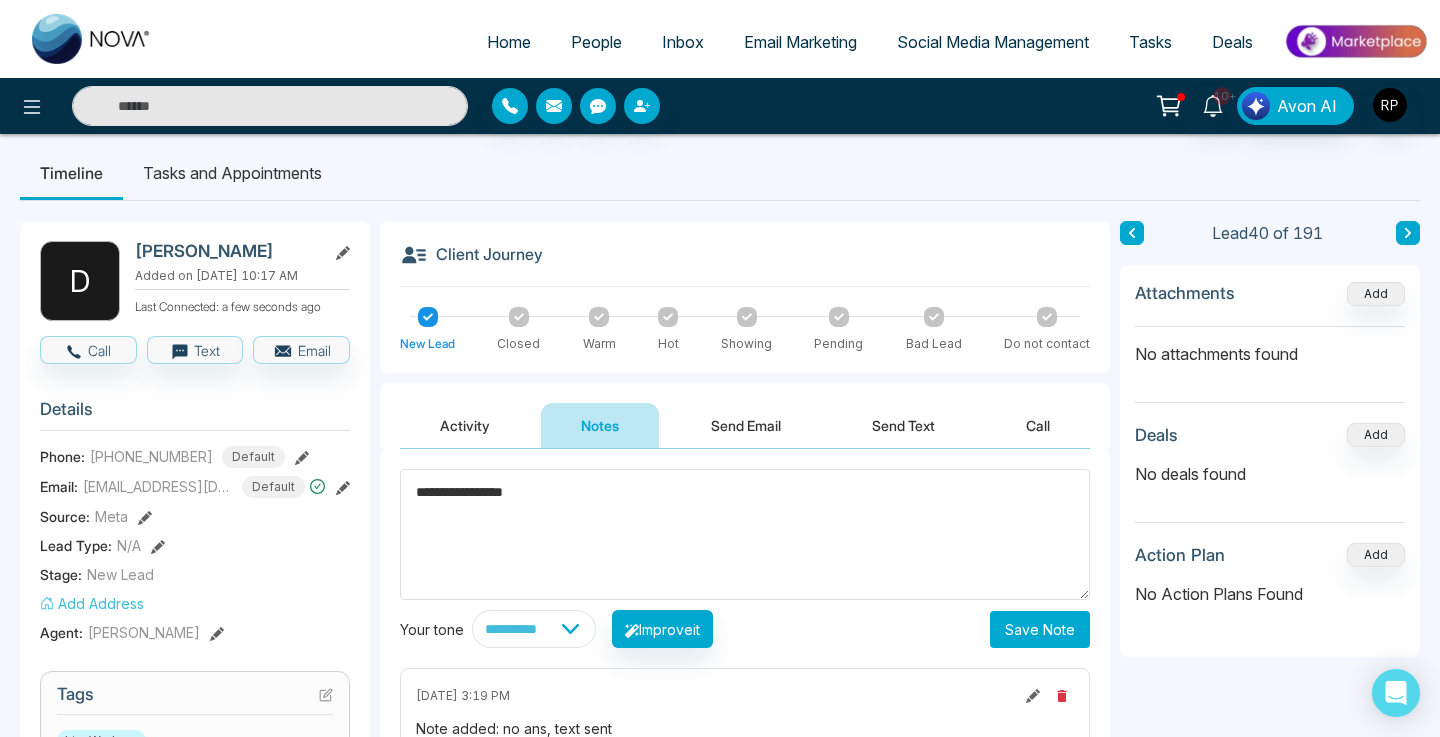 type on "**********" 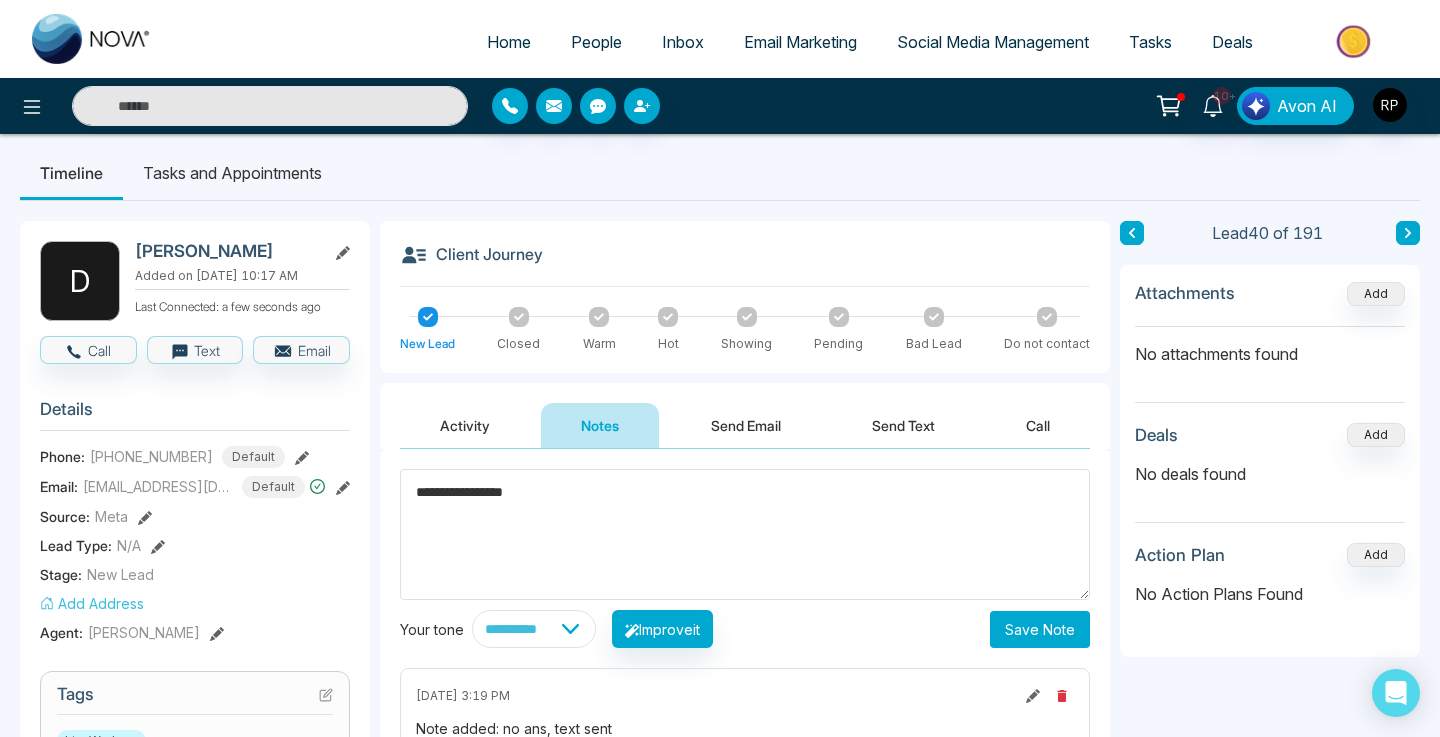 click on "Save Note" at bounding box center [1040, 629] 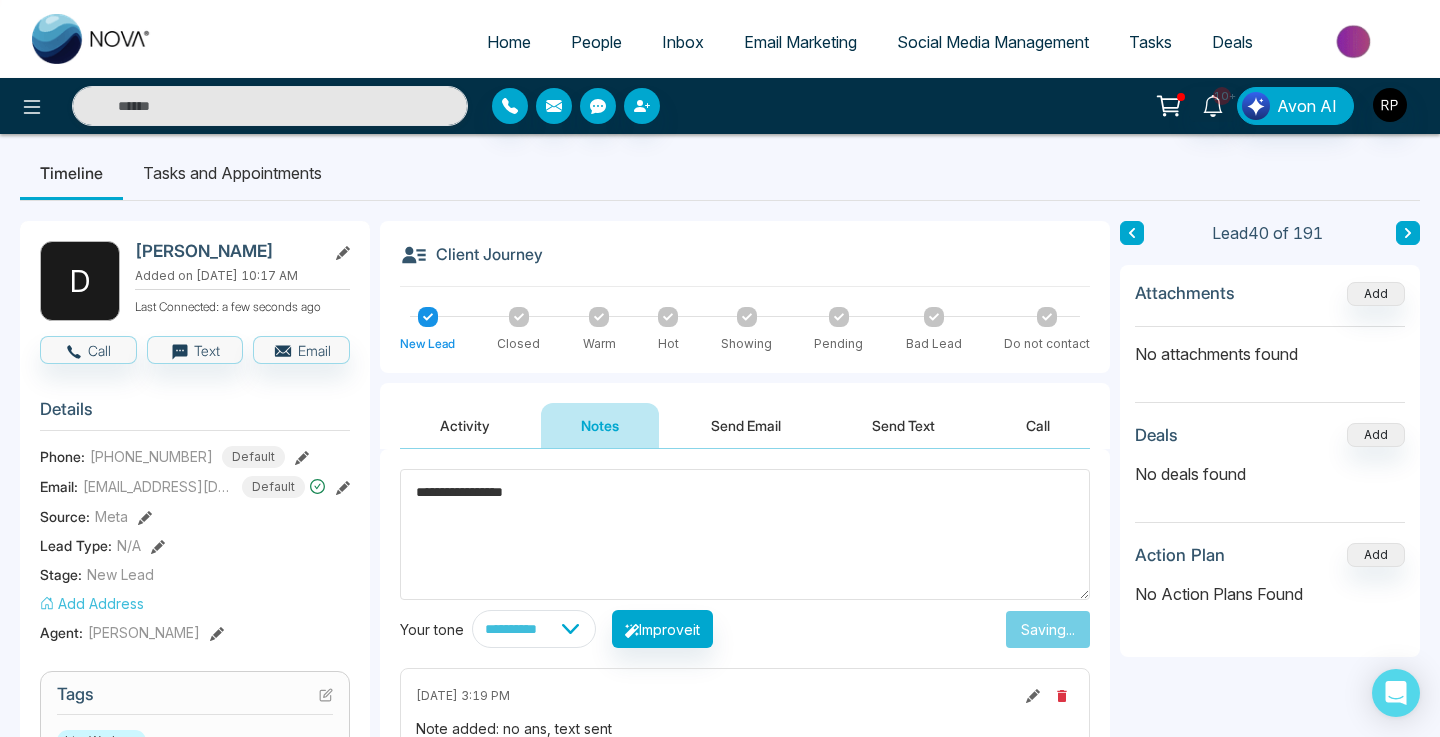 type 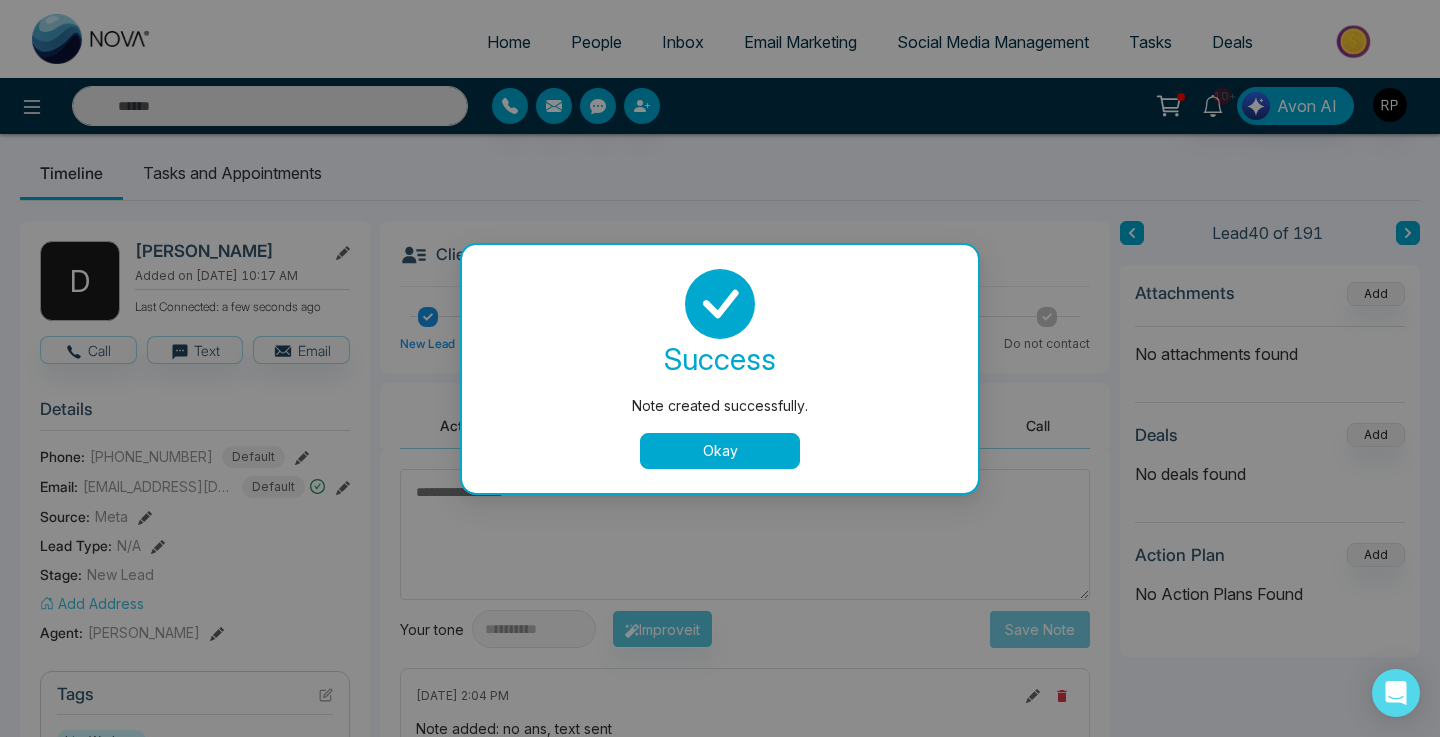 click on "Okay" at bounding box center [720, 451] 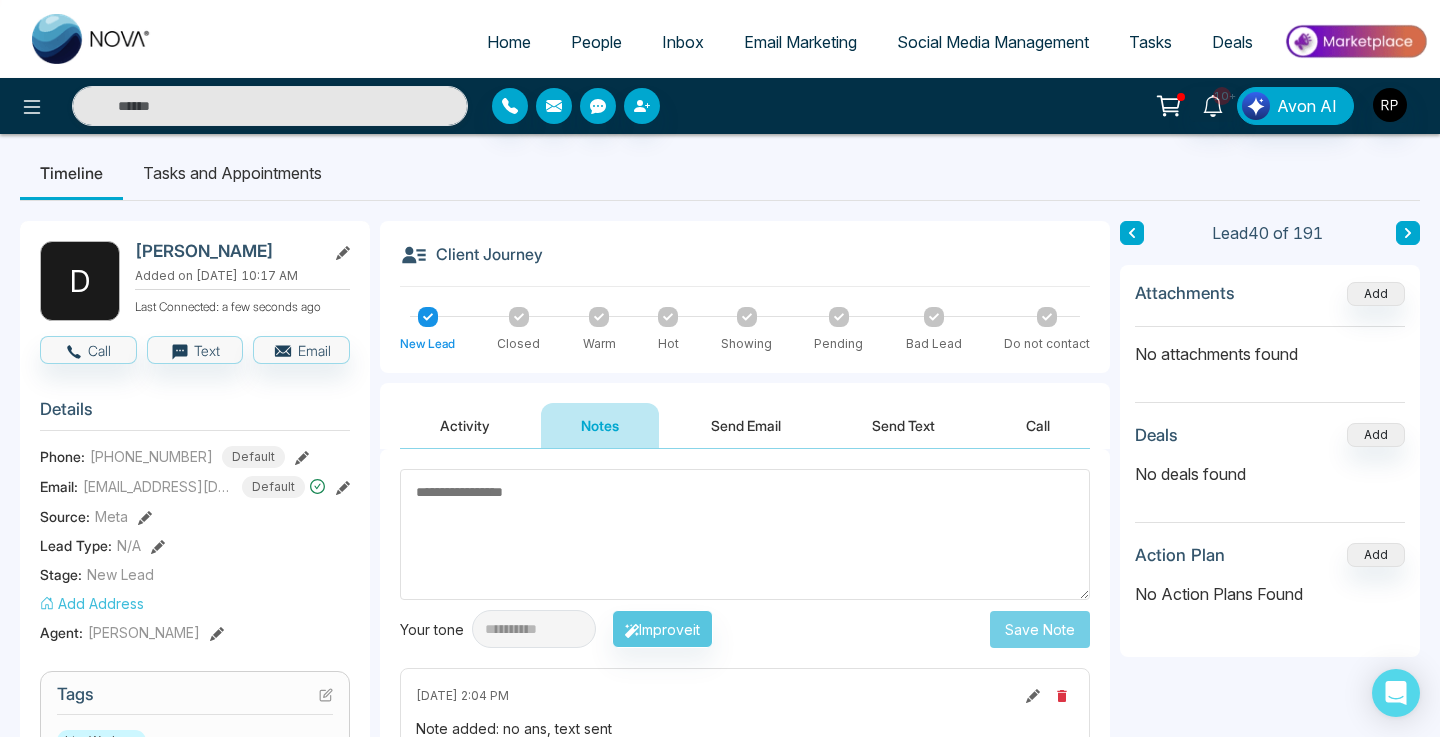 click on "Send Text" at bounding box center (903, 425) 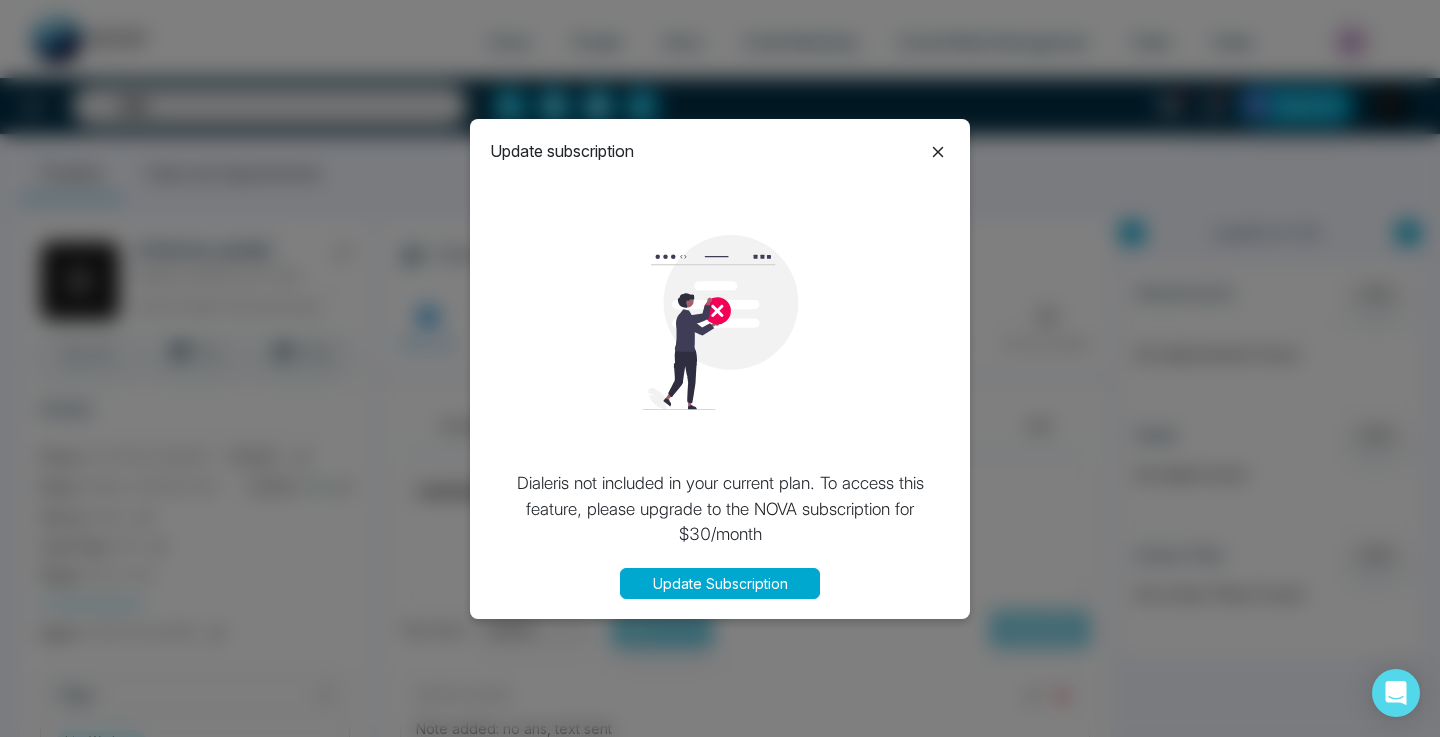 click 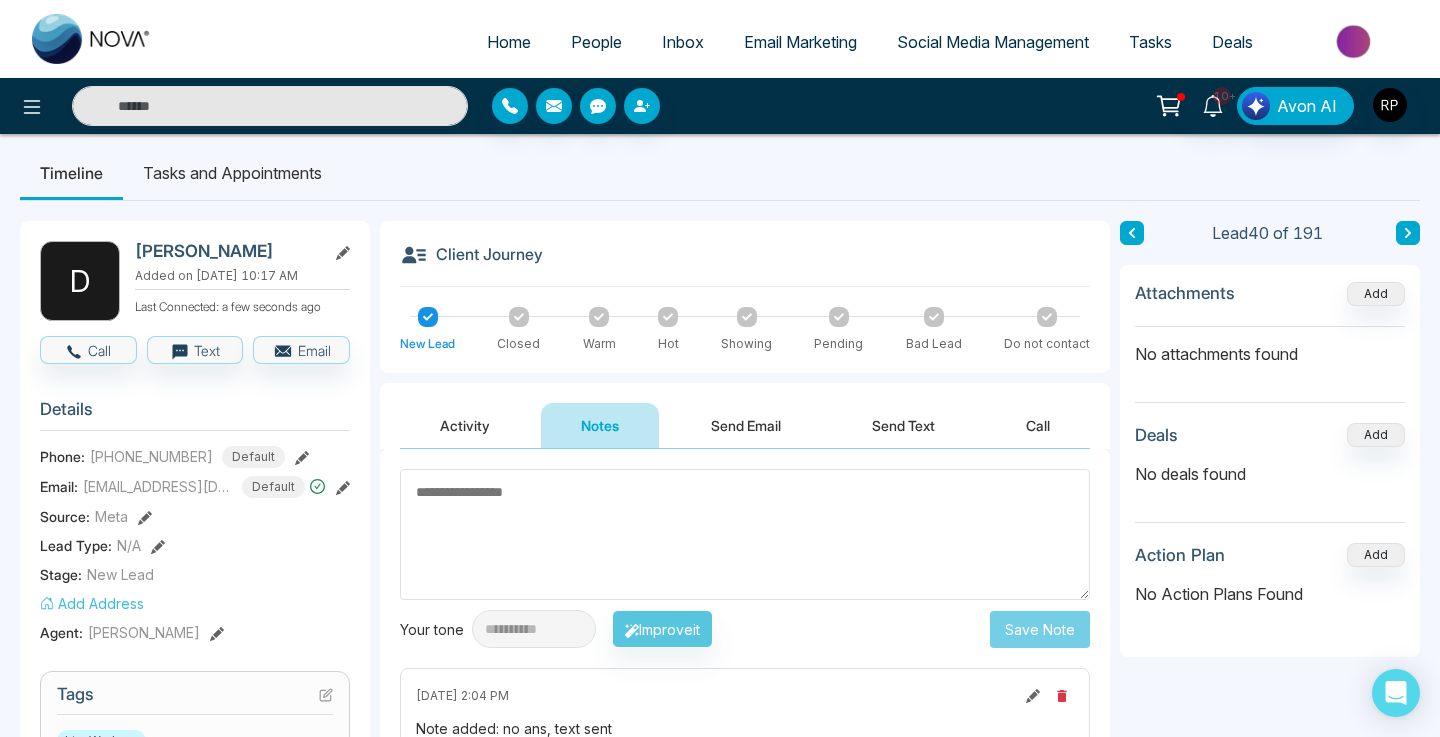 click 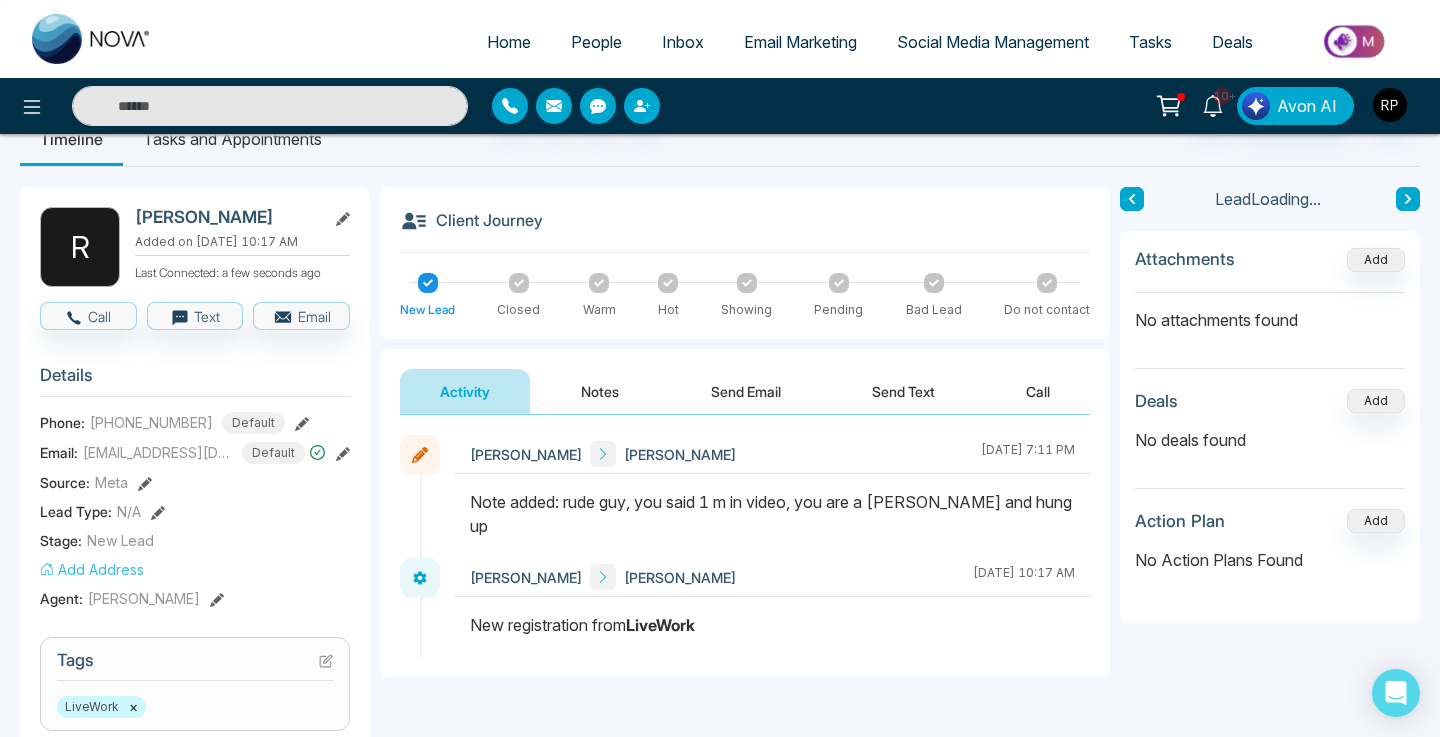 scroll, scrollTop: 0, scrollLeft: 0, axis: both 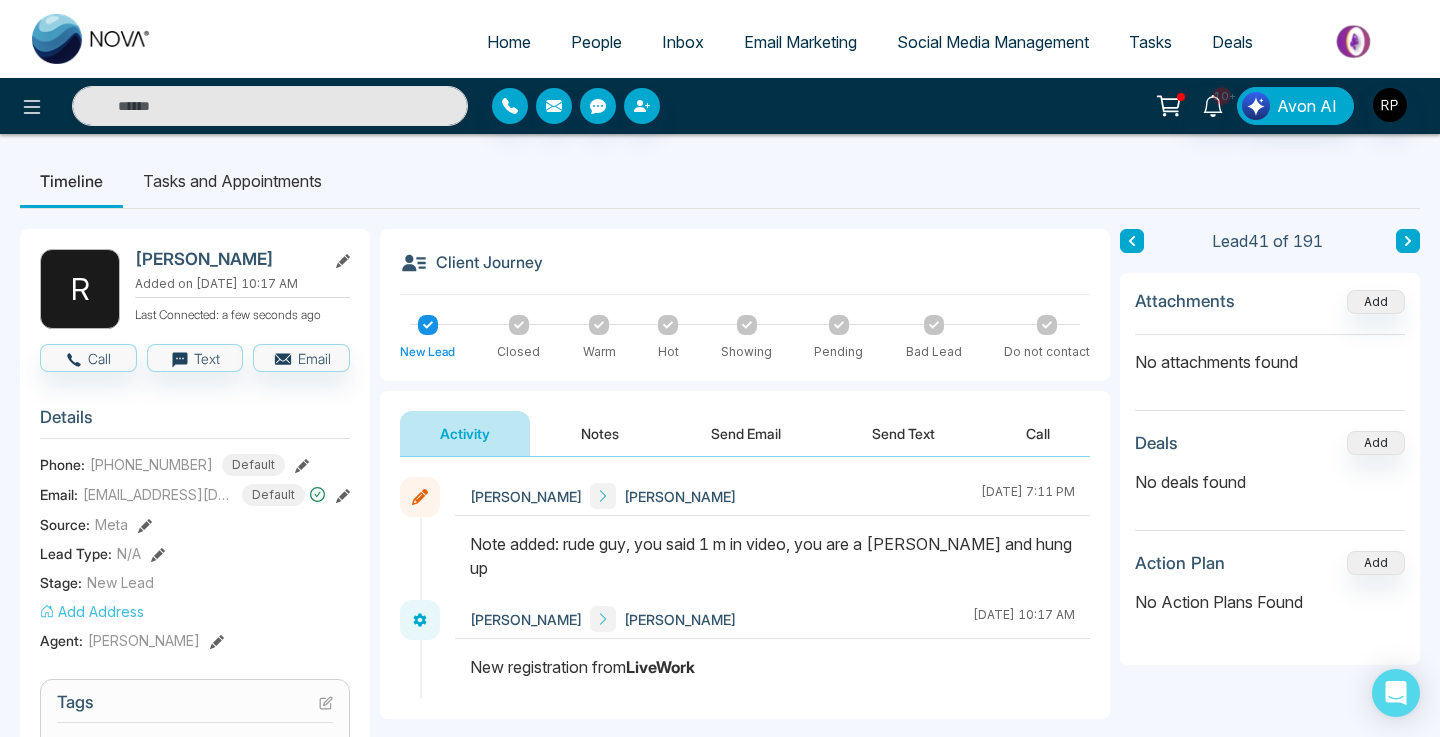 click at bounding box center [1408, 241] 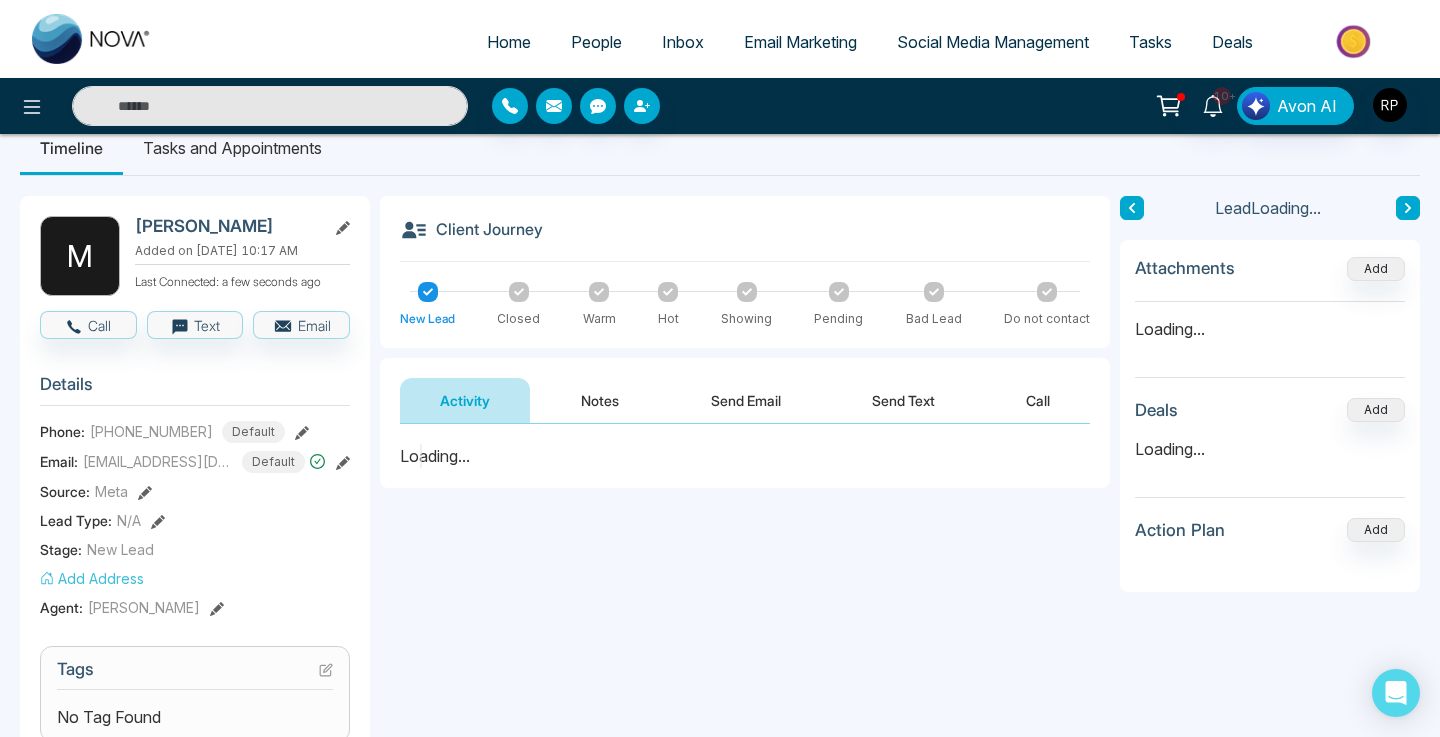 scroll, scrollTop: 34, scrollLeft: 0, axis: vertical 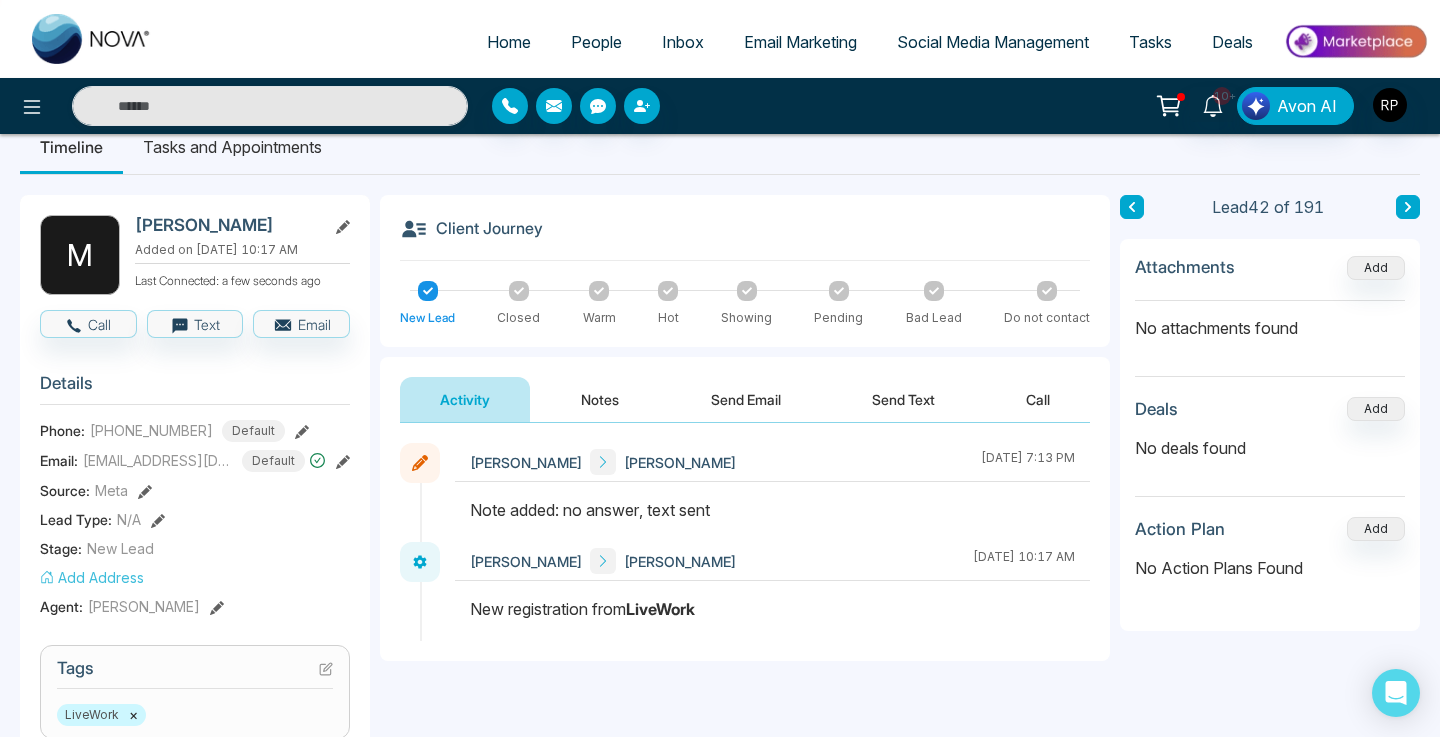 click on "Notes" at bounding box center [600, 399] 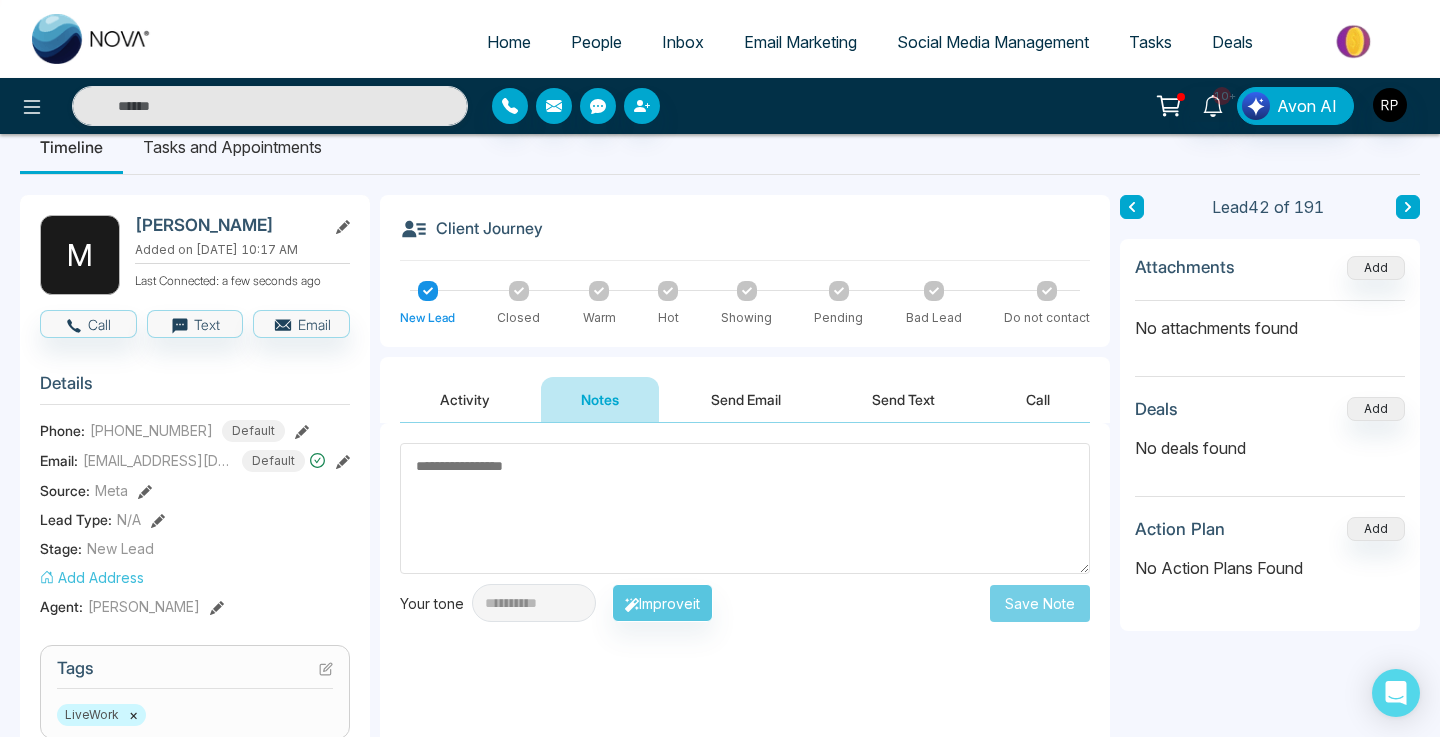click on "Activity" at bounding box center [465, 399] 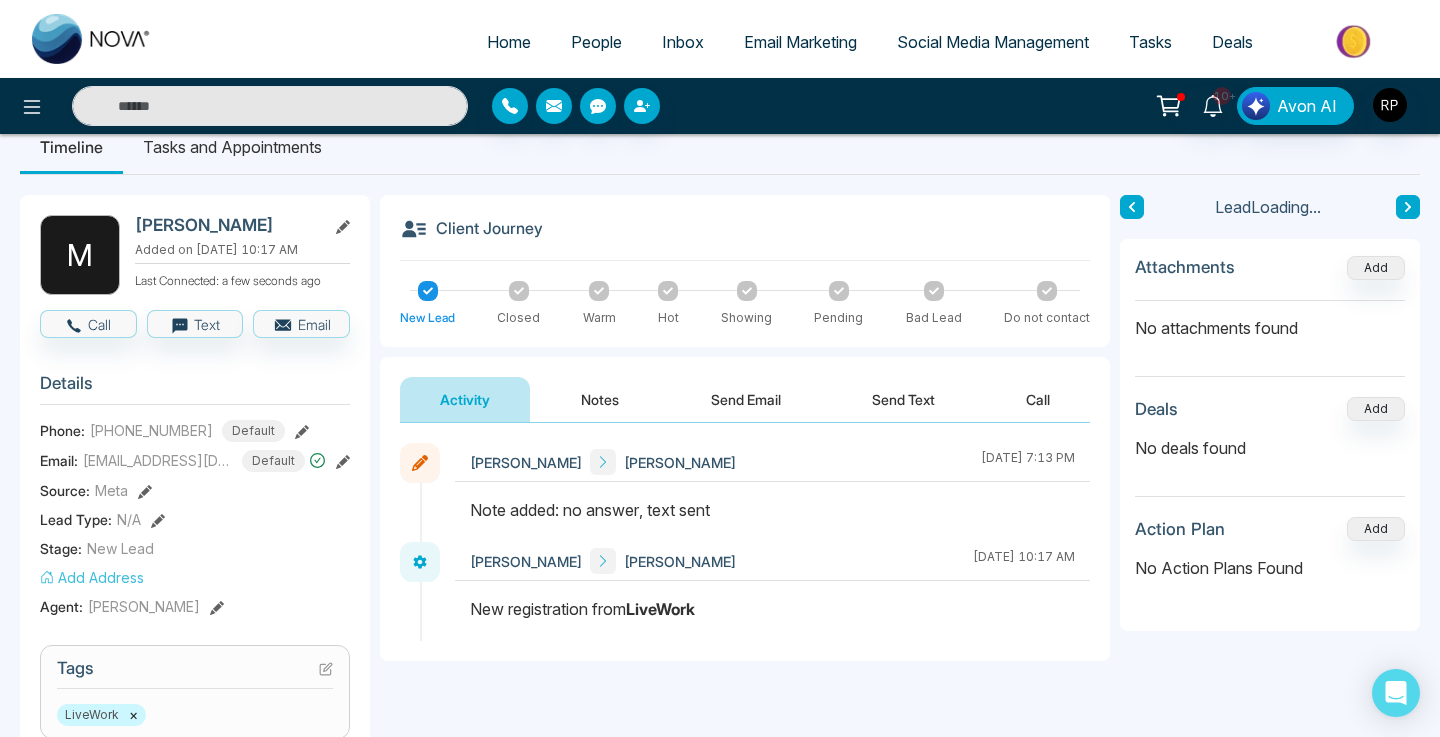click at bounding box center [1408, 207] 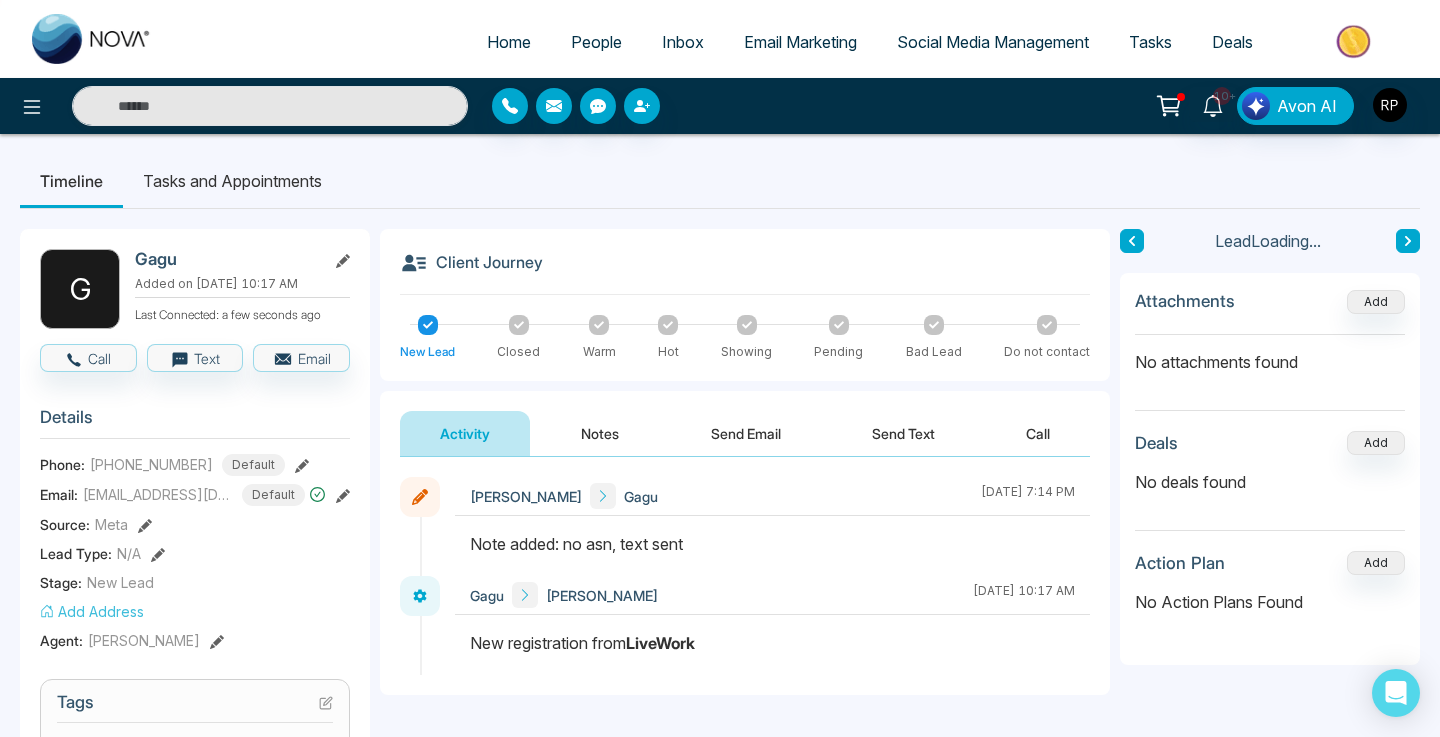 scroll, scrollTop: 46, scrollLeft: 0, axis: vertical 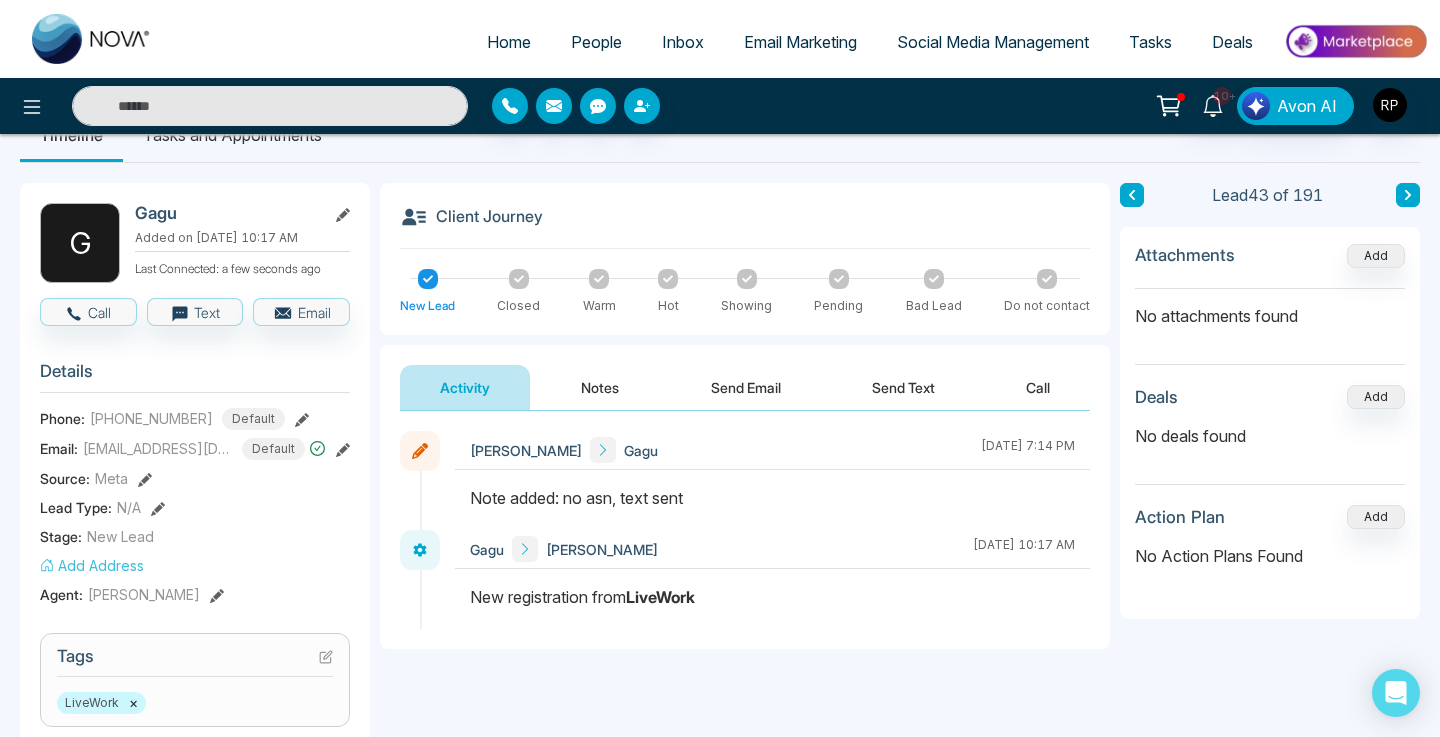 click at bounding box center [1408, 195] 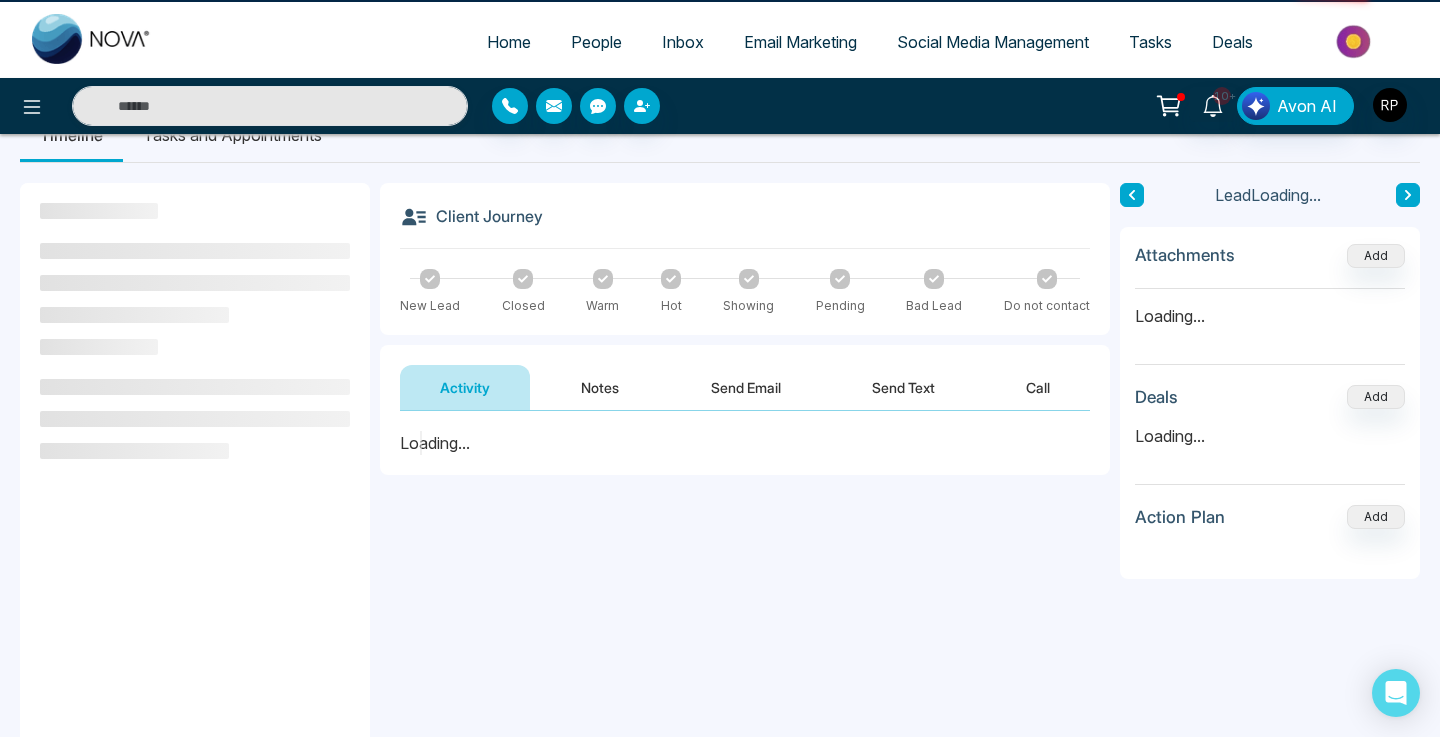 scroll, scrollTop: 0, scrollLeft: 0, axis: both 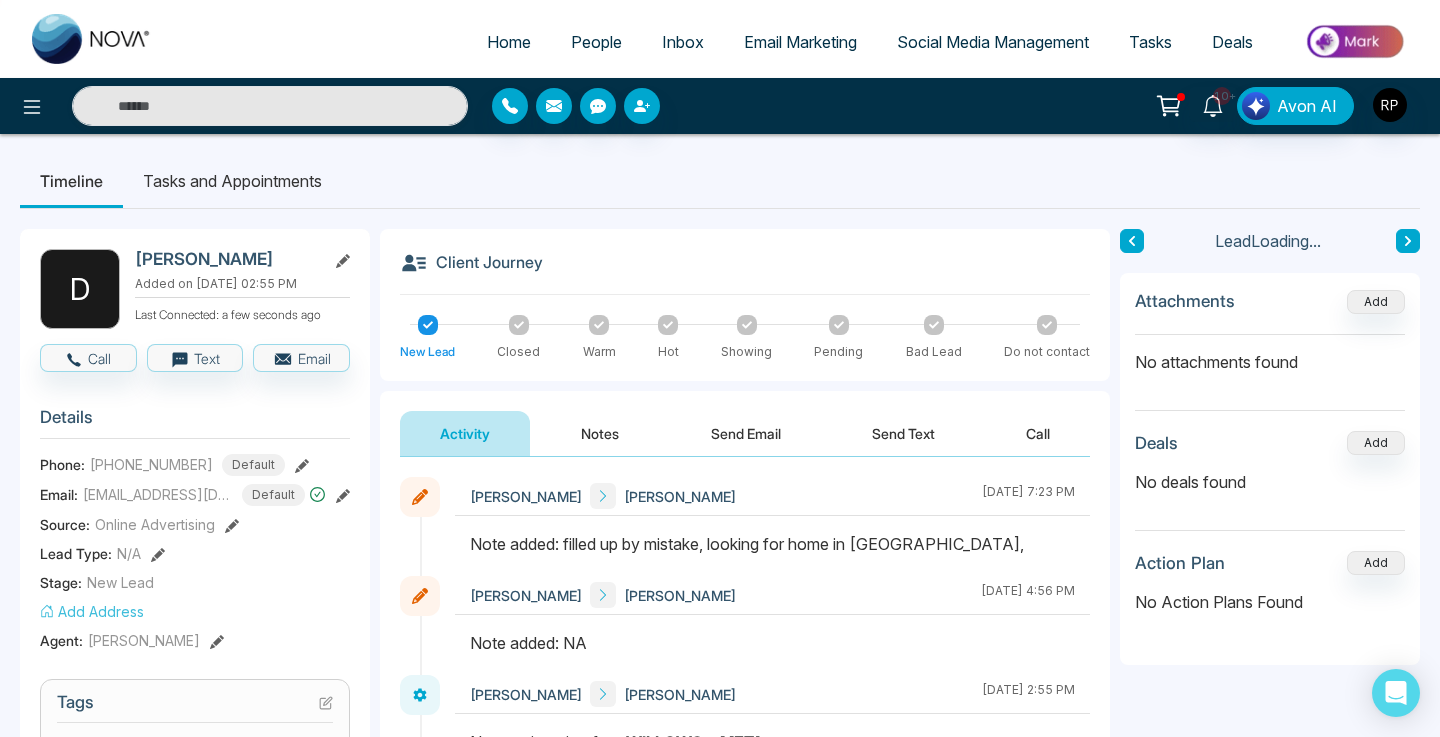 click on "Timeline Tasks and Appointments" at bounding box center [720, 181] 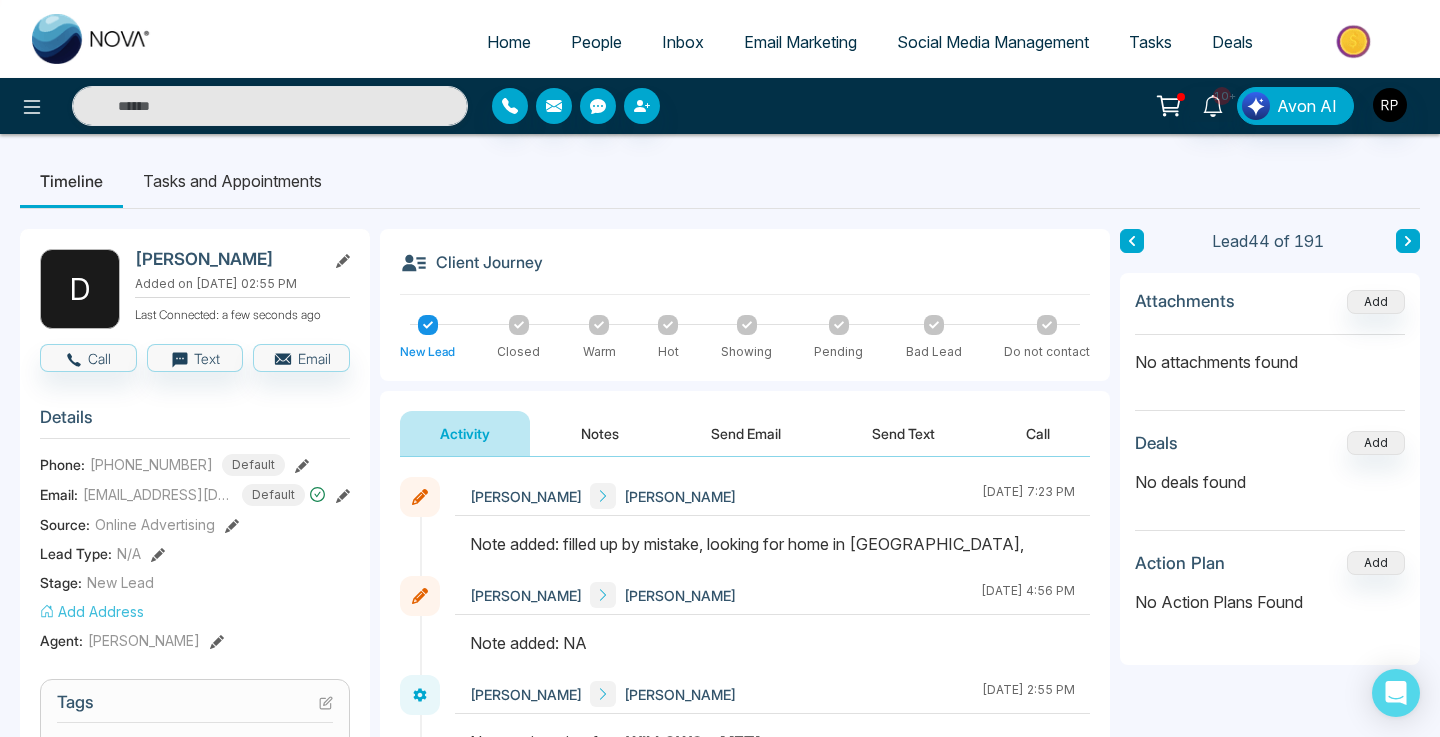 click 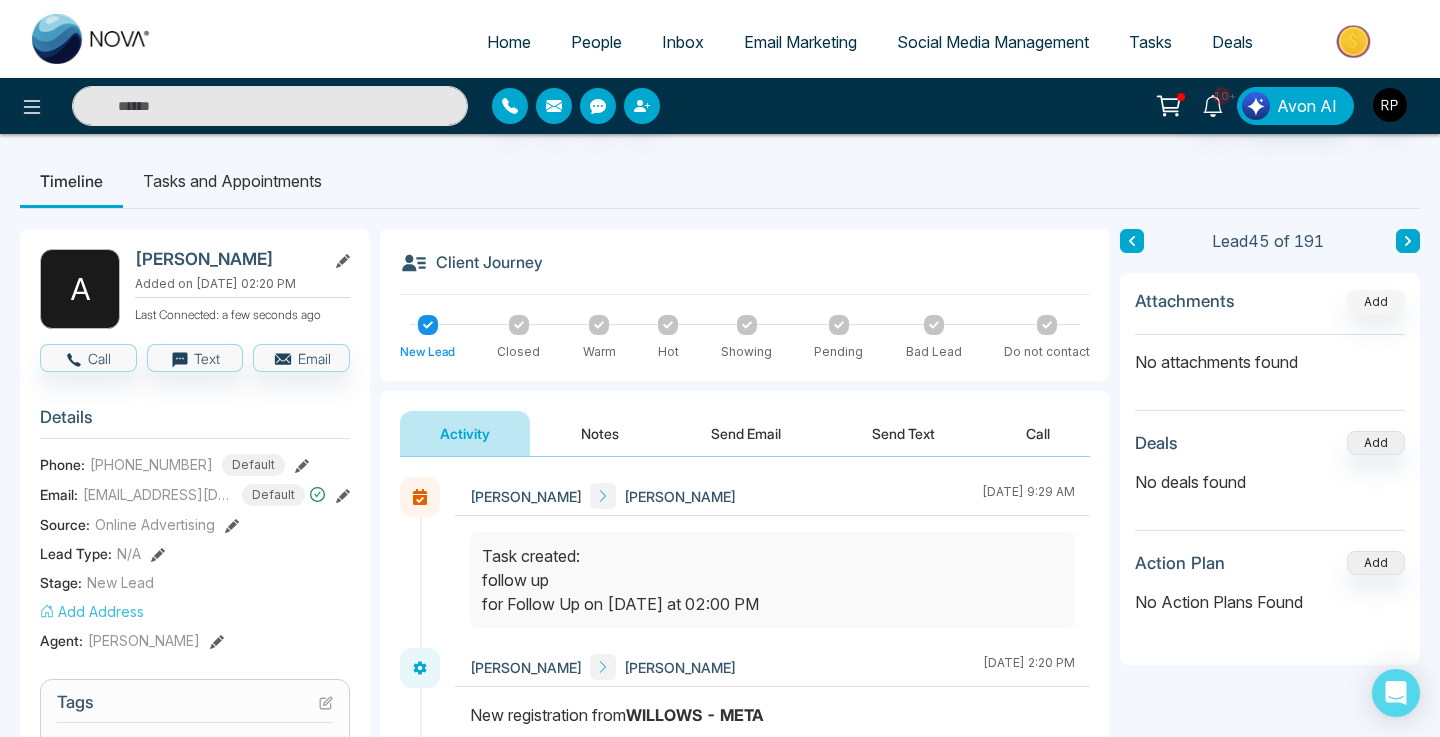 scroll, scrollTop: 162, scrollLeft: 0, axis: vertical 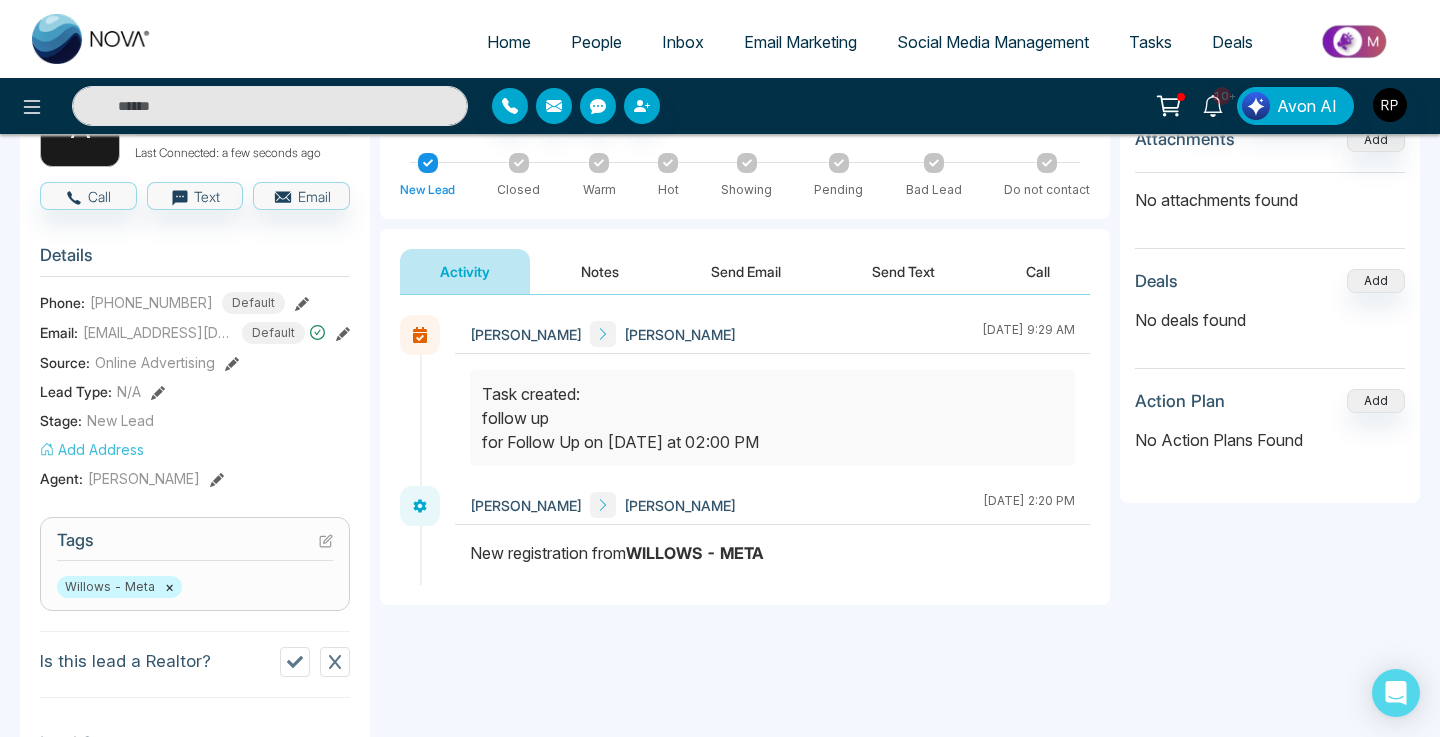 click on "Notes" at bounding box center [600, 271] 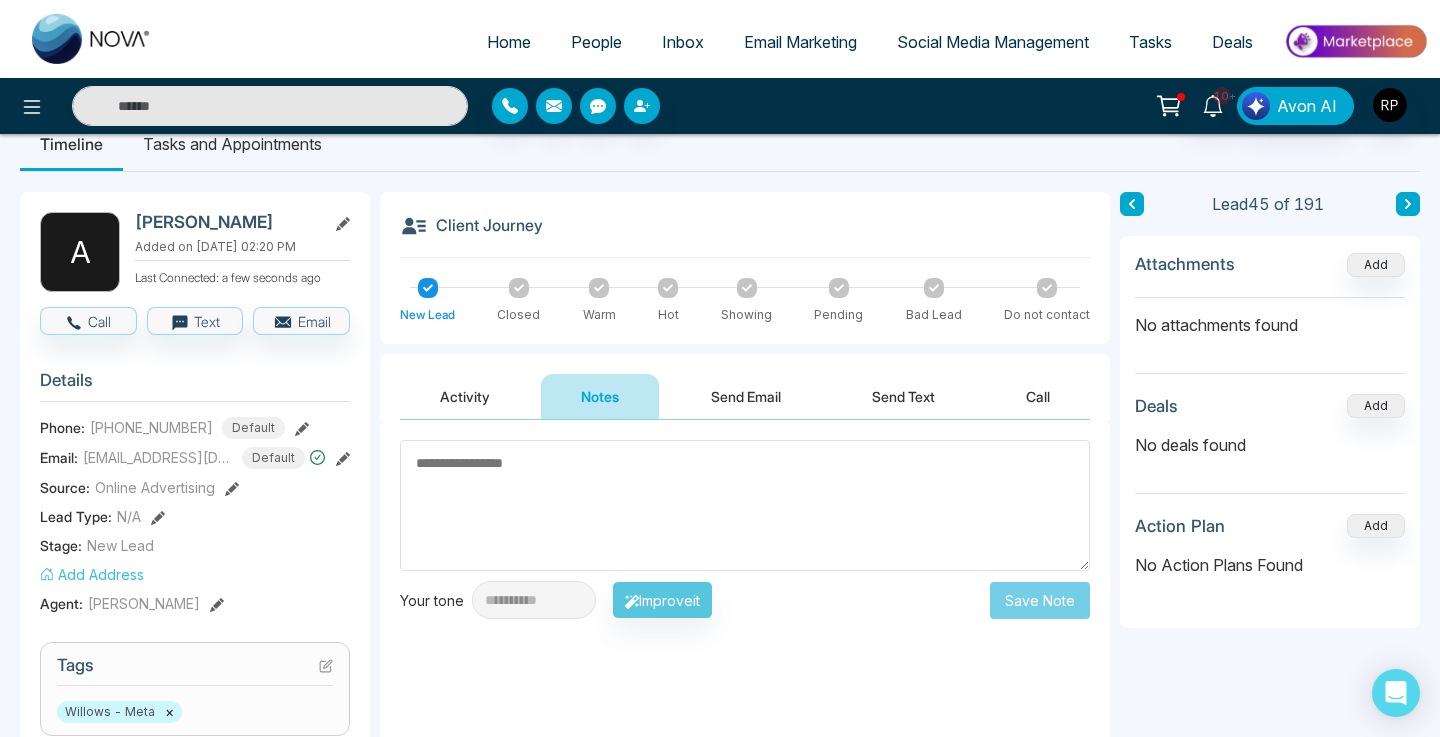 scroll, scrollTop: 0, scrollLeft: 0, axis: both 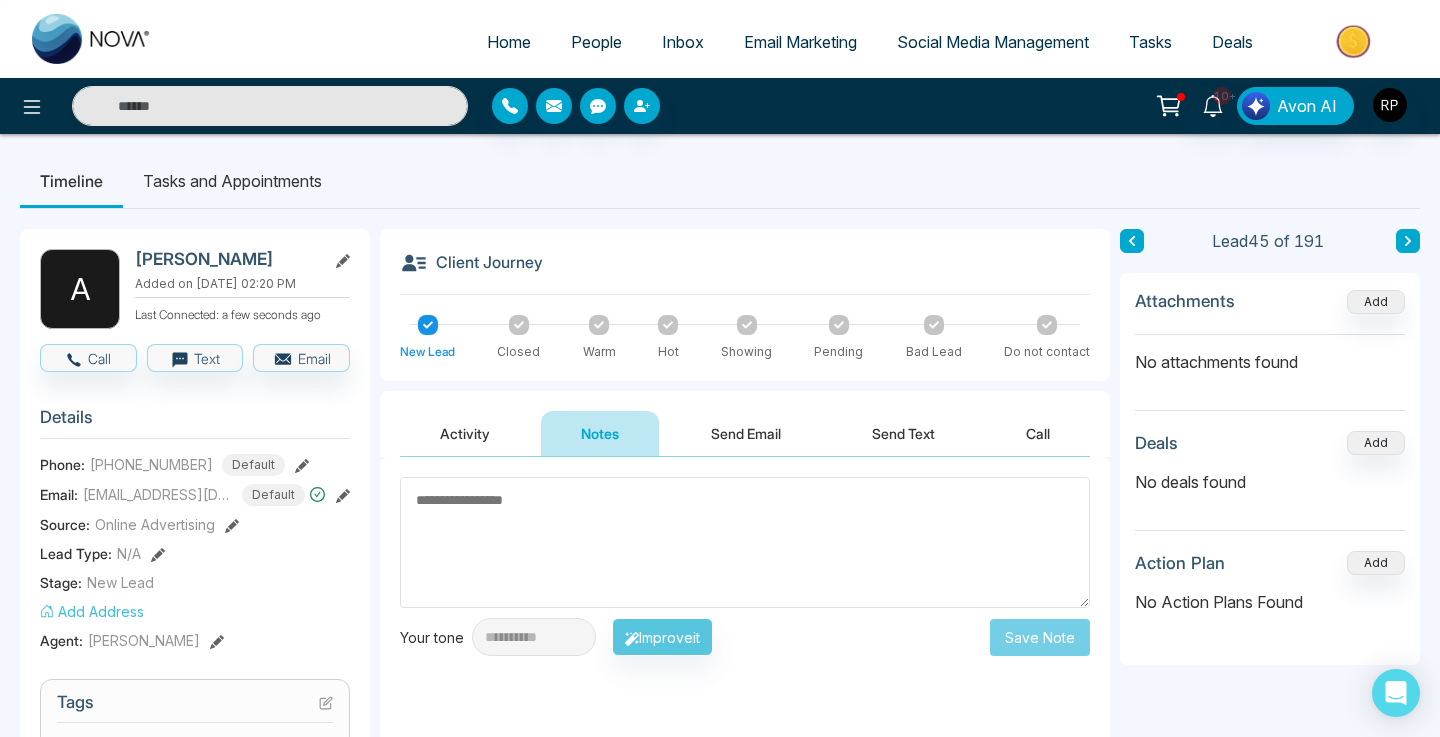 click 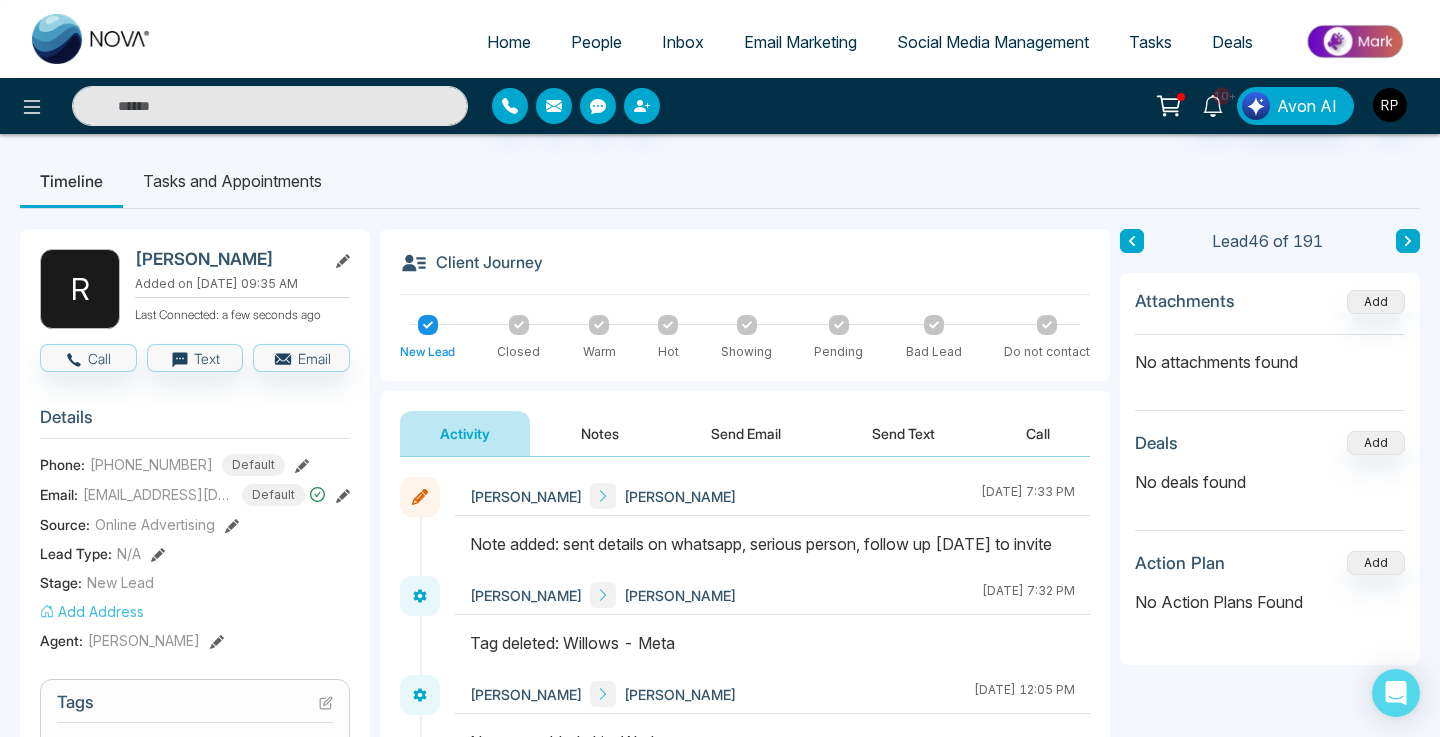click 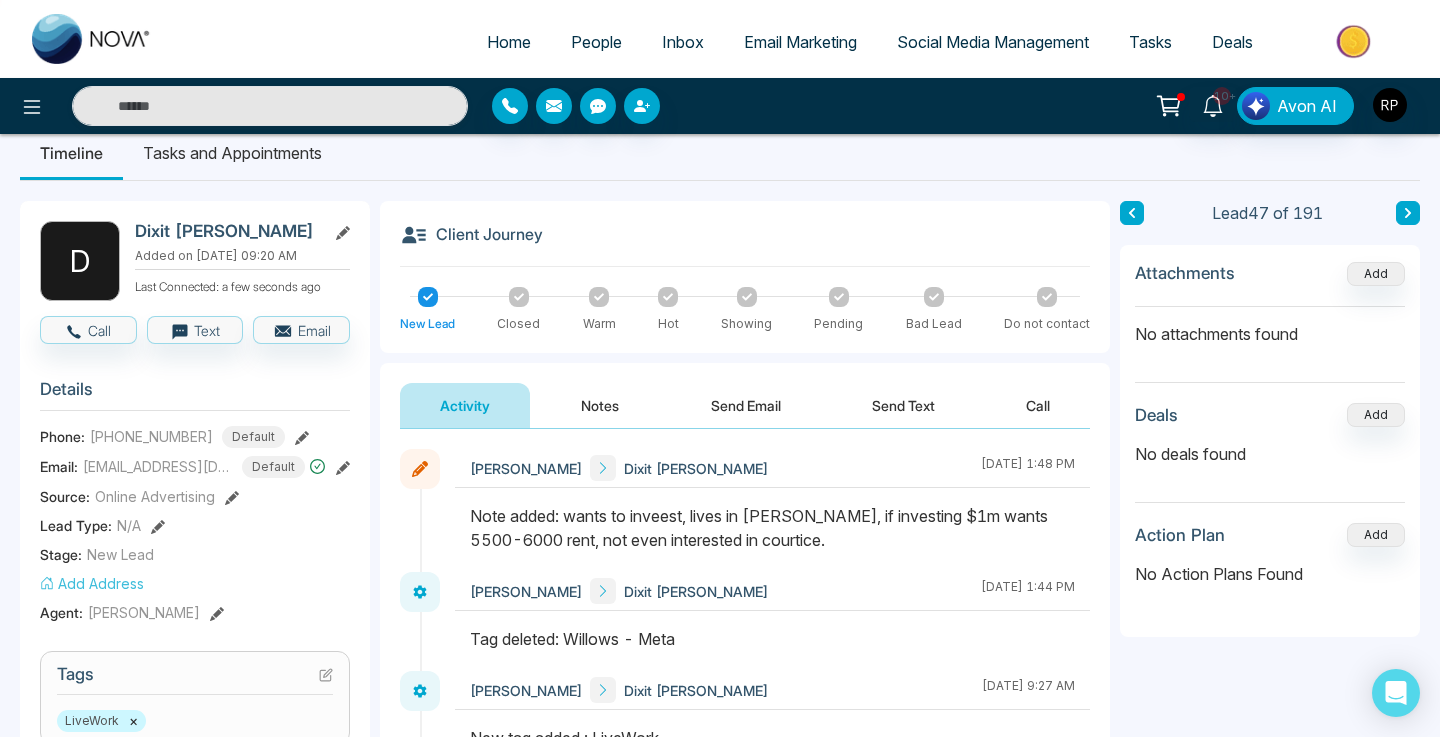 scroll, scrollTop: 24, scrollLeft: 0, axis: vertical 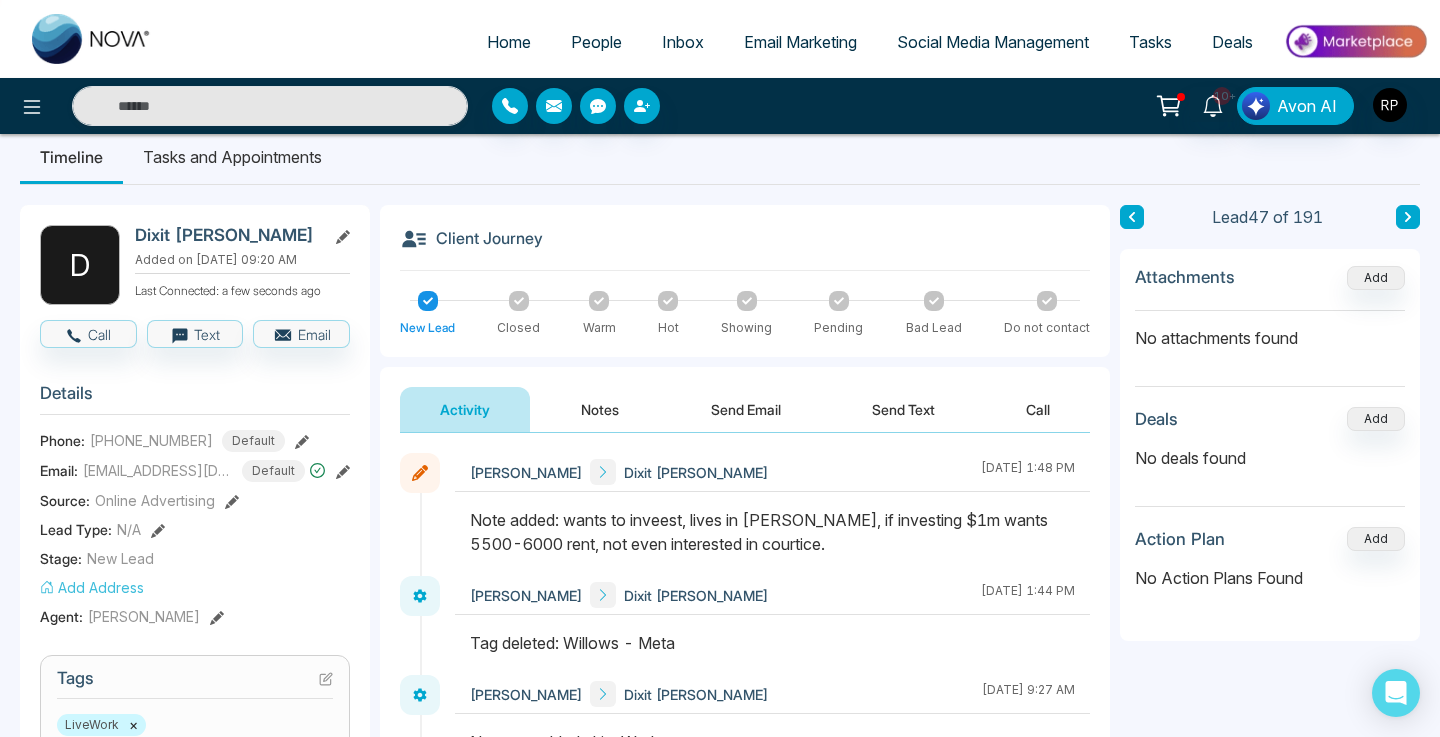 click at bounding box center [1408, 217] 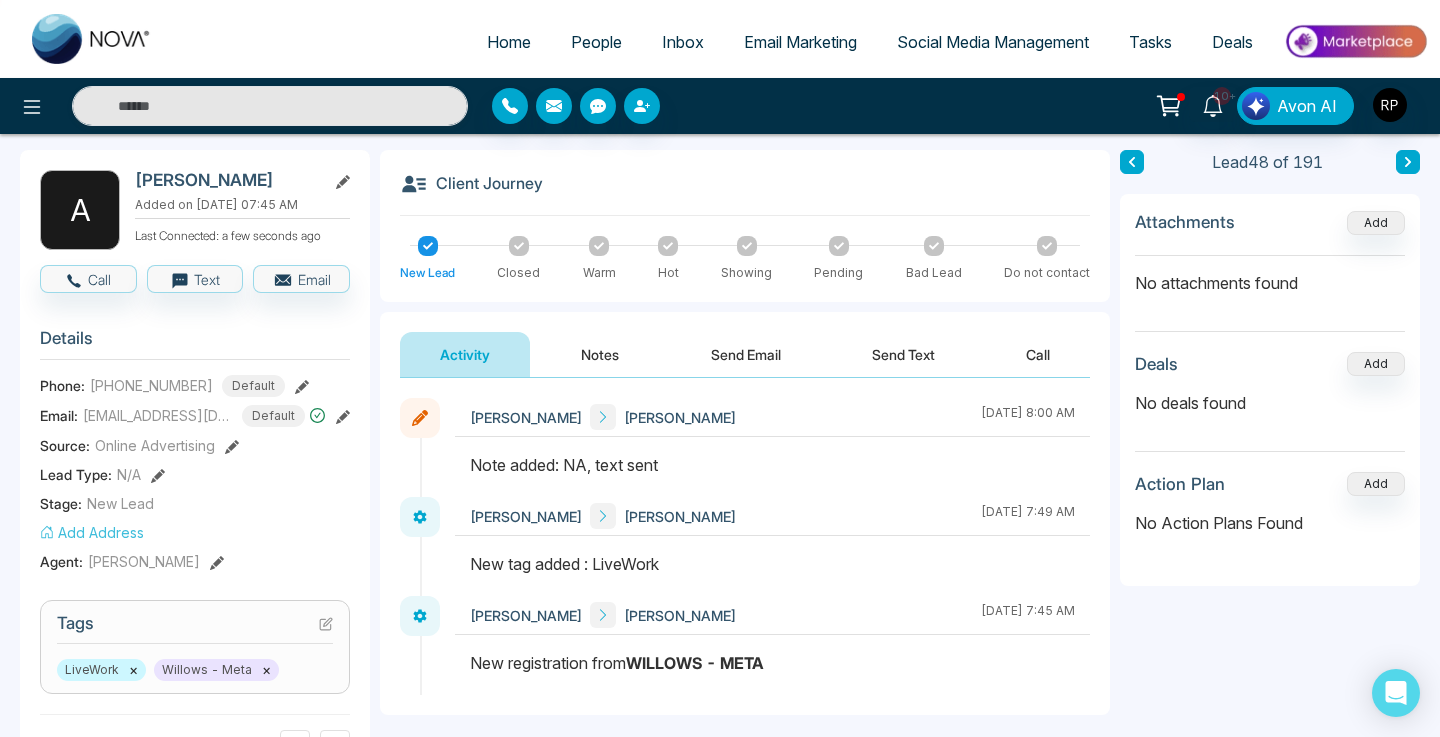 scroll, scrollTop: 82, scrollLeft: 0, axis: vertical 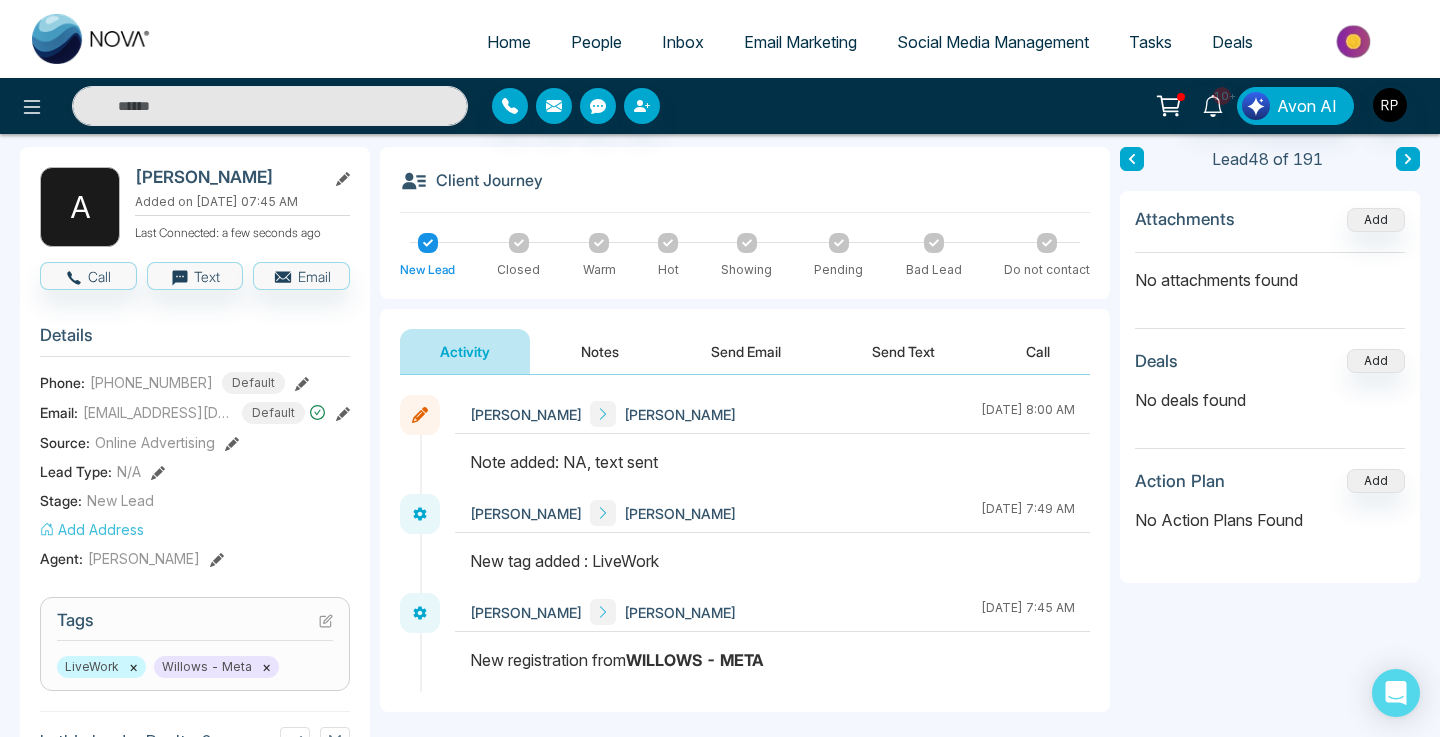 click at bounding box center [1408, 159] 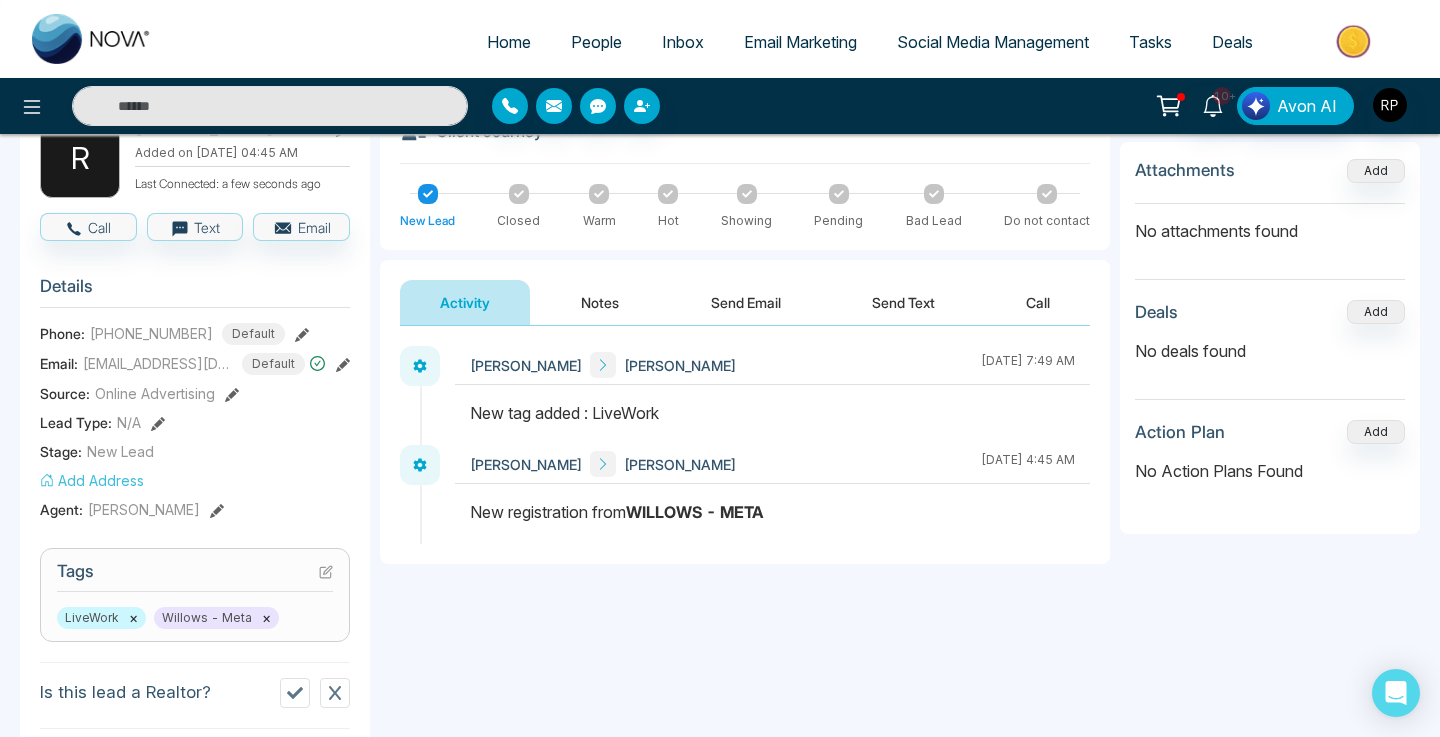 scroll, scrollTop: 133, scrollLeft: 0, axis: vertical 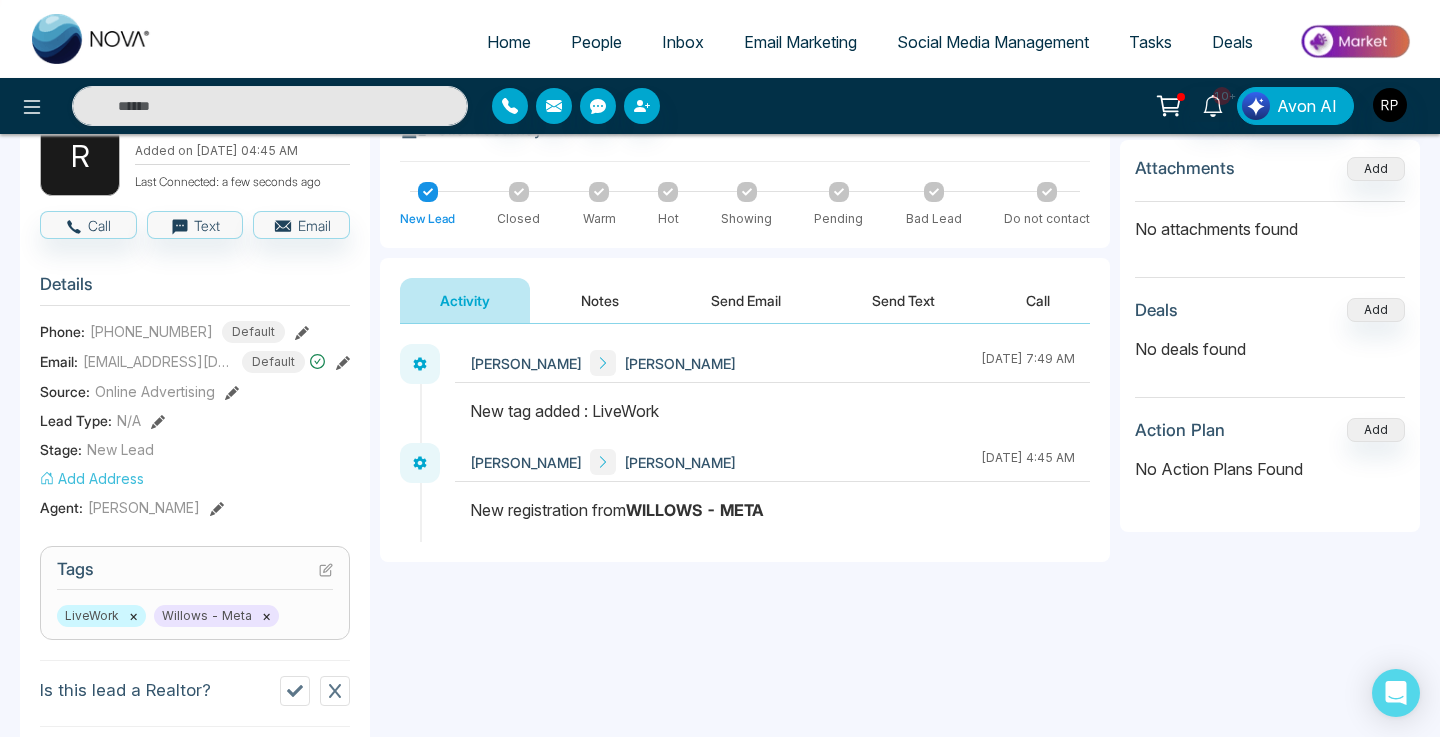 click on "Notes" at bounding box center (600, 300) 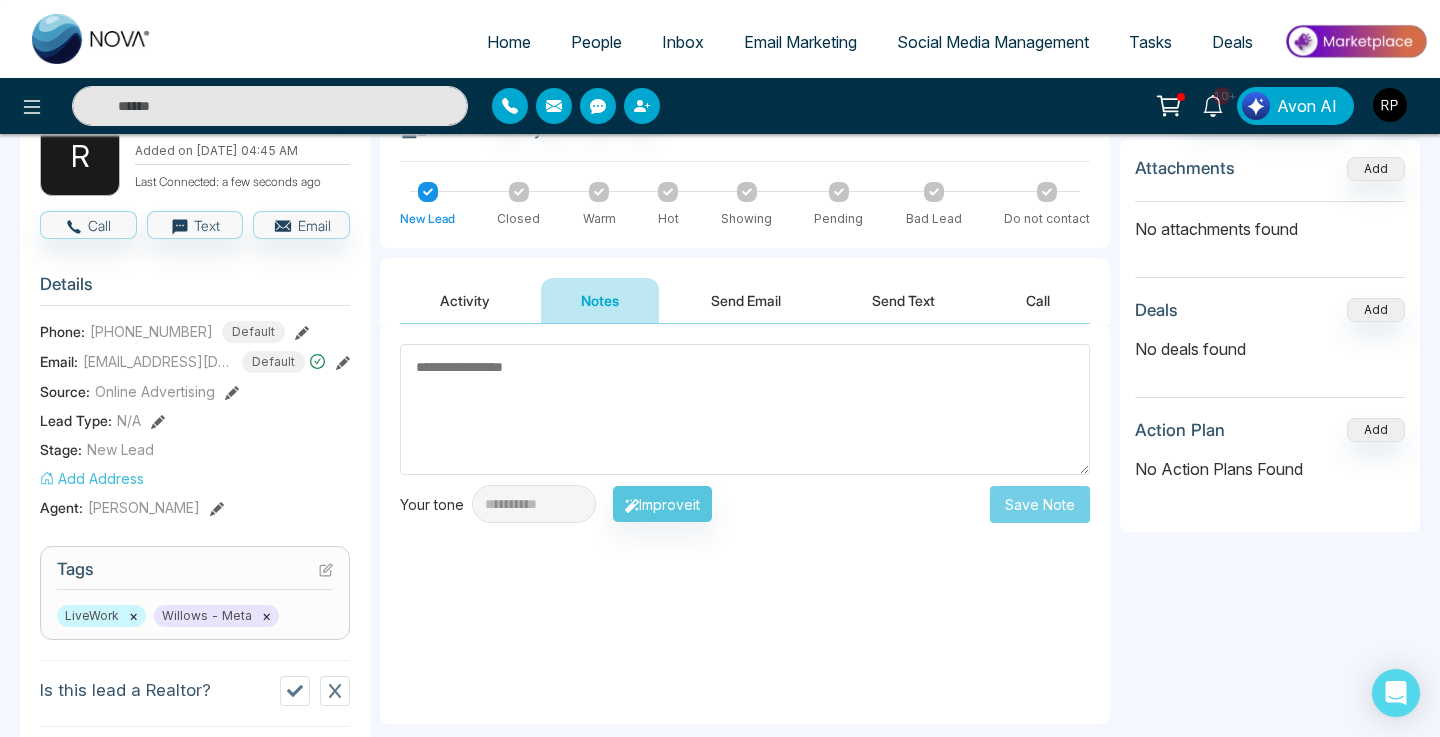 scroll, scrollTop: 0, scrollLeft: 0, axis: both 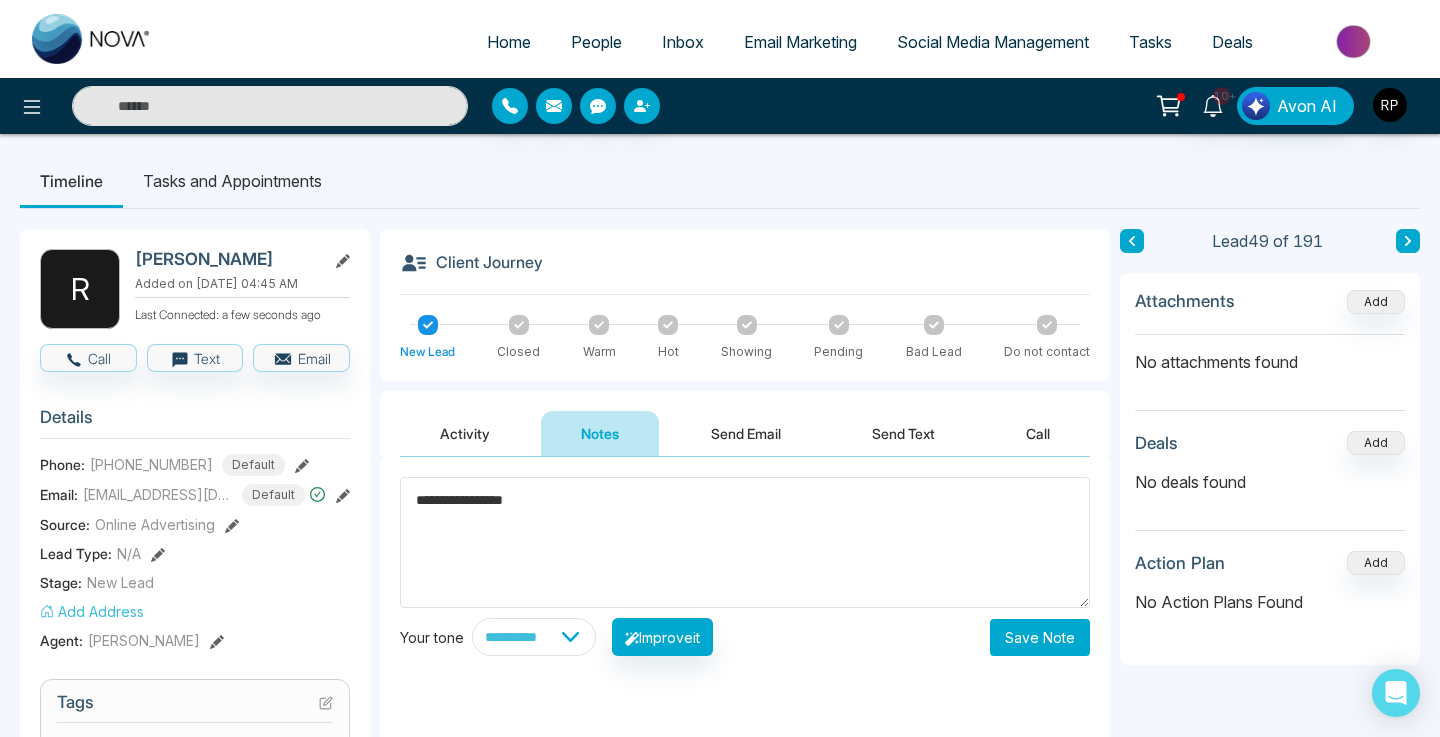 type on "**********" 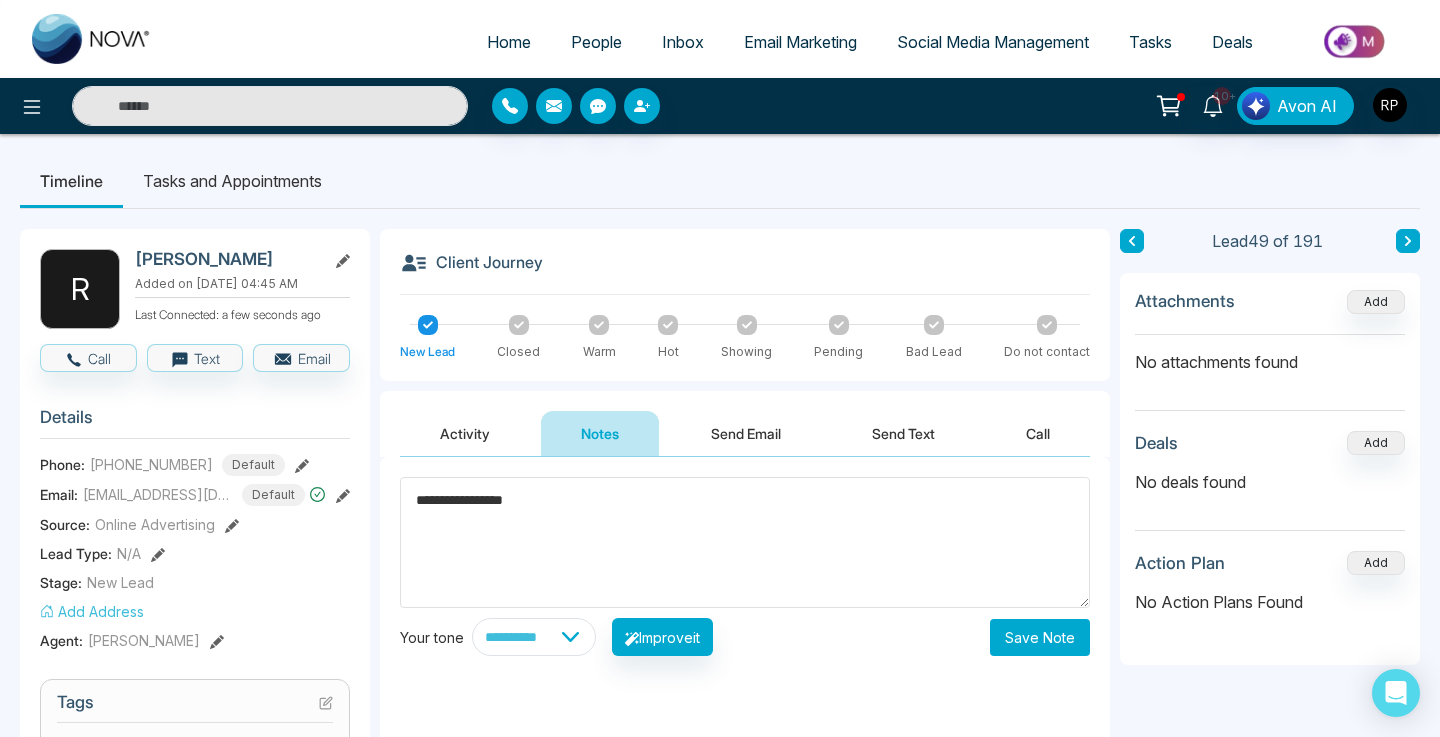 click on "Save Note" at bounding box center [1040, 637] 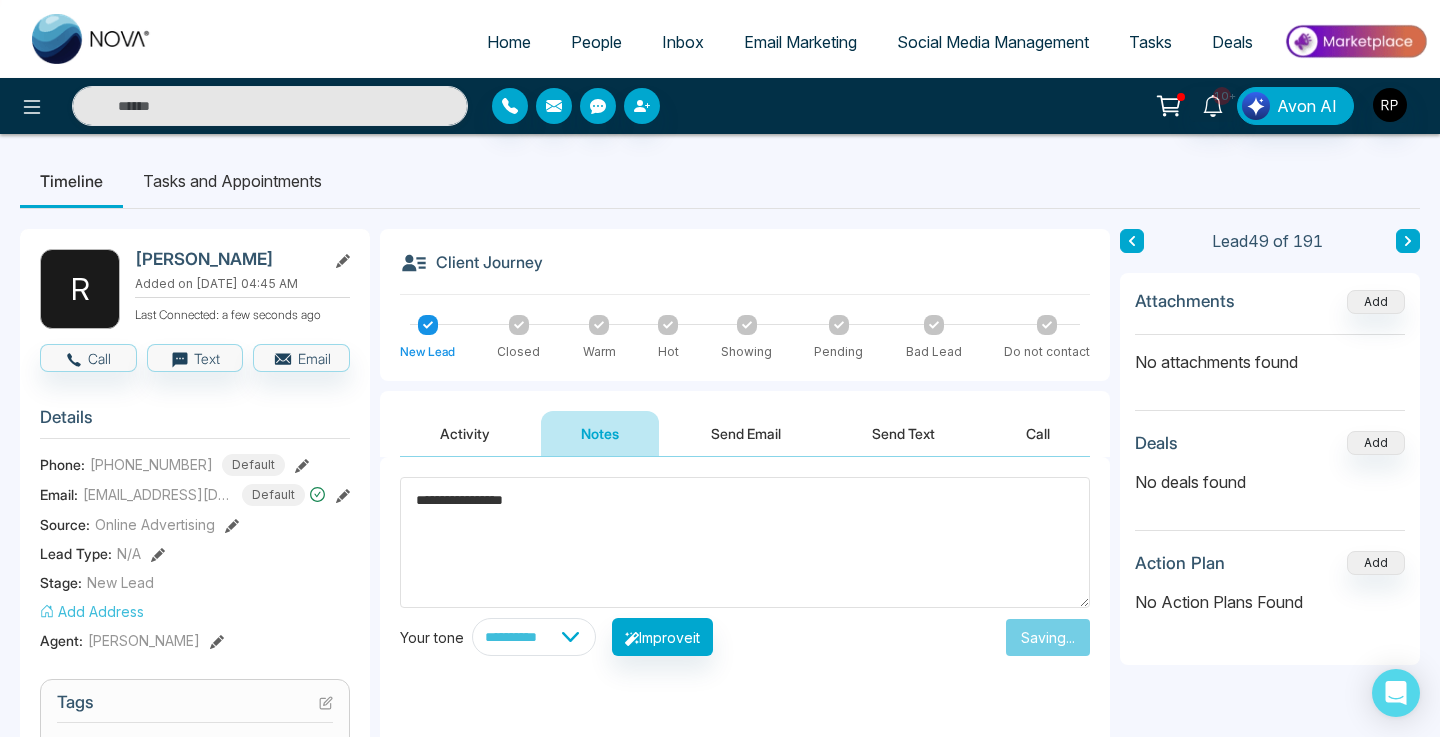 type 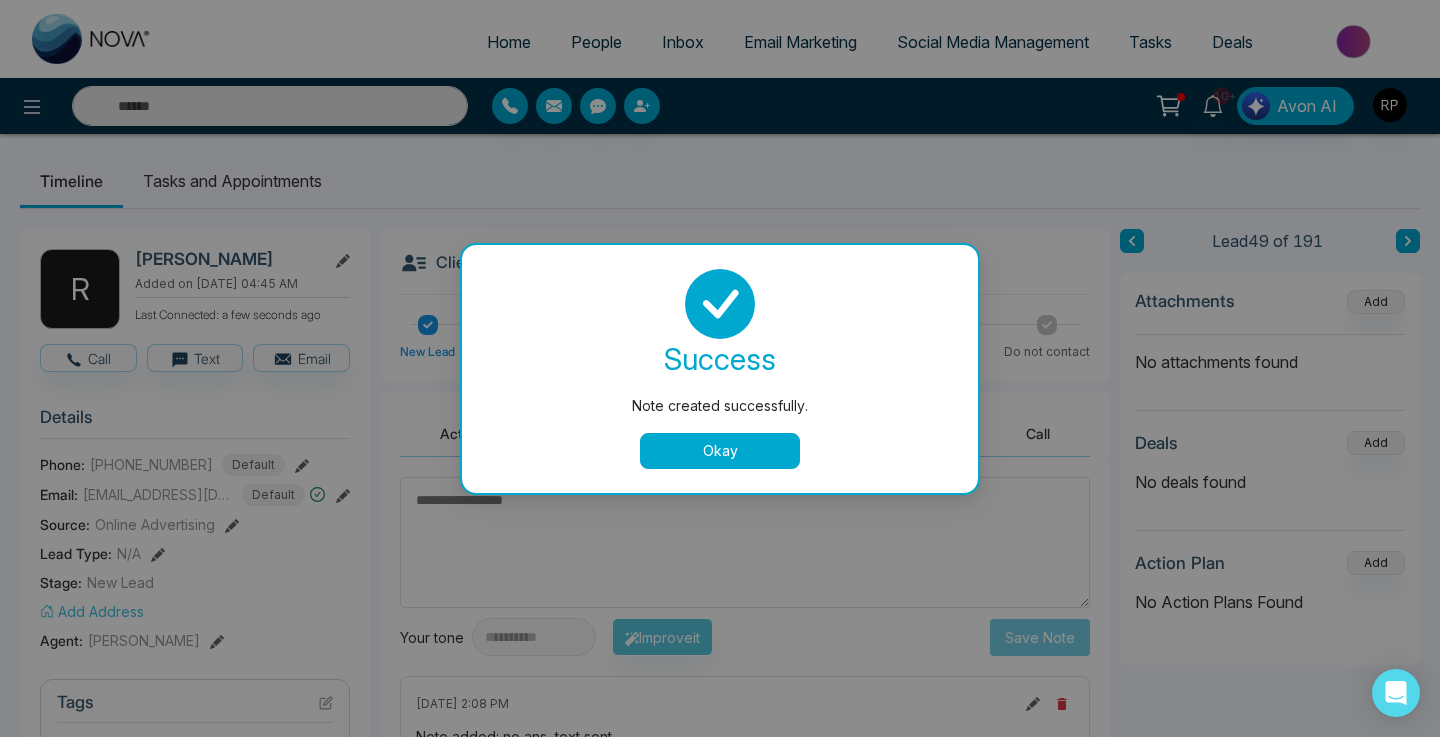 click on "Okay" at bounding box center [720, 451] 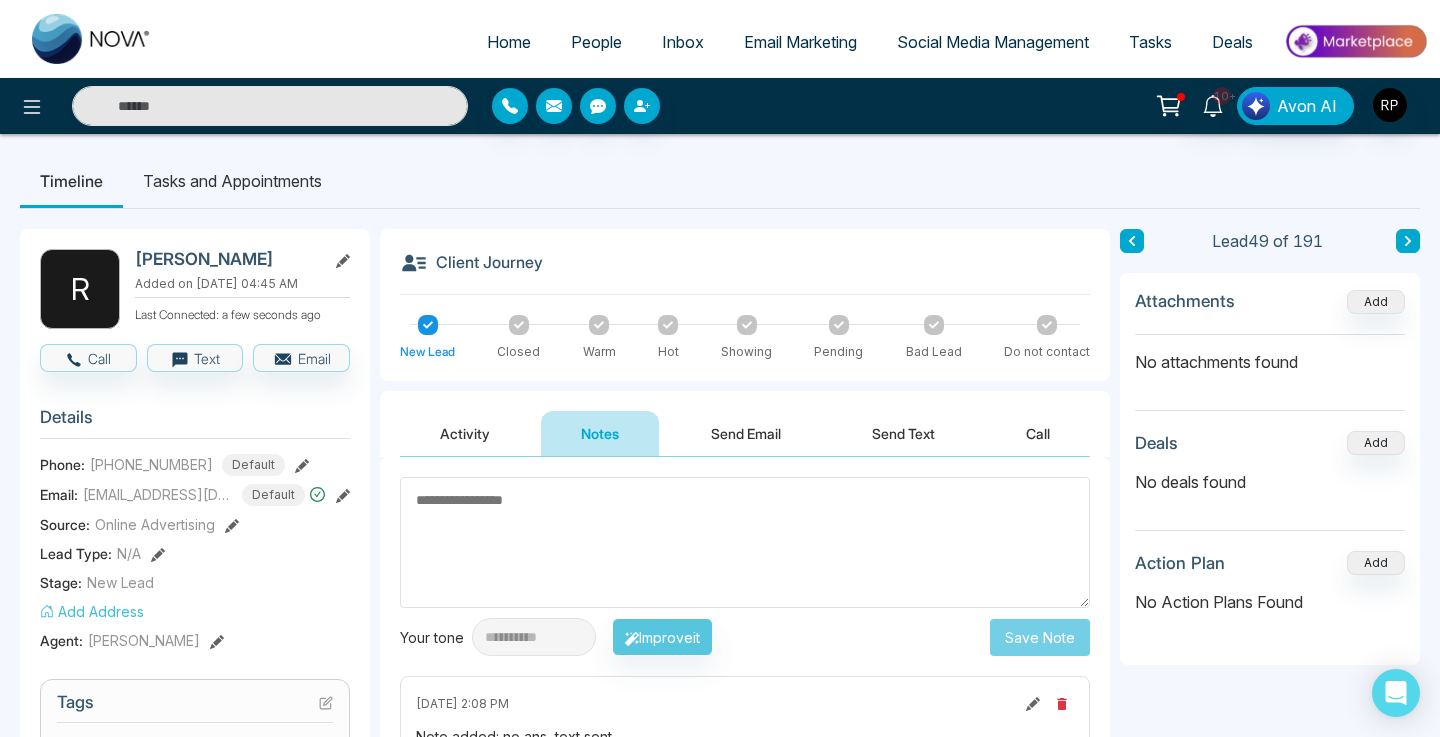 click at bounding box center [1408, 241] 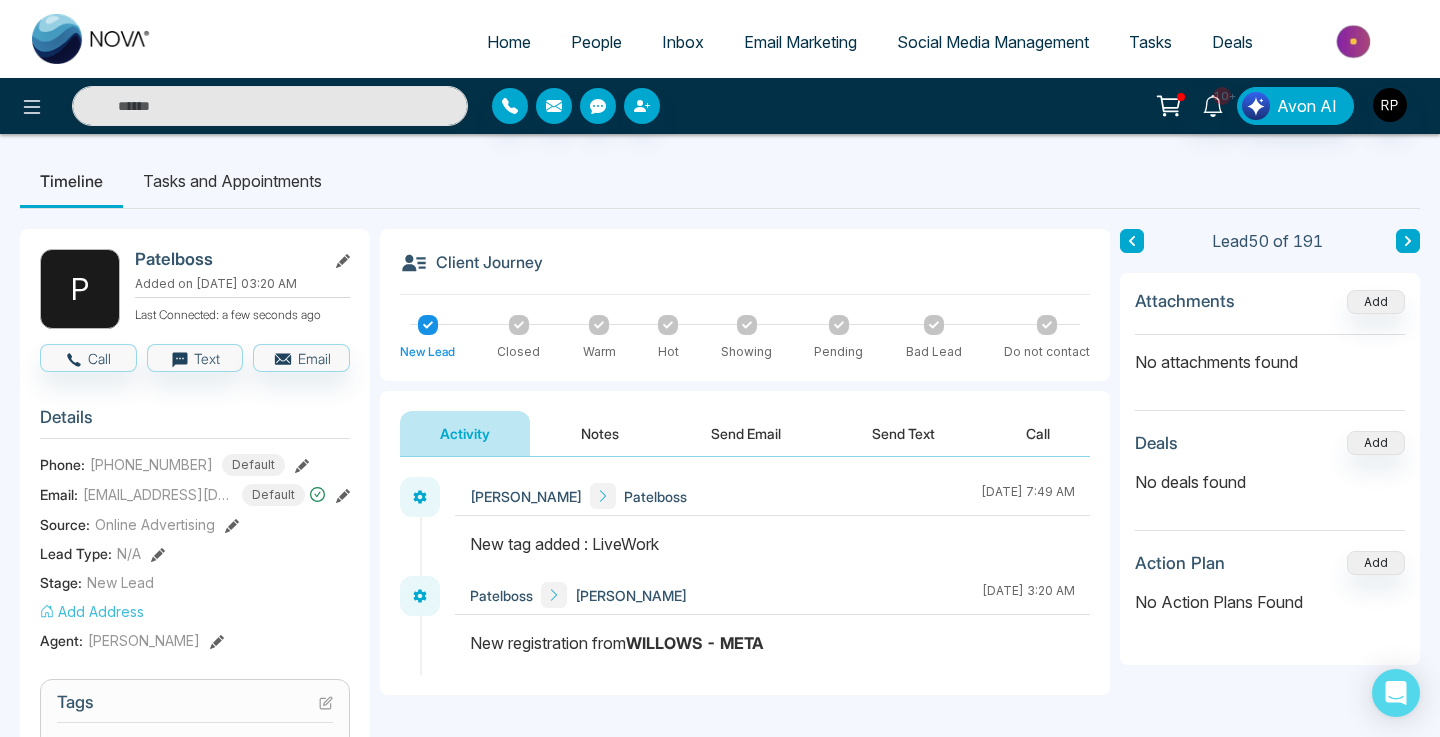 click on "Notes" at bounding box center [600, 433] 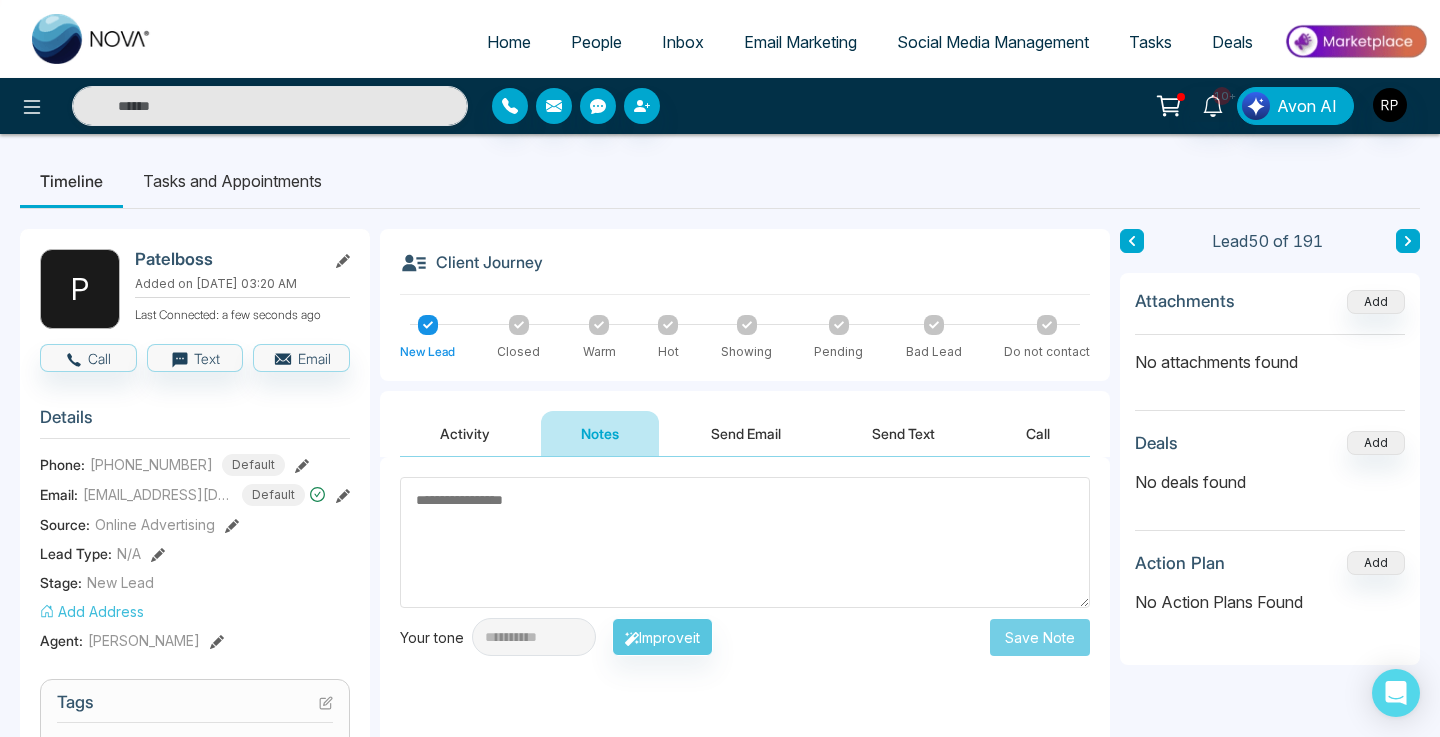 click at bounding box center (745, 542) 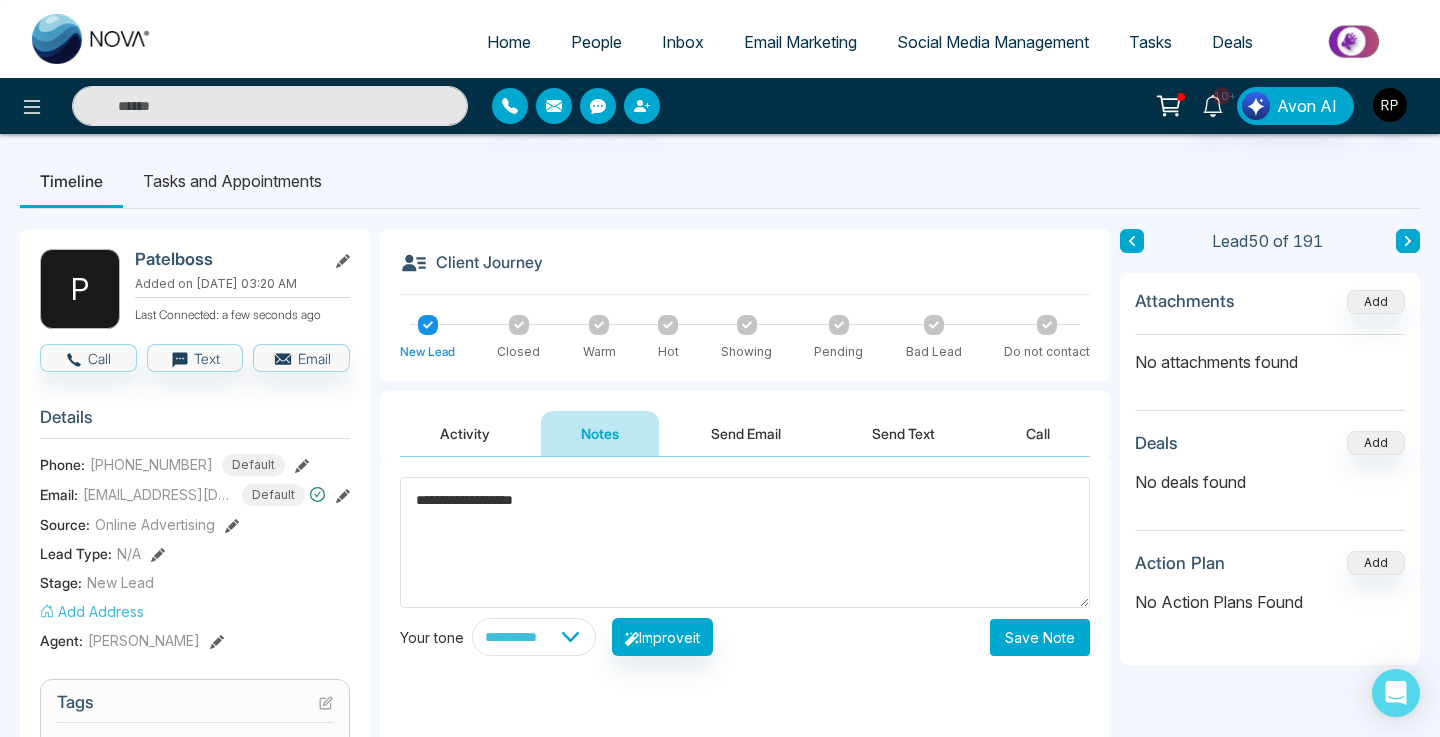 type on "**********" 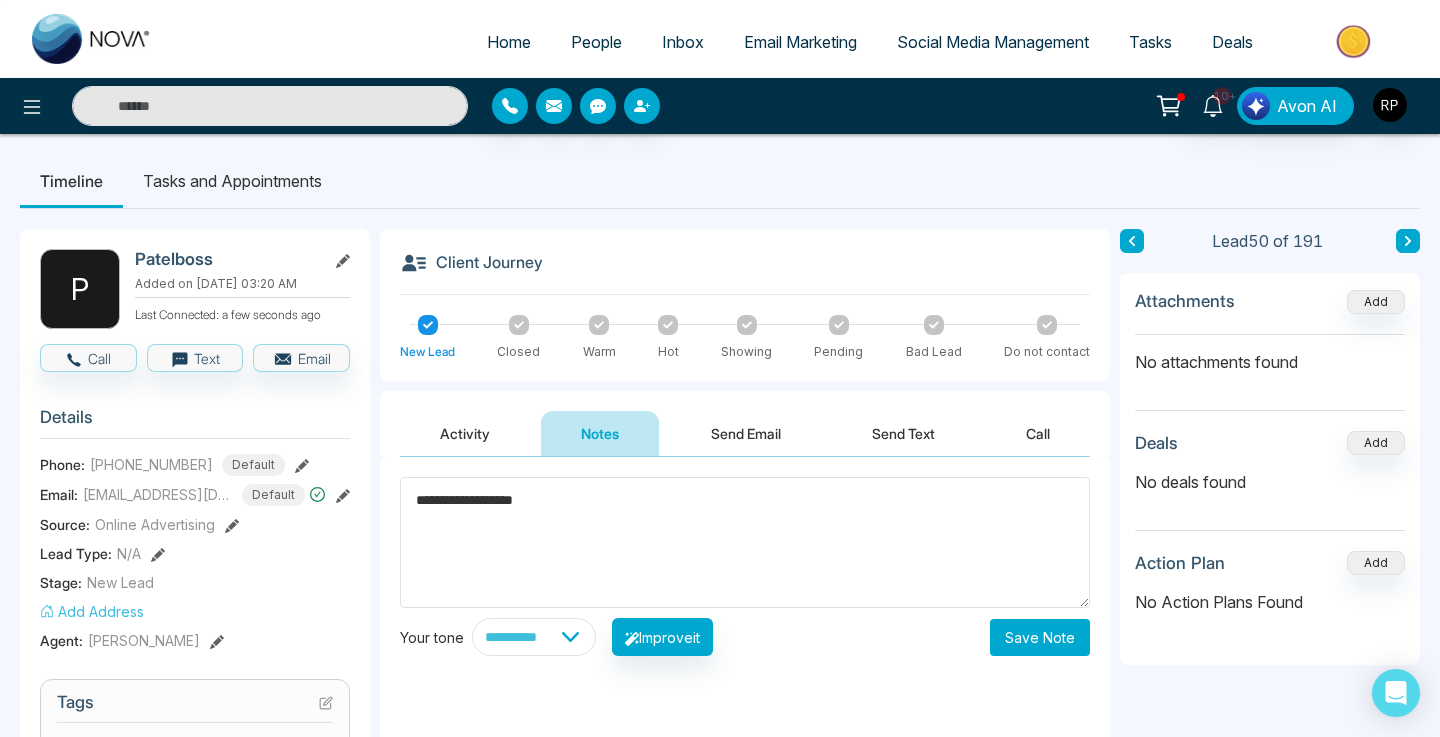click on "Save Note" at bounding box center (1040, 637) 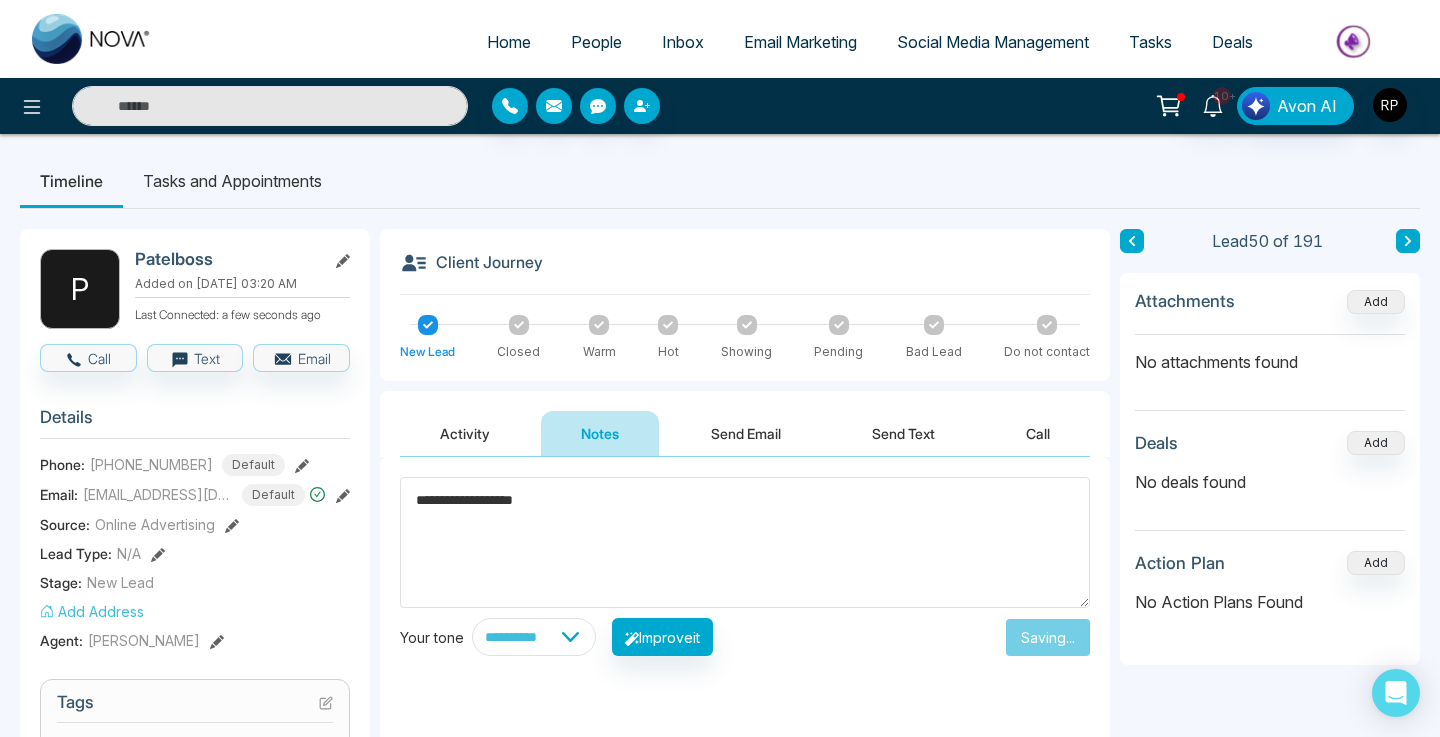 type 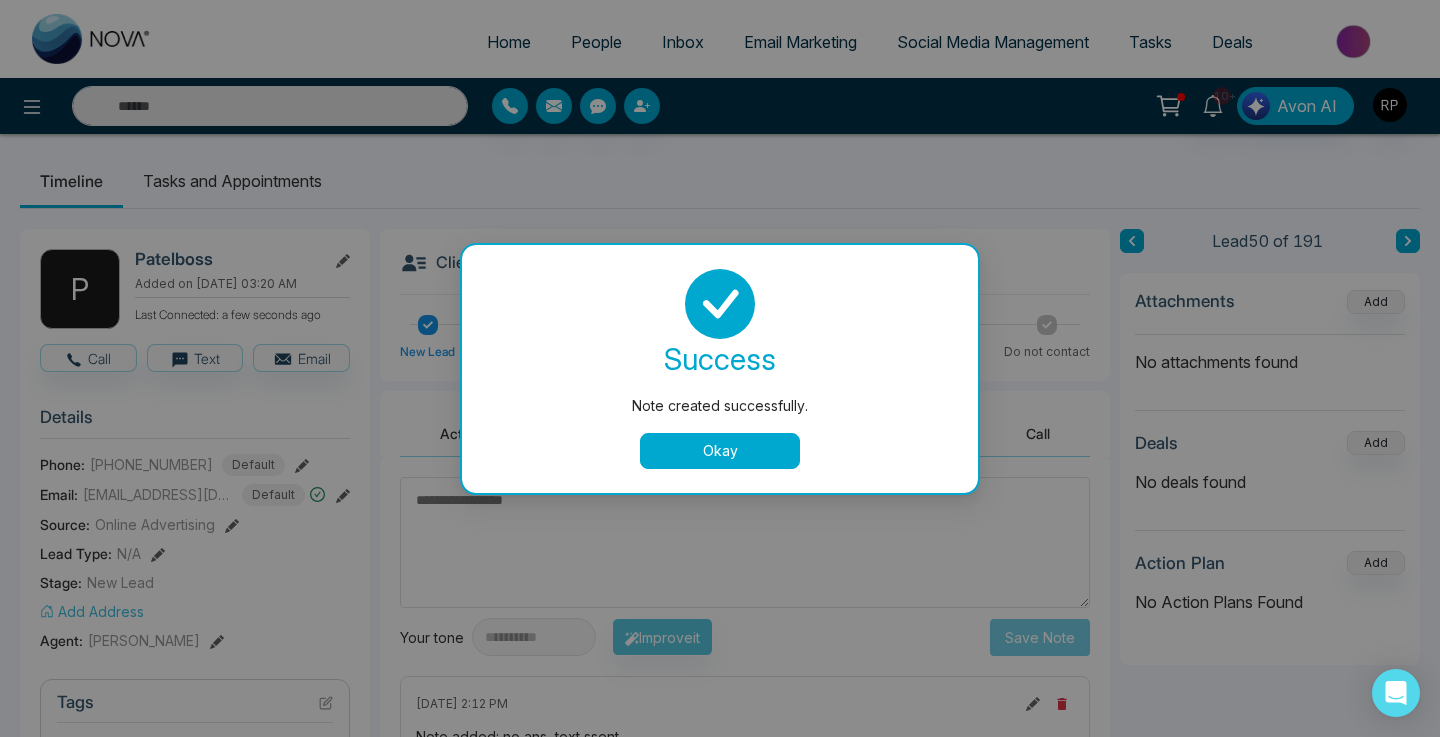 click on "Okay" at bounding box center (720, 451) 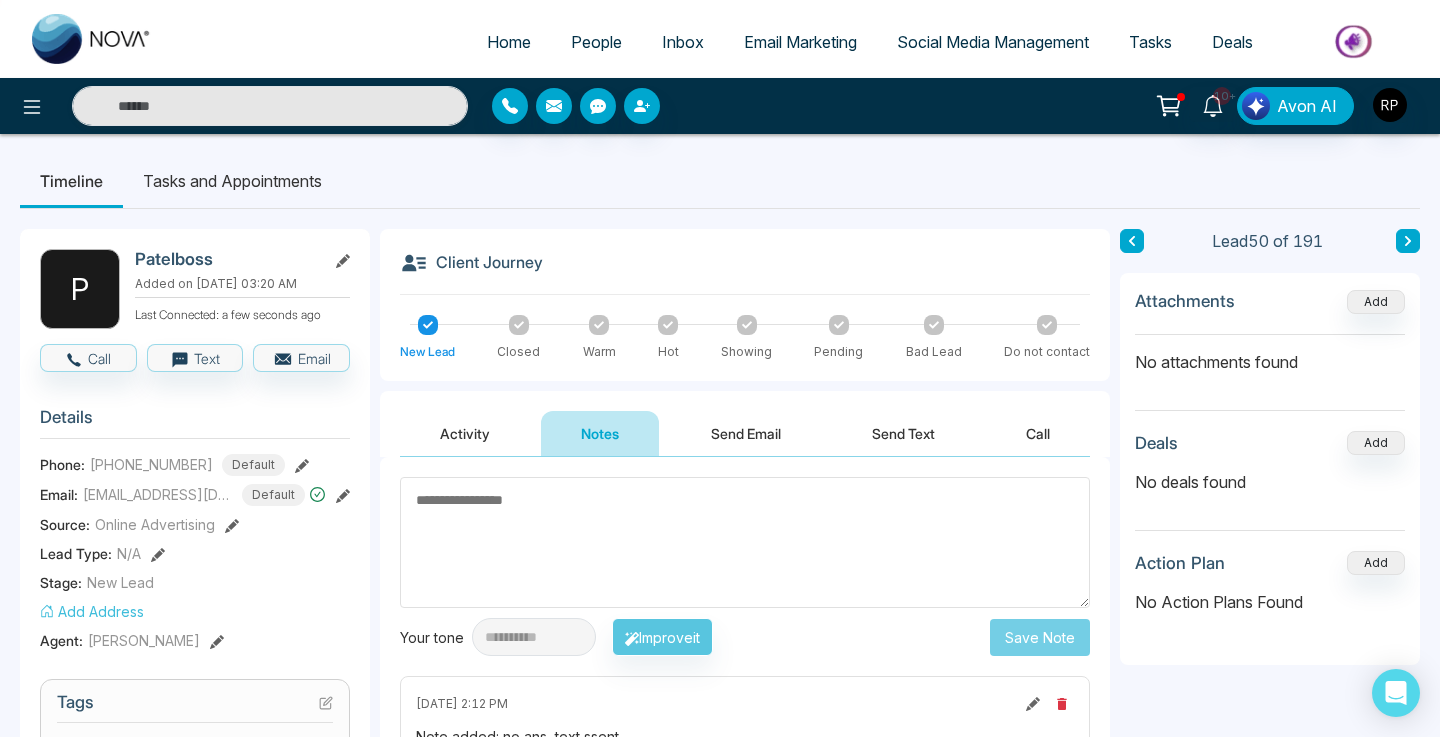 click at bounding box center (1408, 241) 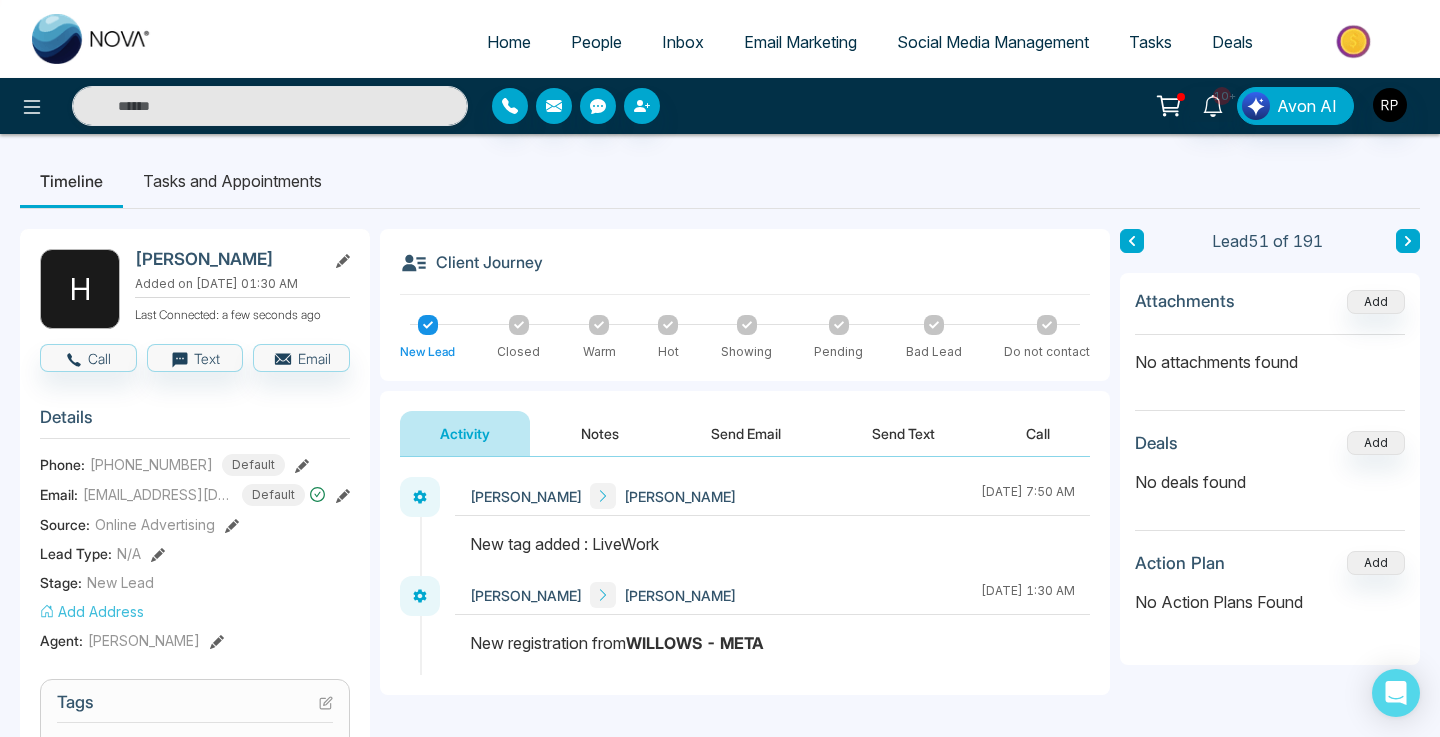 click on "Notes" at bounding box center (600, 433) 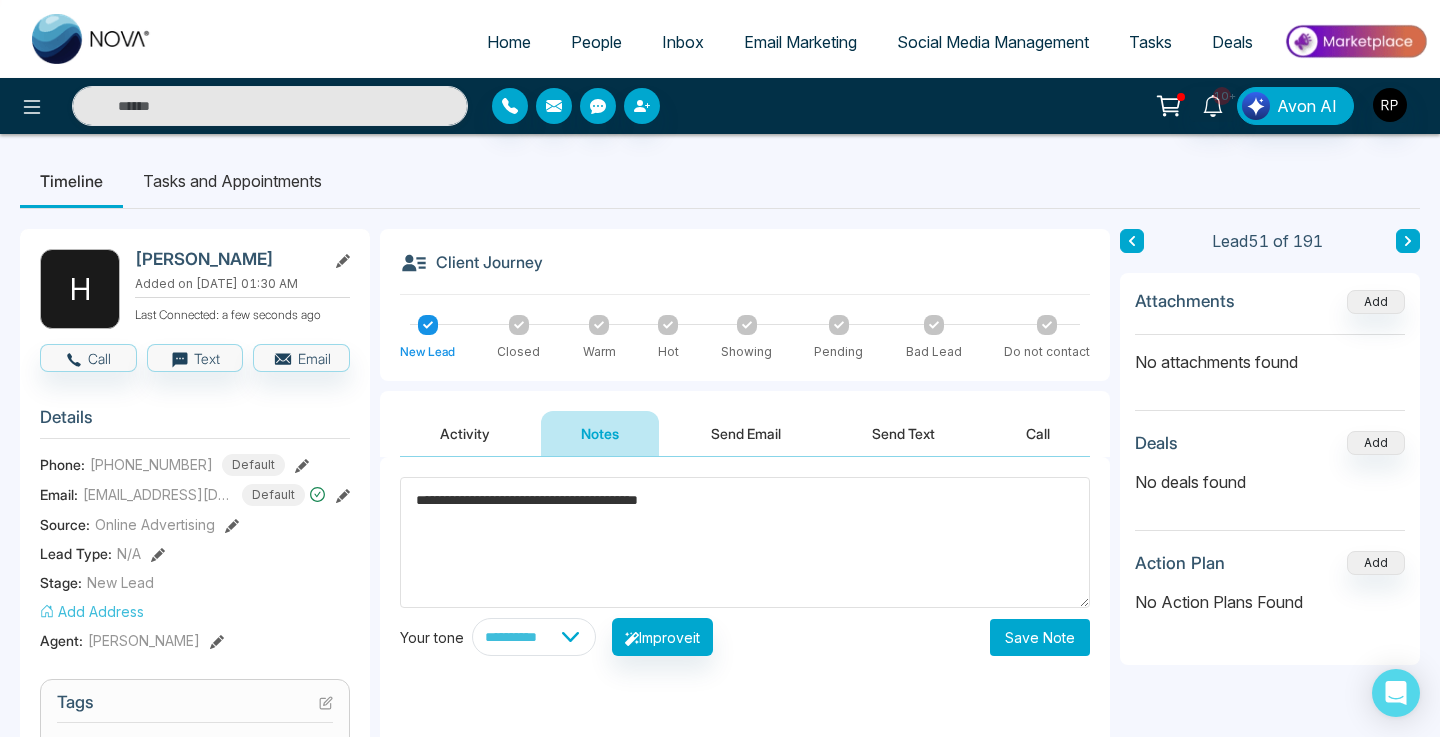 type on "**********" 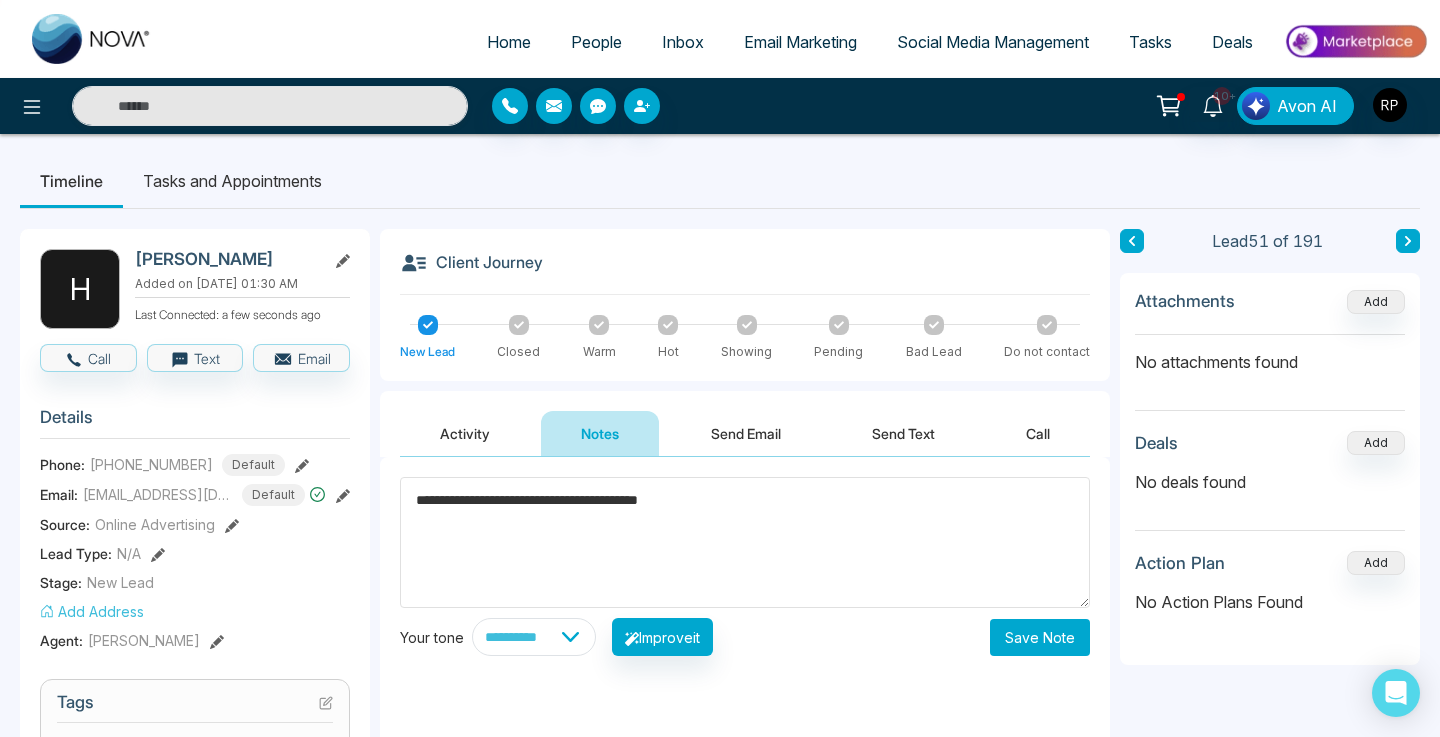 click at bounding box center [599, 325] 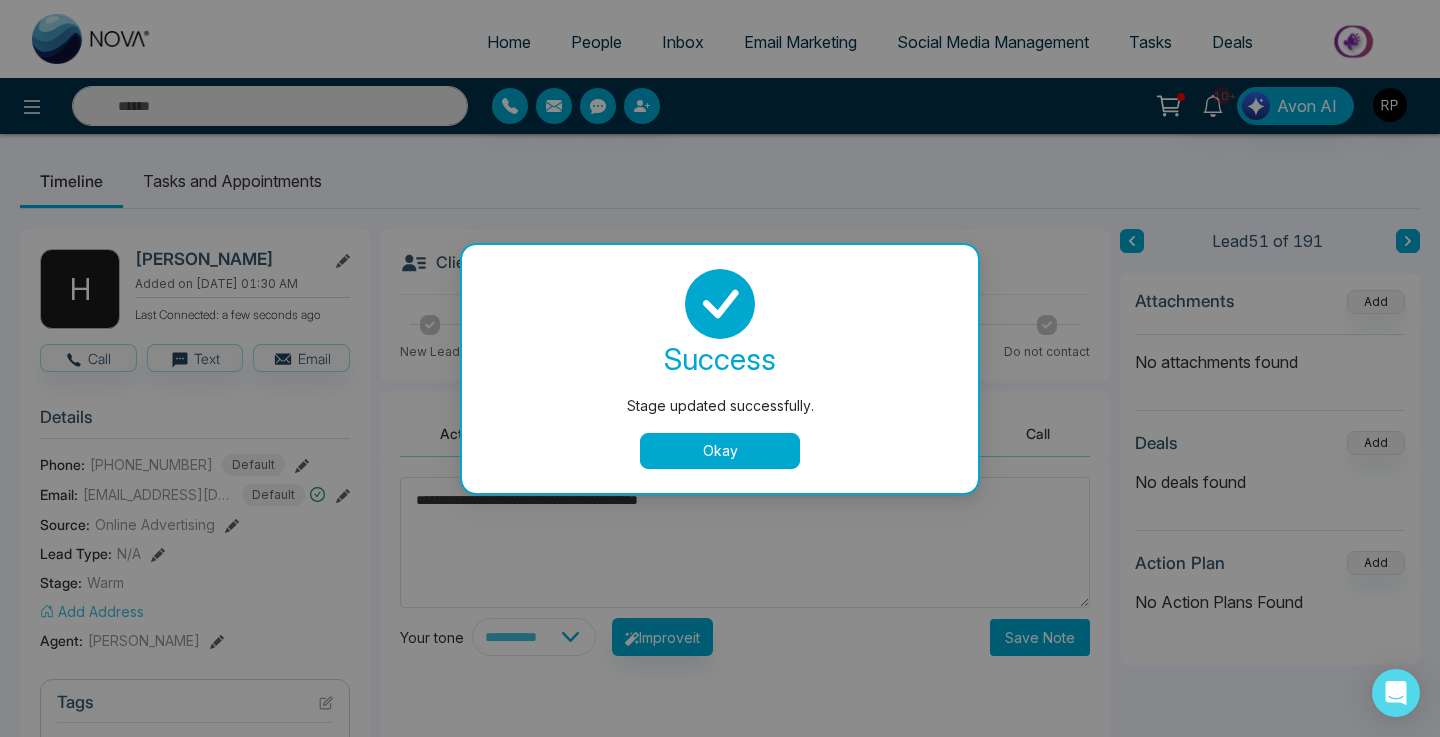 click on "Okay" at bounding box center [720, 451] 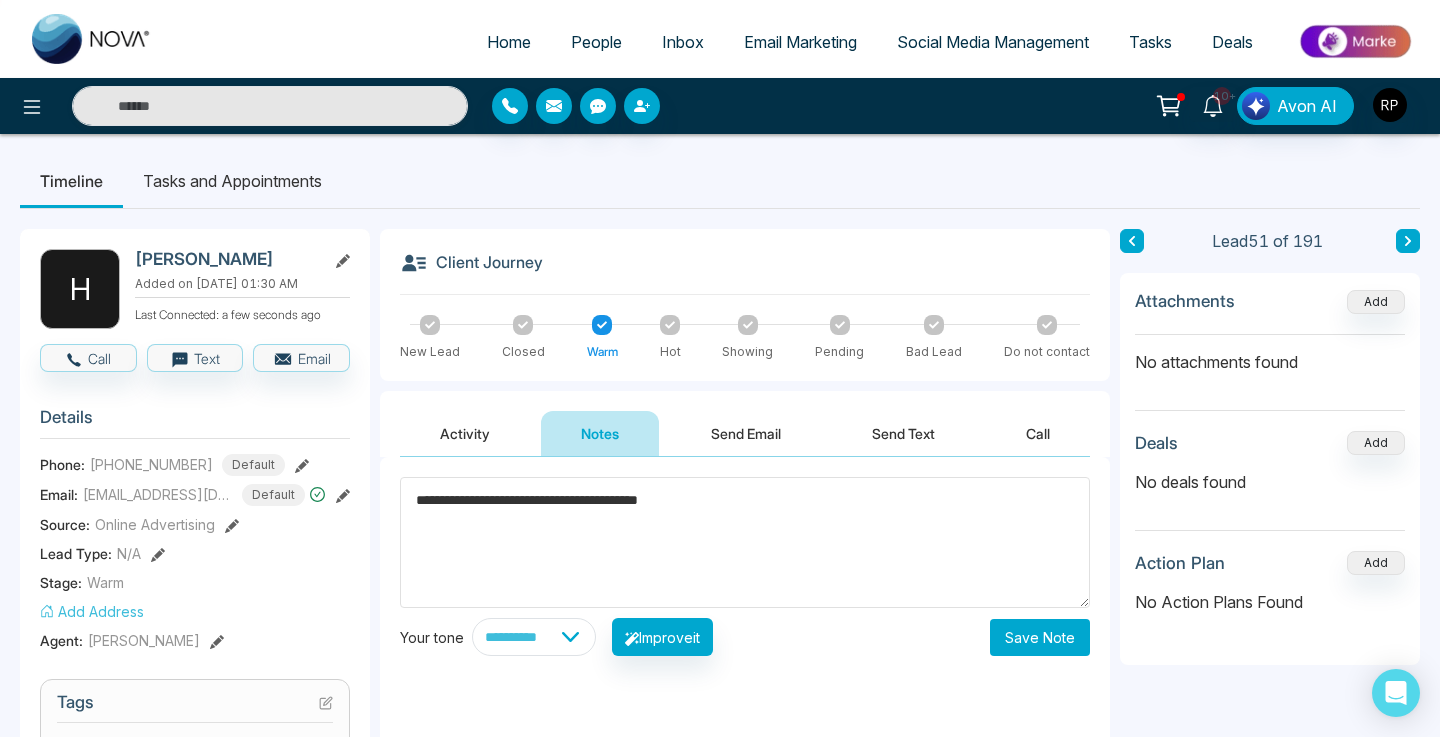 click on "Save Note" at bounding box center [1040, 637] 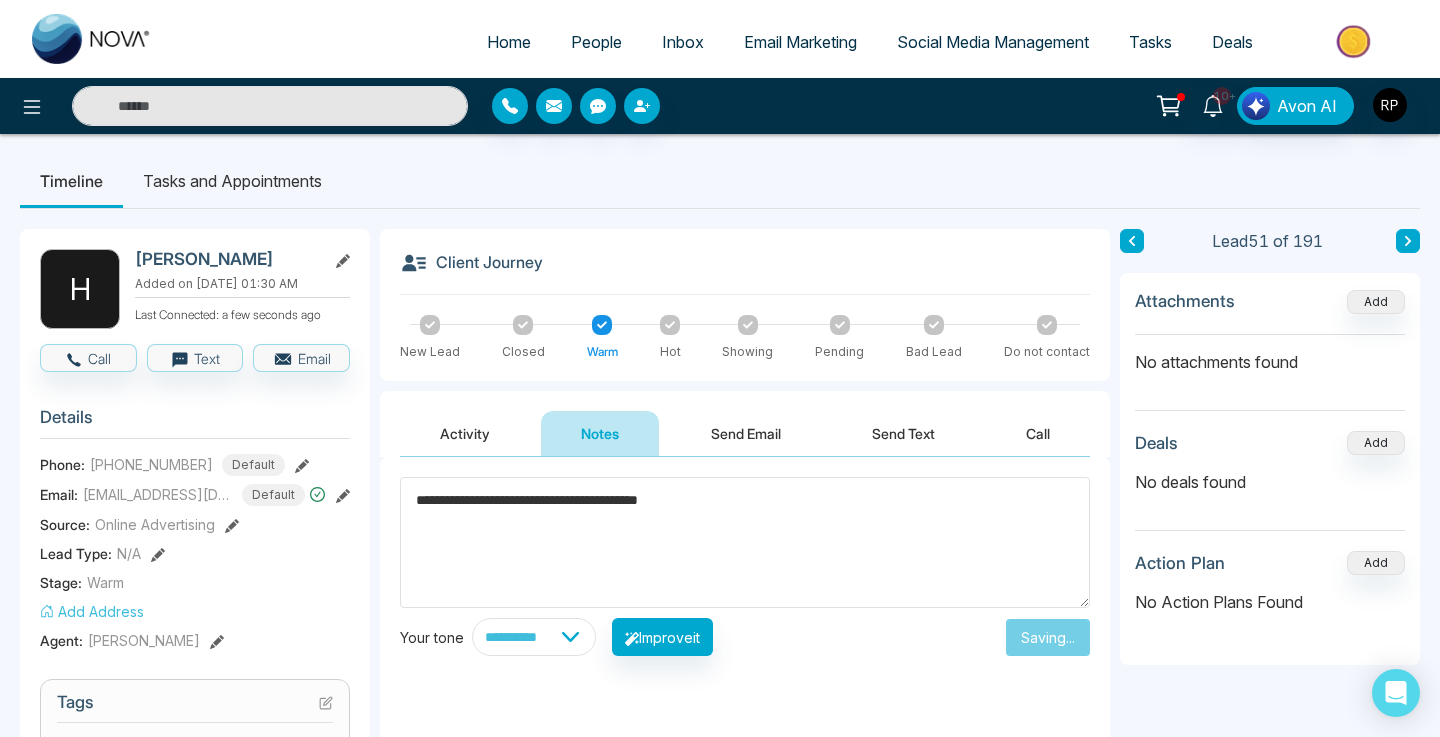 type 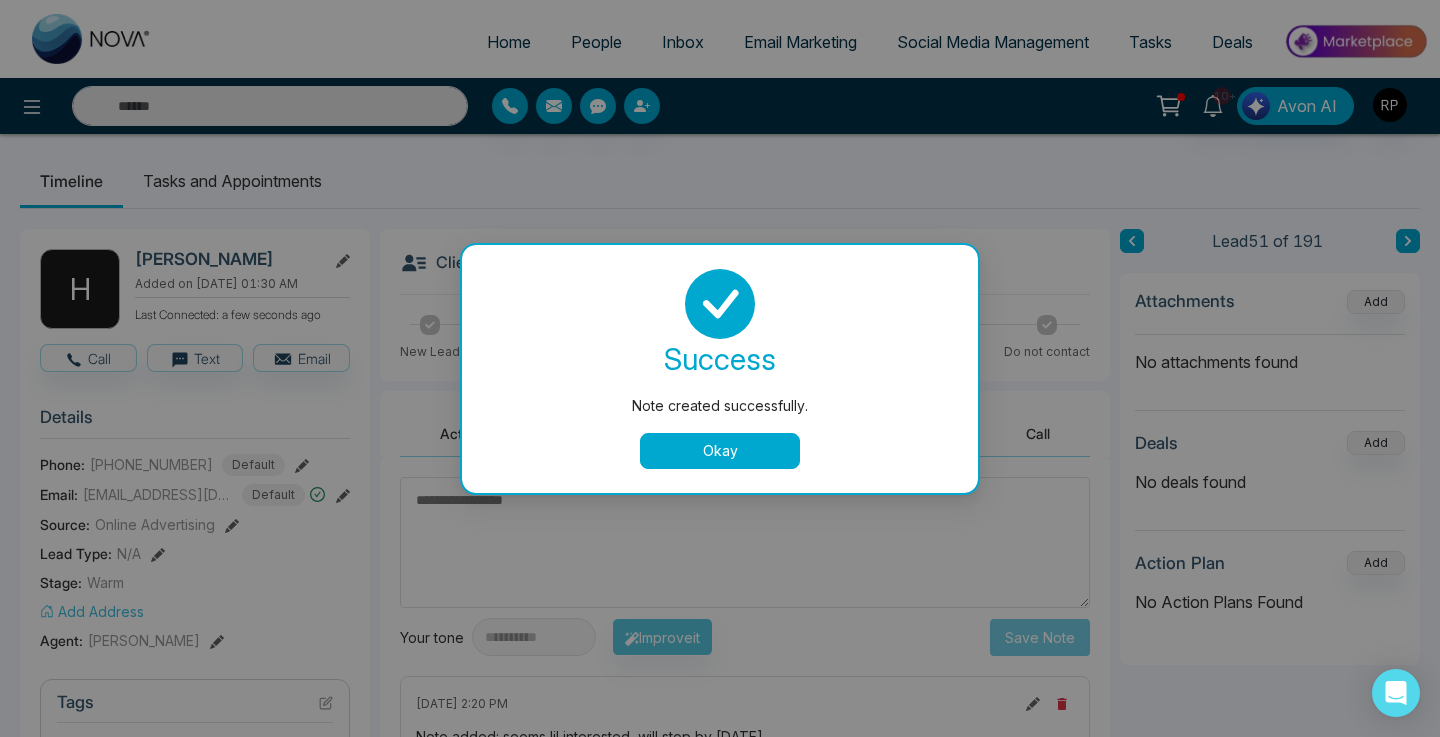 click on "Okay" at bounding box center (720, 451) 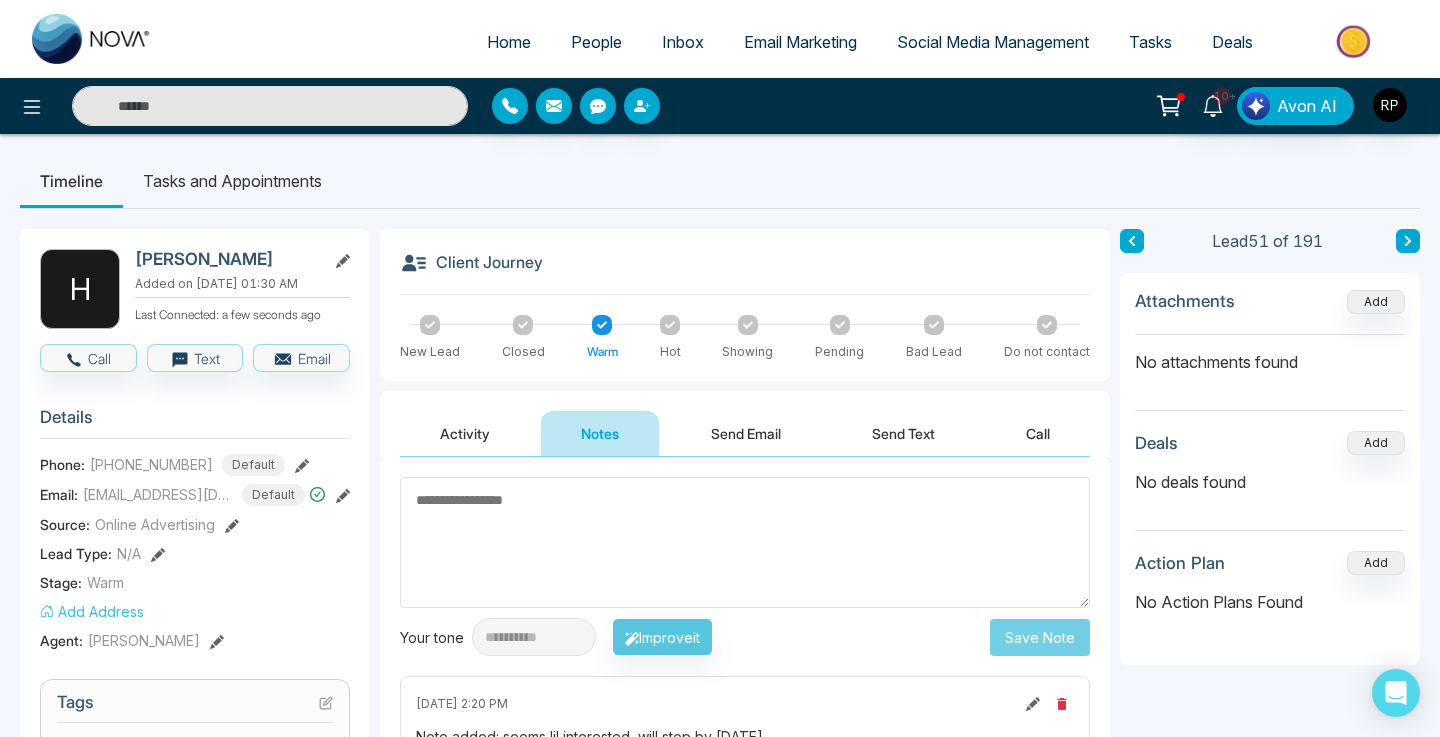 click on "People" at bounding box center [596, 42] 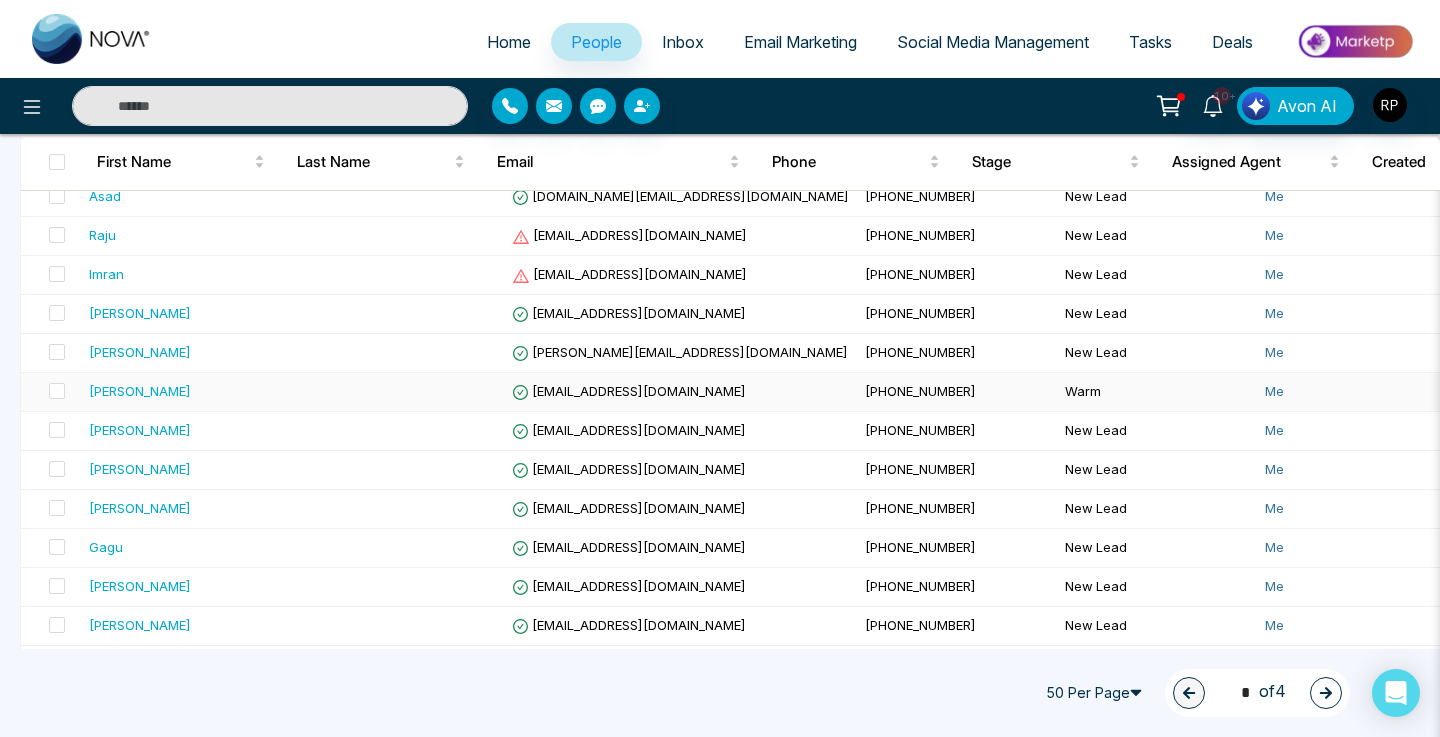 scroll, scrollTop: 1705, scrollLeft: 0, axis: vertical 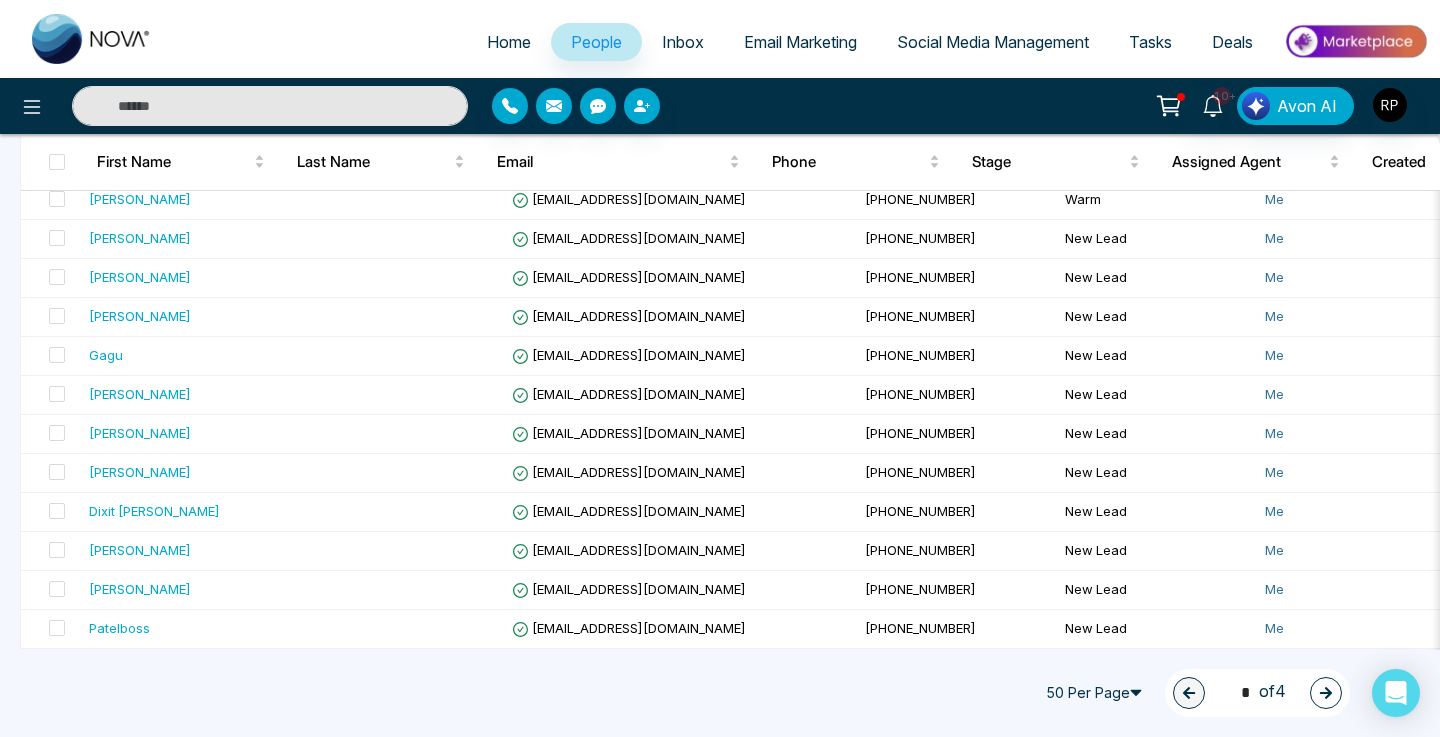click at bounding box center [1326, 693] 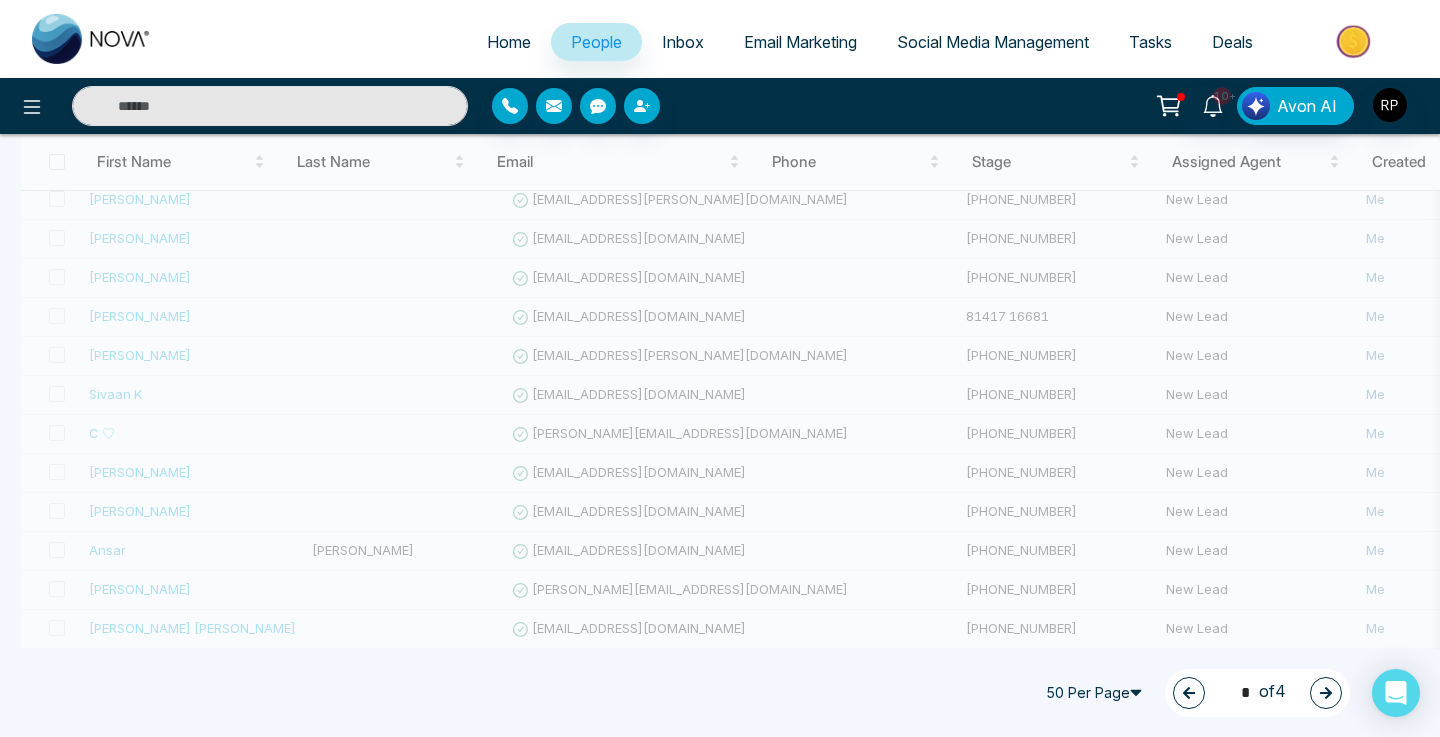 type on "*" 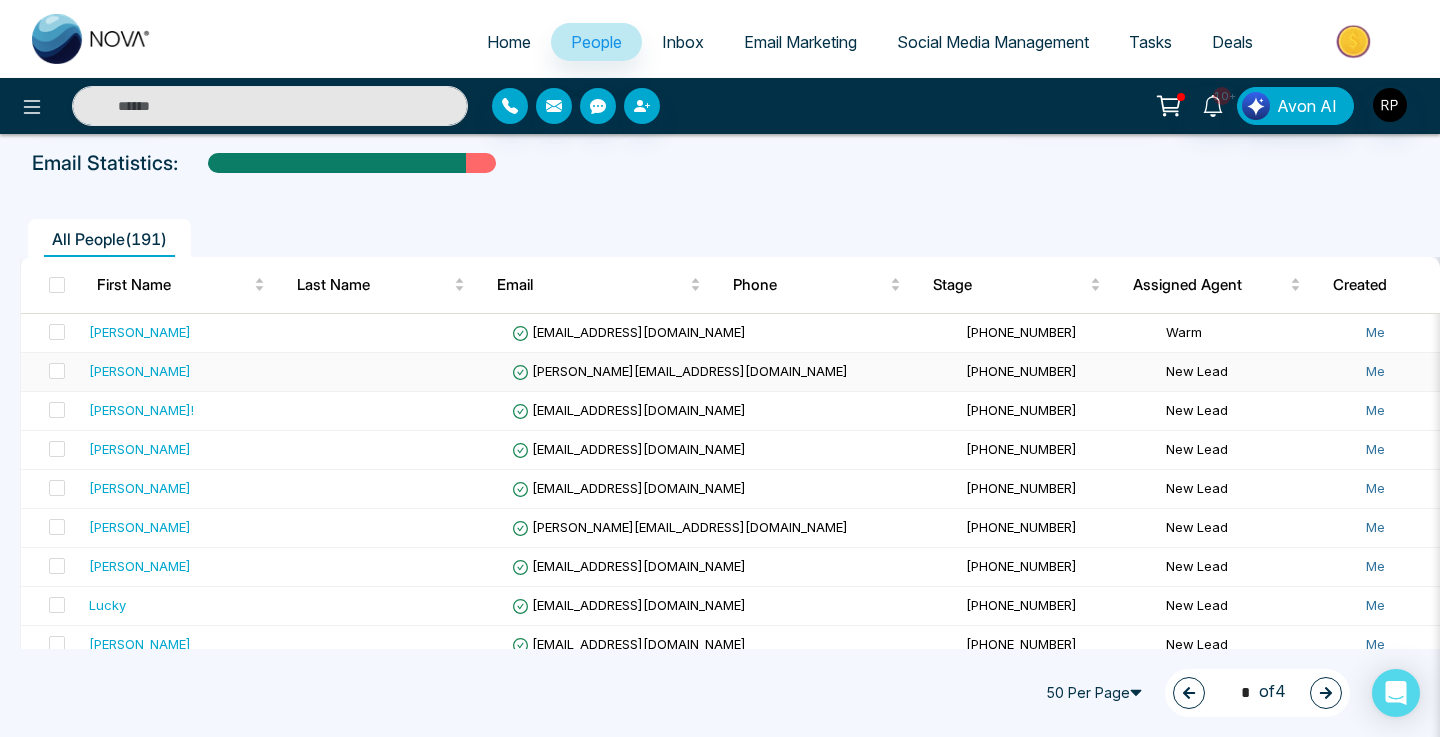 scroll, scrollTop: 0, scrollLeft: 0, axis: both 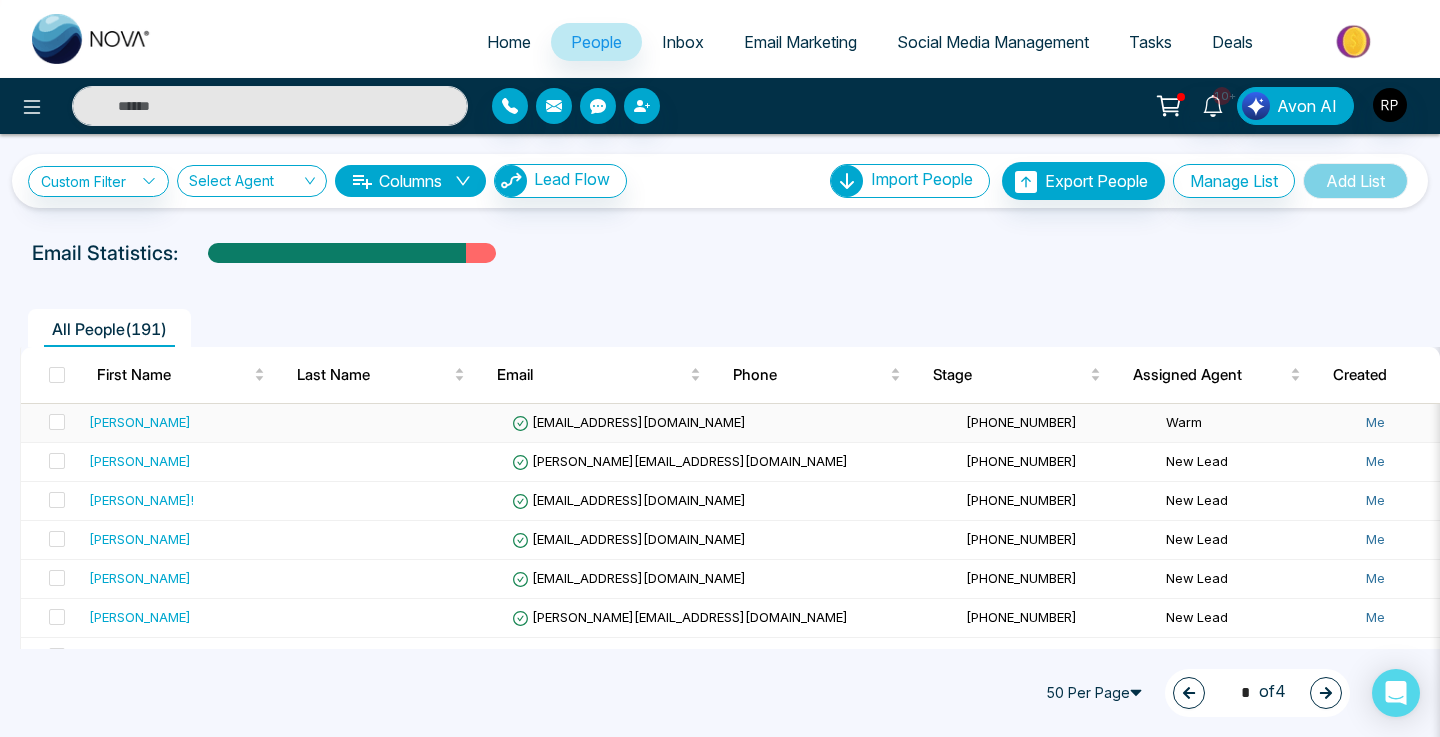 click on "[PERSON_NAME]" at bounding box center (140, 422) 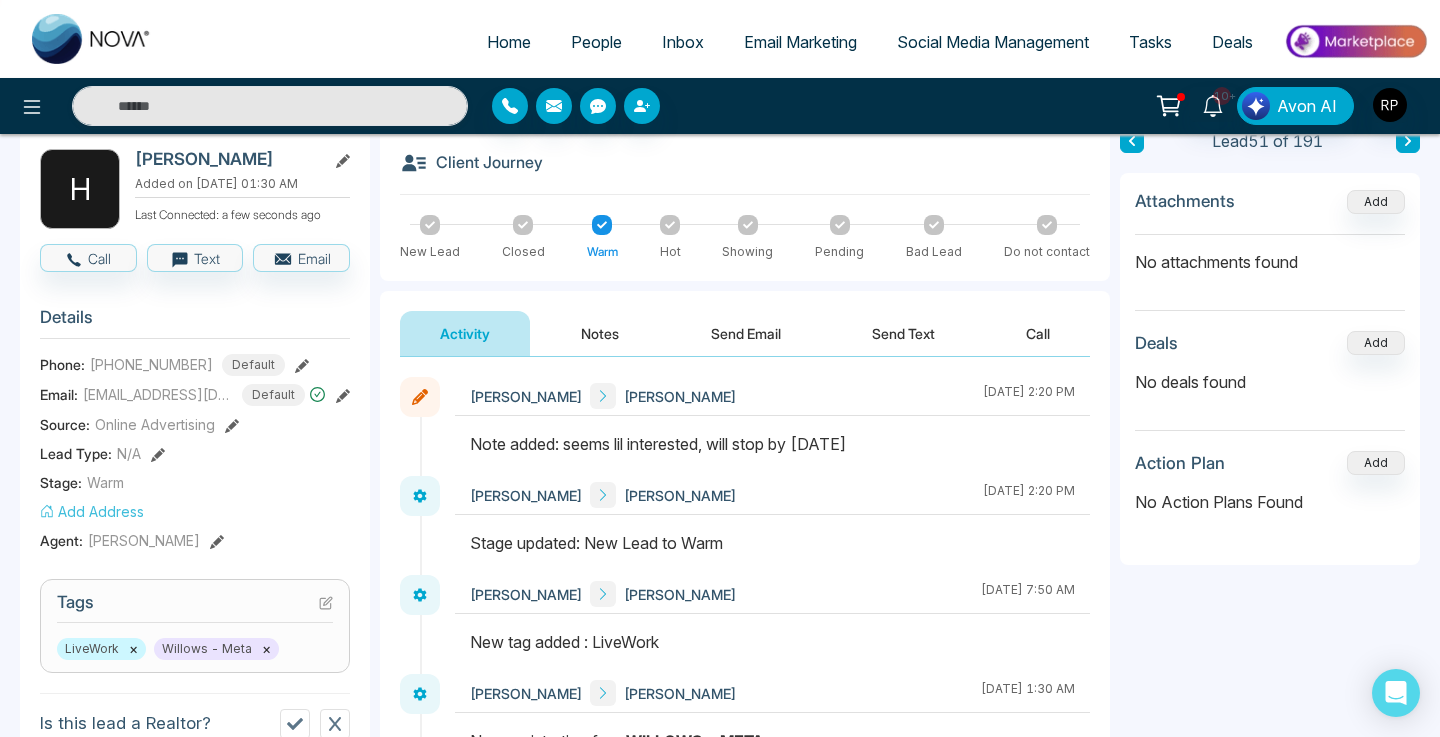 scroll, scrollTop: 86, scrollLeft: 0, axis: vertical 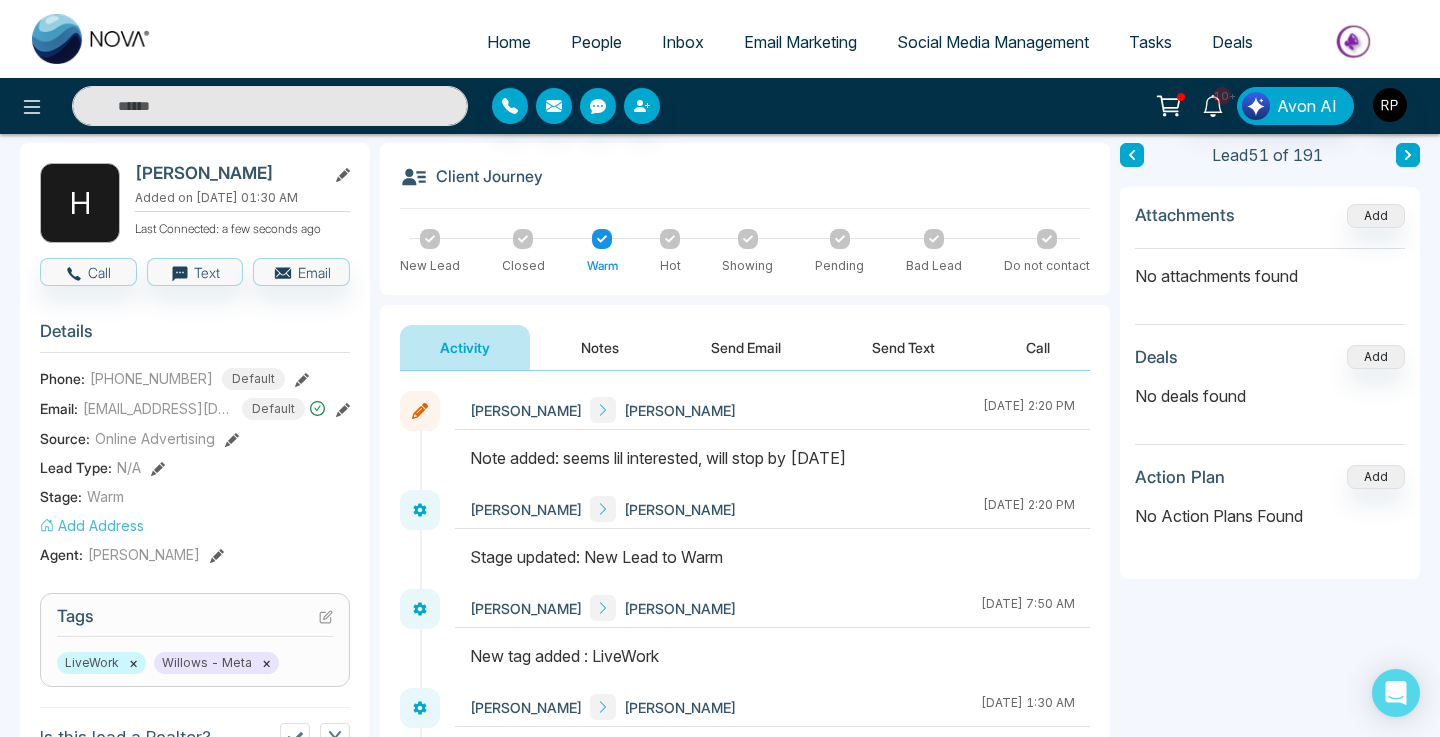 click on "×" at bounding box center [266, 663] 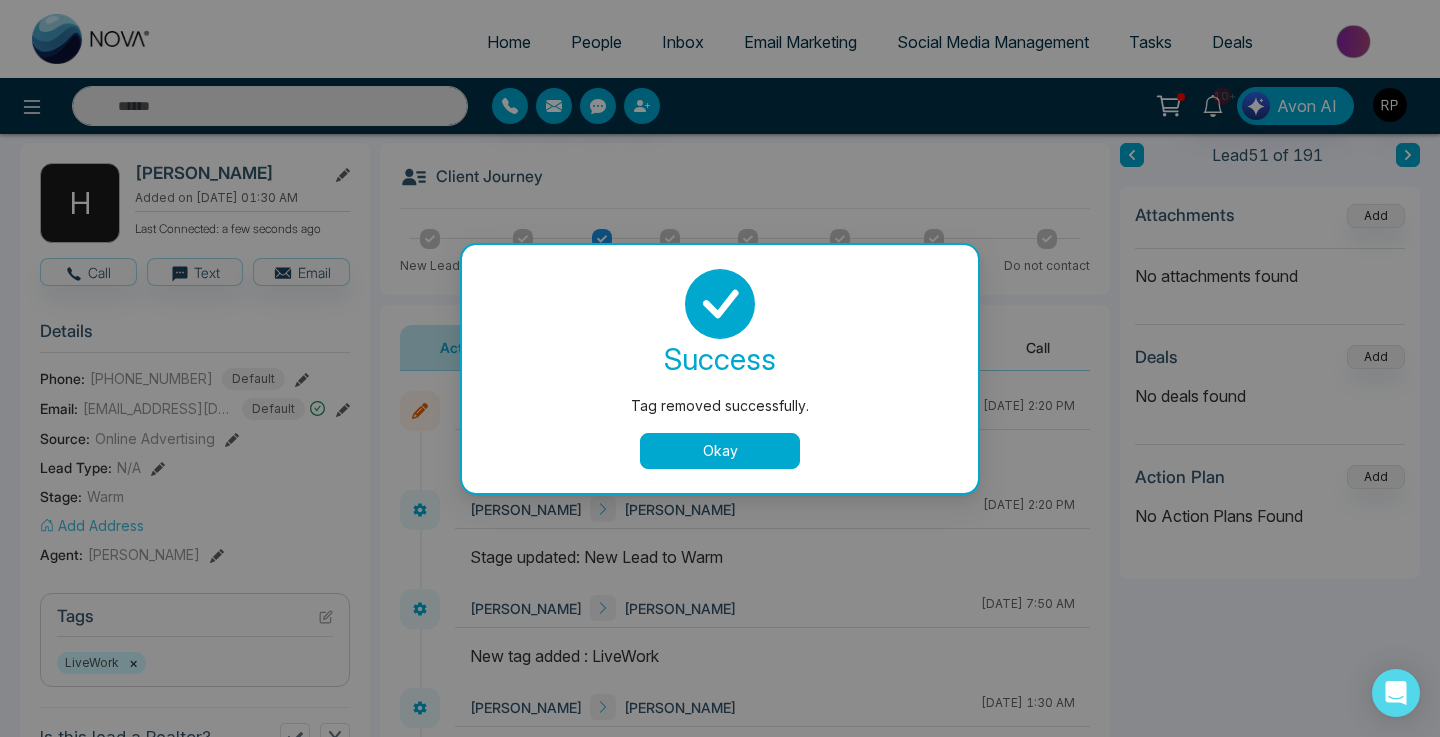 click on "Okay" at bounding box center (720, 451) 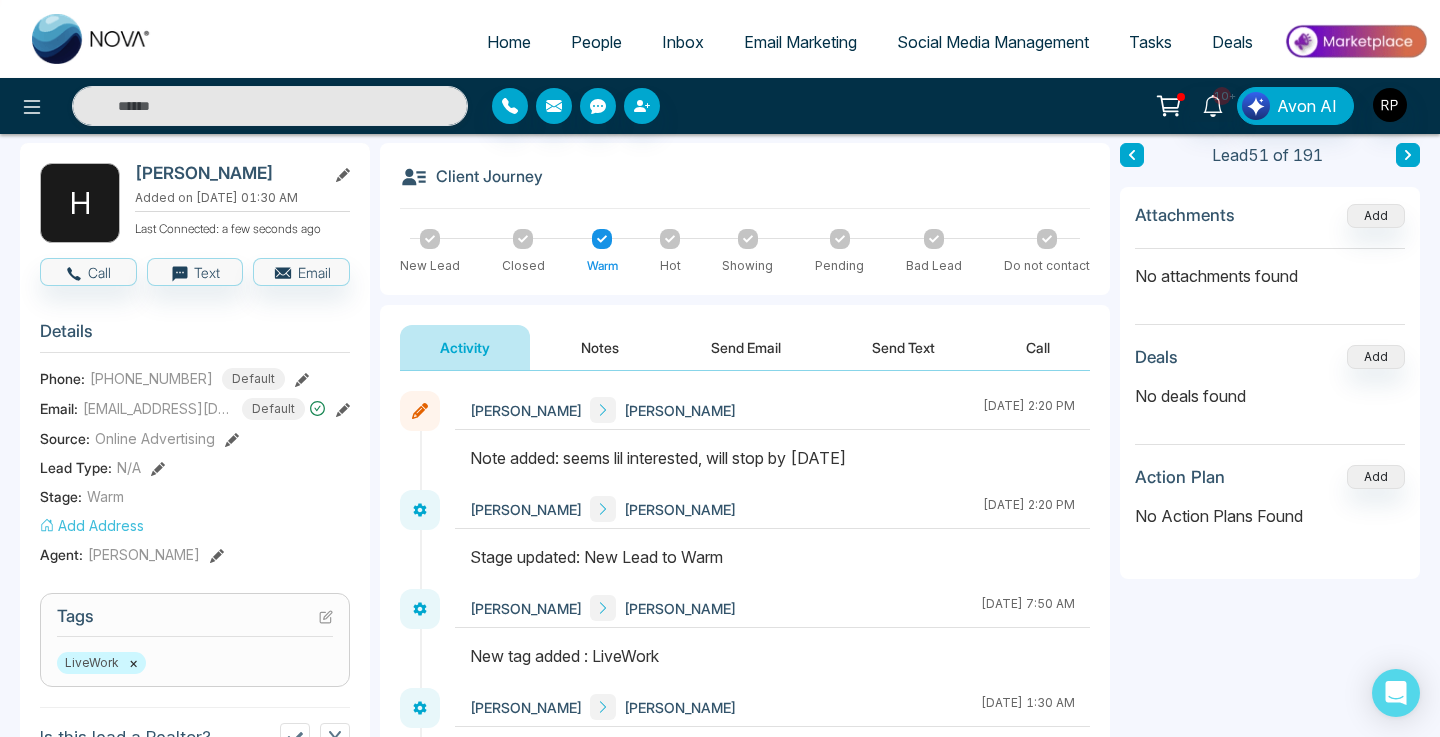 click at bounding box center [1408, 155] 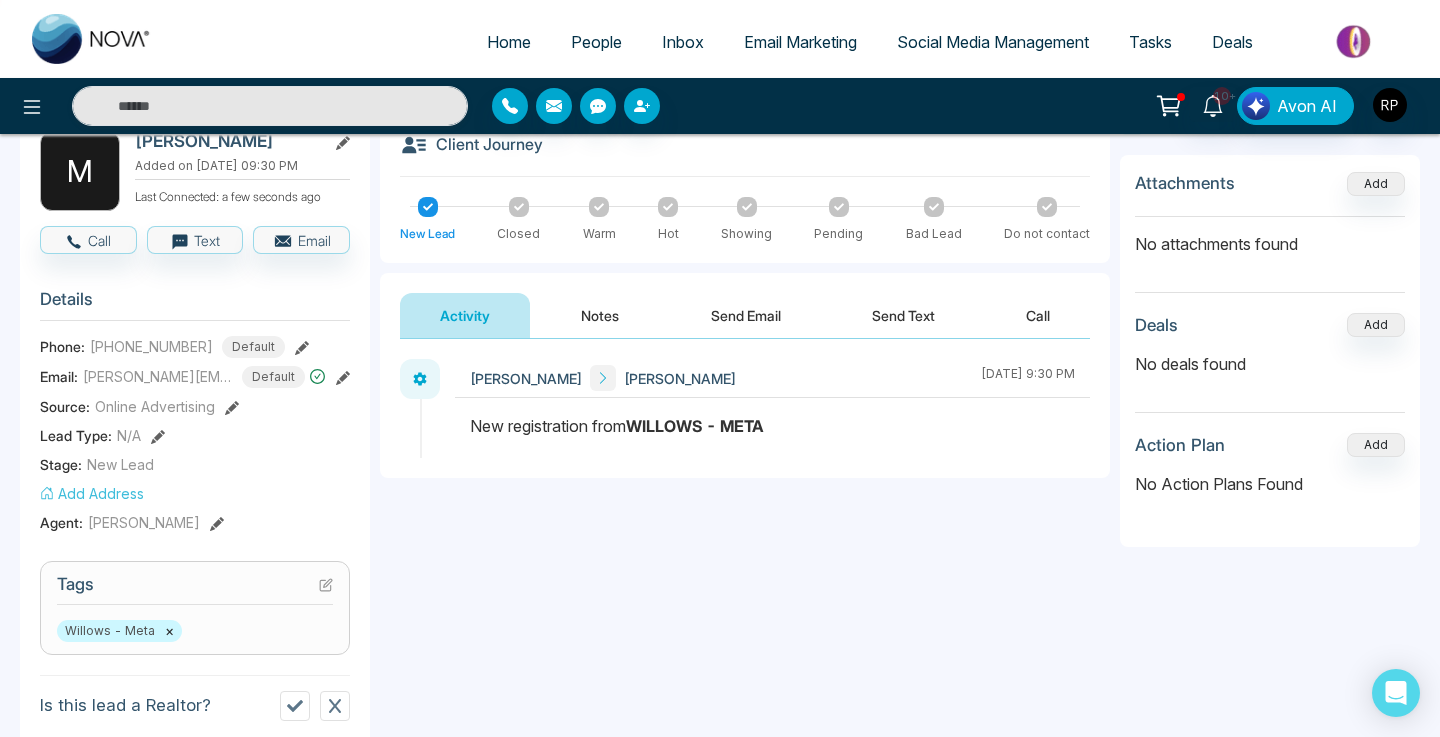scroll, scrollTop: 59, scrollLeft: 0, axis: vertical 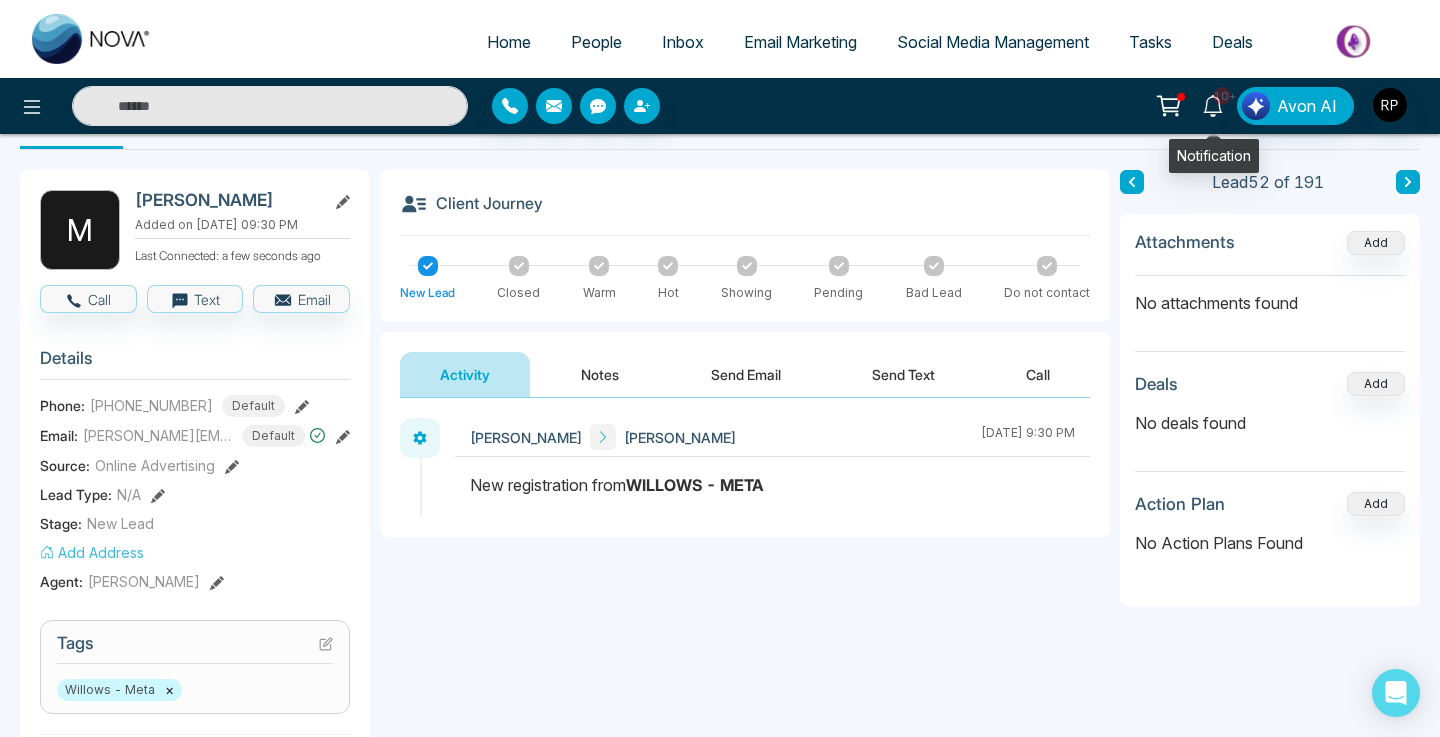click 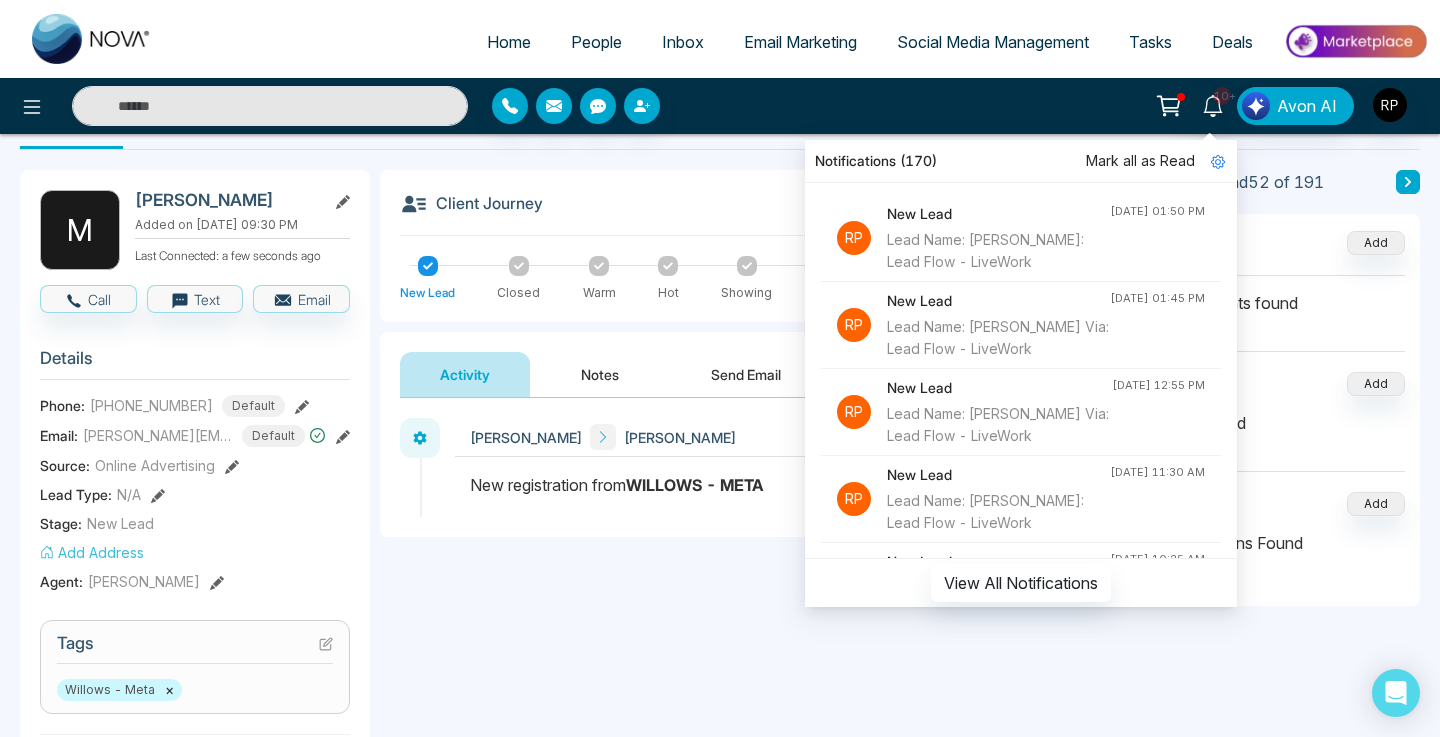 click on "**********" at bounding box center [745, 598] 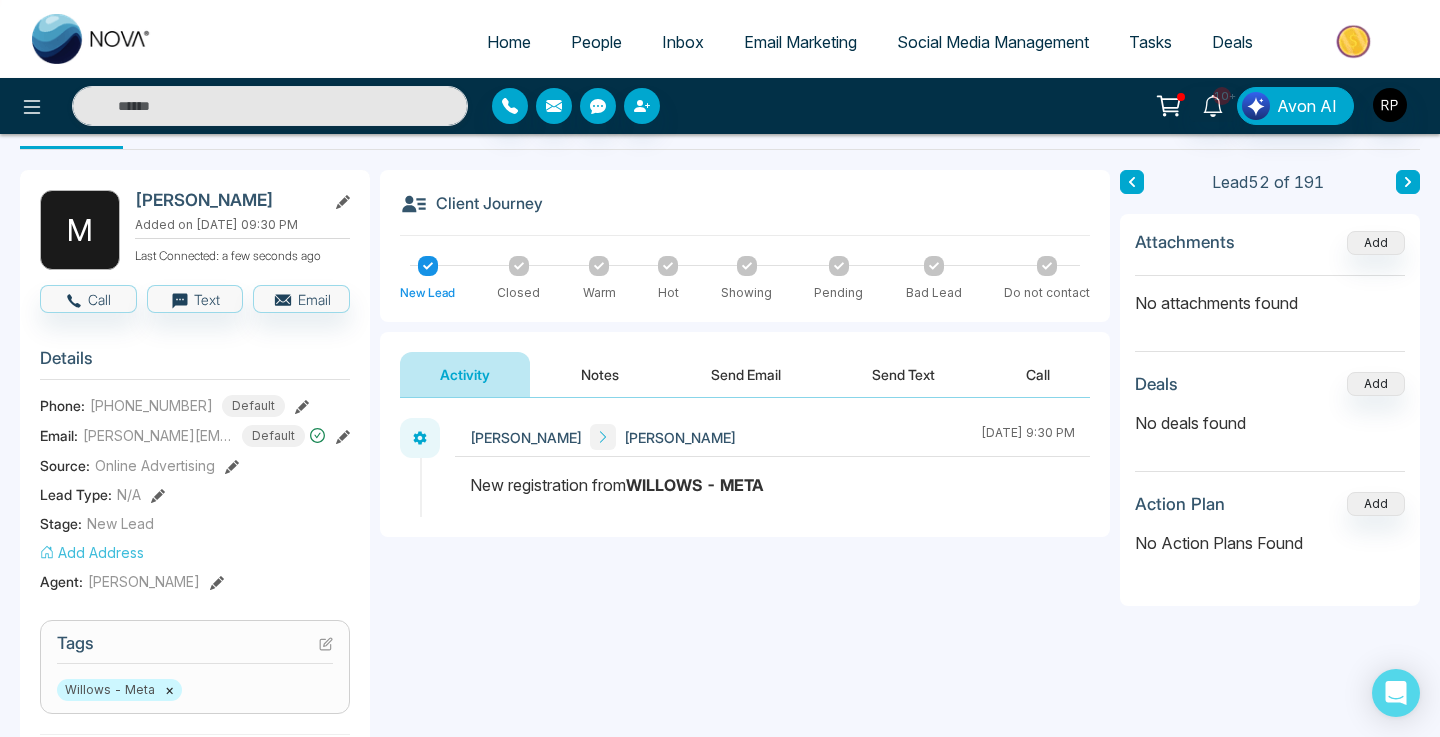 click on "People" at bounding box center [596, 42] 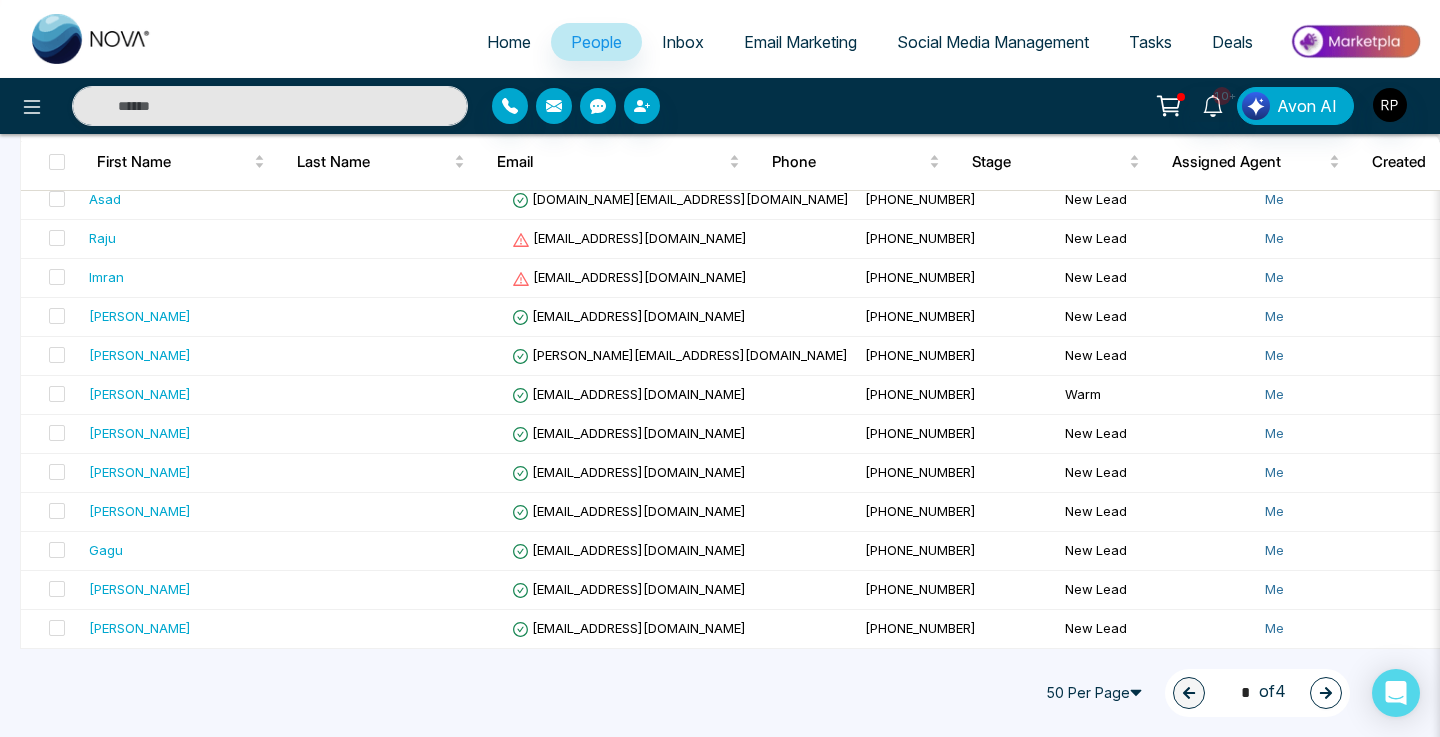 scroll, scrollTop: 1705, scrollLeft: 0, axis: vertical 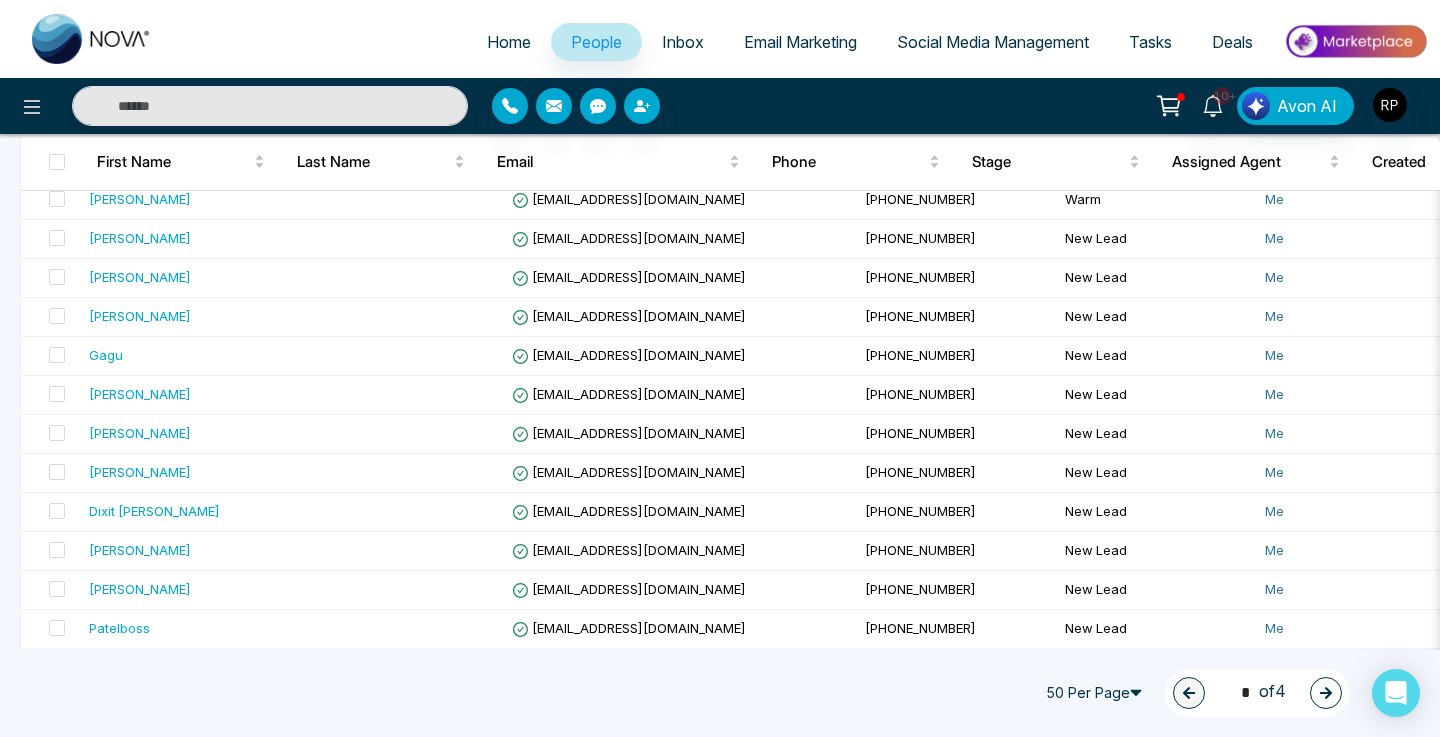click 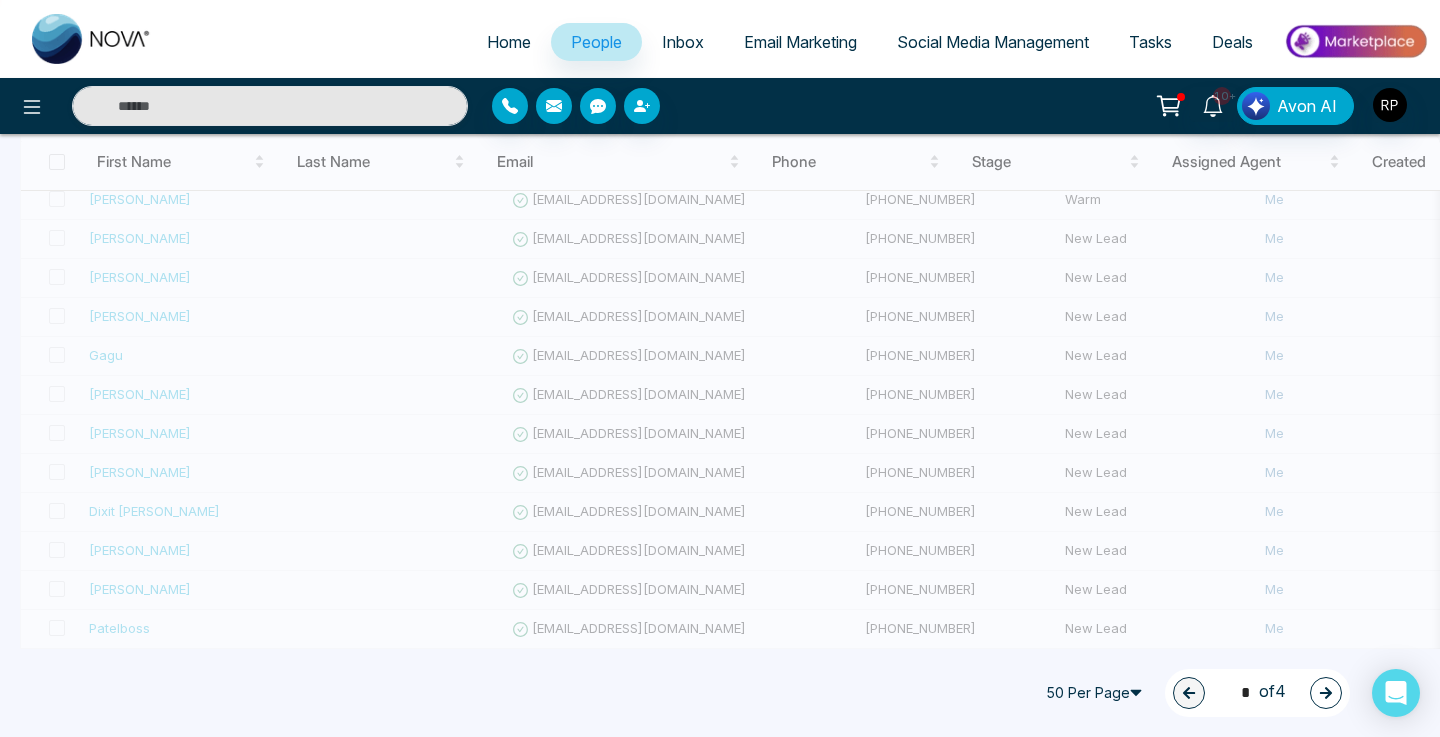 type on "*" 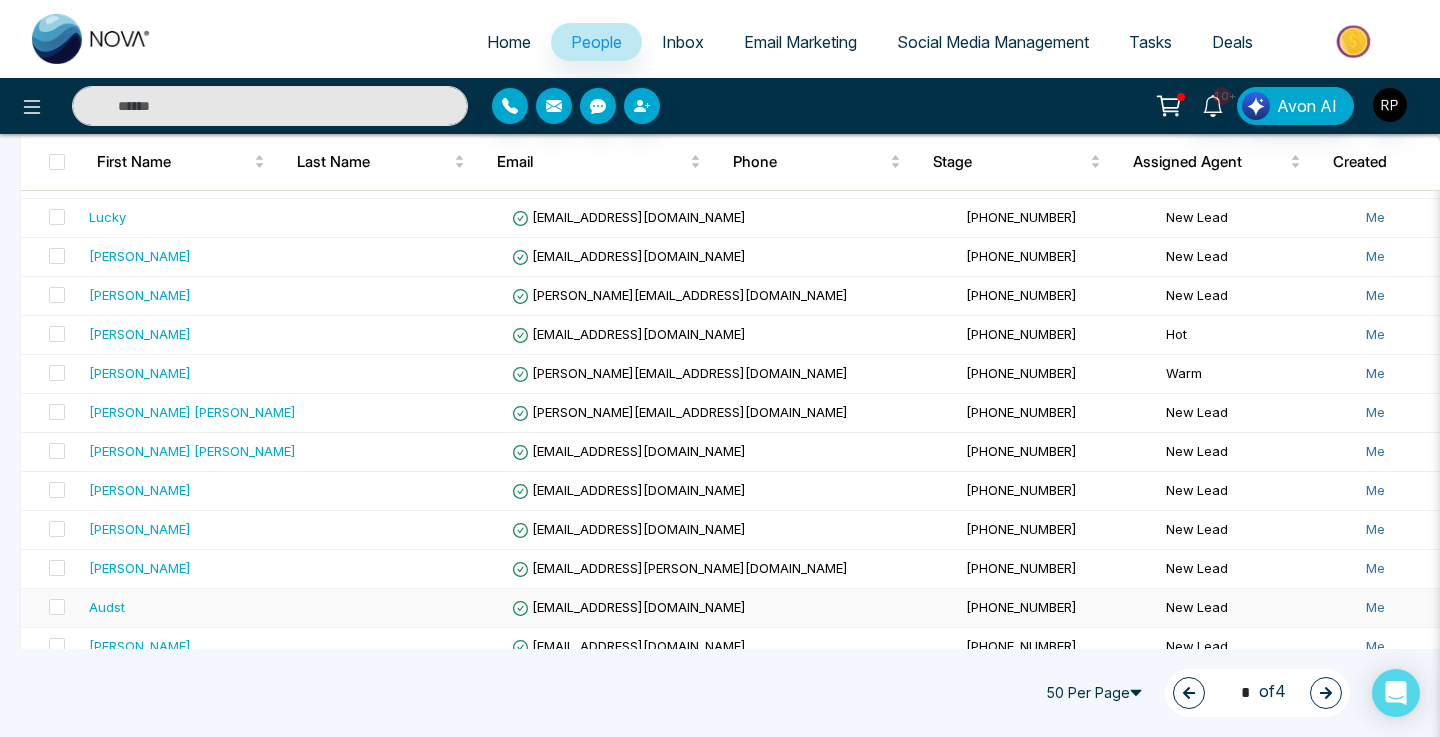 scroll, scrollTop: 0, scrollLeft: 0, axis: both 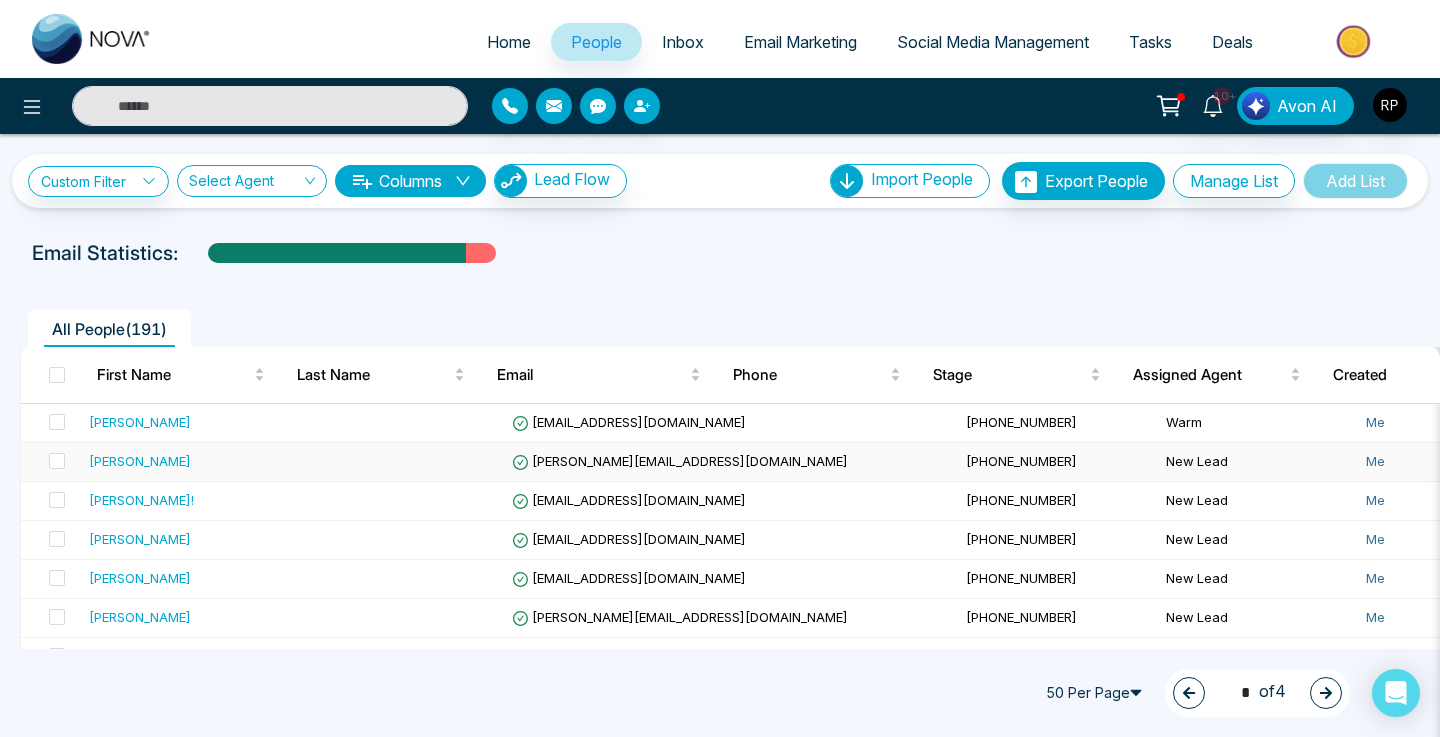 click on "[PERSON_NAME]" at bounding box center (140, 461) 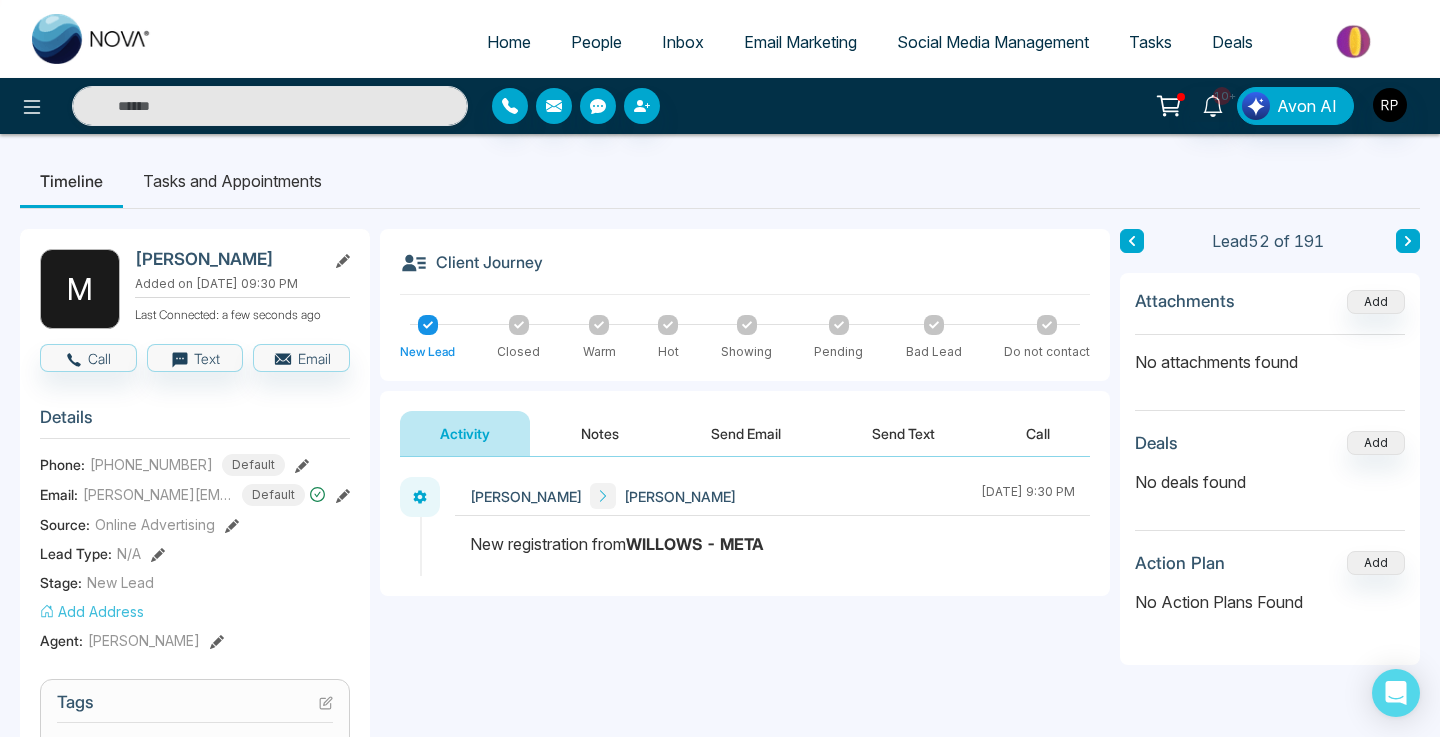 click on "Notes" at bounding box center (600, 433) 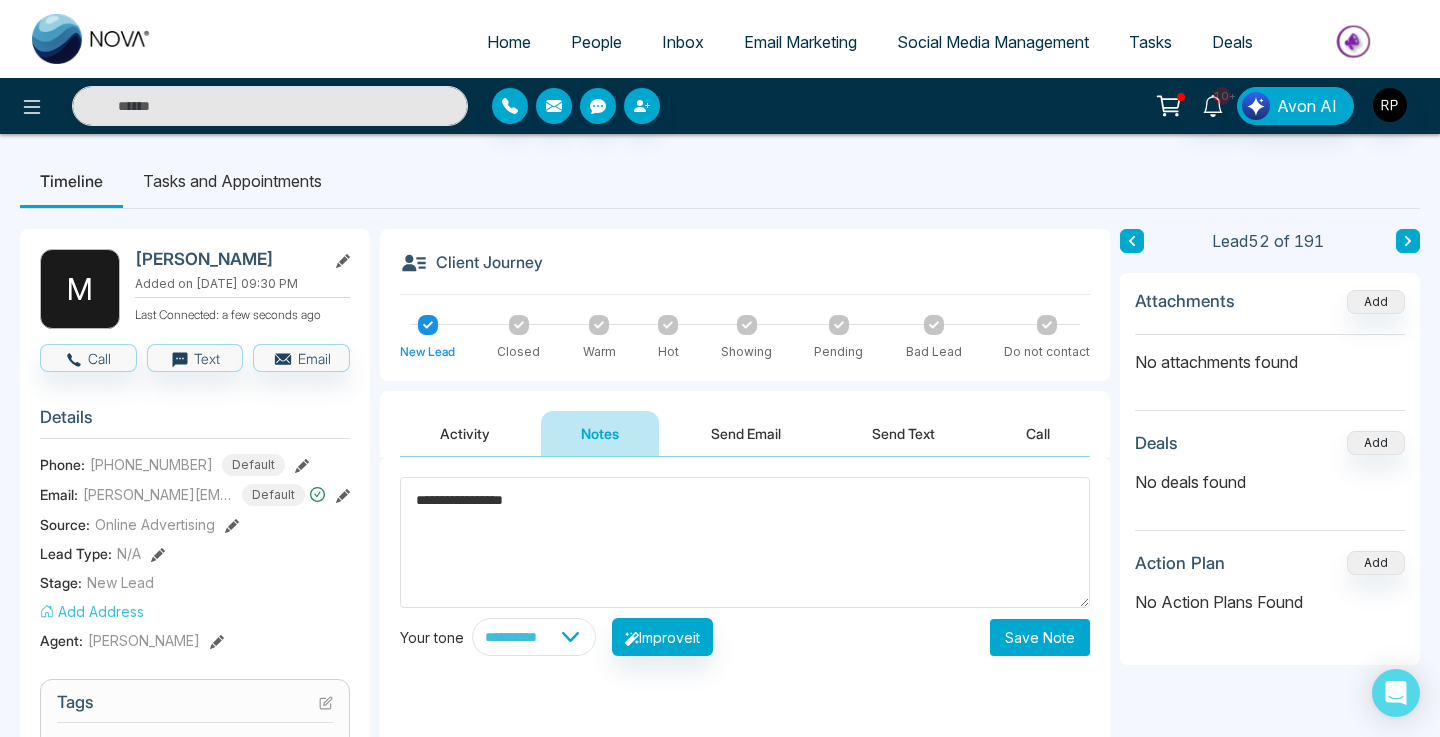 type on "**********" 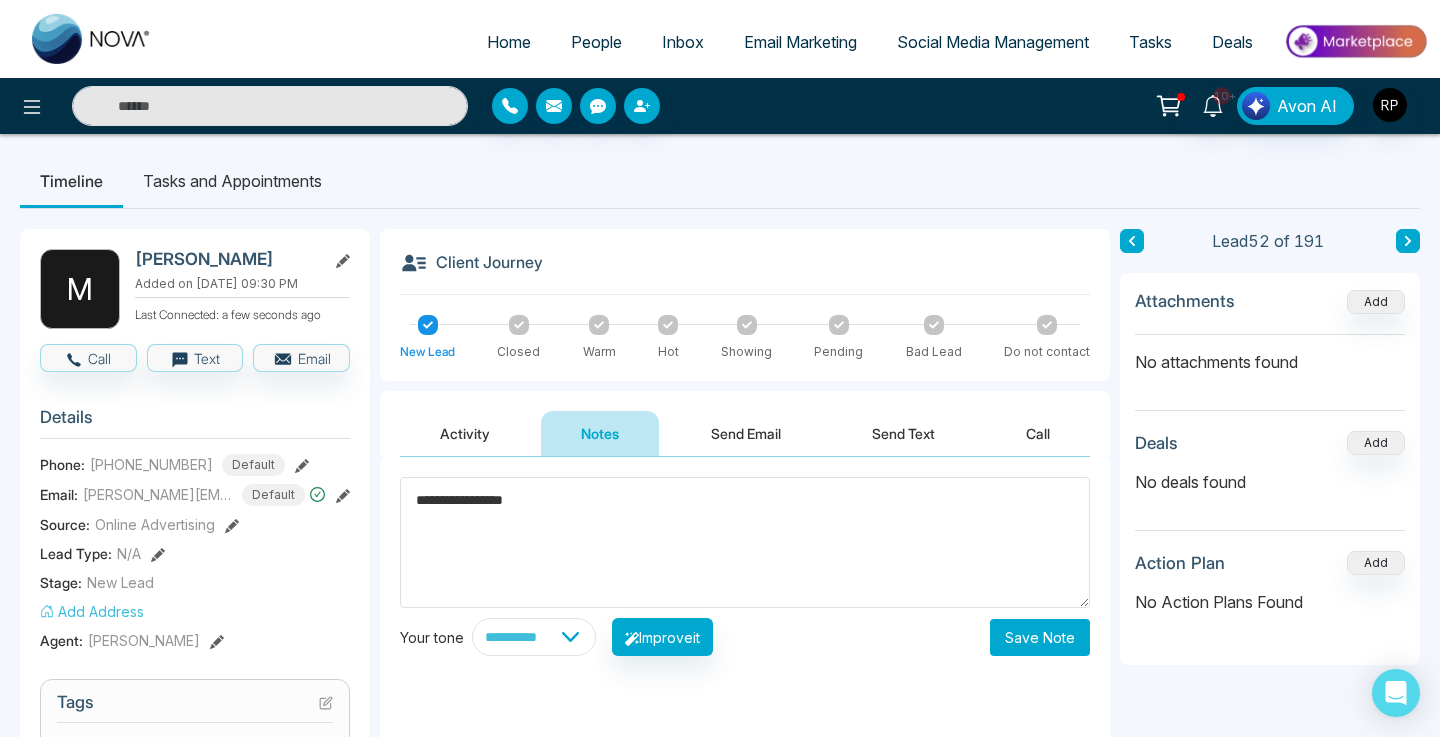 click on "Save Note" at bounding box center (1040, 637) 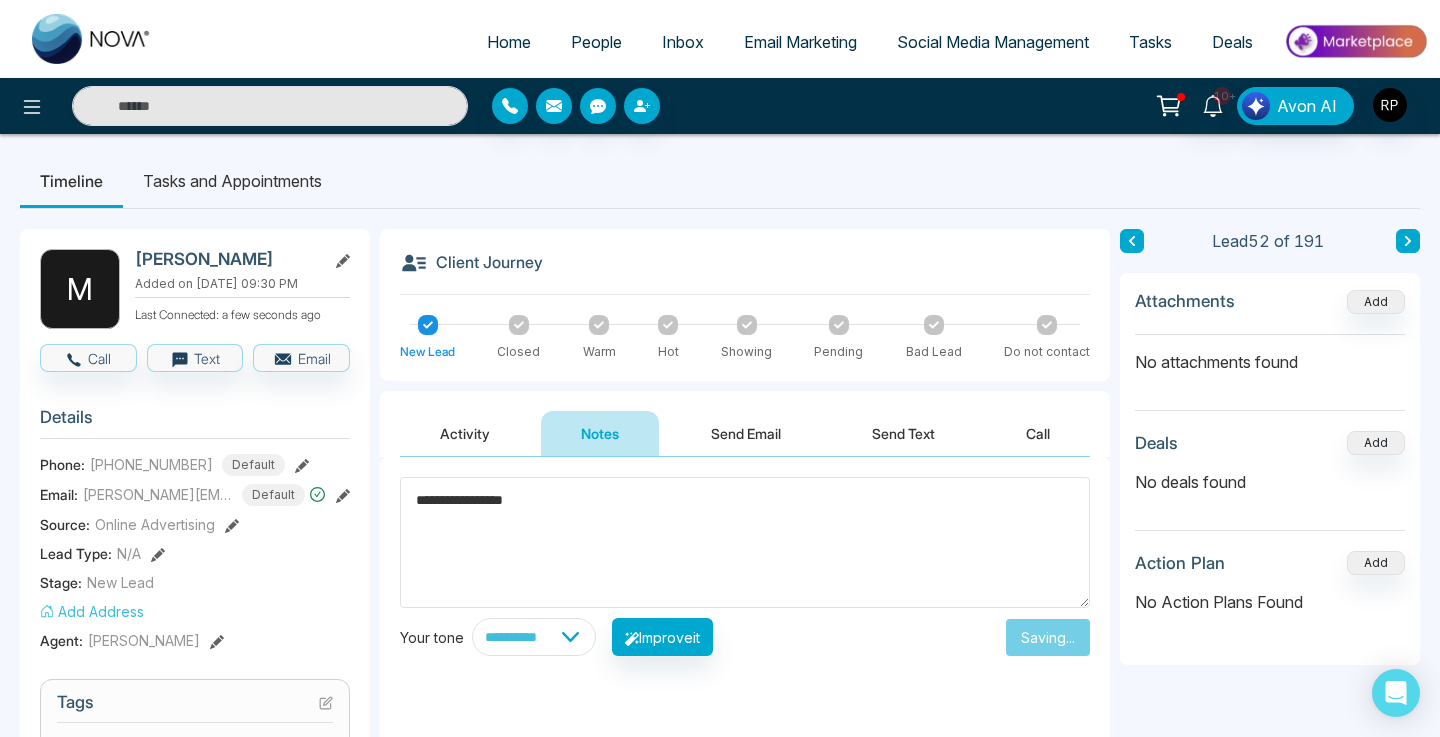 type 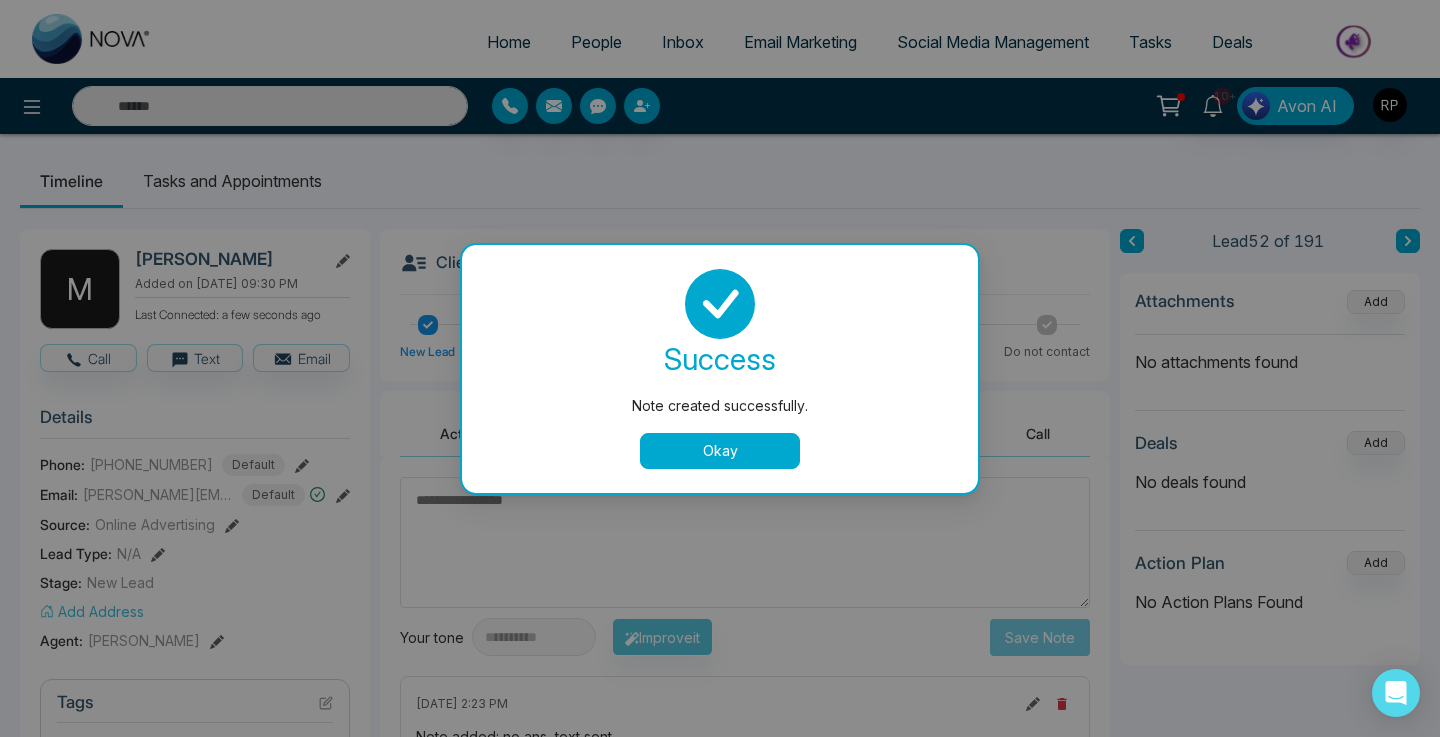 click on "Okay" at bounding box center [720, 451] 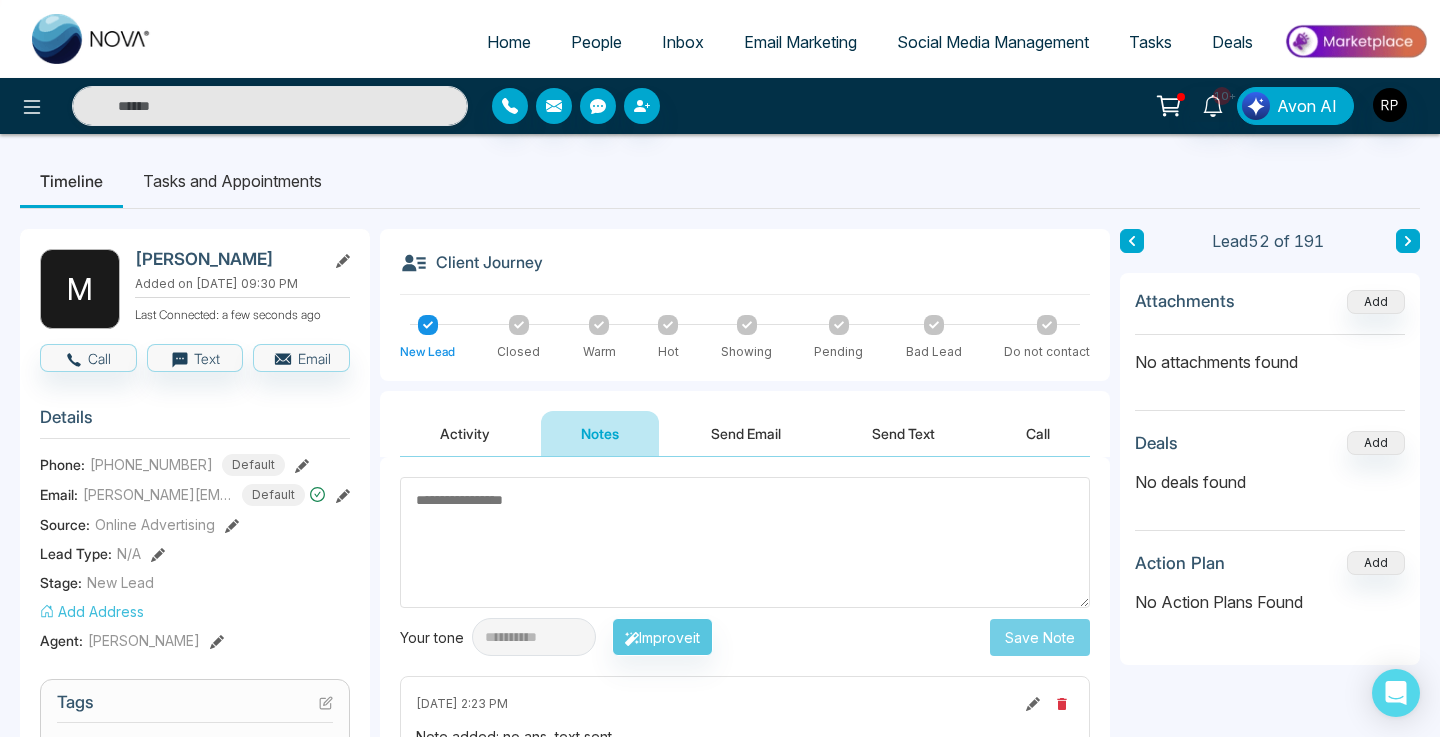 click at bounding box center [1408, 241] 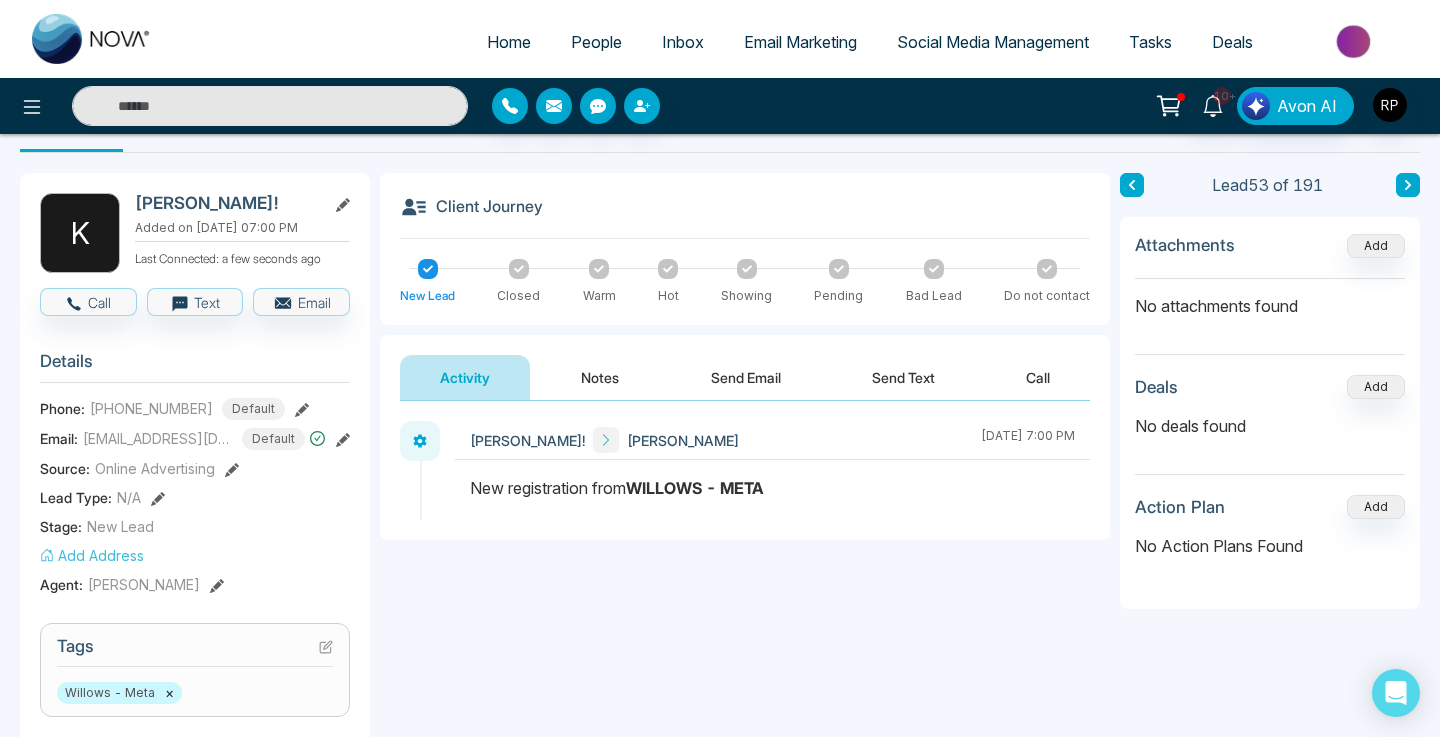 scroll, scrollTop: 73, scrollLeft: 0, axis: vertical 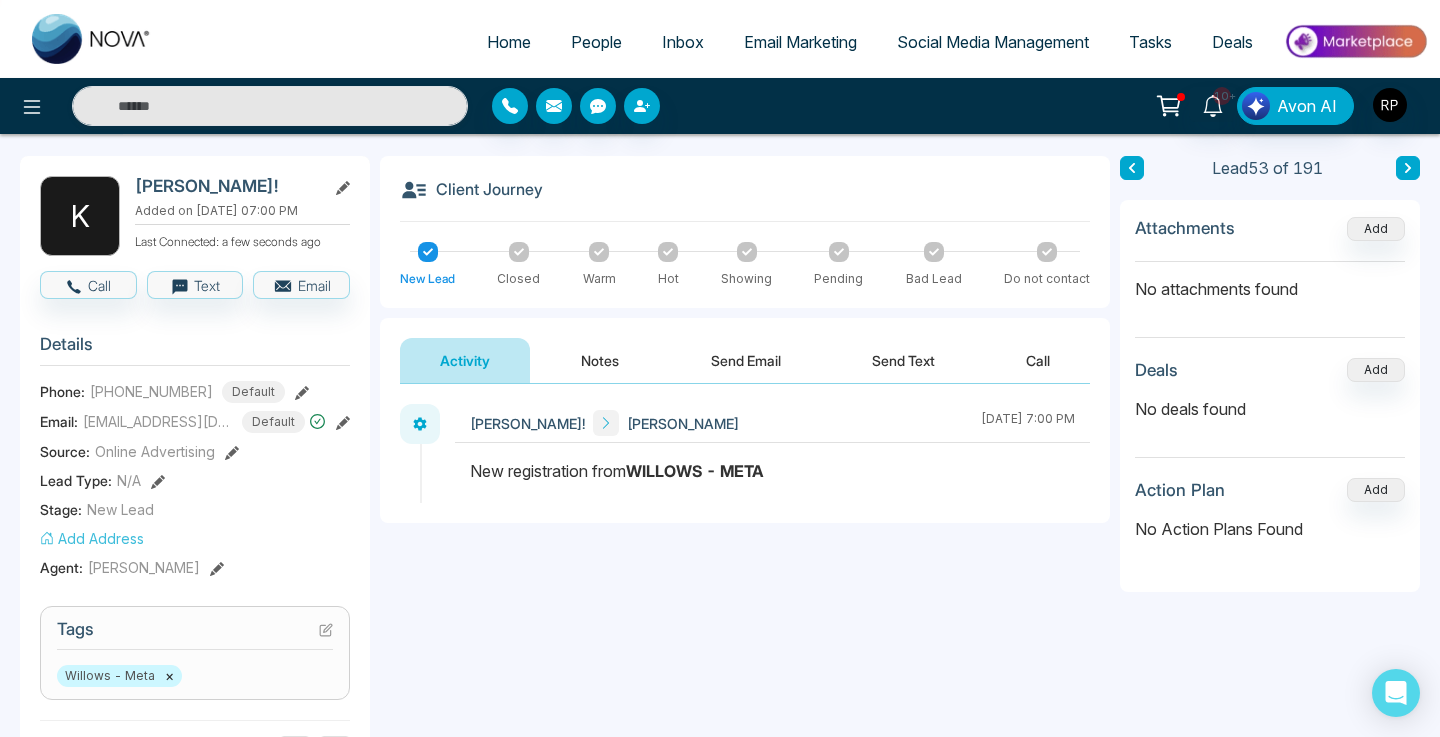 click on "Notes" at bounding box center (600, 360) 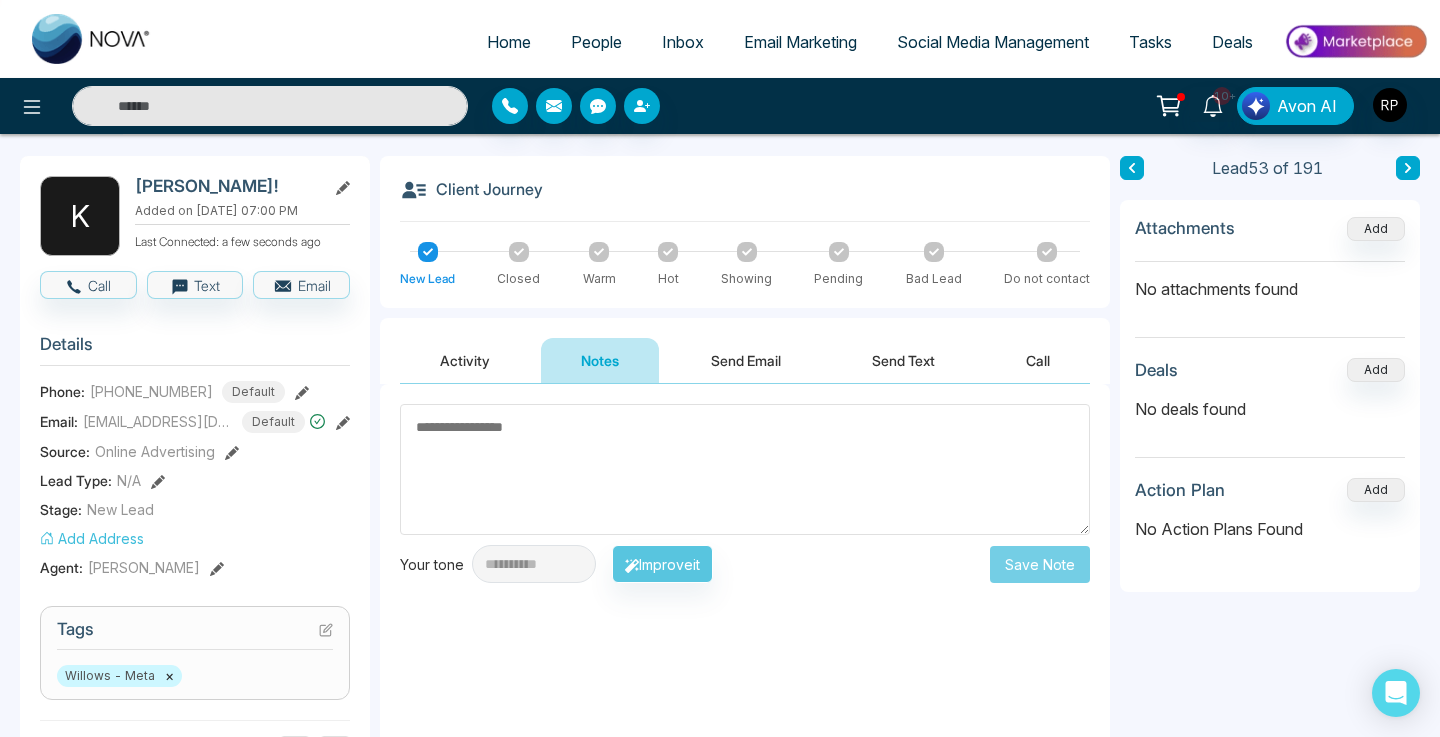 click at bounding box center [270, 106] 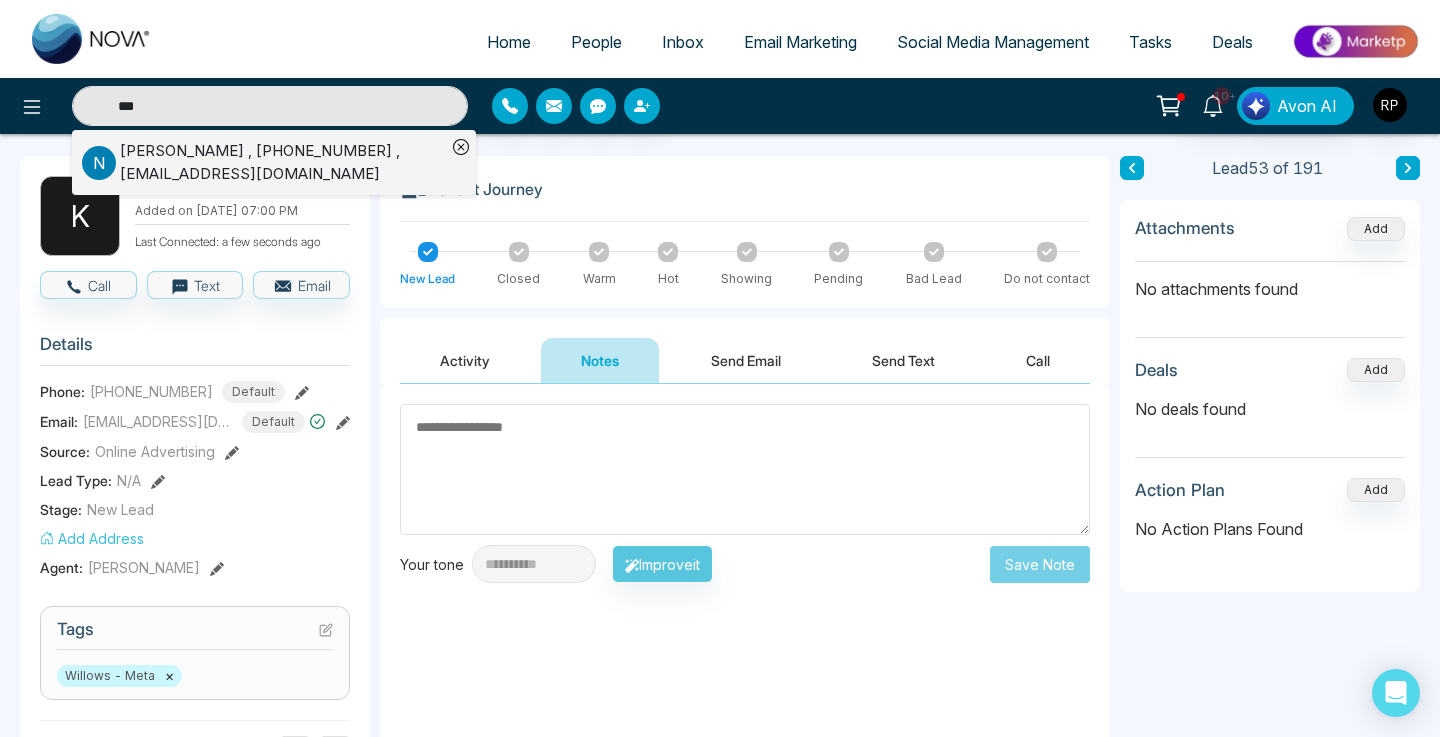 type on "***" 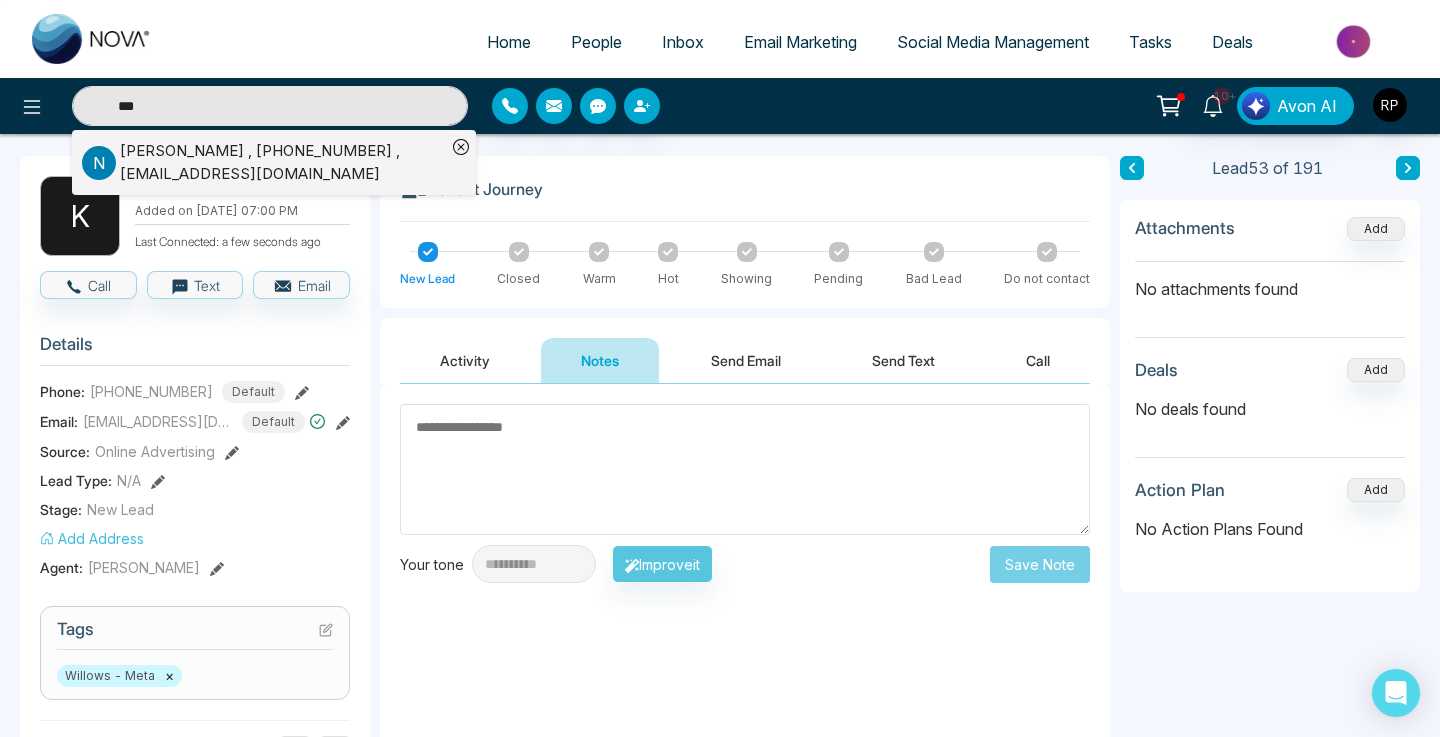 click on "[PERSON_NAME]     , [PHONE_NUMBER]   , [EMAIL_ADDRESS][DOMAIN_NAME]" at bounding box center [283, 162] 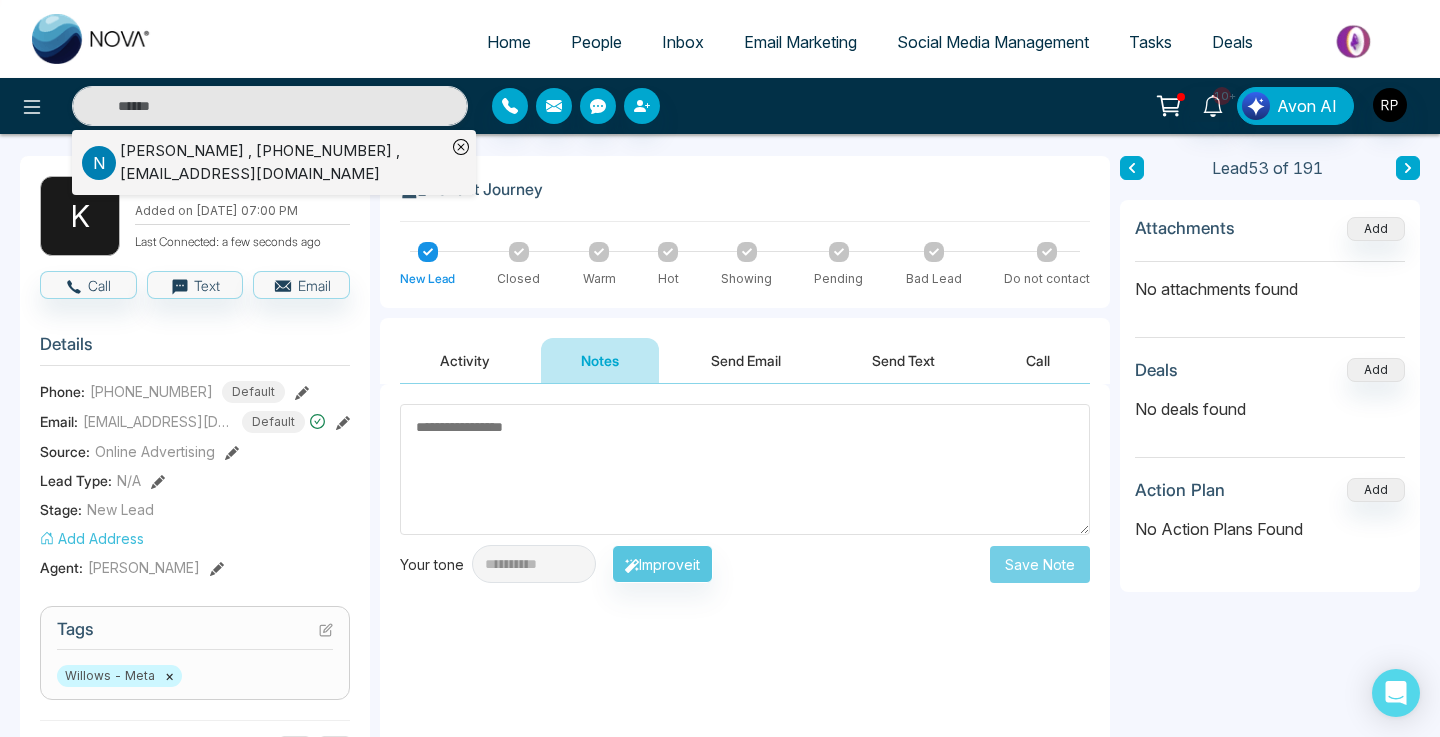 type on "***" 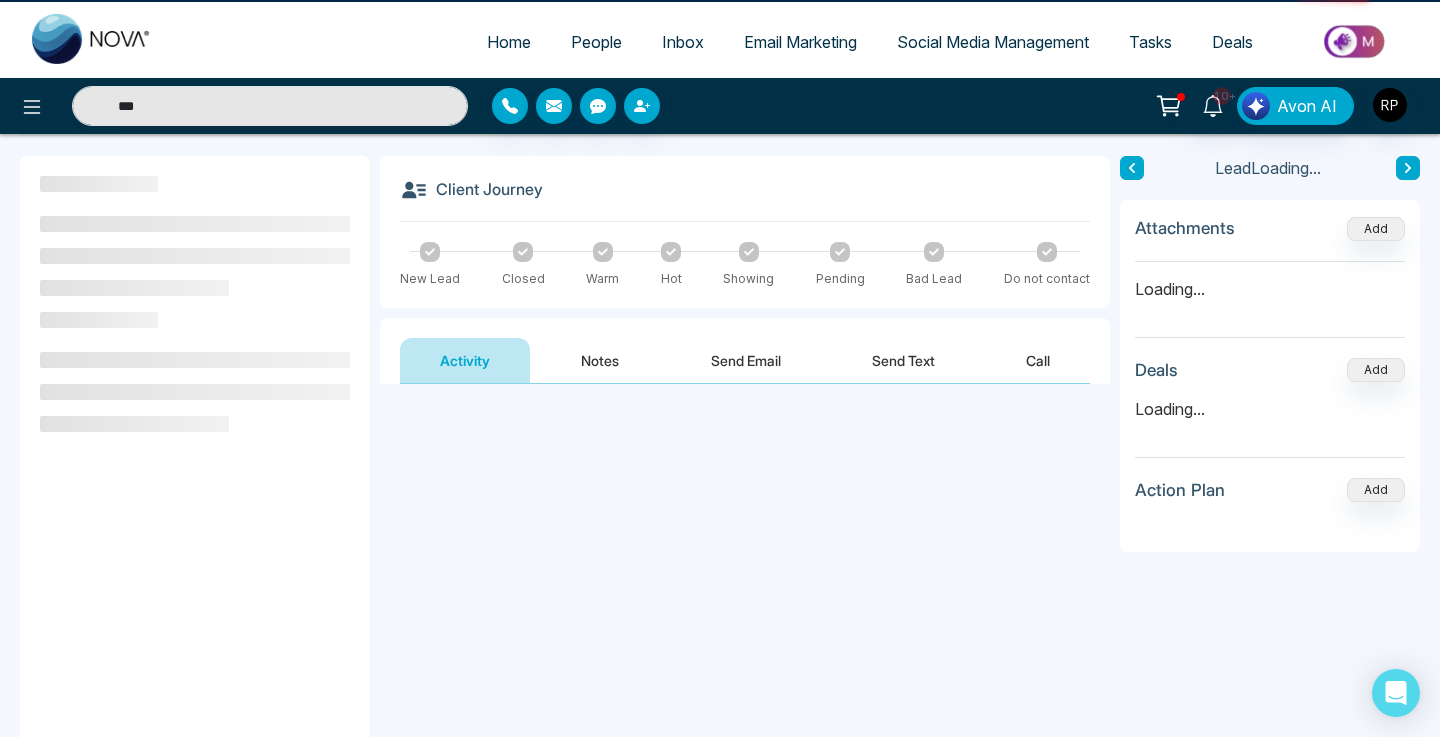 scroll, scrollTop: 0, scrollLeft: 0, axis: both 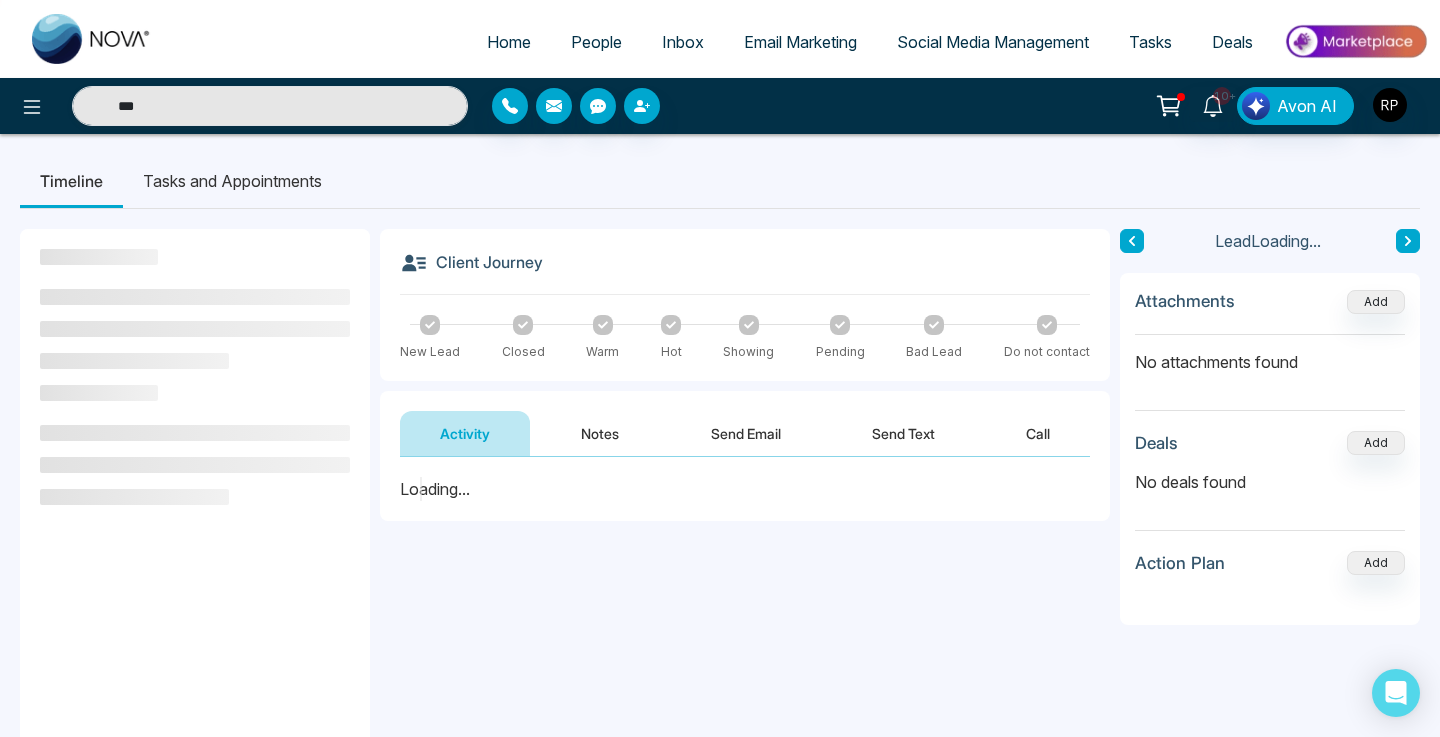 click on "Notes" at bounding box center [600, 433] 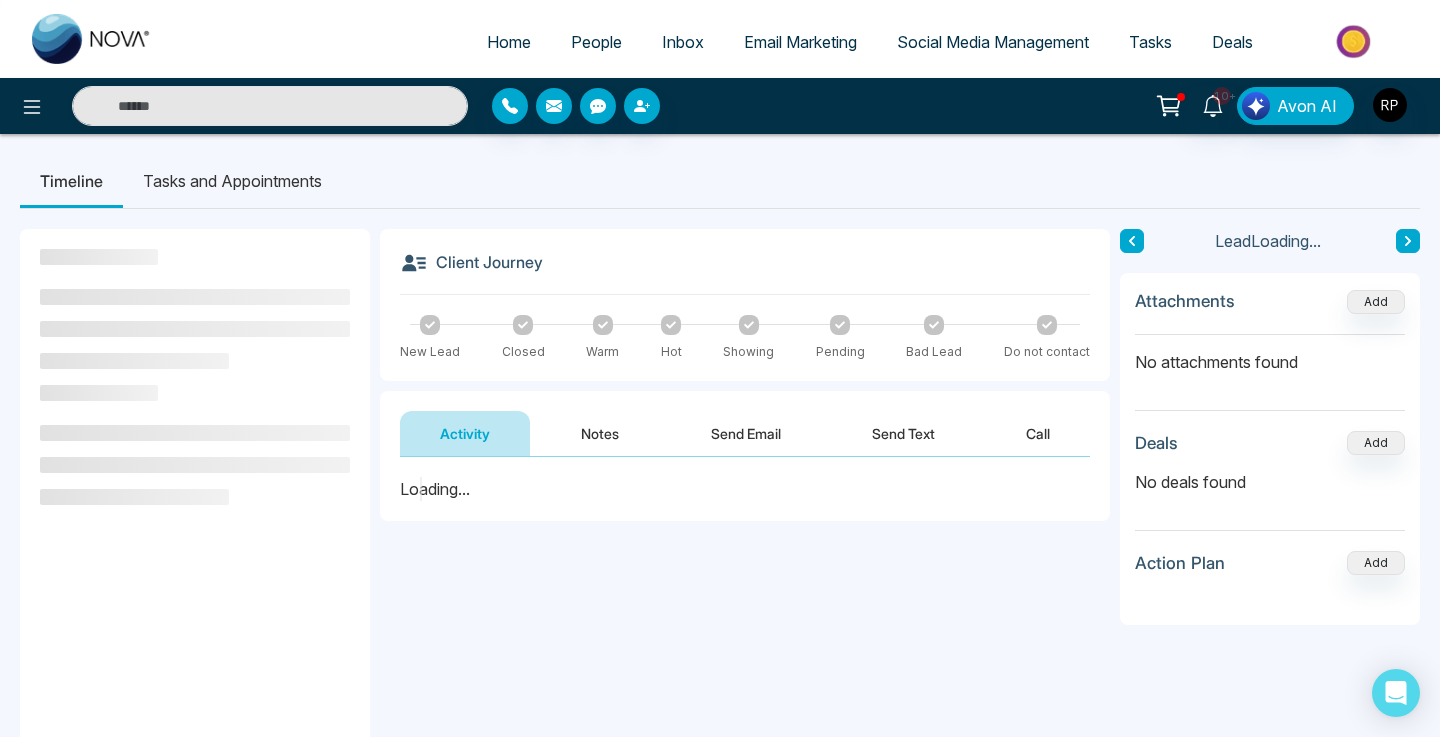 type on "***" 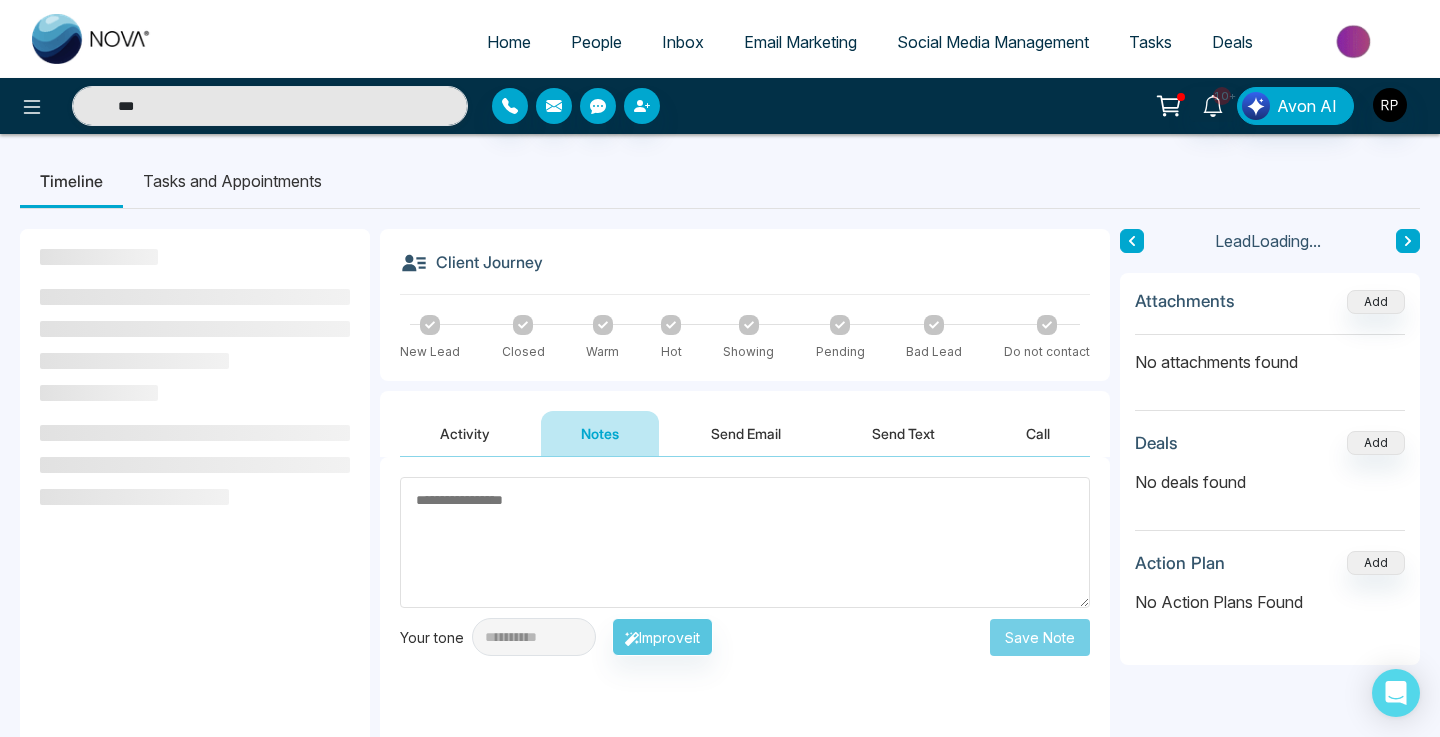 click at bounding box center [745, 542] 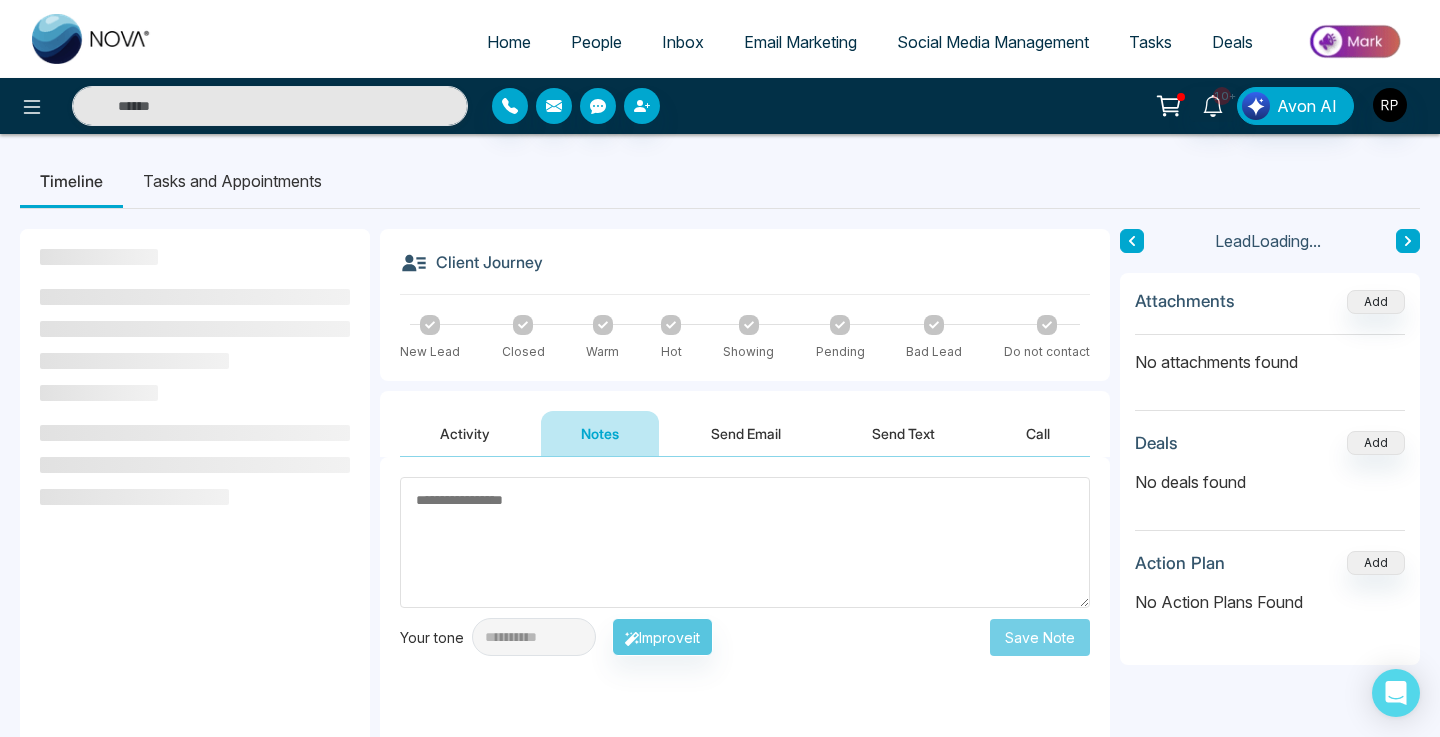 type on "***" 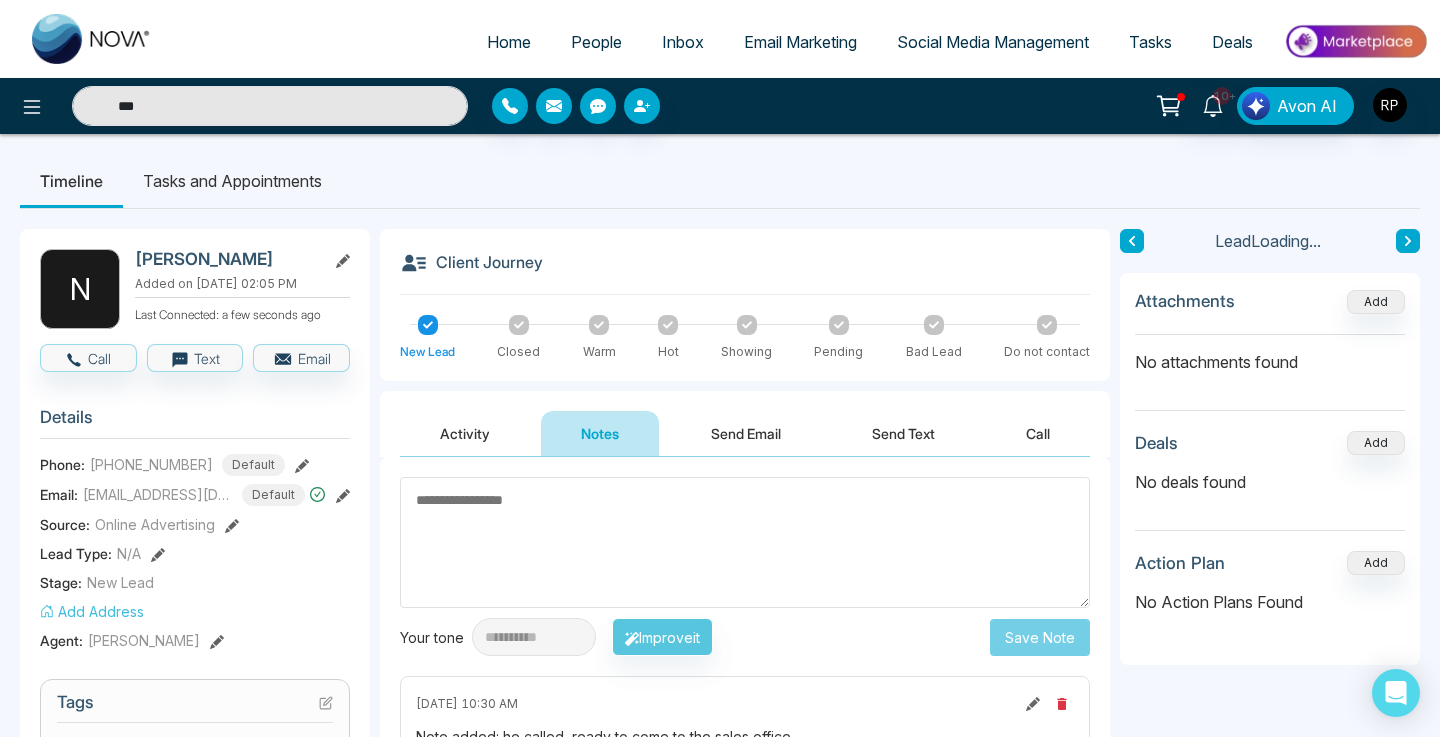 type on "*" 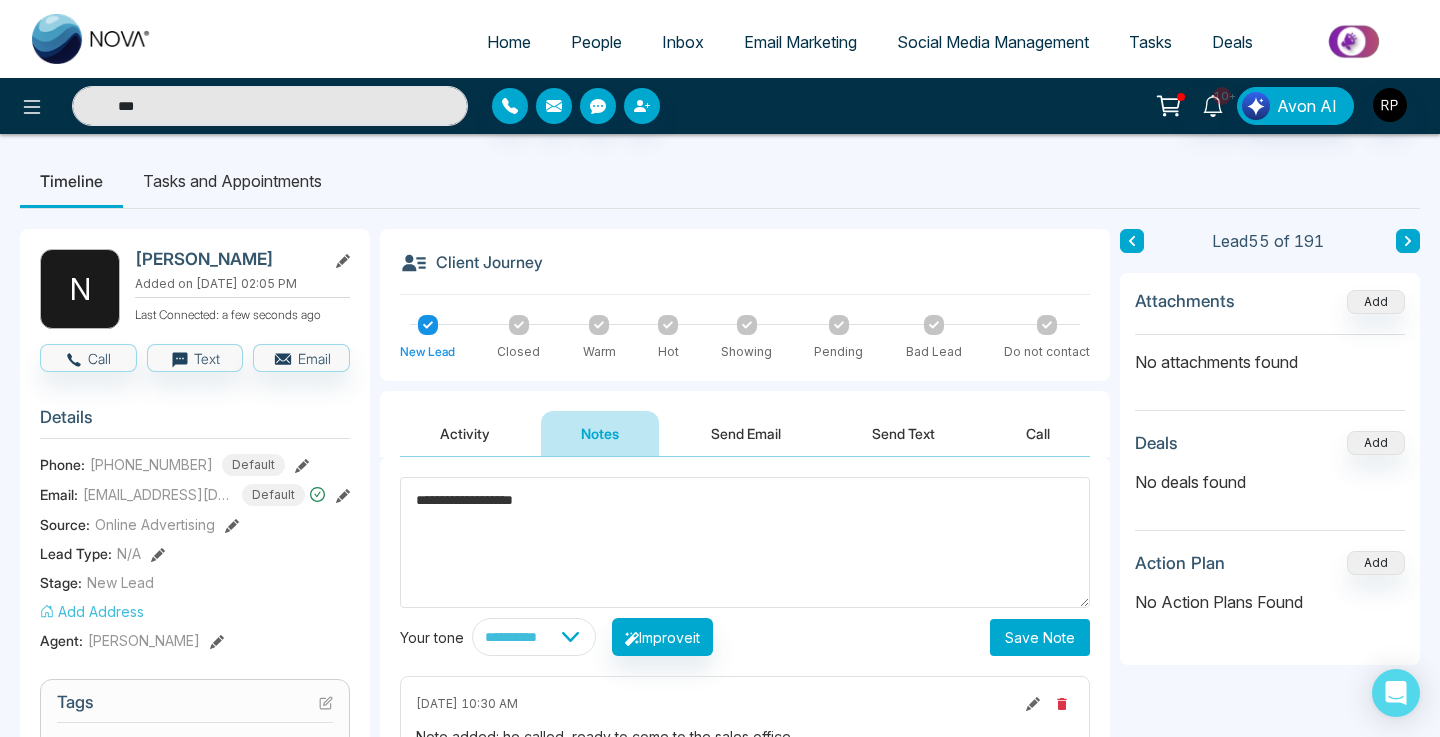 type on "**********" 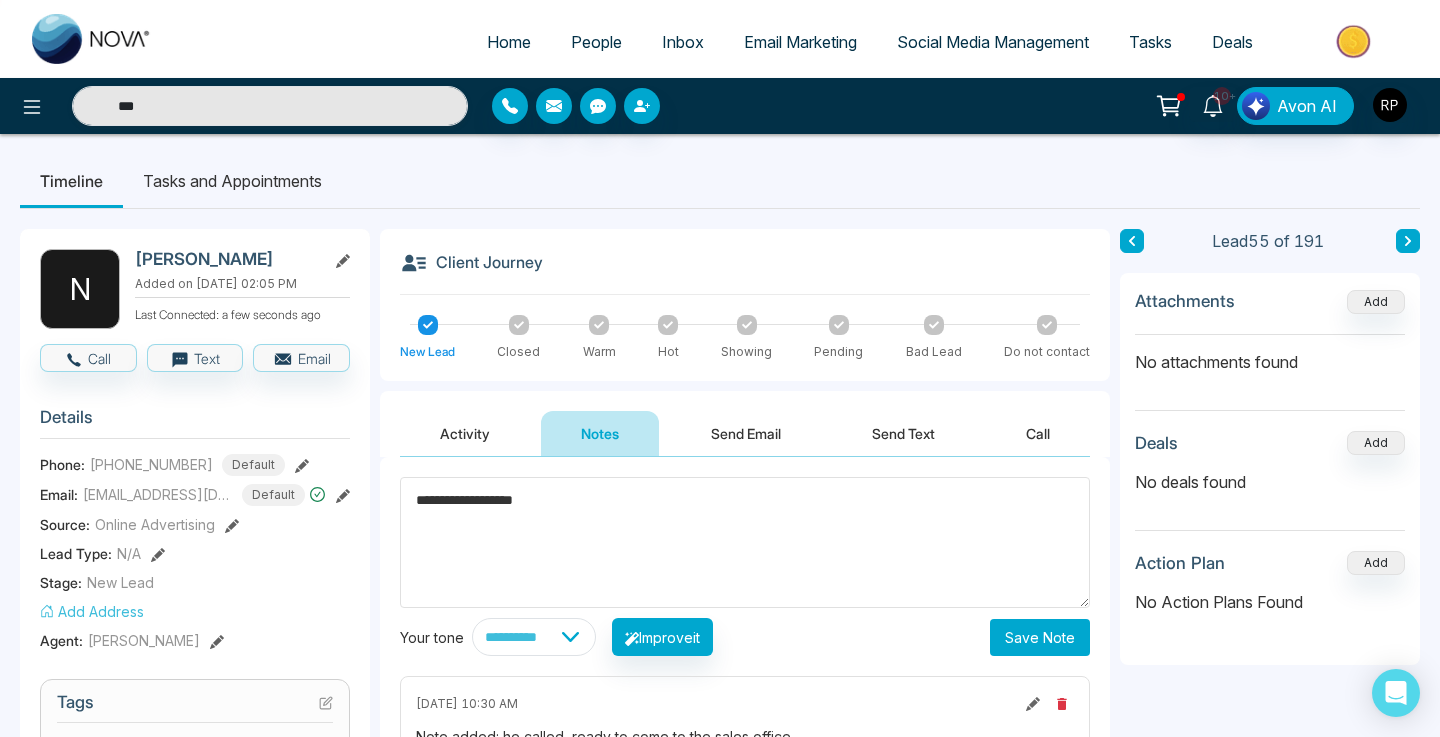 click on "Save Note" at bounding box center (1040, 637) 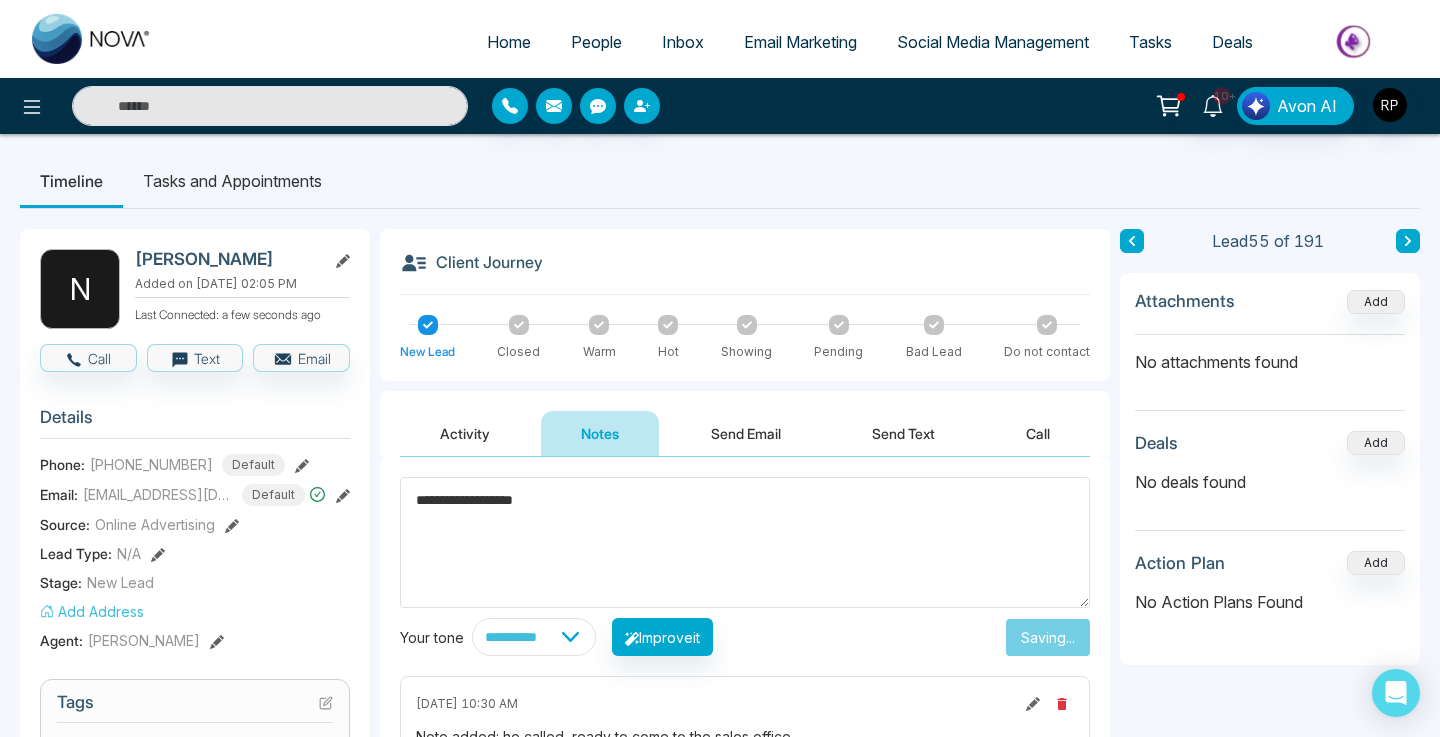 type on "***" 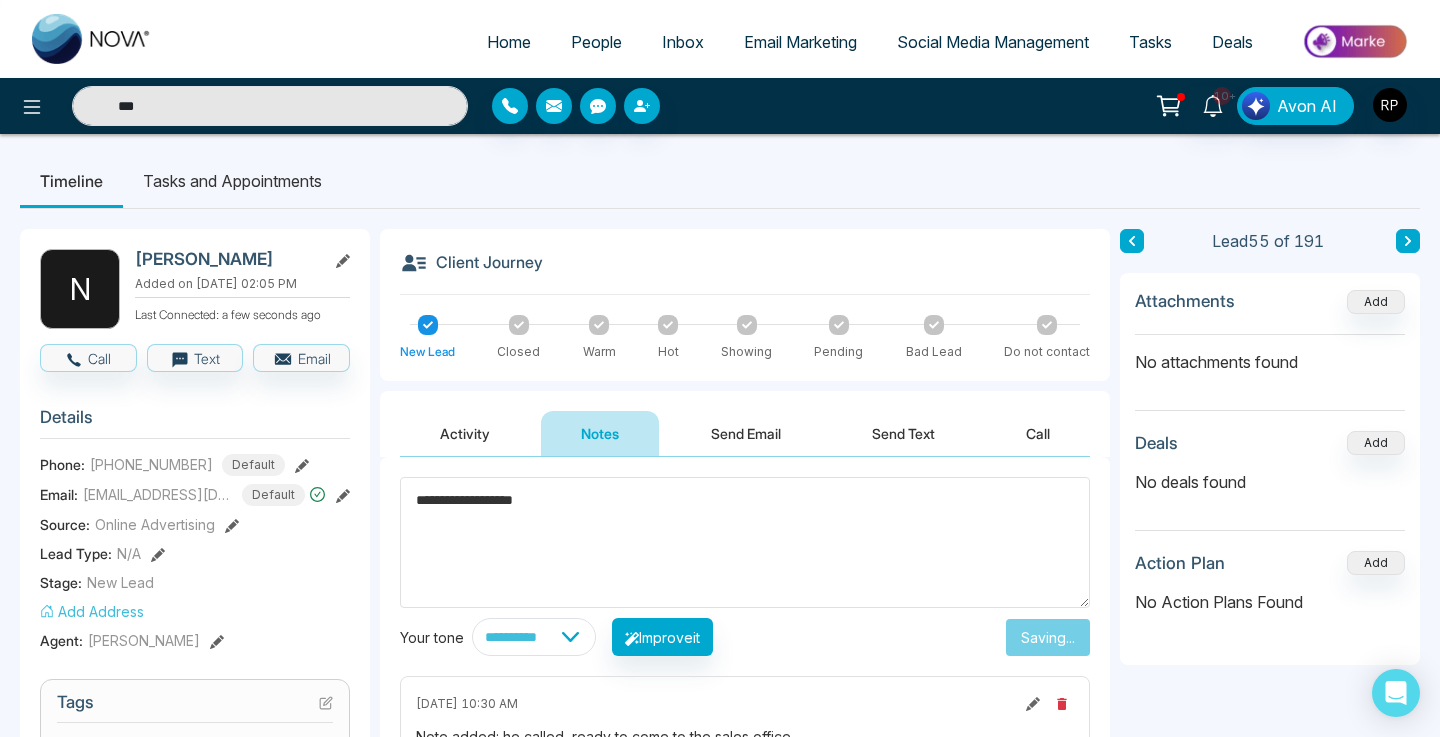 type 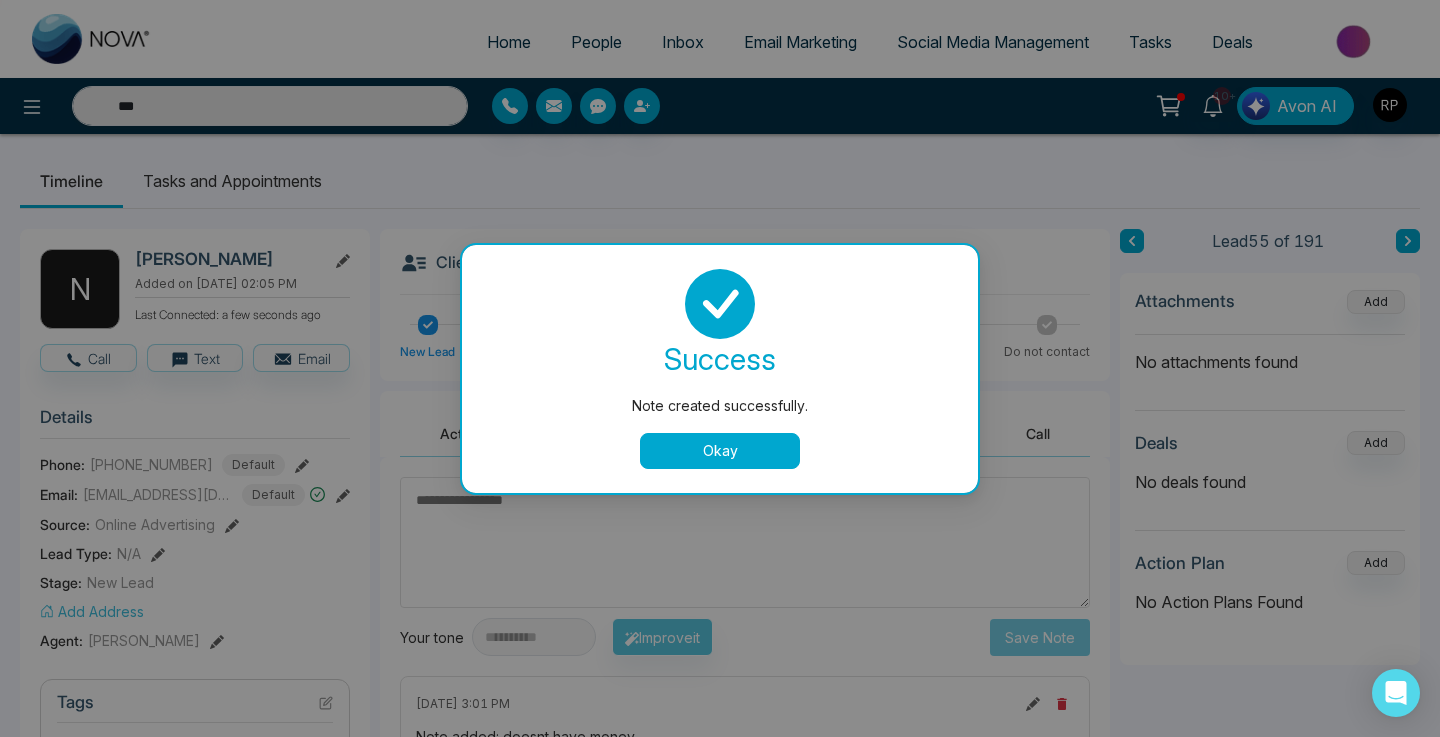 click on "Okay" at bounding box center [720, 451] 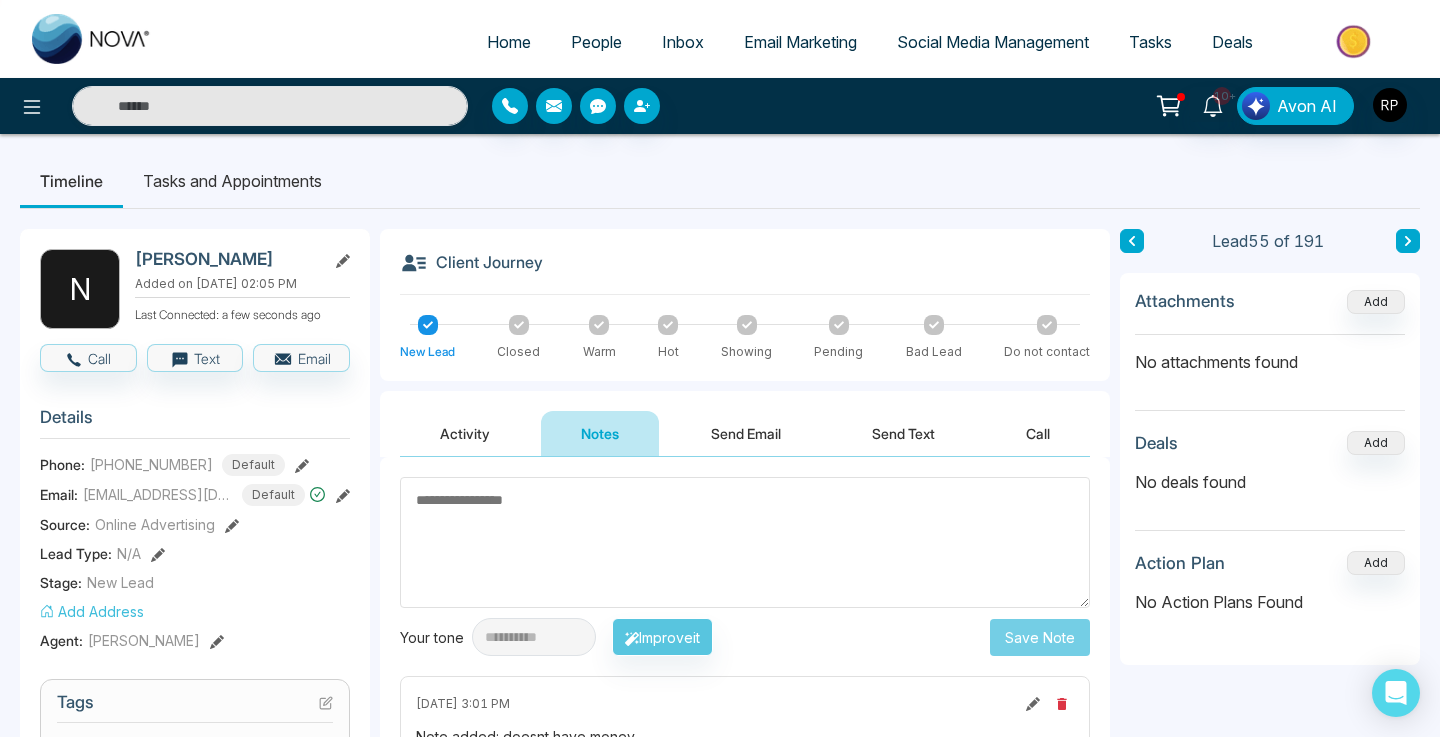 type on "***" 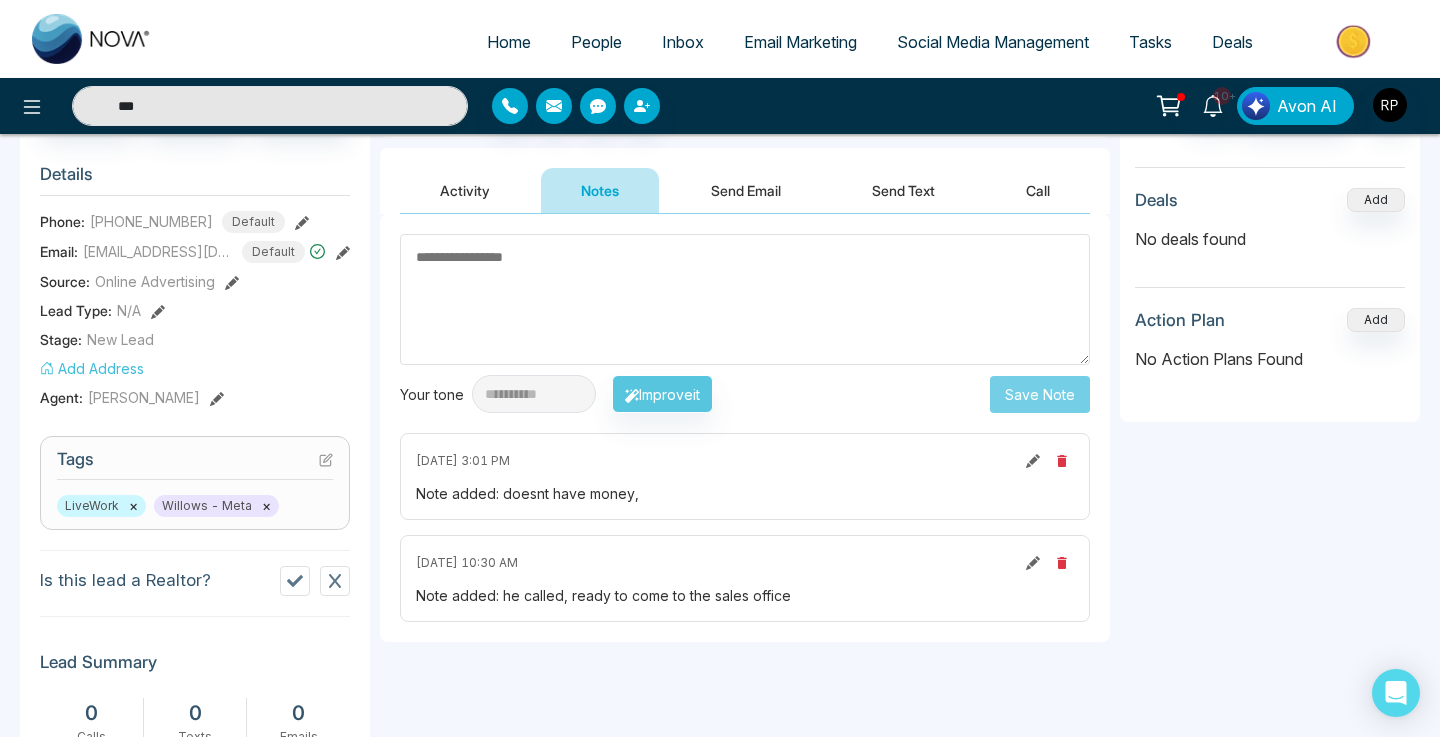 scroll, scrollTop: 0, scrollLeft: 0, axis: both 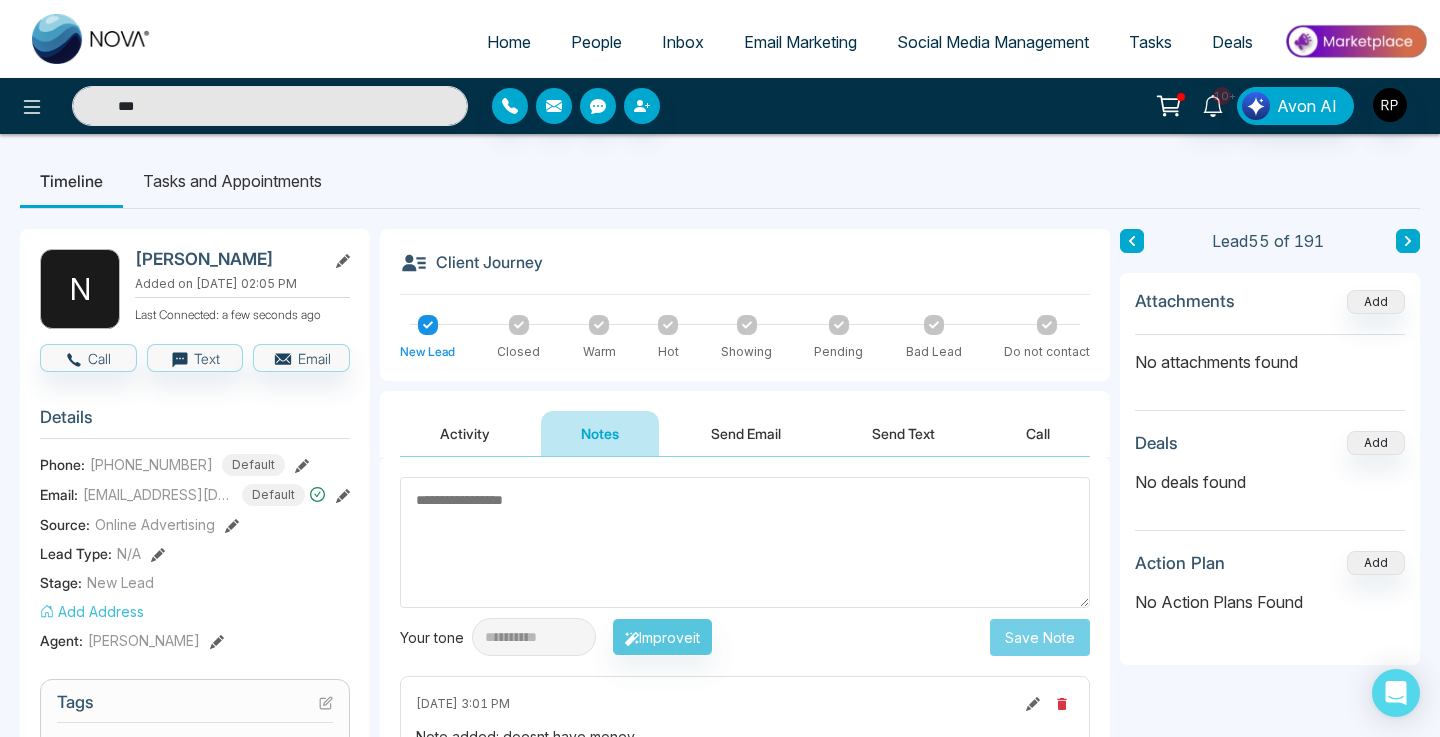 click on "Lead  55 of 191" at bounding box center (1270, 241) 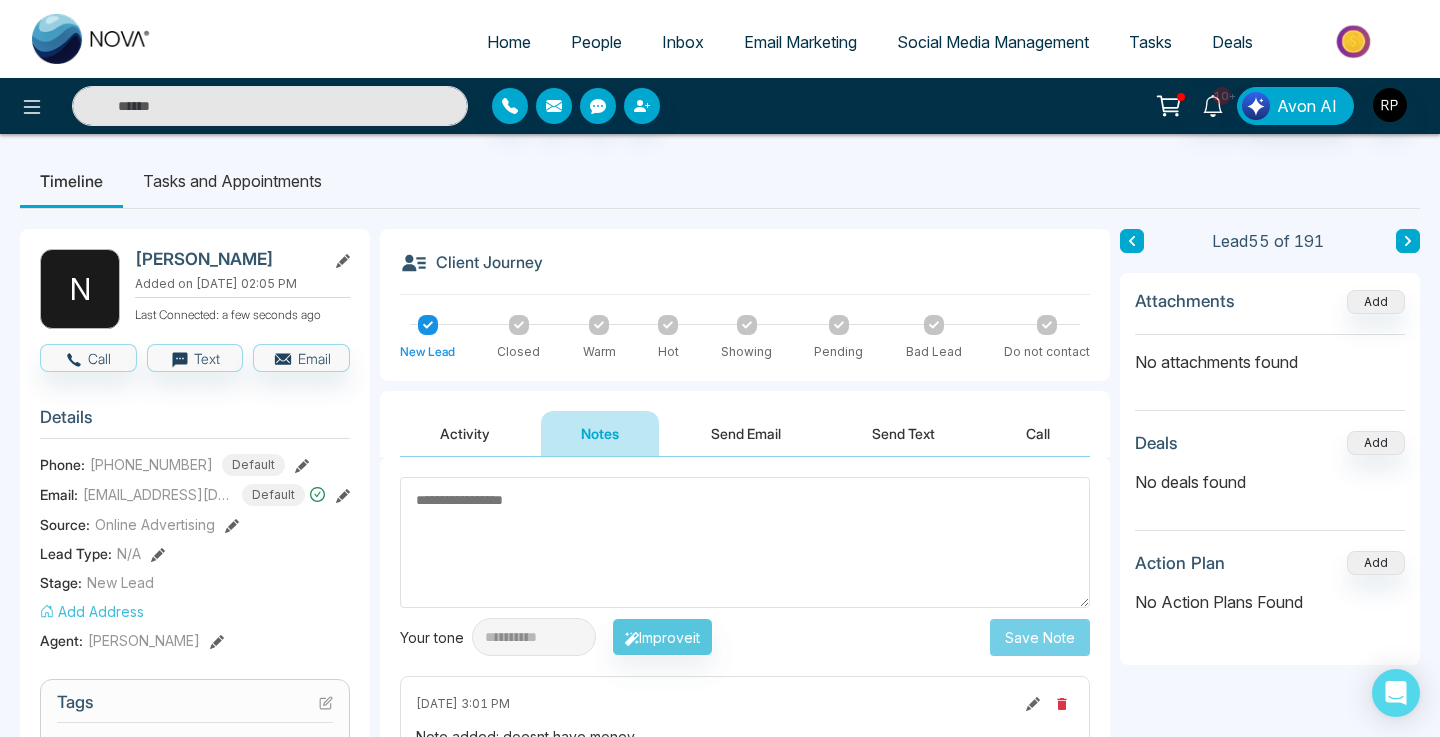 click 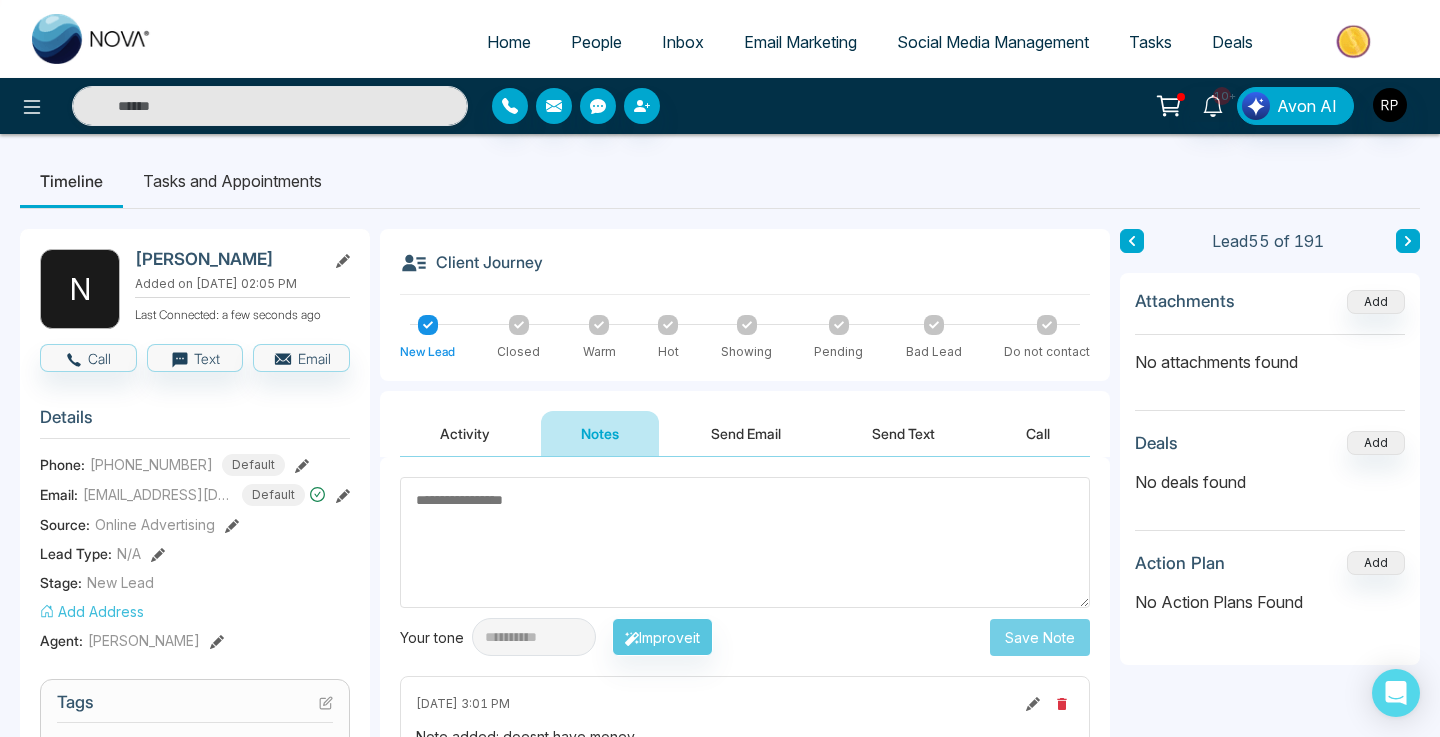 type on "***" 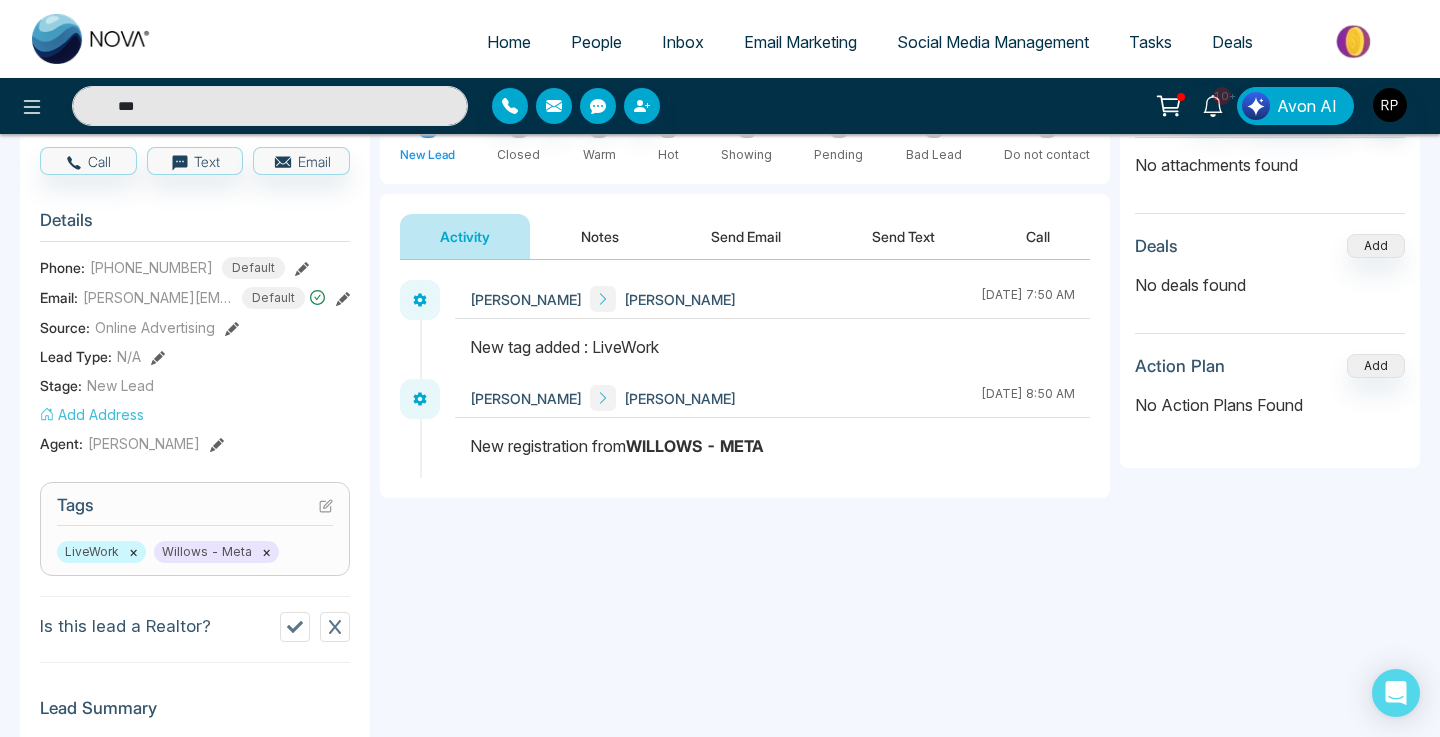 scroll, scrollTop: 65, scrollLeft: 0, axis: vertical 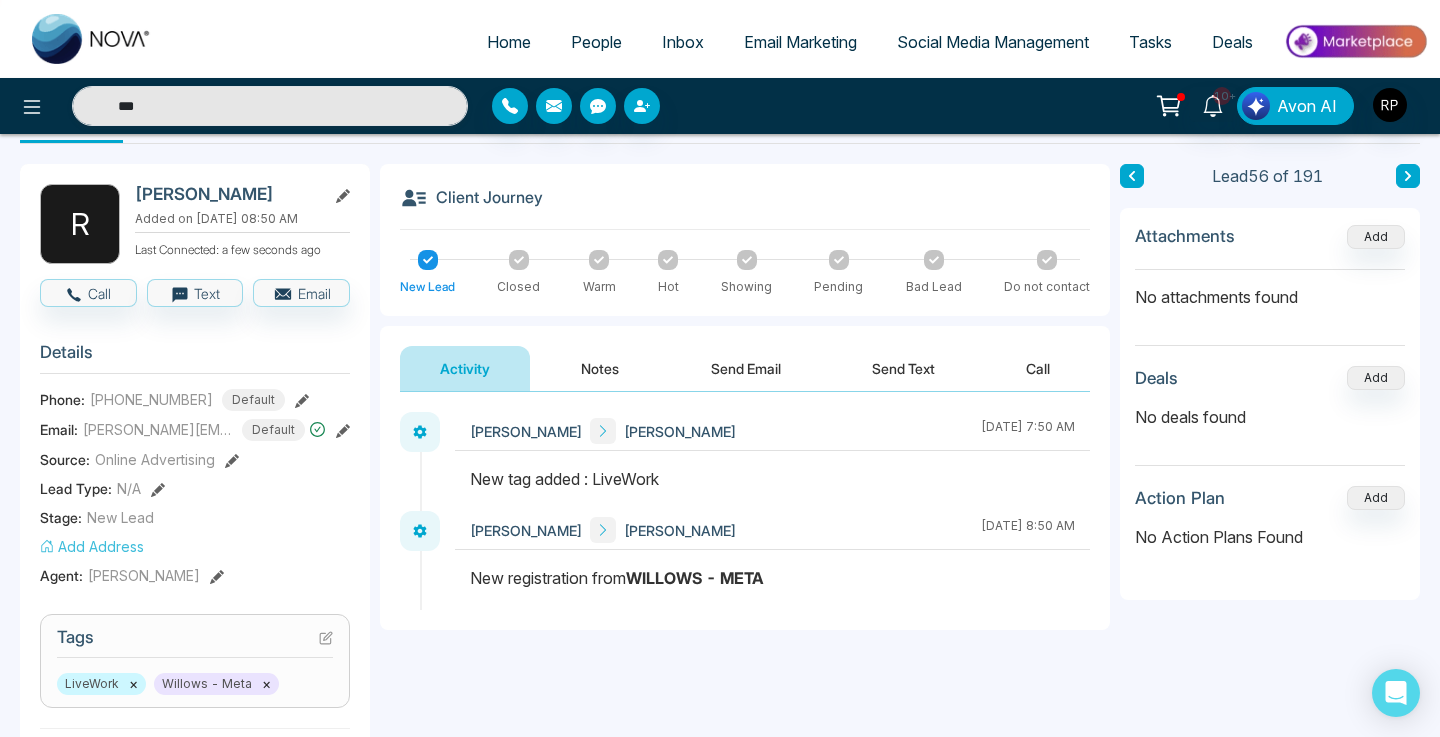 click on "Notes" at bounding box center [600, 368] 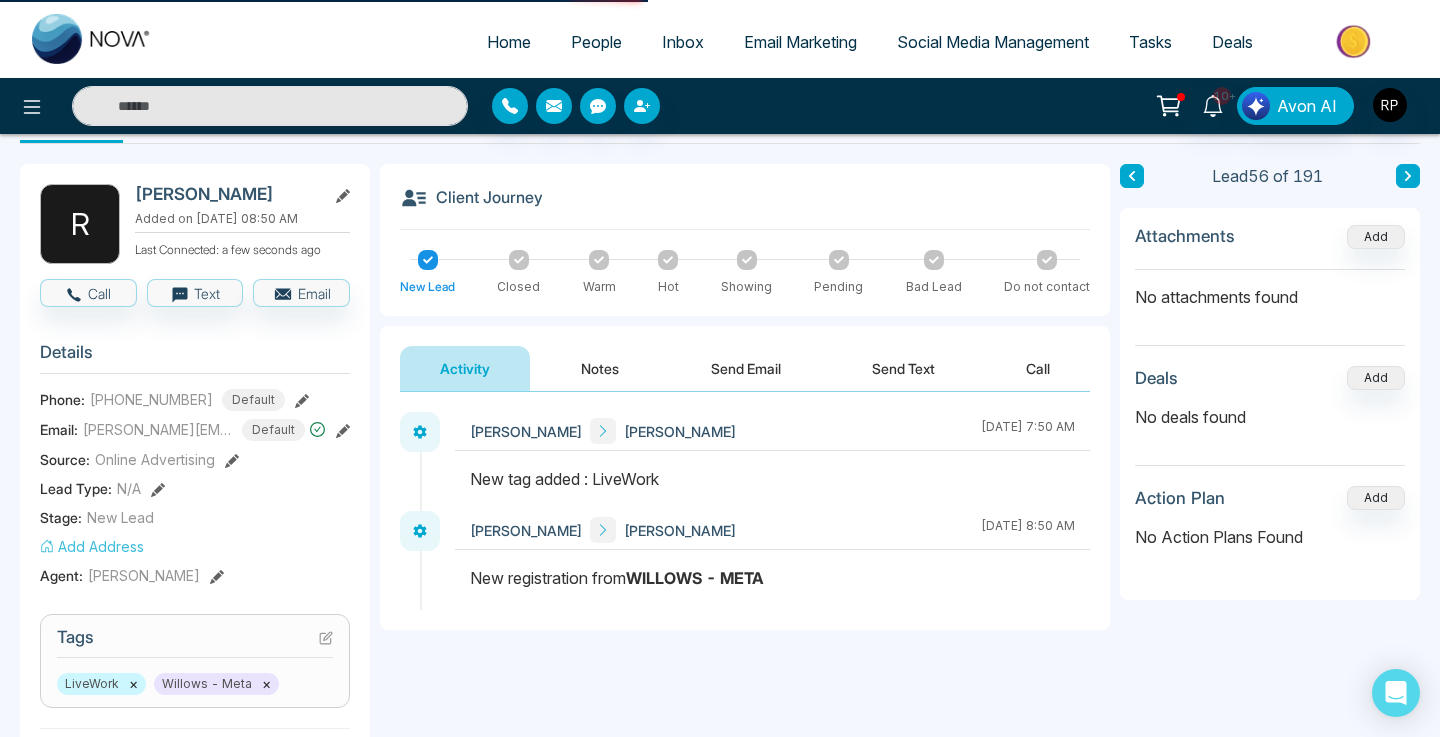 type on "***" 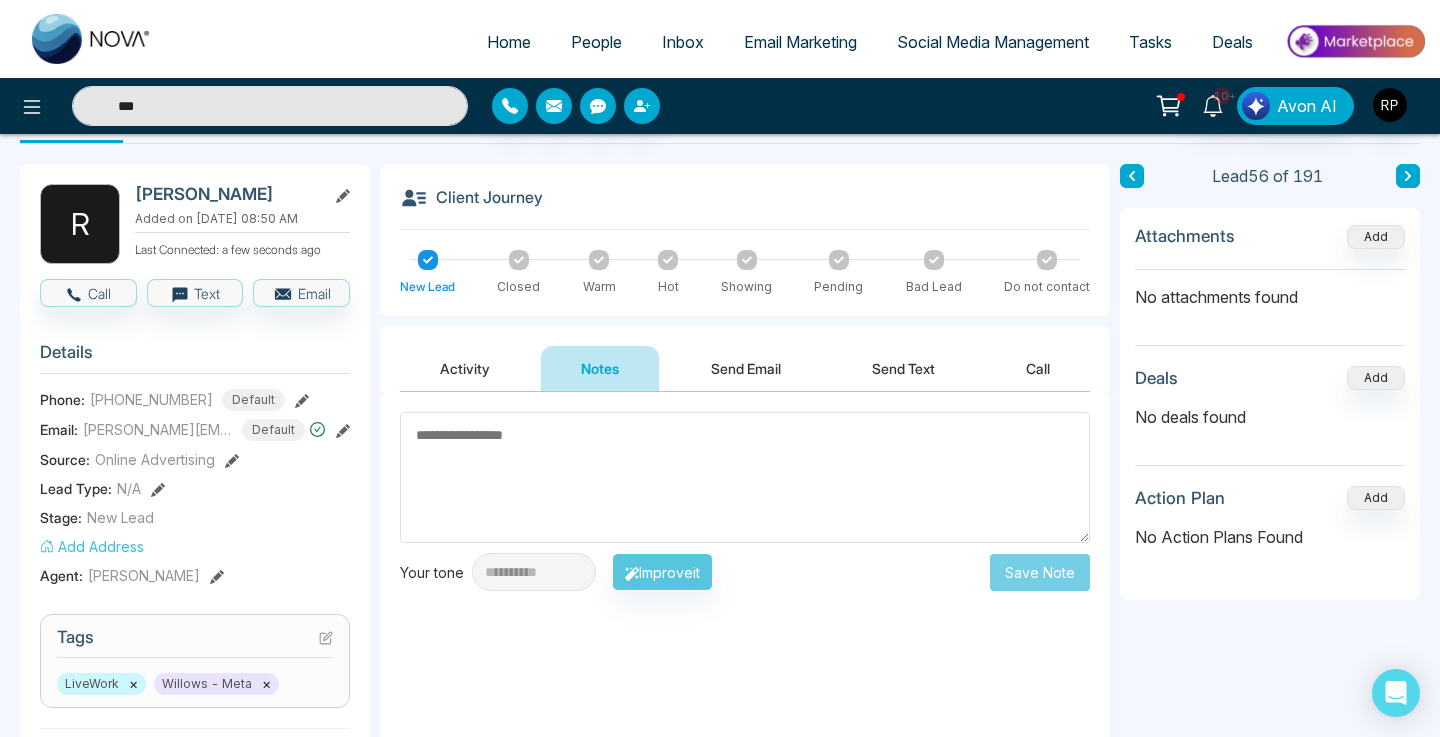 click on "Warm" at bounding box center (599, 287) 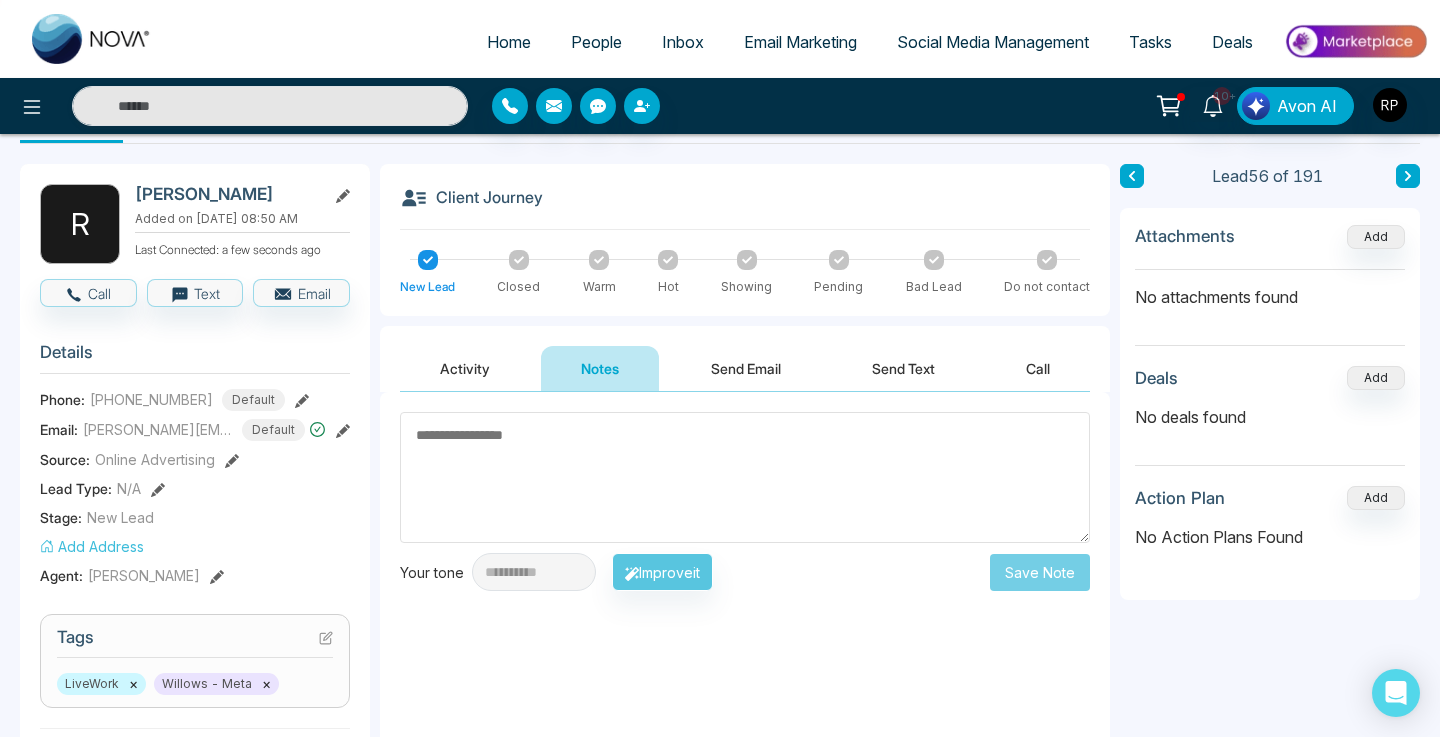 click on "Warm" at bounding box center [599, 273] 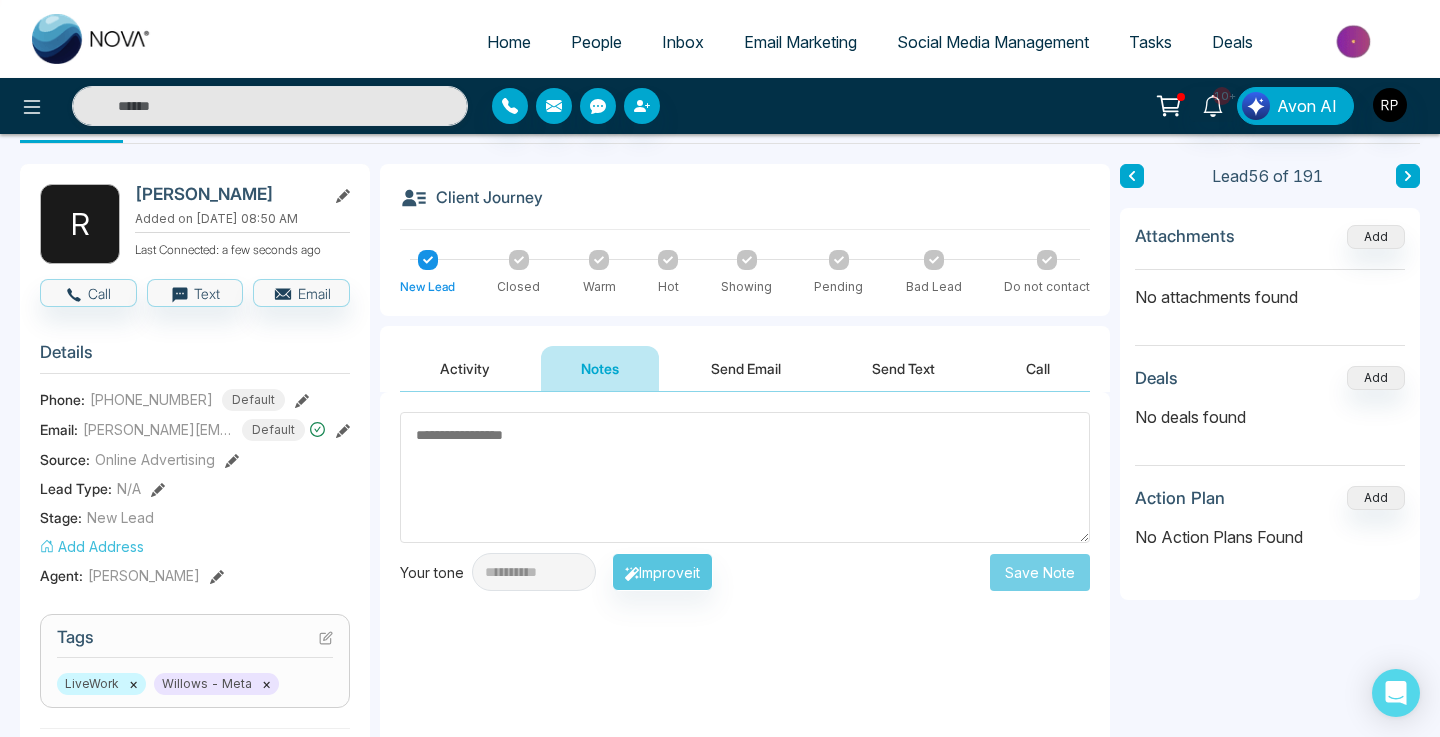 click 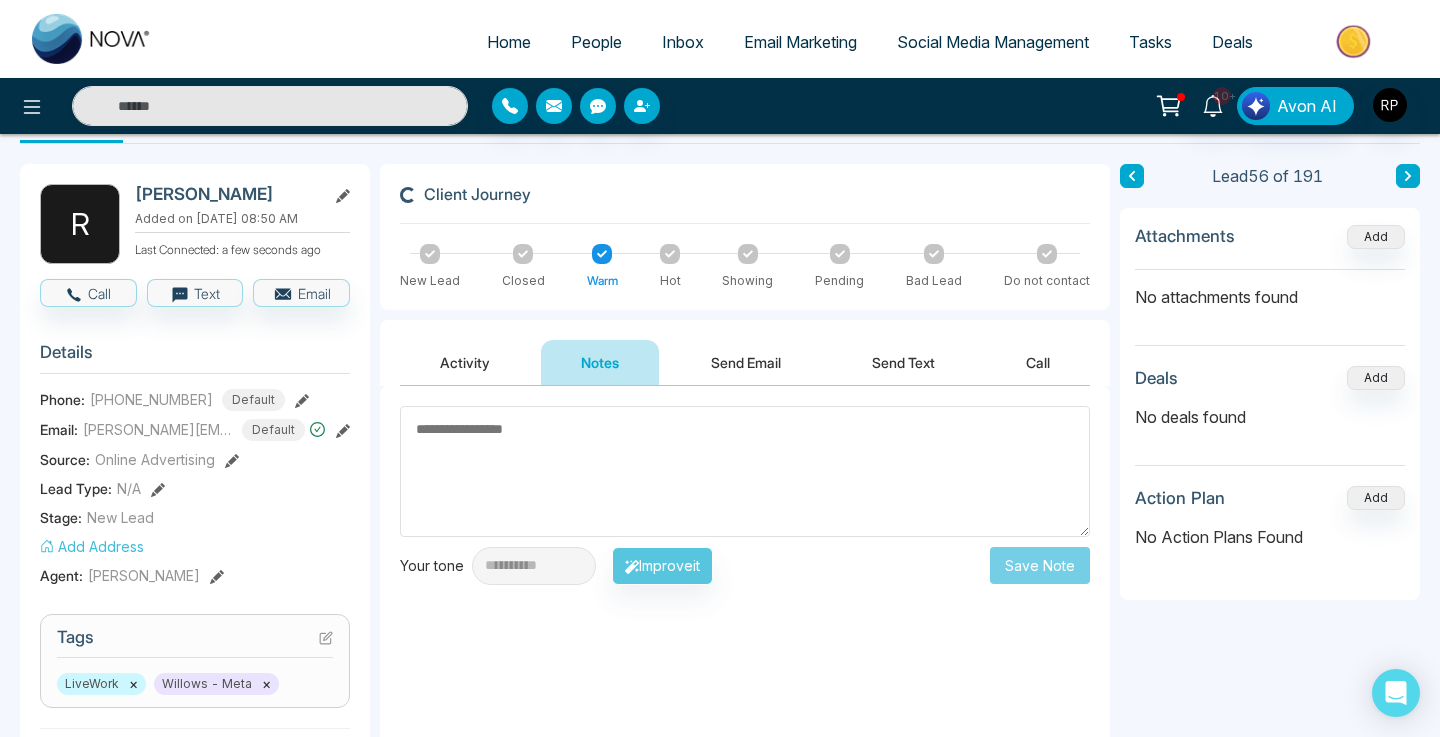 type on "***" 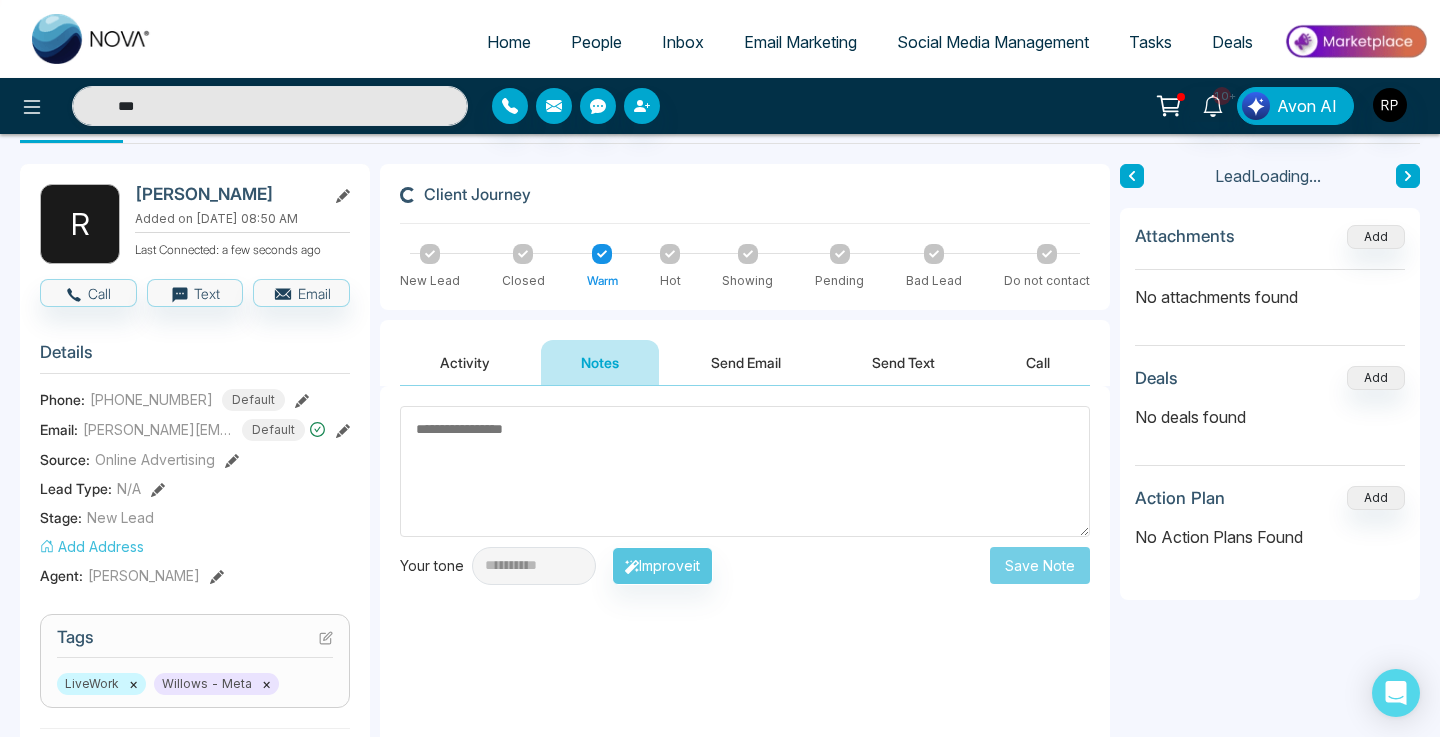 click at bounding box center (745, 471) 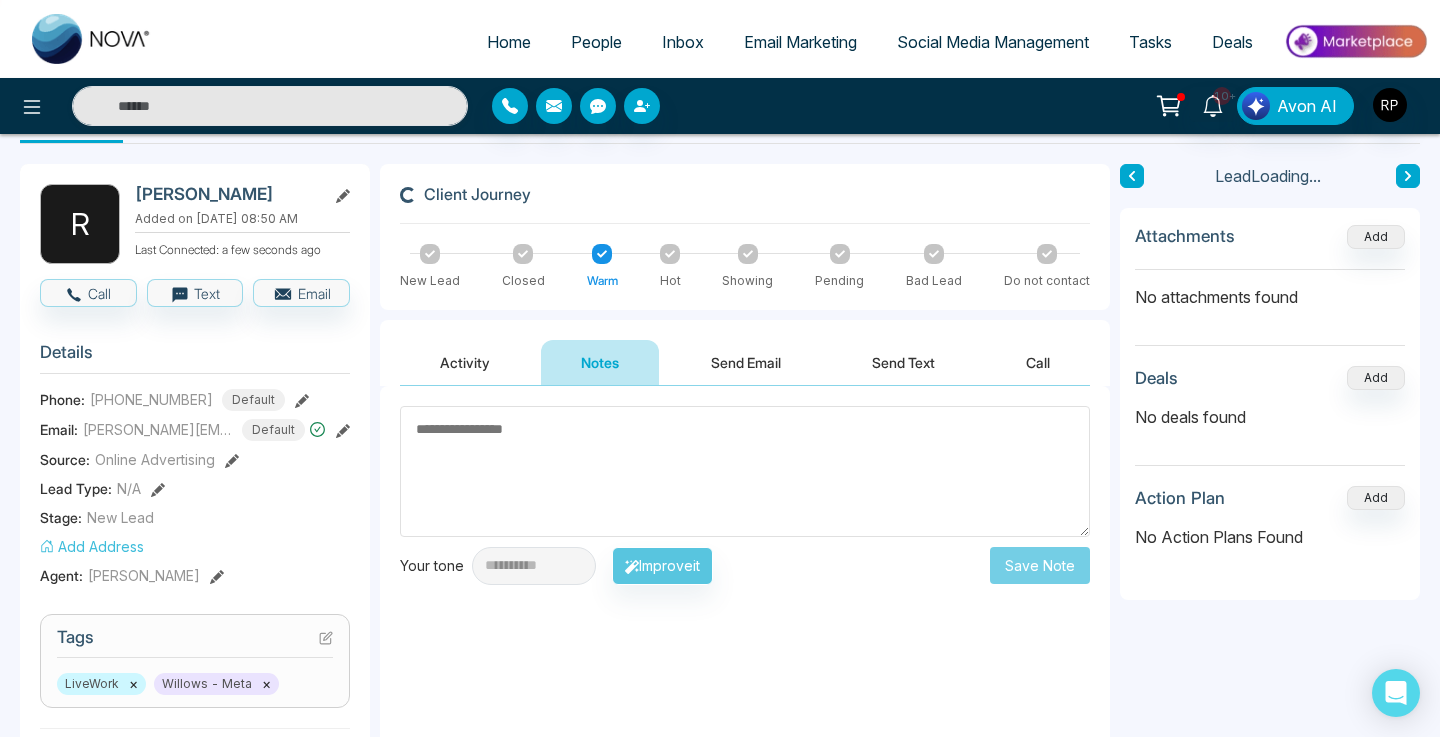 type on "***" 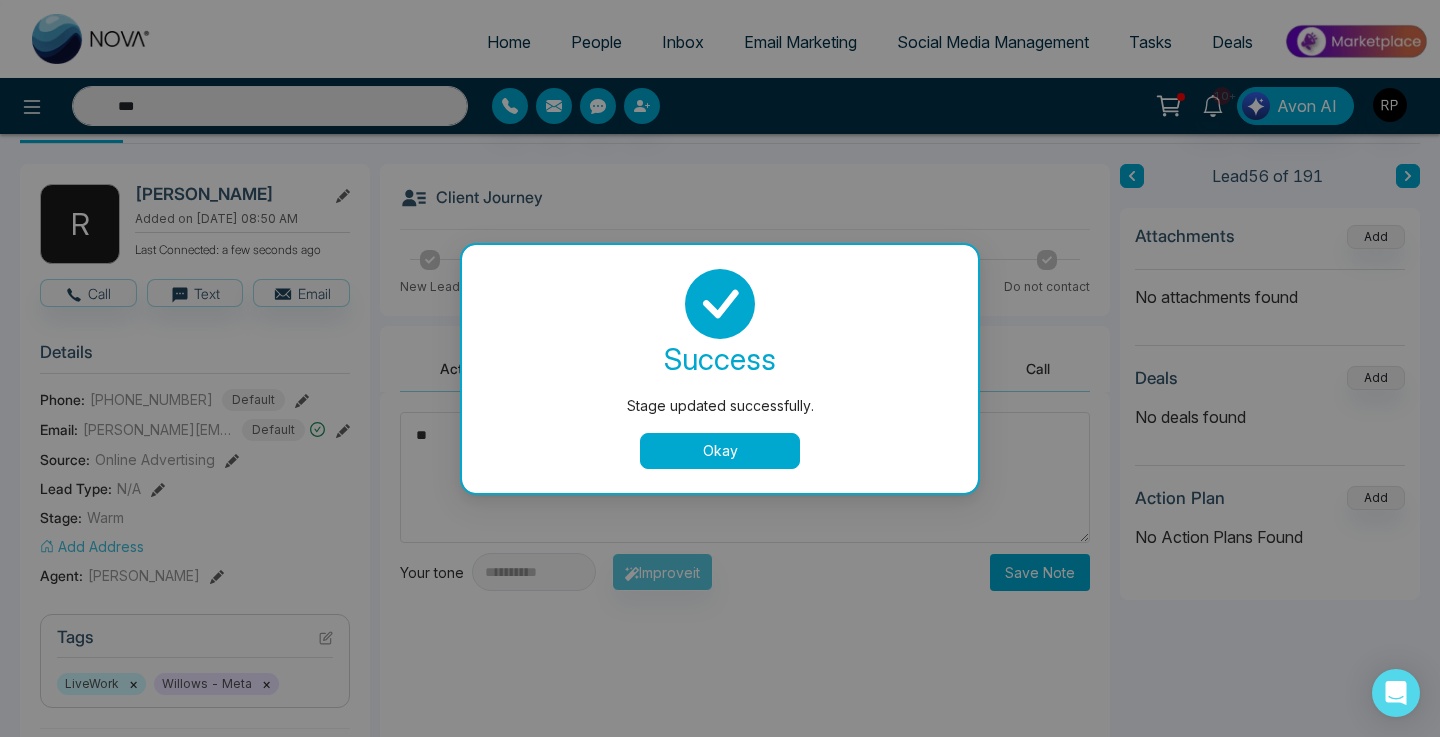 type on "**" 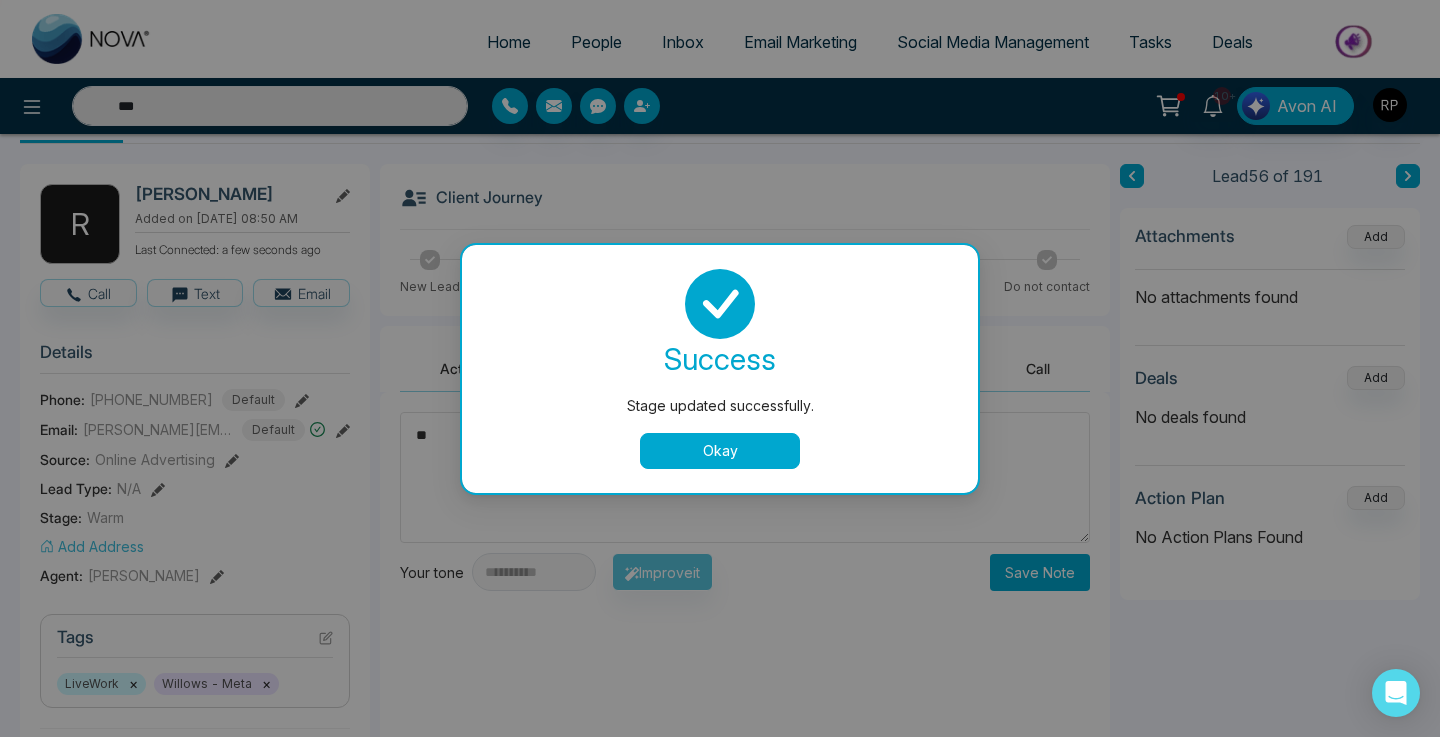 click on "Okay" at bounding box center (720, 451) 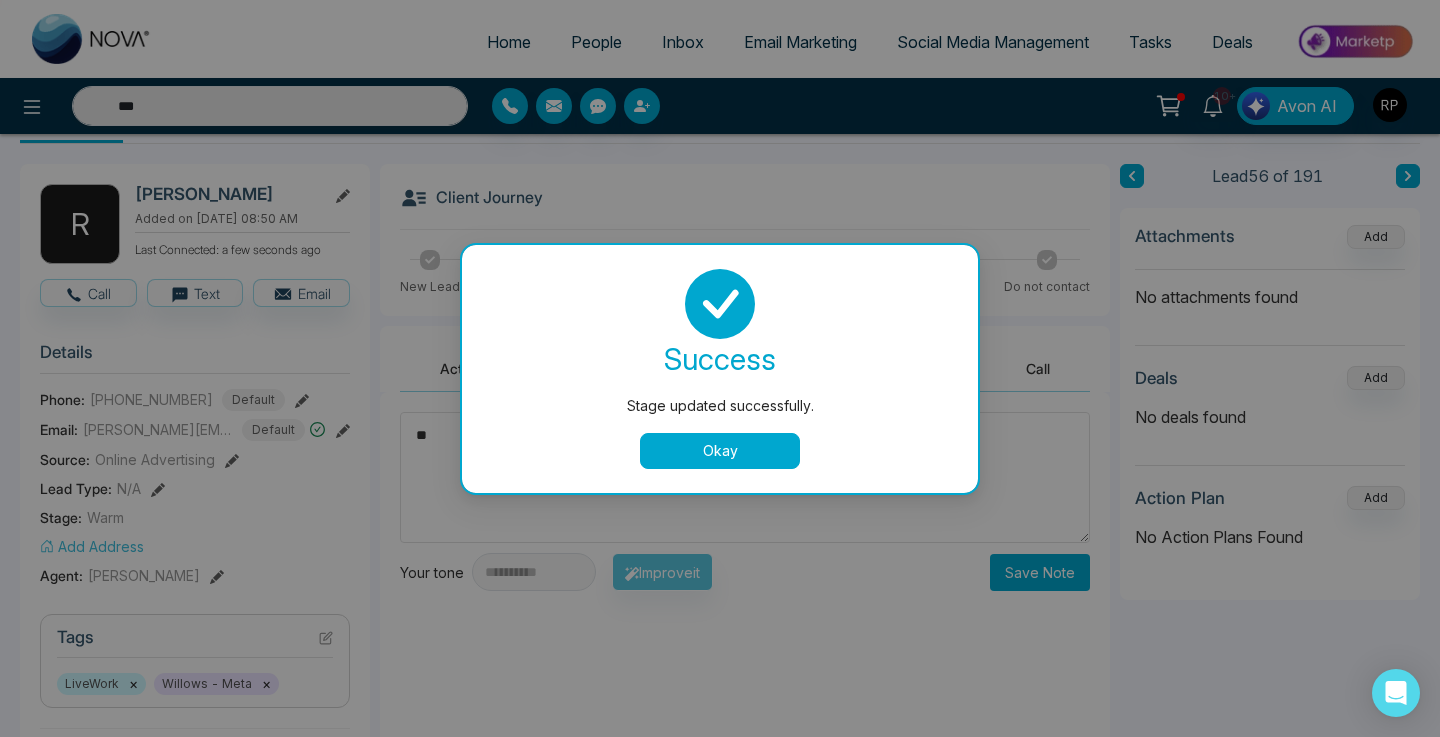 type 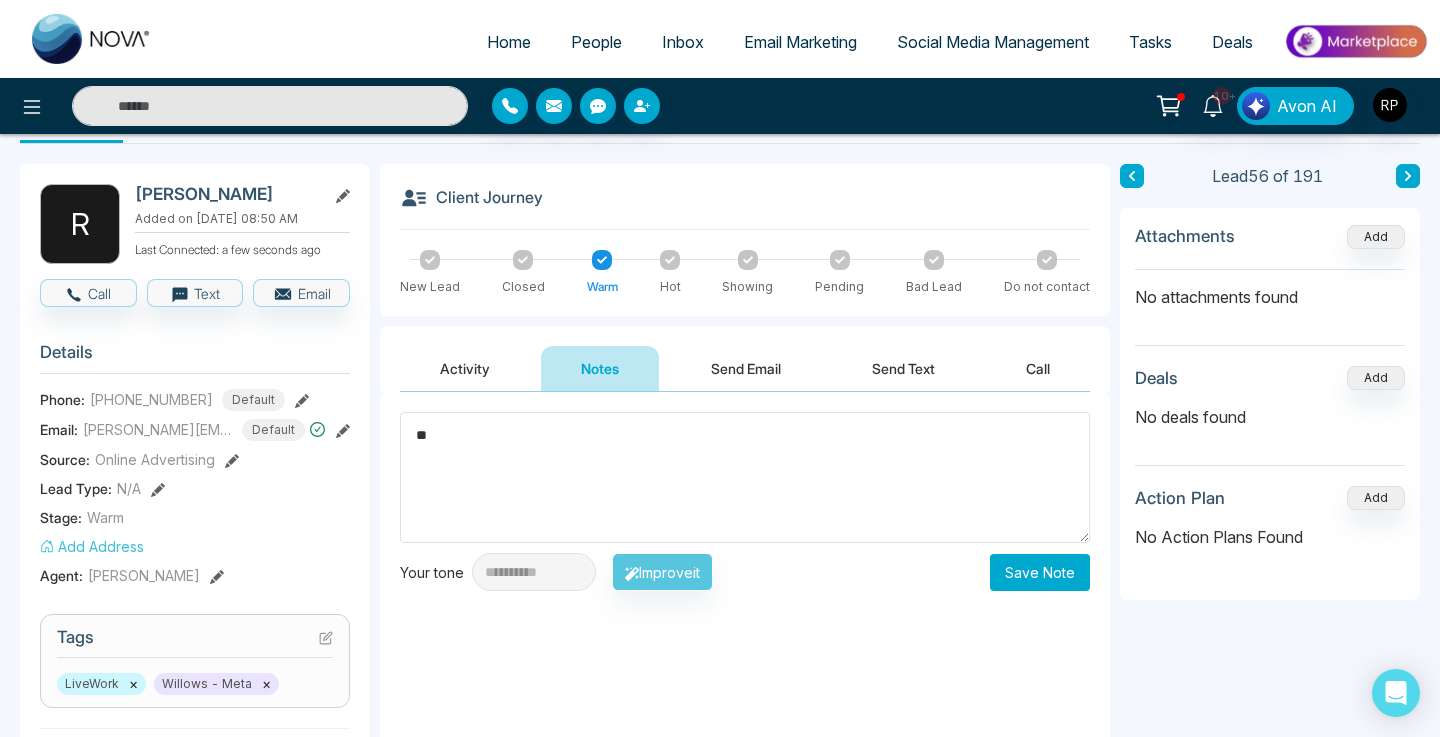 click on "**" at bounding box center [745, 477] 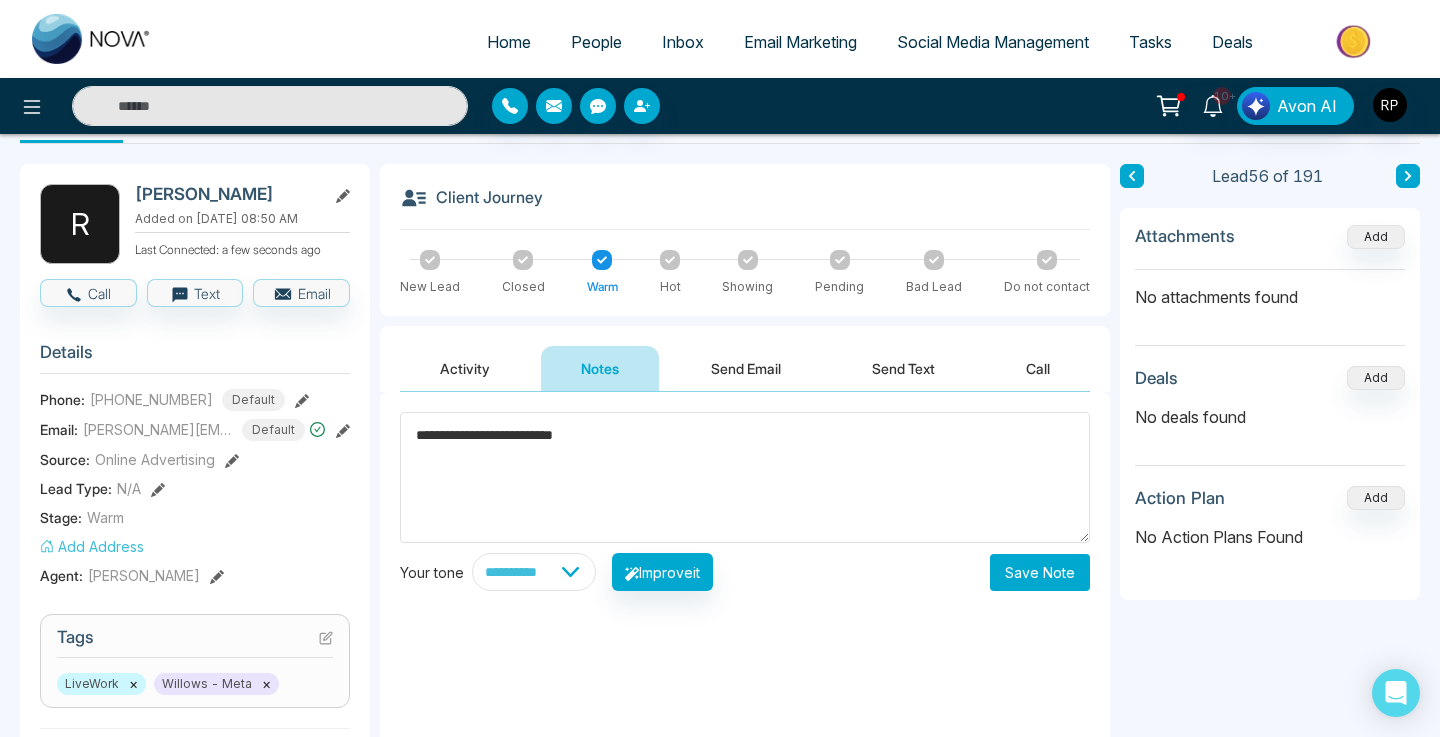 type on "**********" 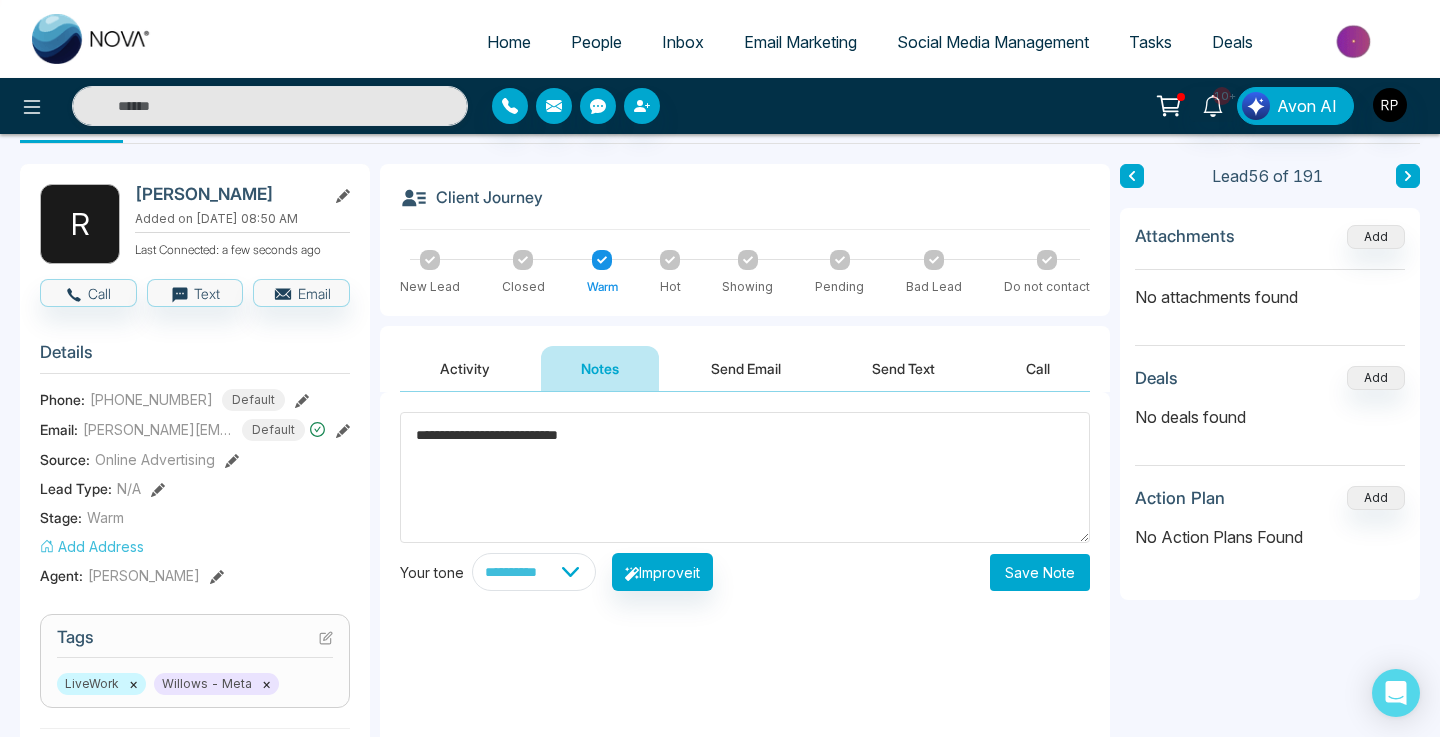 type on "***" 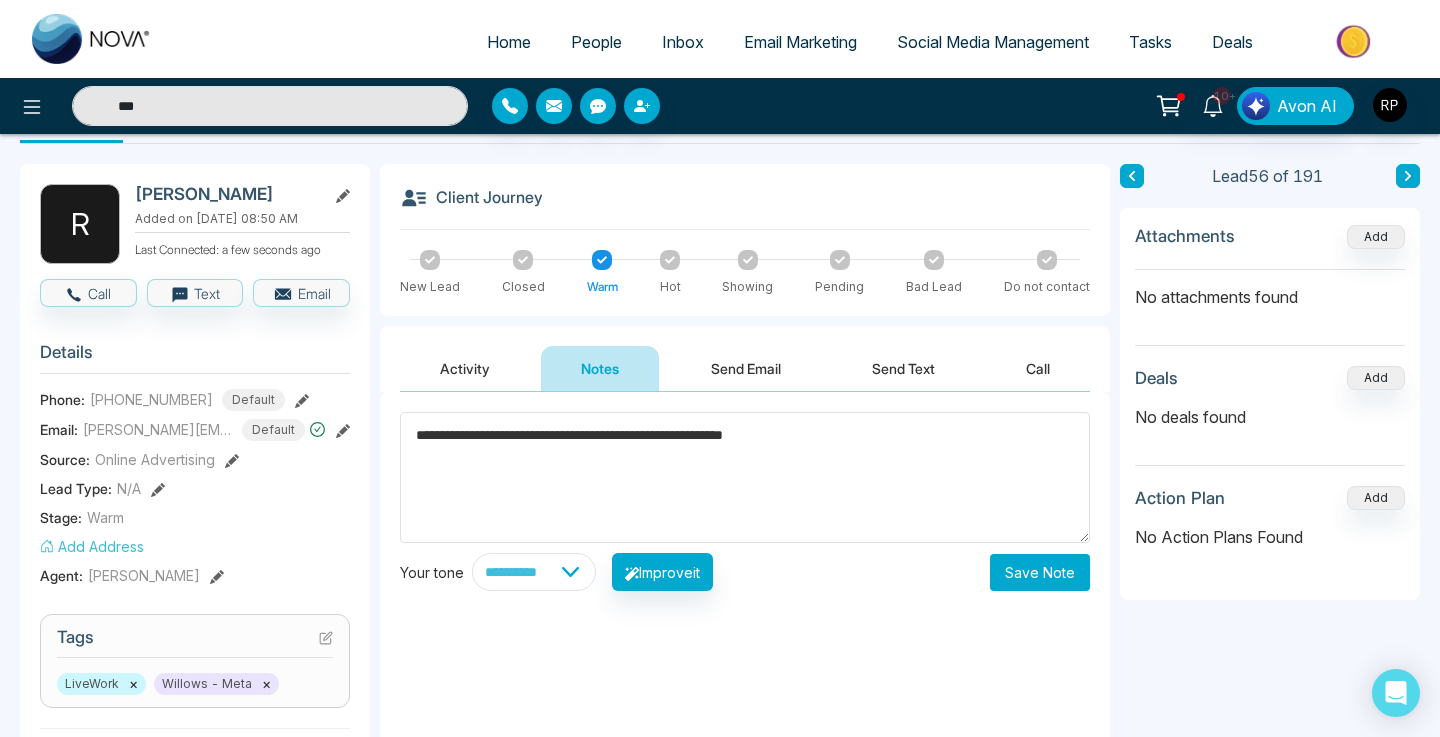 type on "**********" 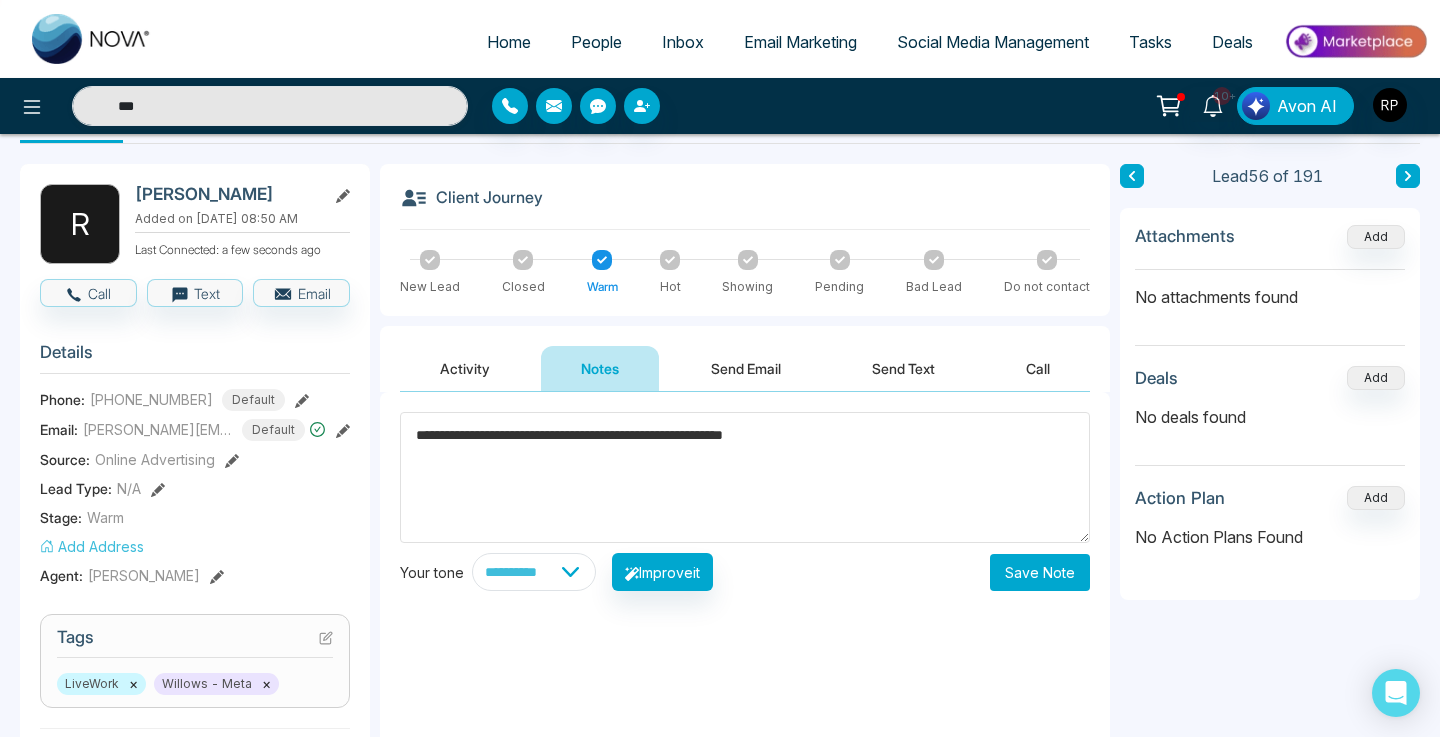 click on "Save Note" at bounding box center [1040, 572] 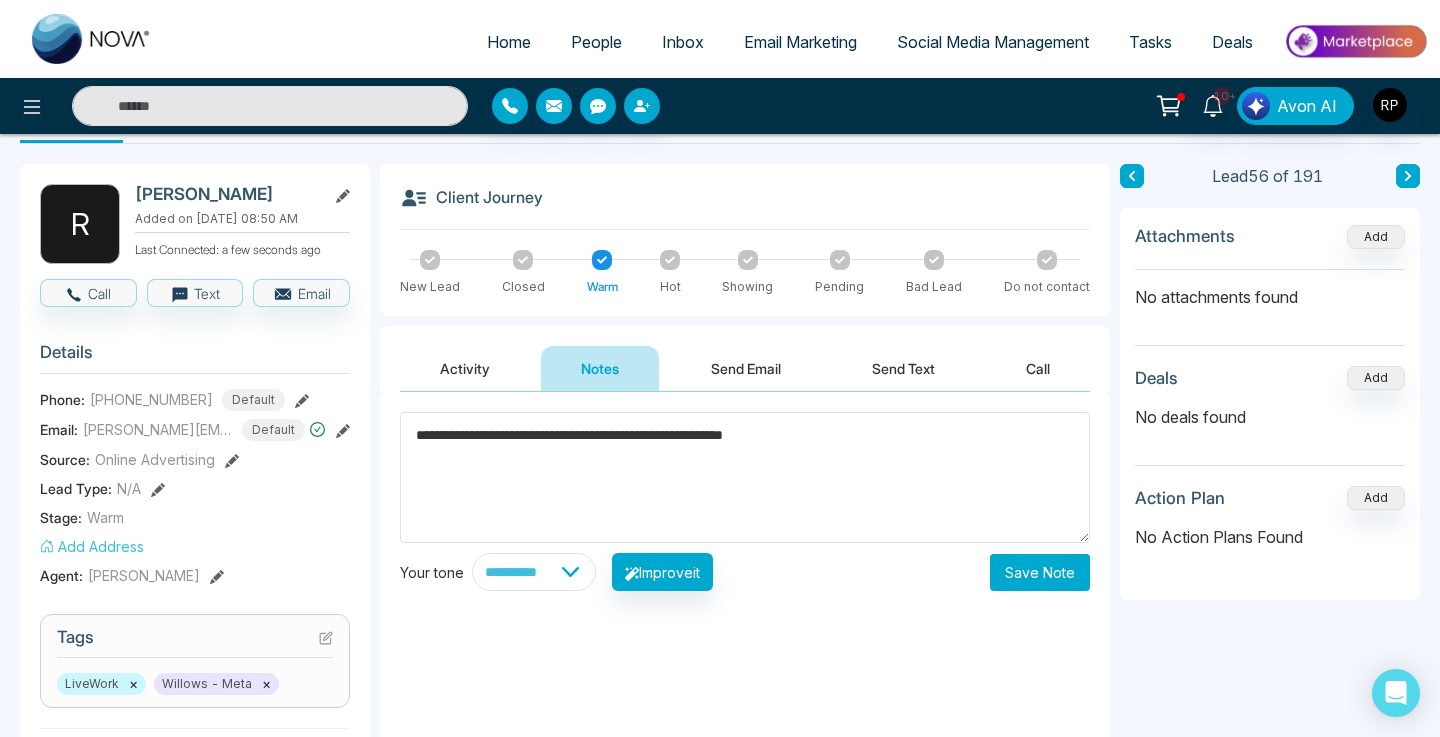 type on "***" 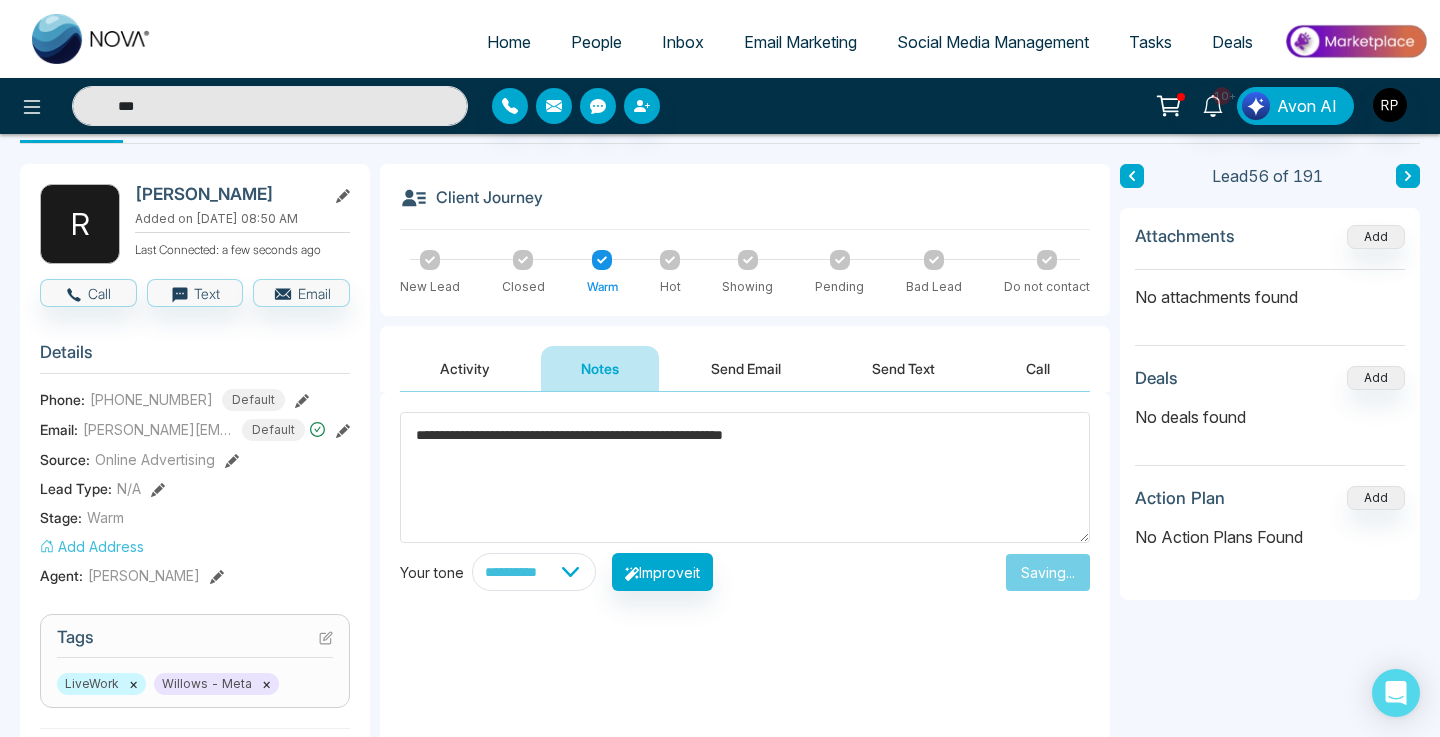 type 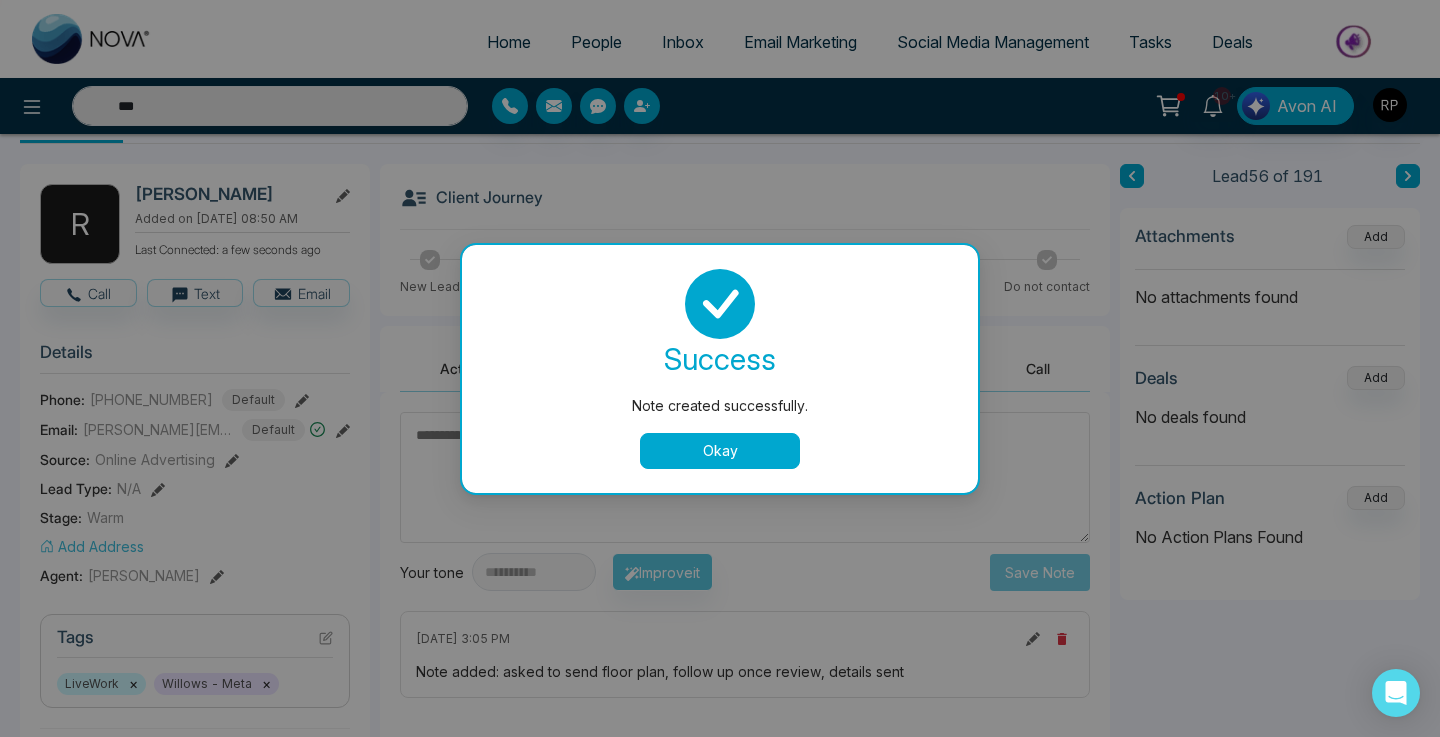 click on "Okay" at bounding box center [720, 451] 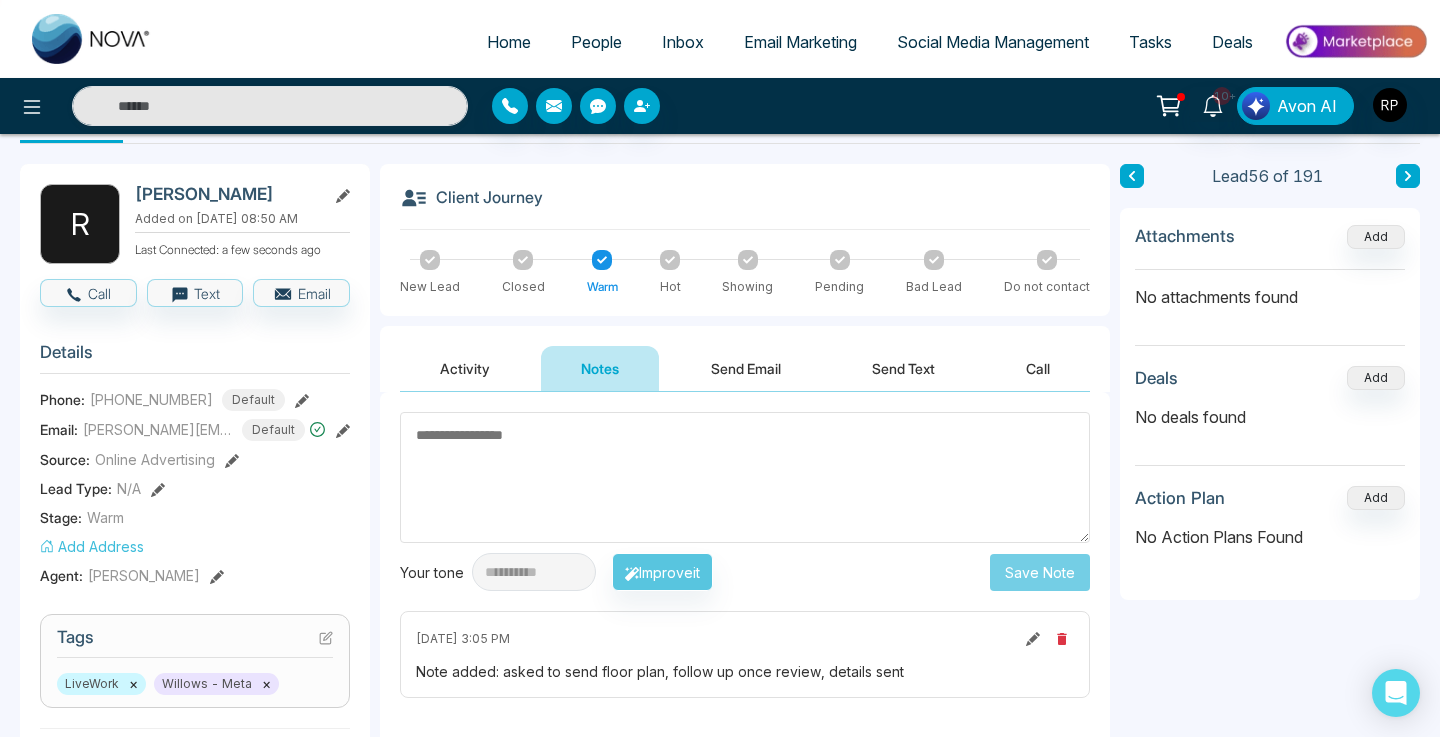 click at bounding box center [1408, 176] 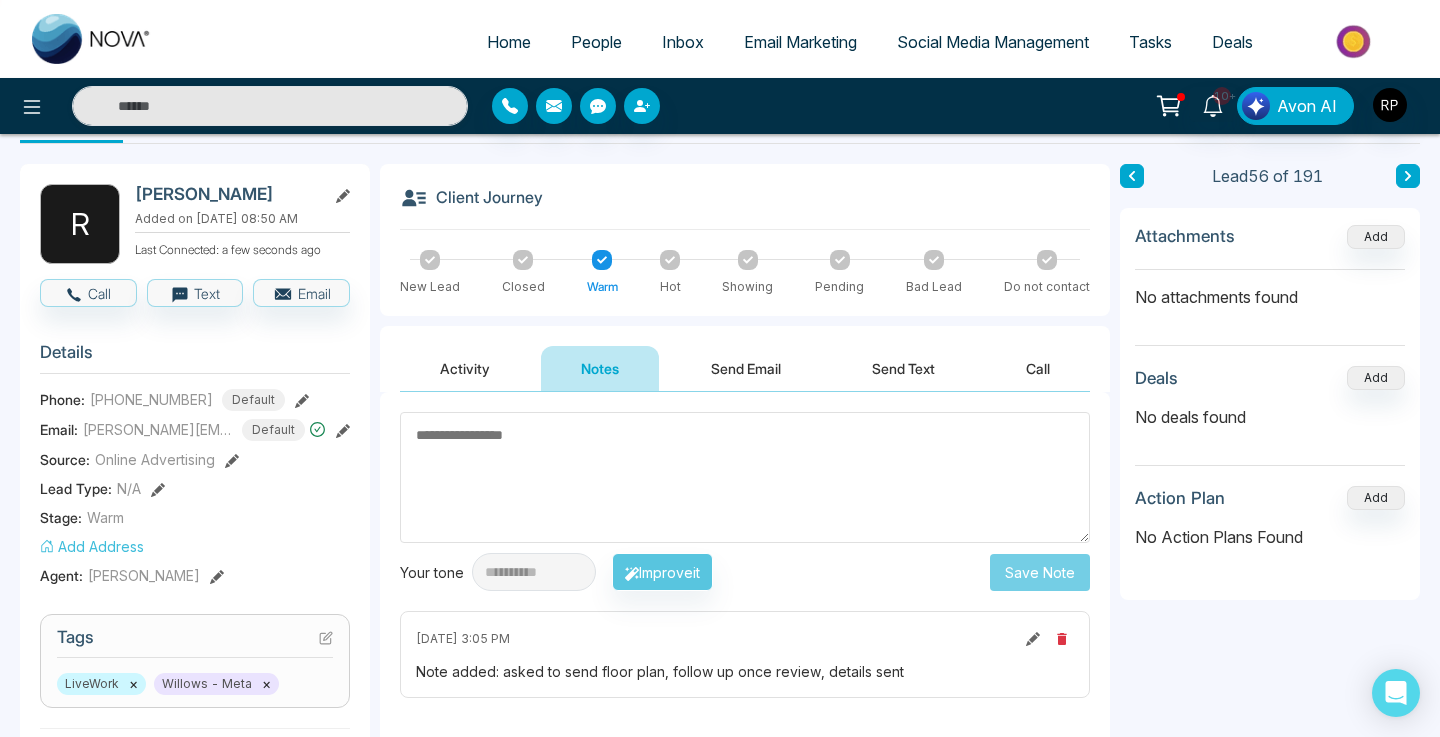 type on "***" 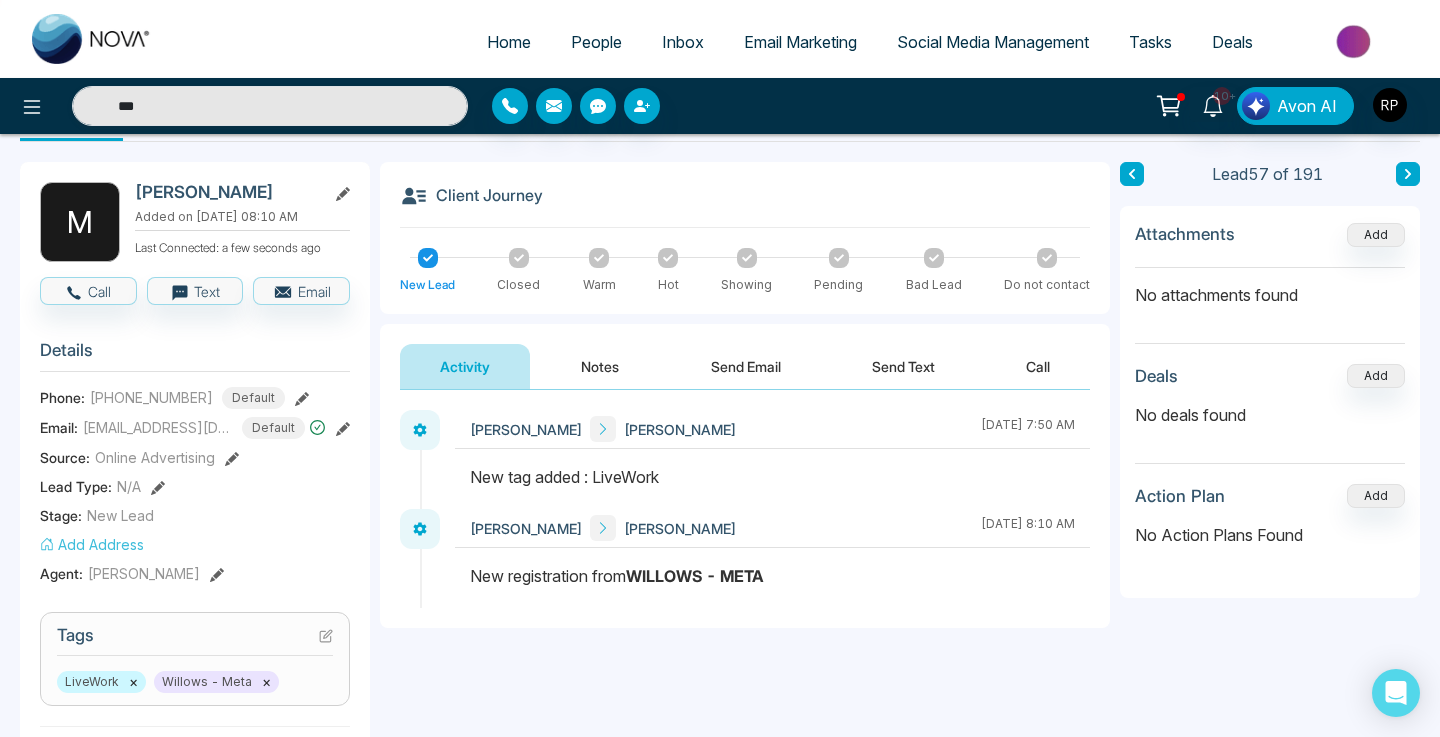 scroll, scrollTop: 88, scrollLeft: 0, axis: vertical 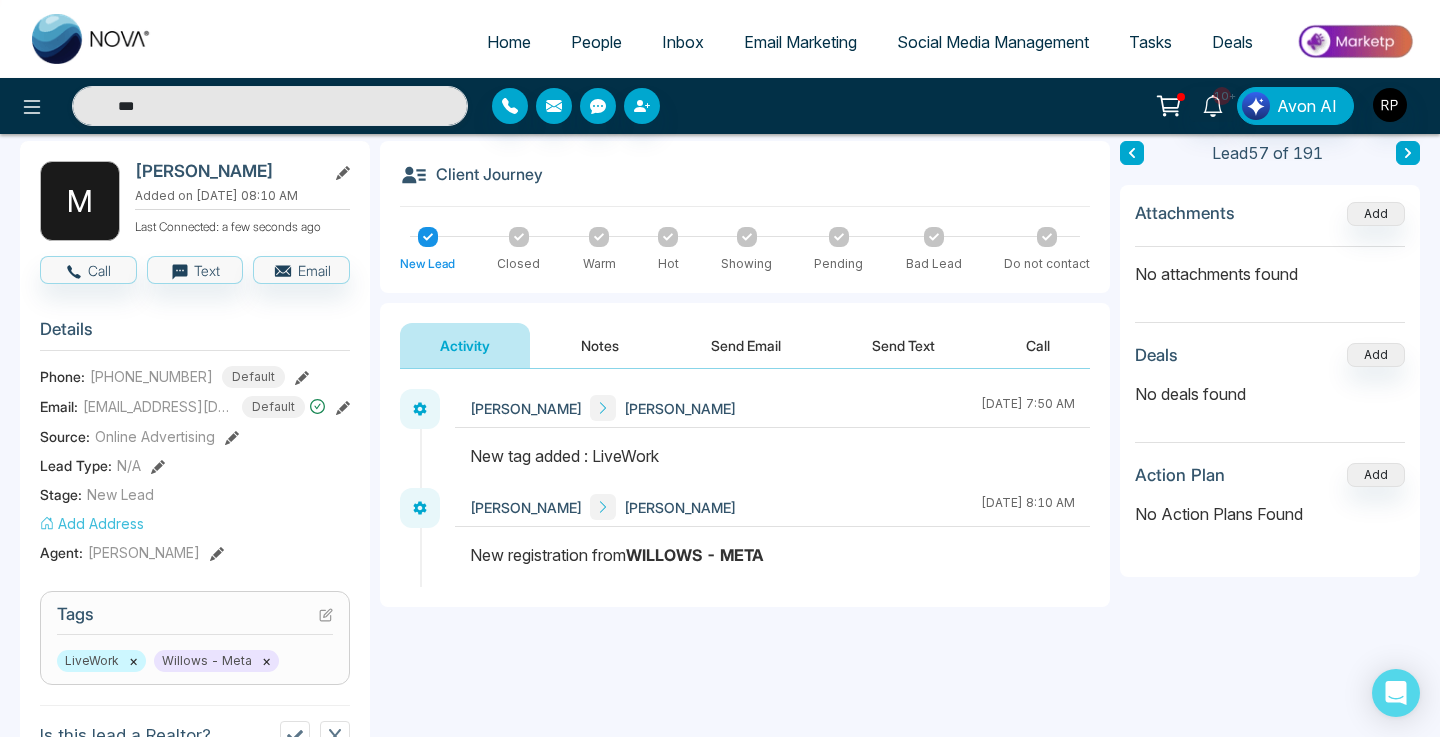 click on "×" at bounding box center [266, 661] 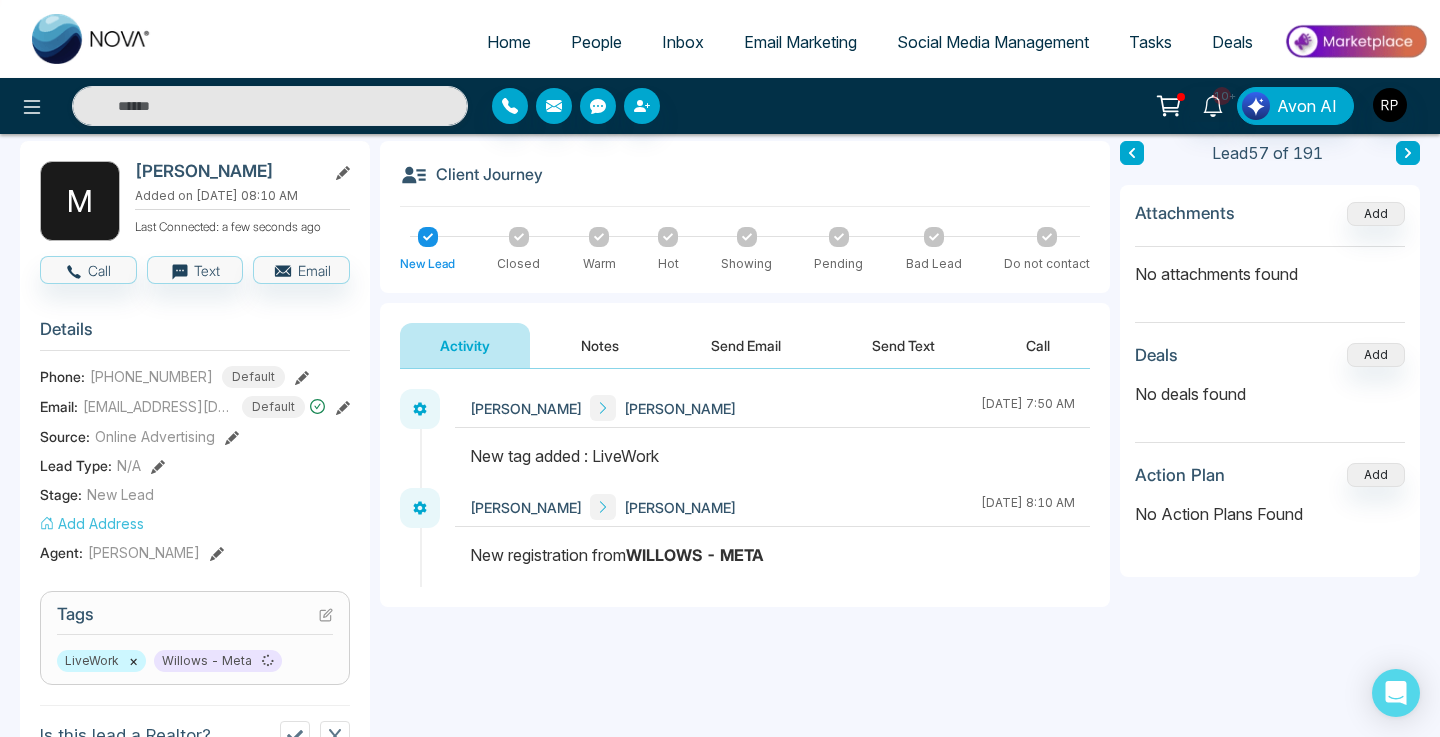 type on "***" 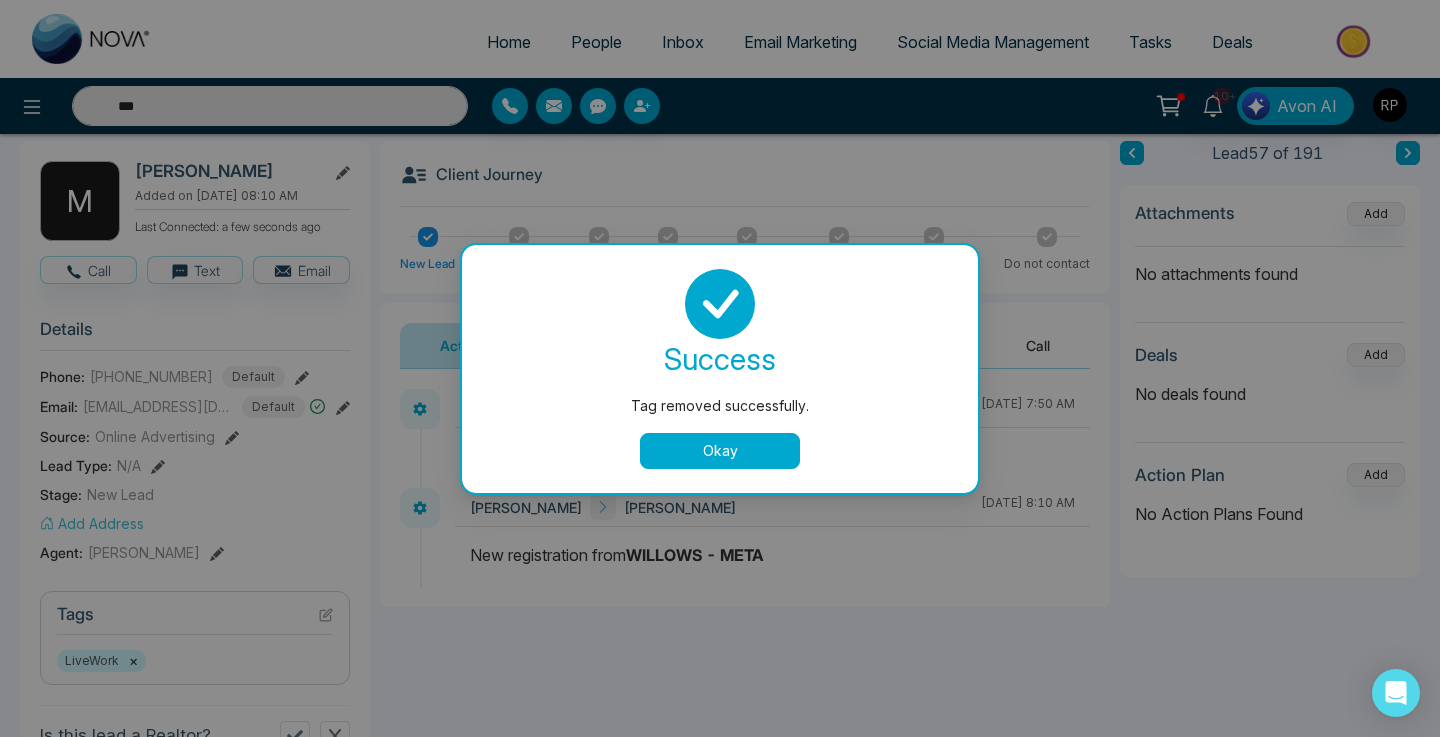 click on "Okay" at bounding box center [720, 451] 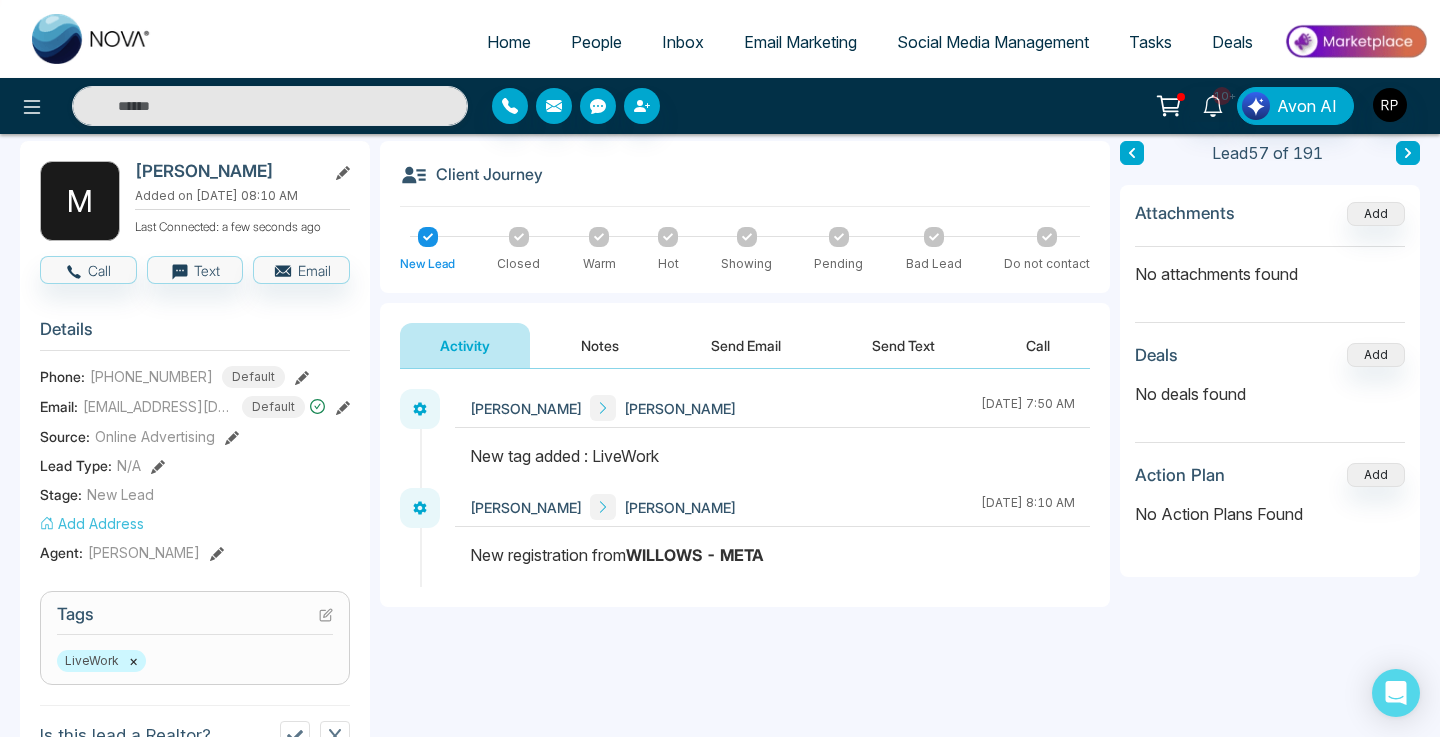 click on "Notes" at bounding box center (600, 345) 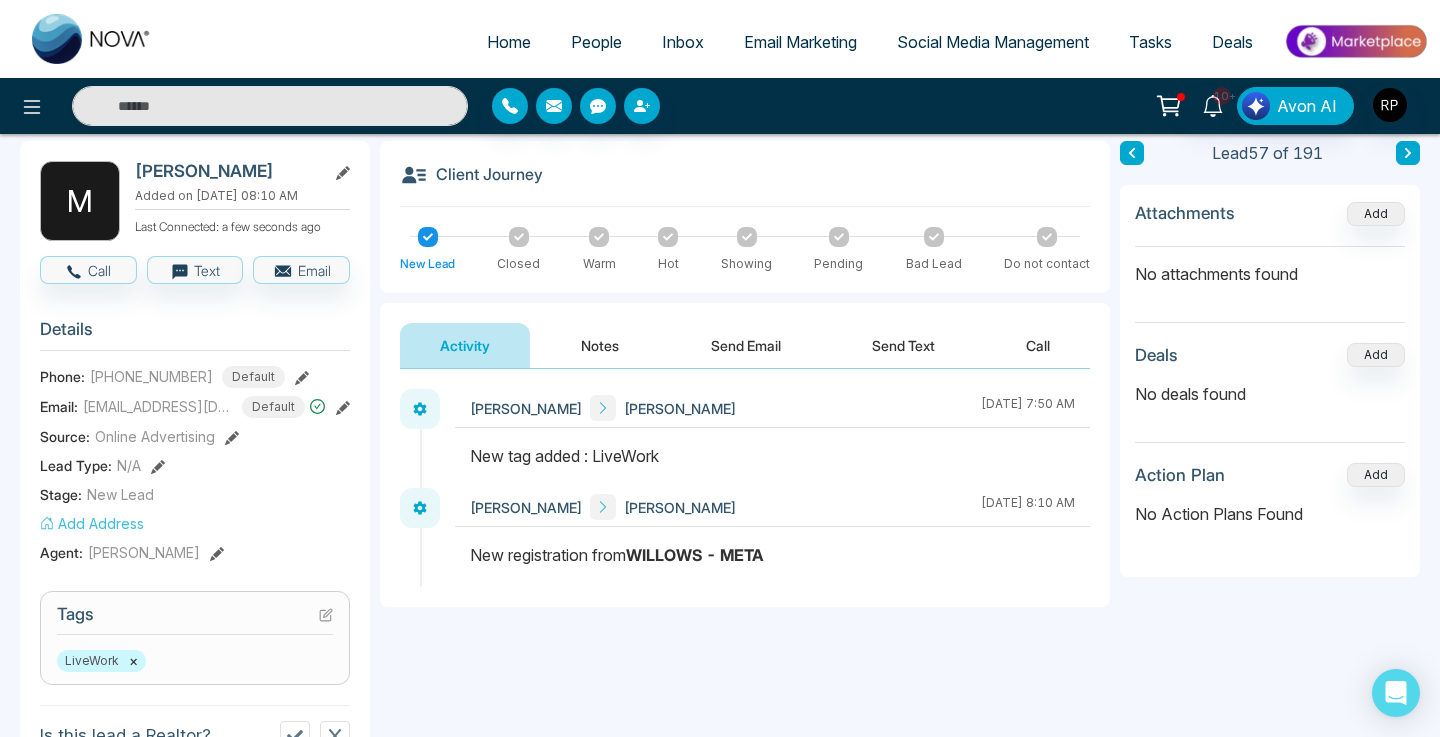 type on "***" 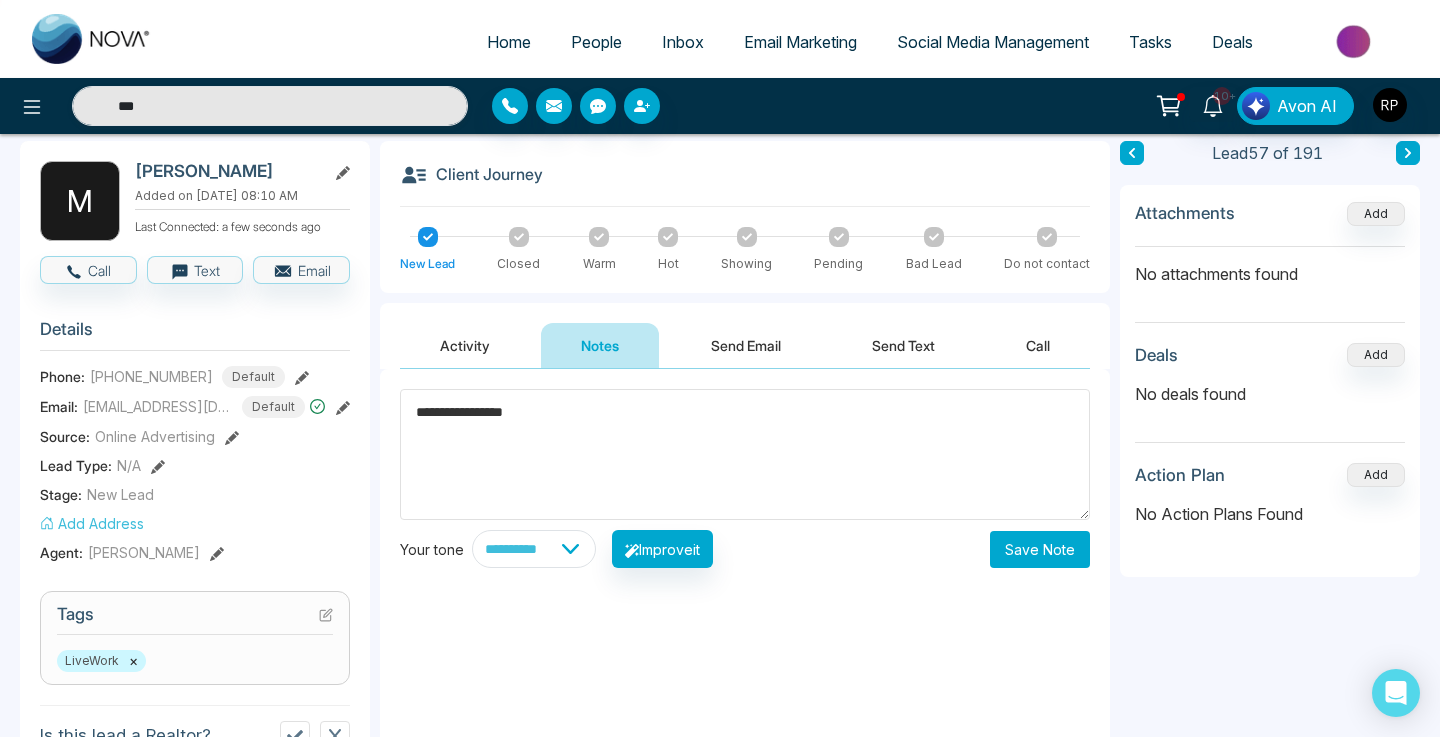 type on "**********" 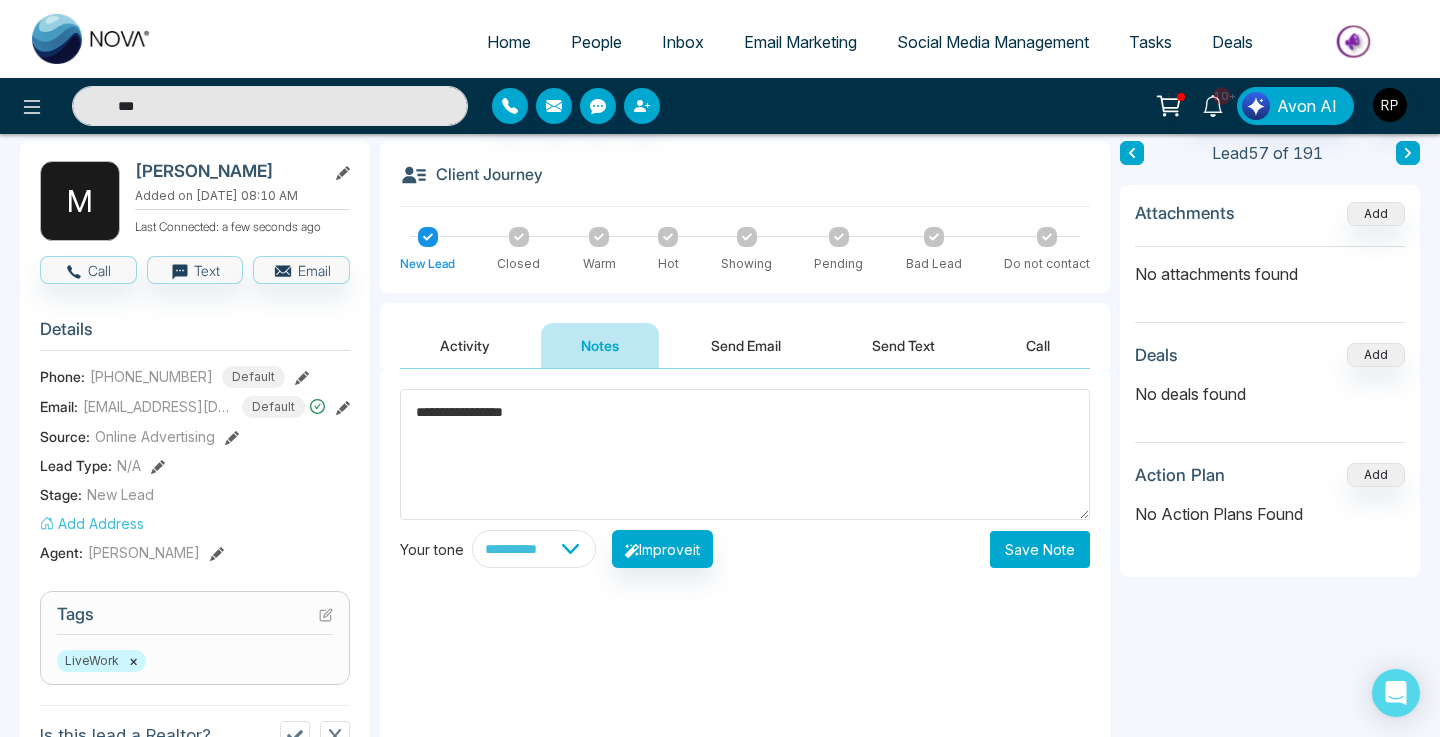 click on "Save Note" at bounding box center (1040, 549) 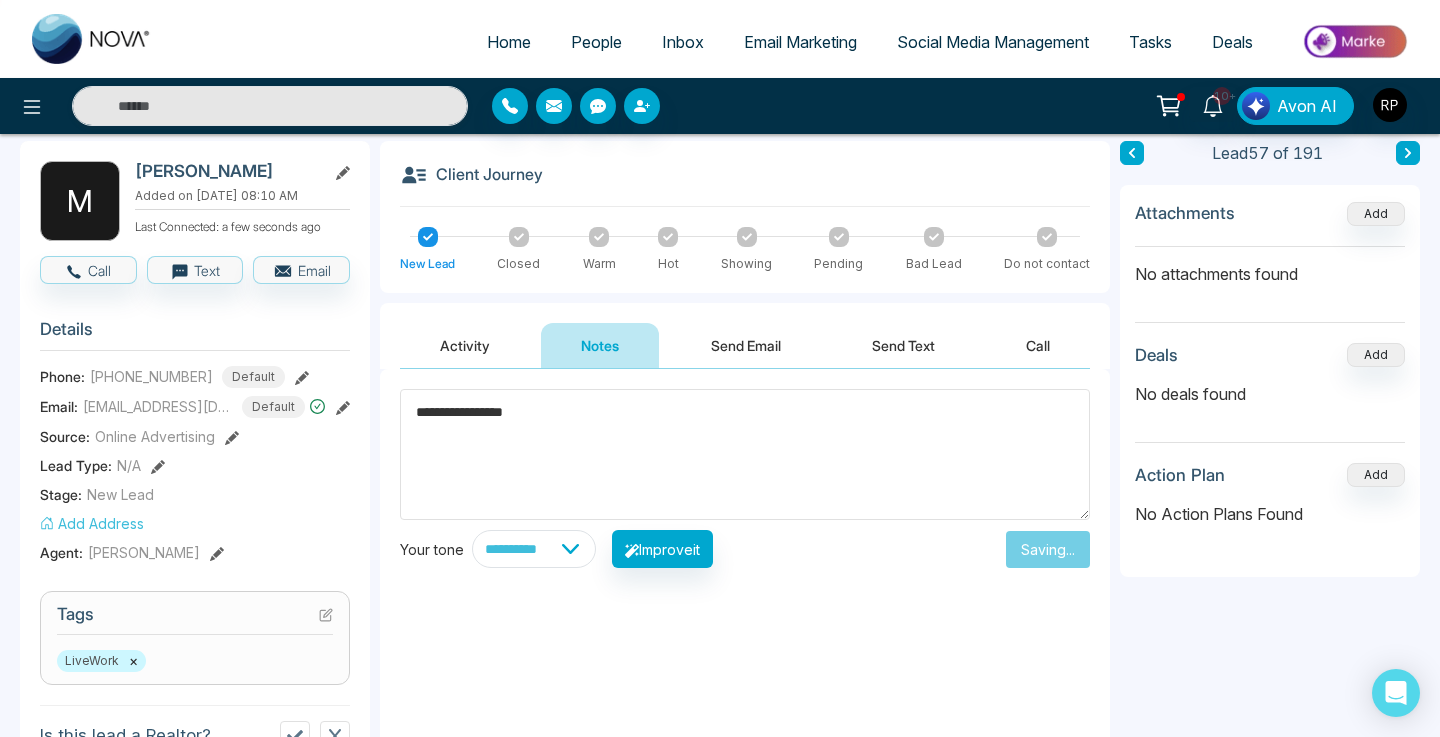 type on "***" 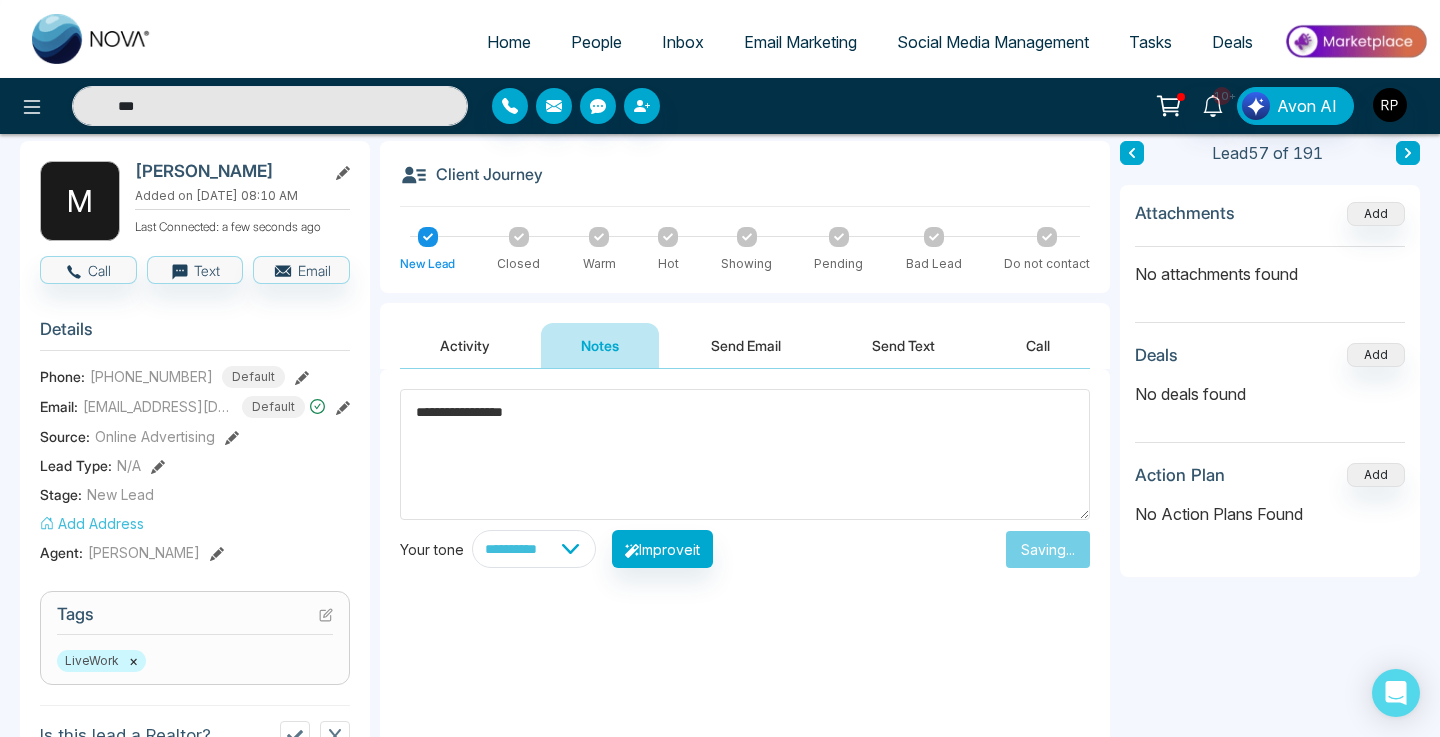 type 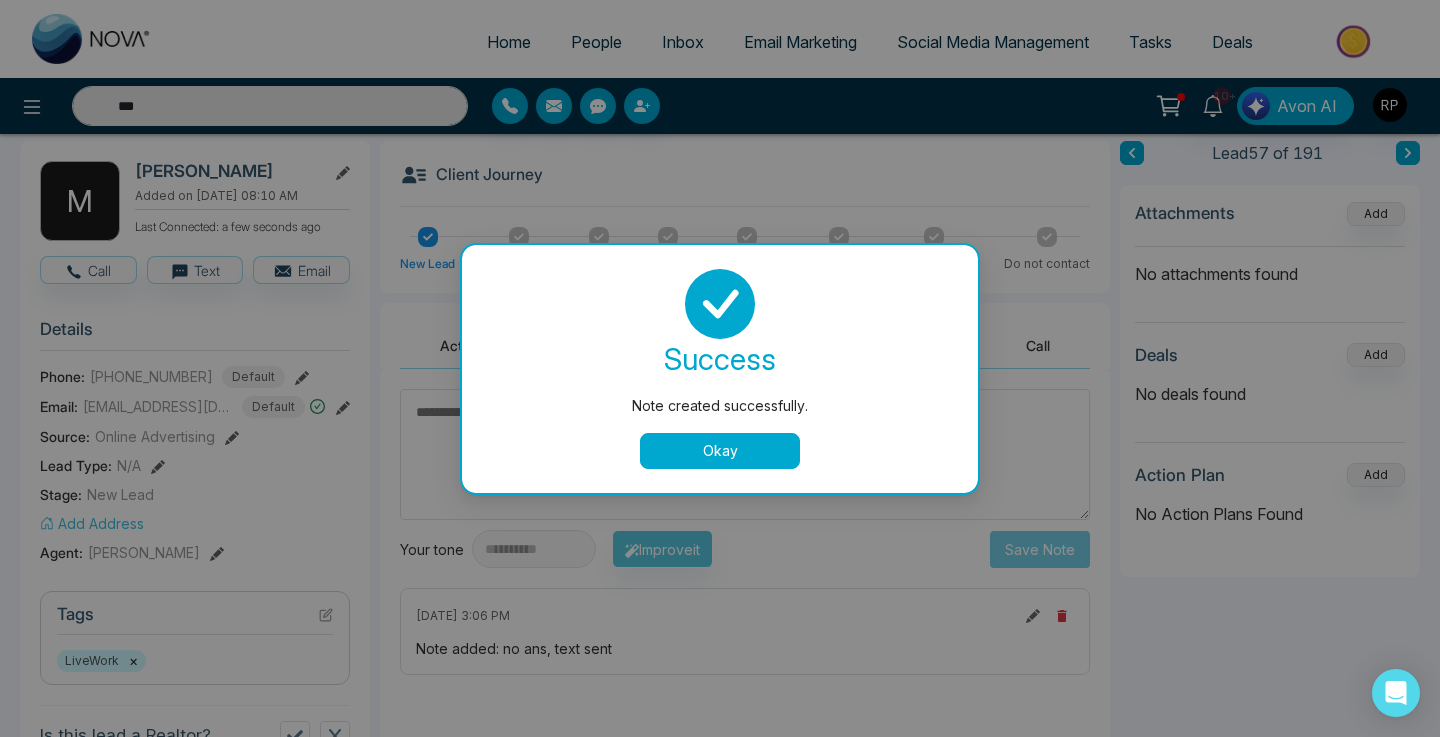 click on "Okay" at bounding box center [720, 451] 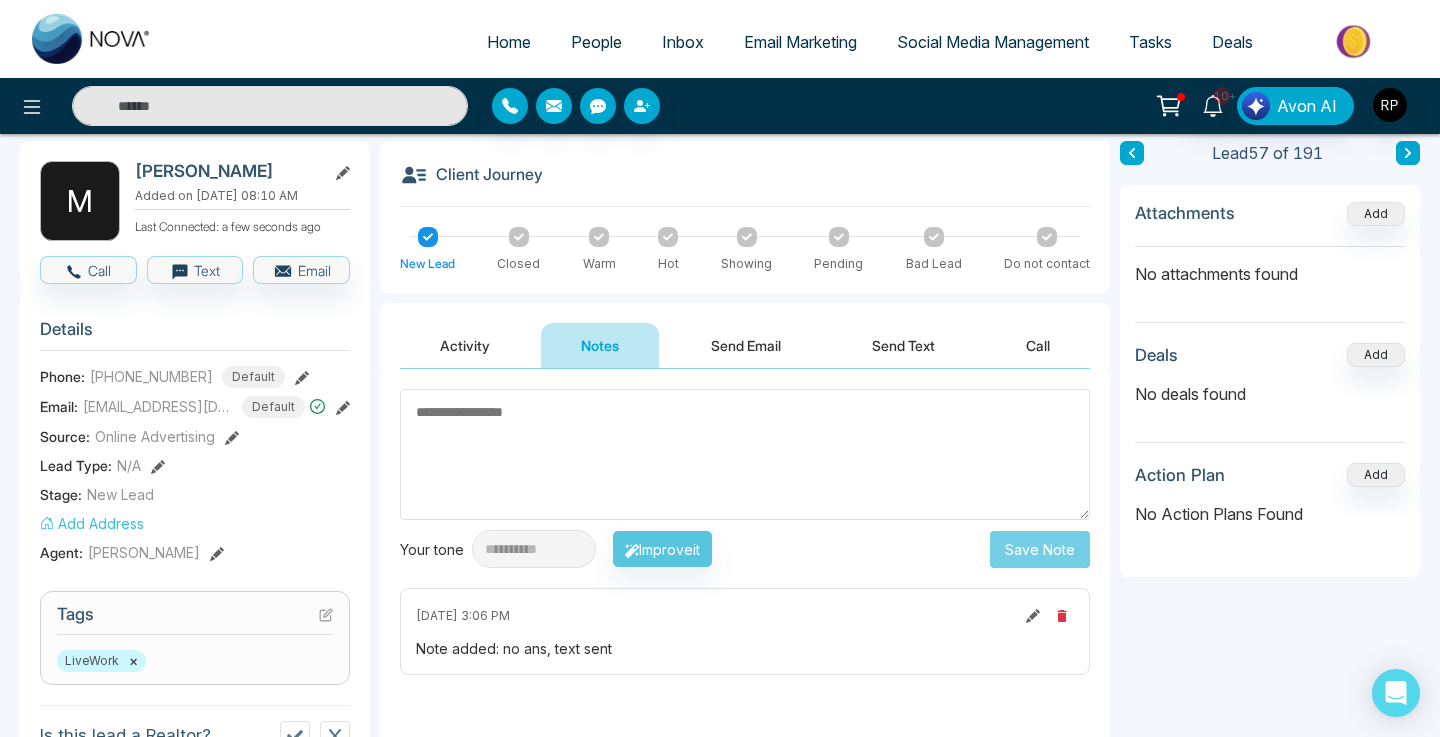 type on "***" 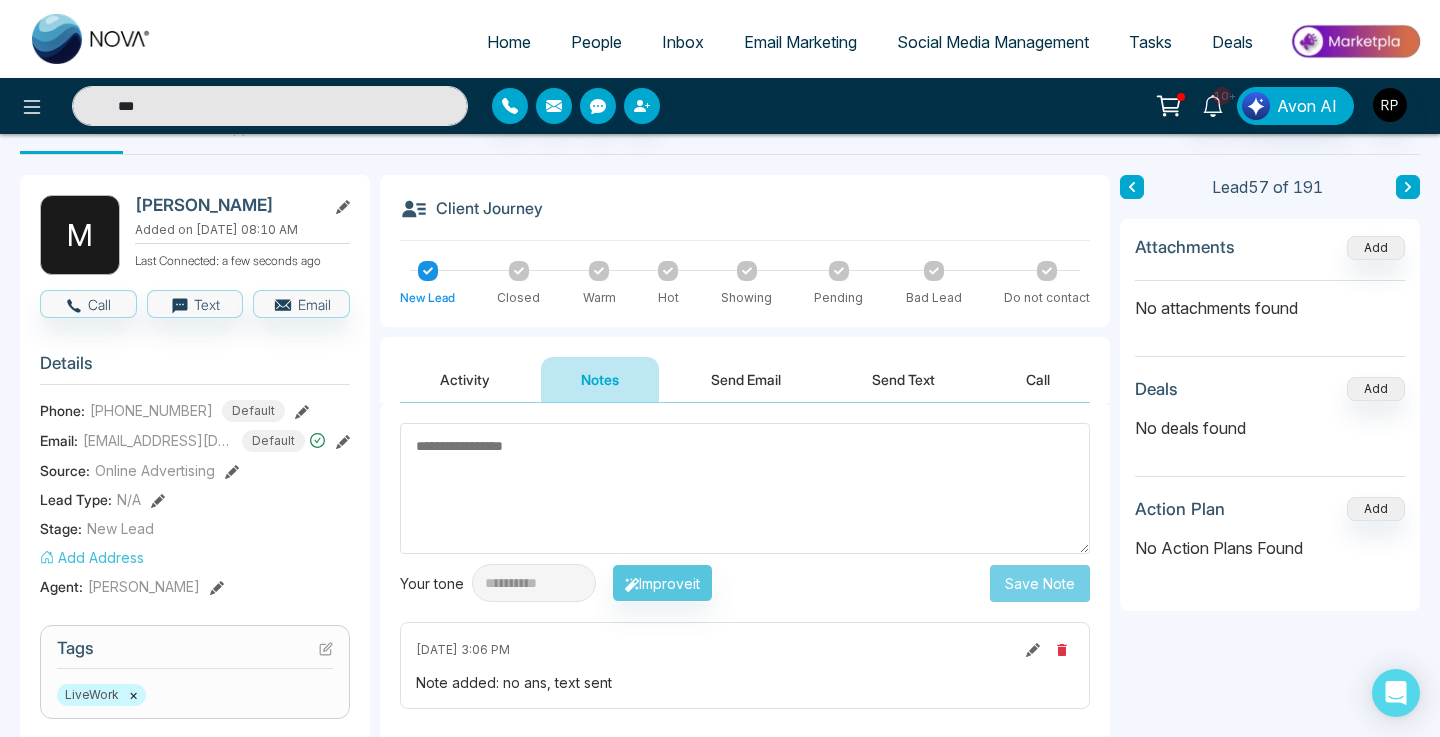 scroll, scrollTop: 0, scrollLeft: 0, axis: both 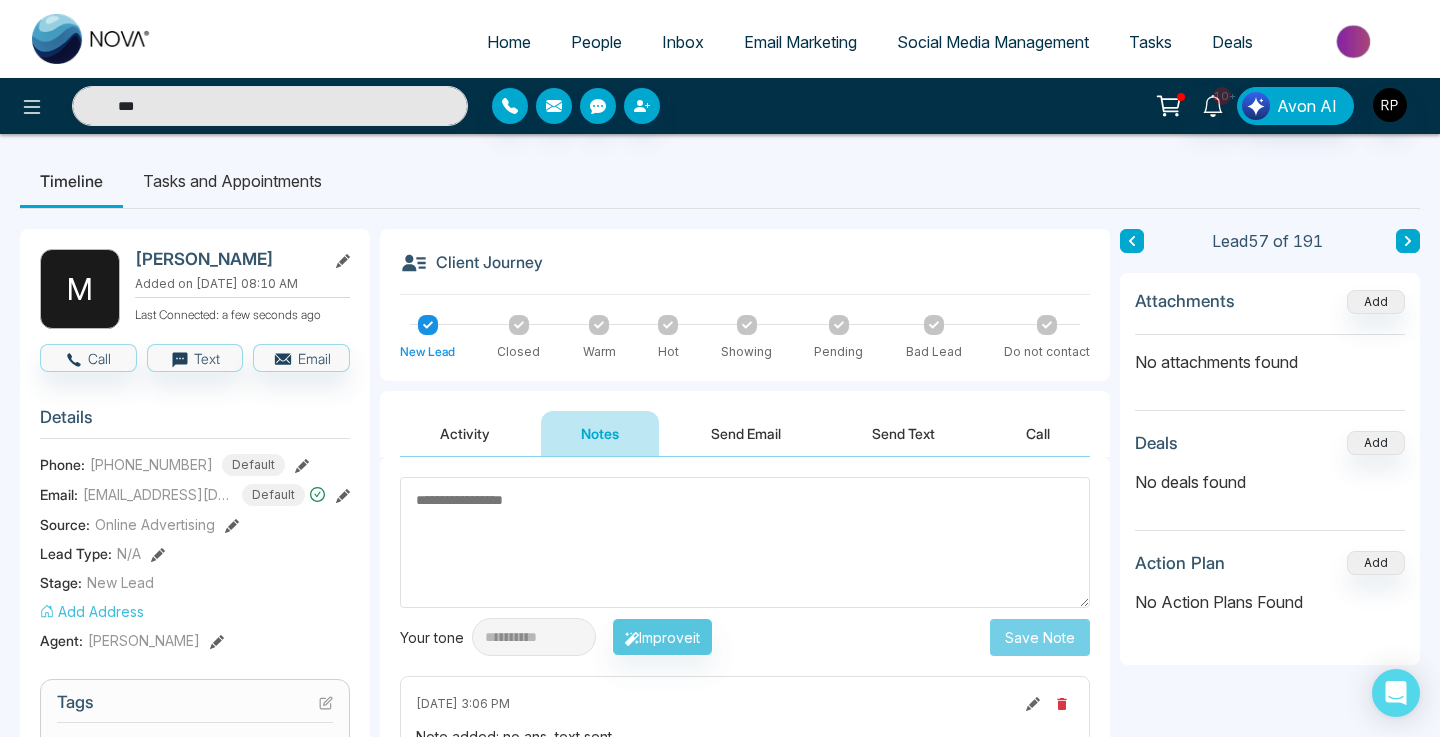click 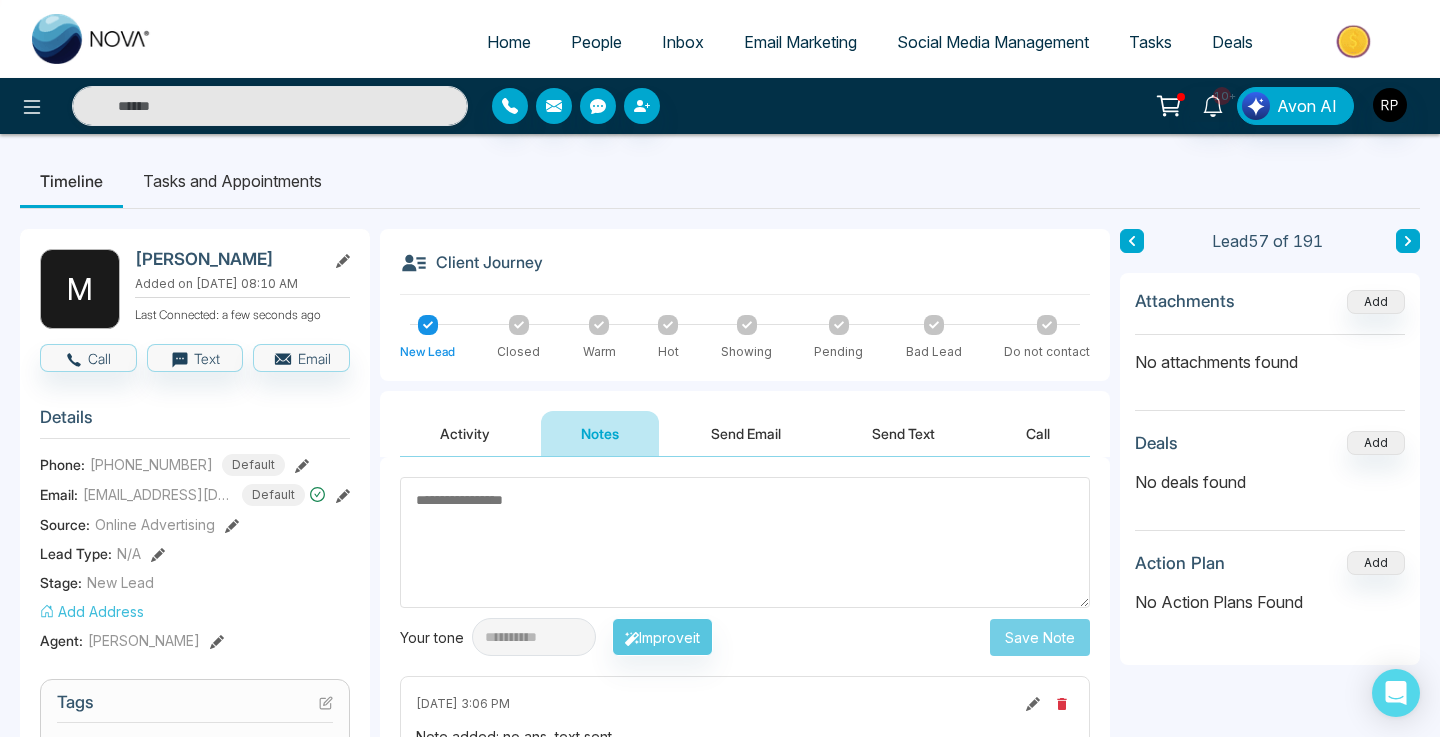 type on "***" 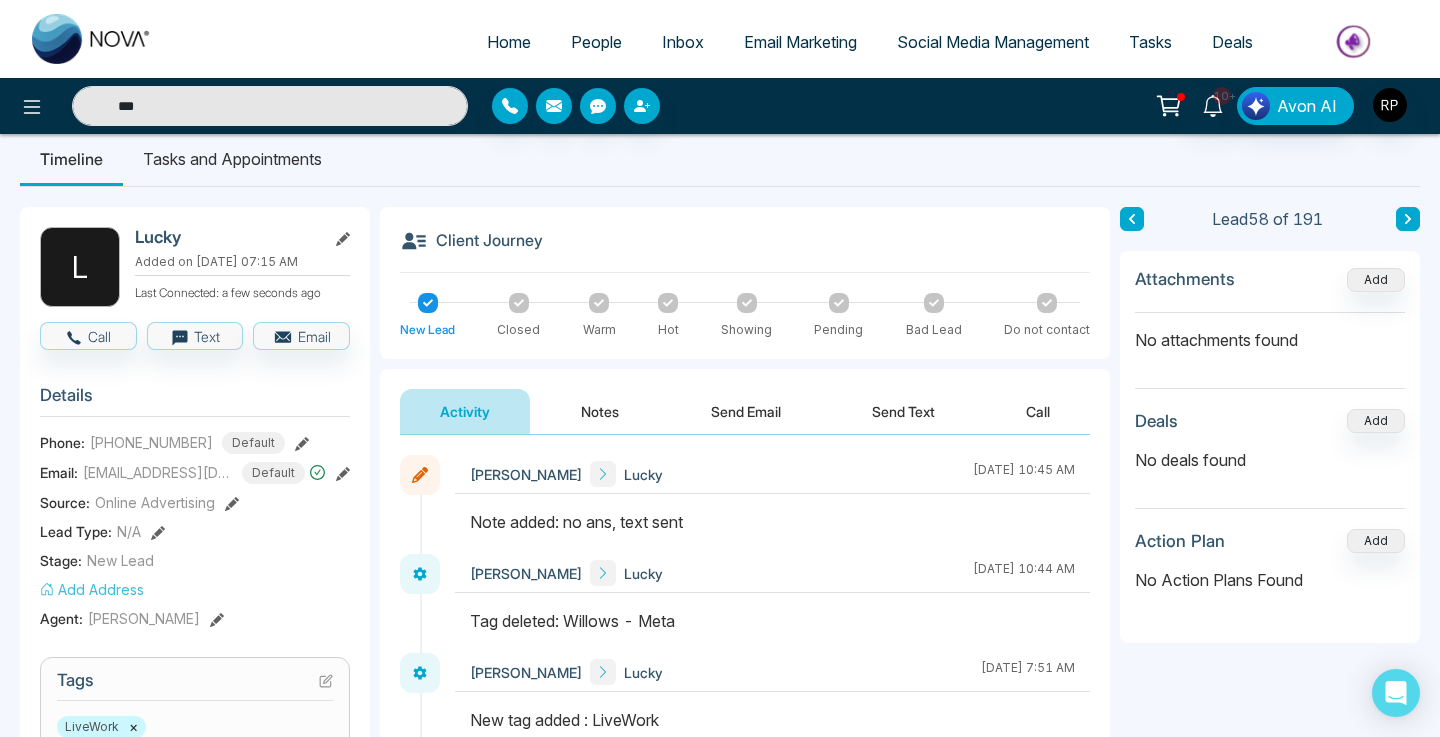 scroll, scrollTop: 0, scrollLeft: 0, axis: both 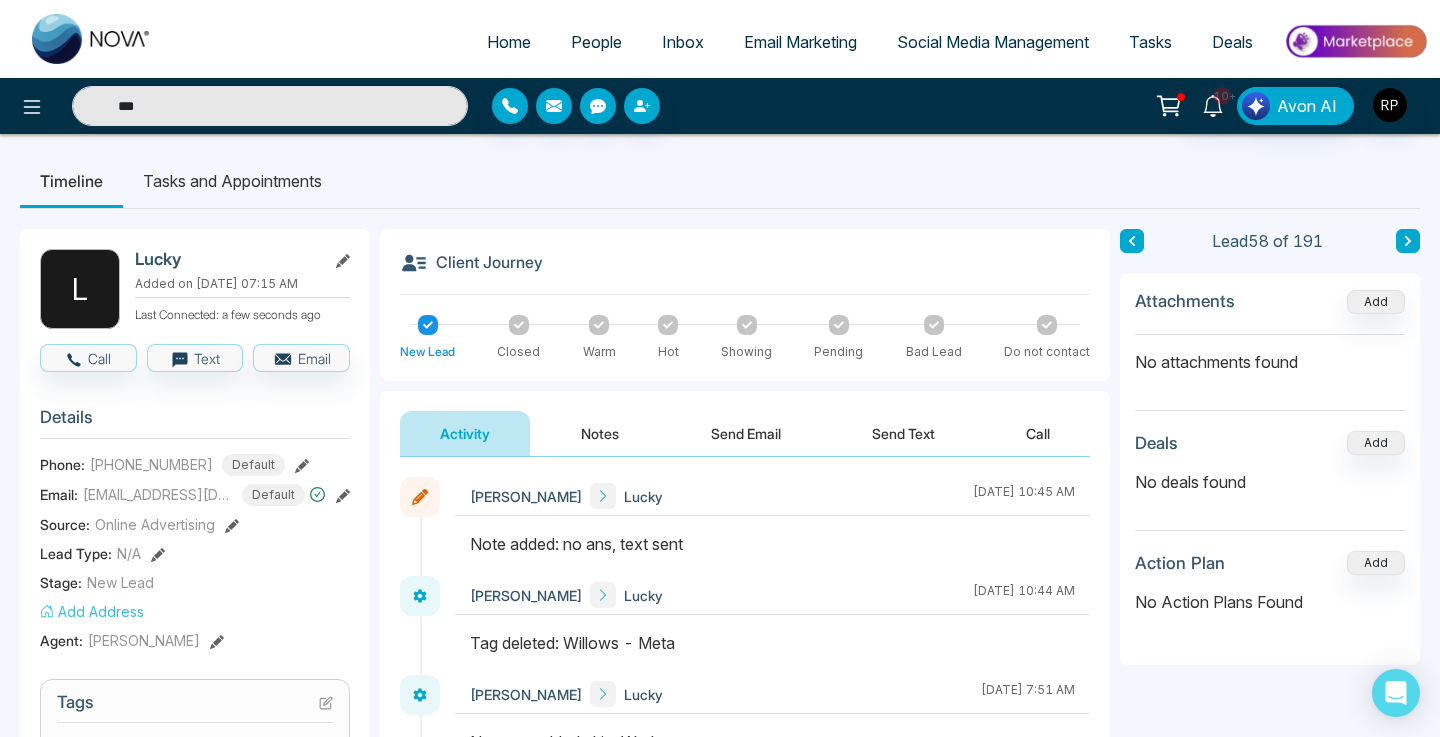 click at bounding box center [1408, 241] 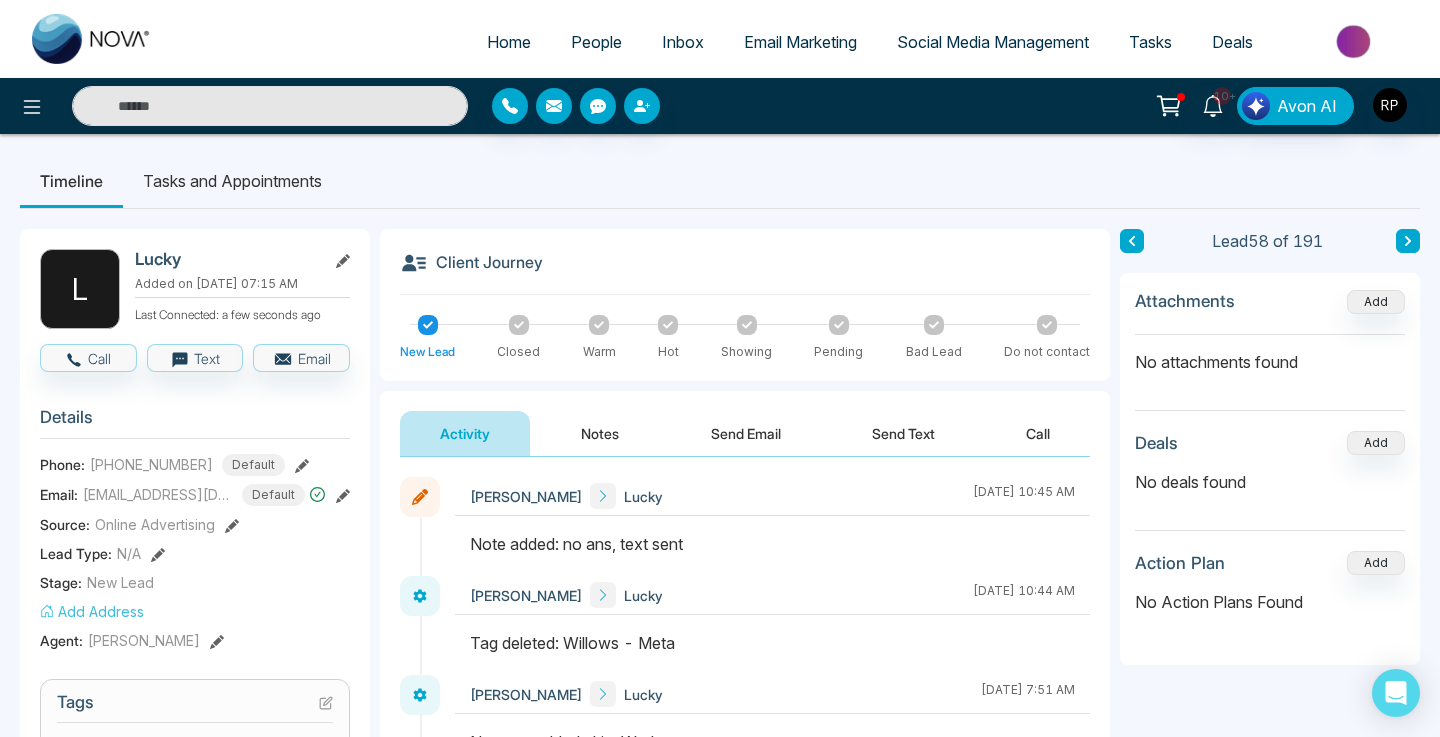 type on "***" 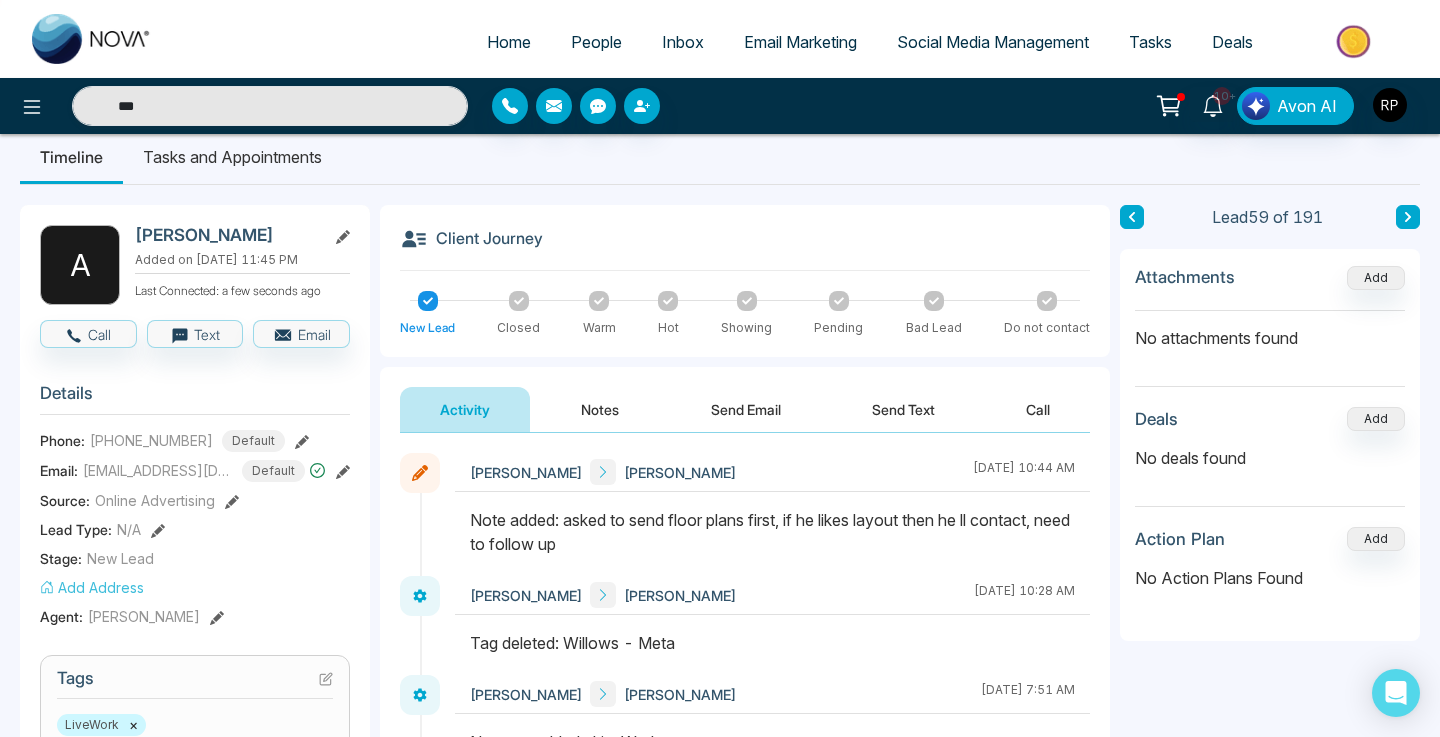 scroll, scrollTop: 0, scrollLeft: 0, axis: both 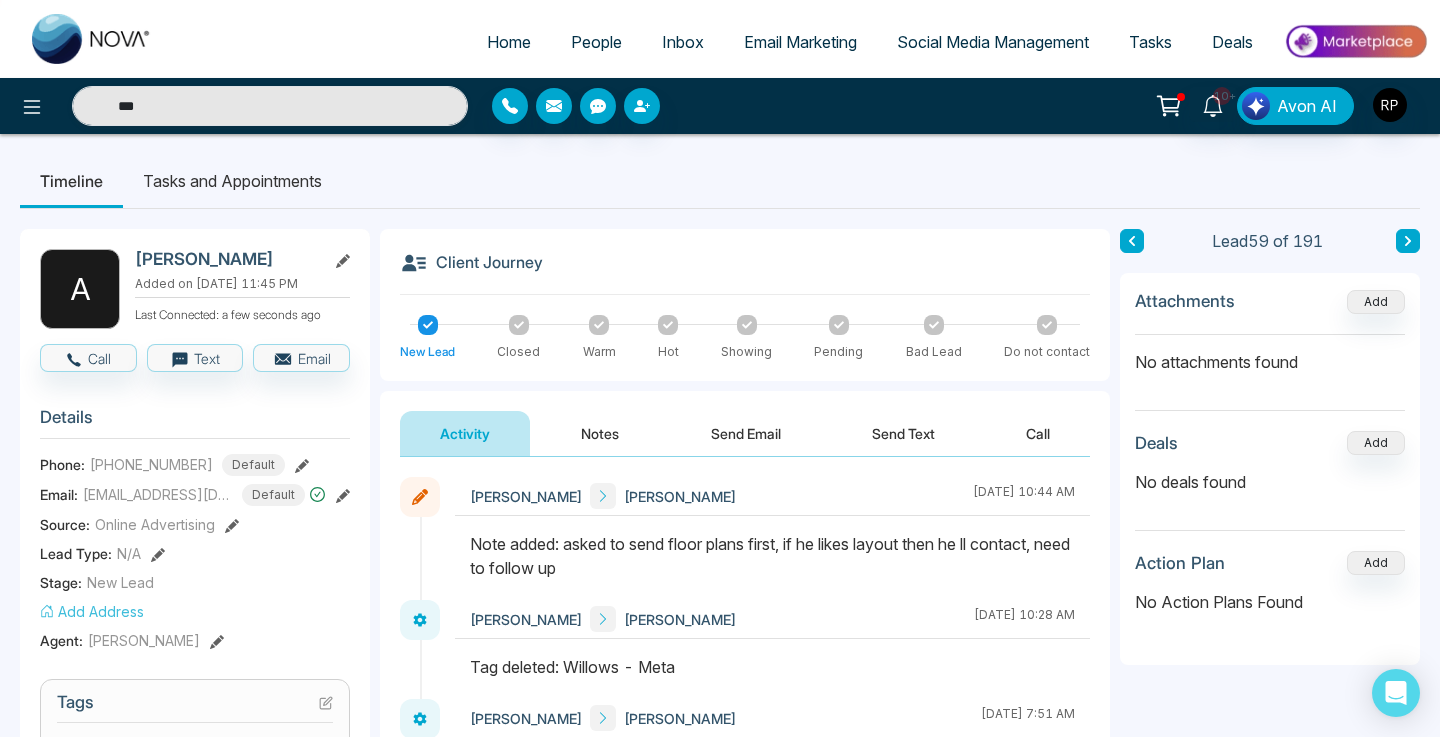 click 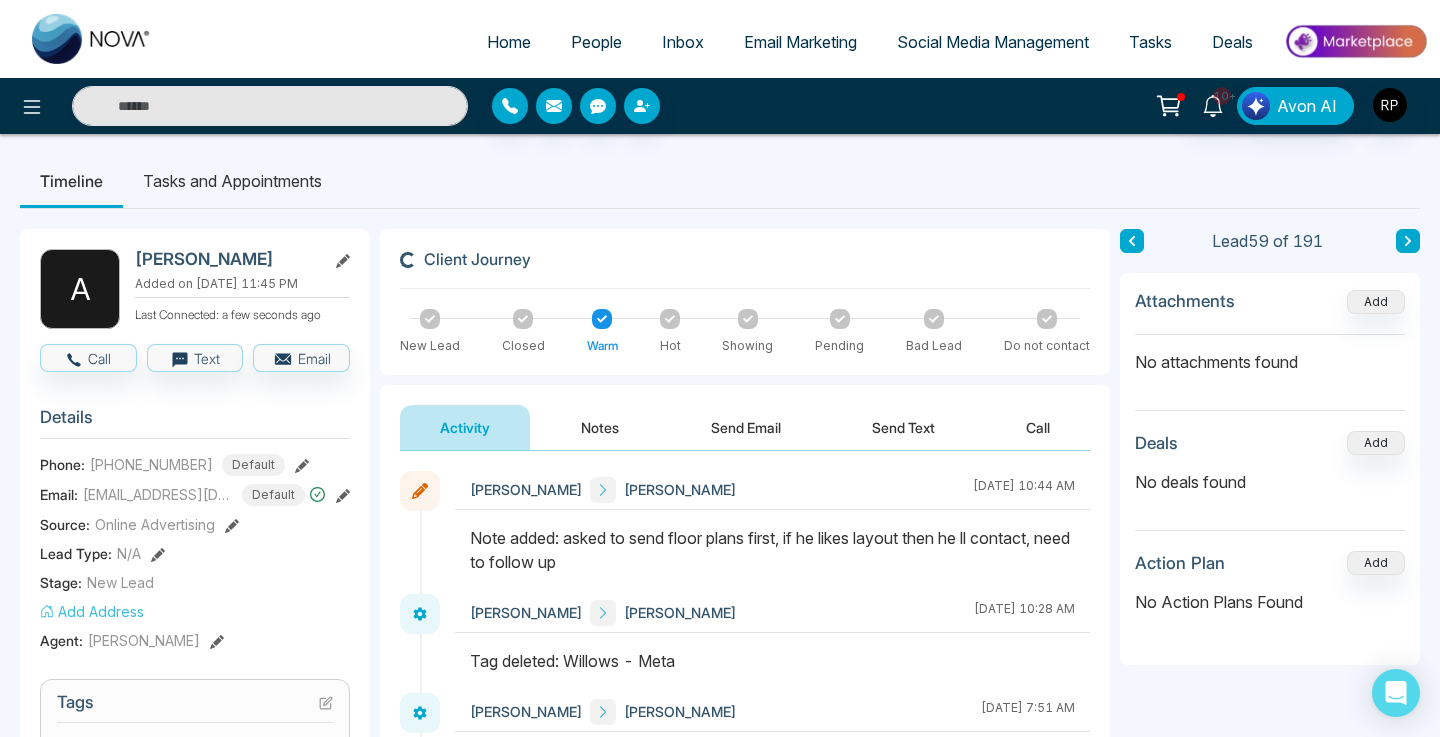 type on "***" 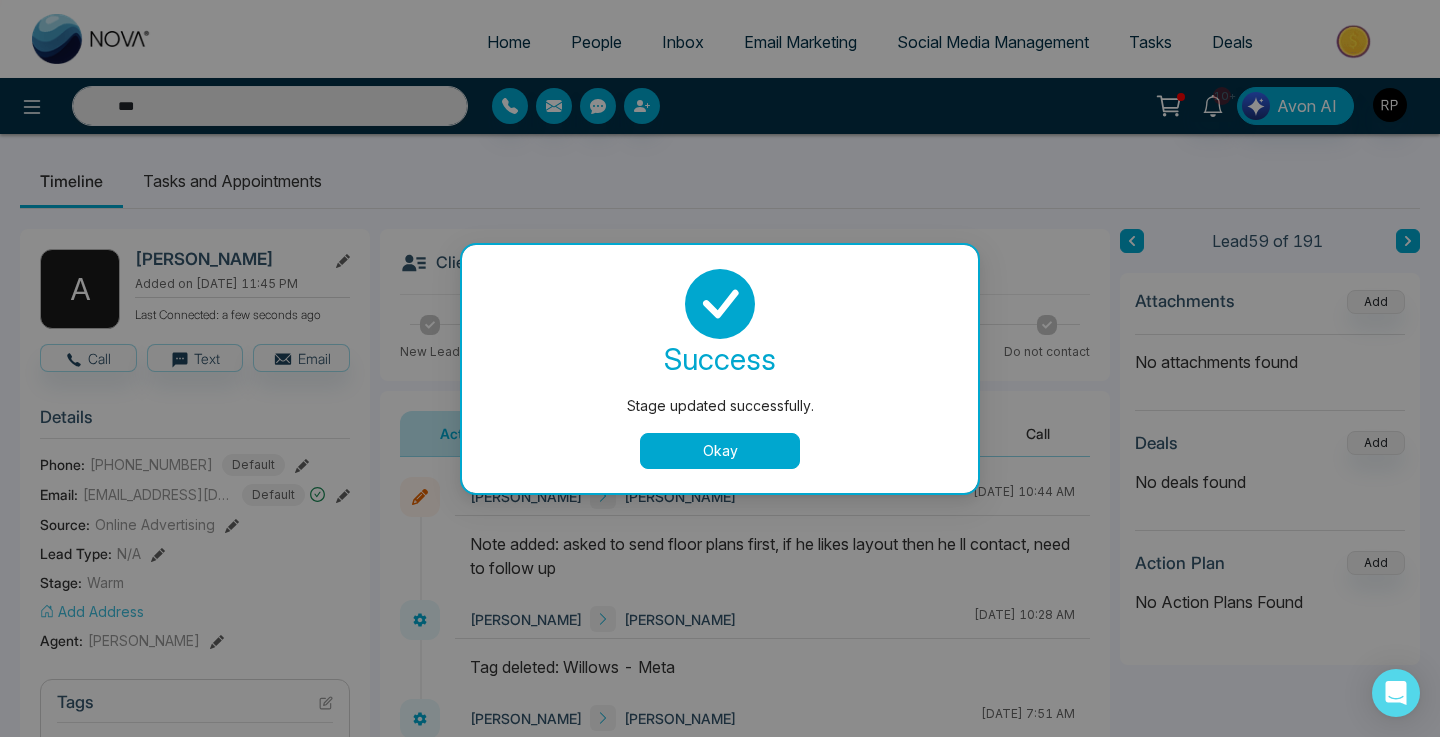 click on "Okay" at bounding box center (720, 451) 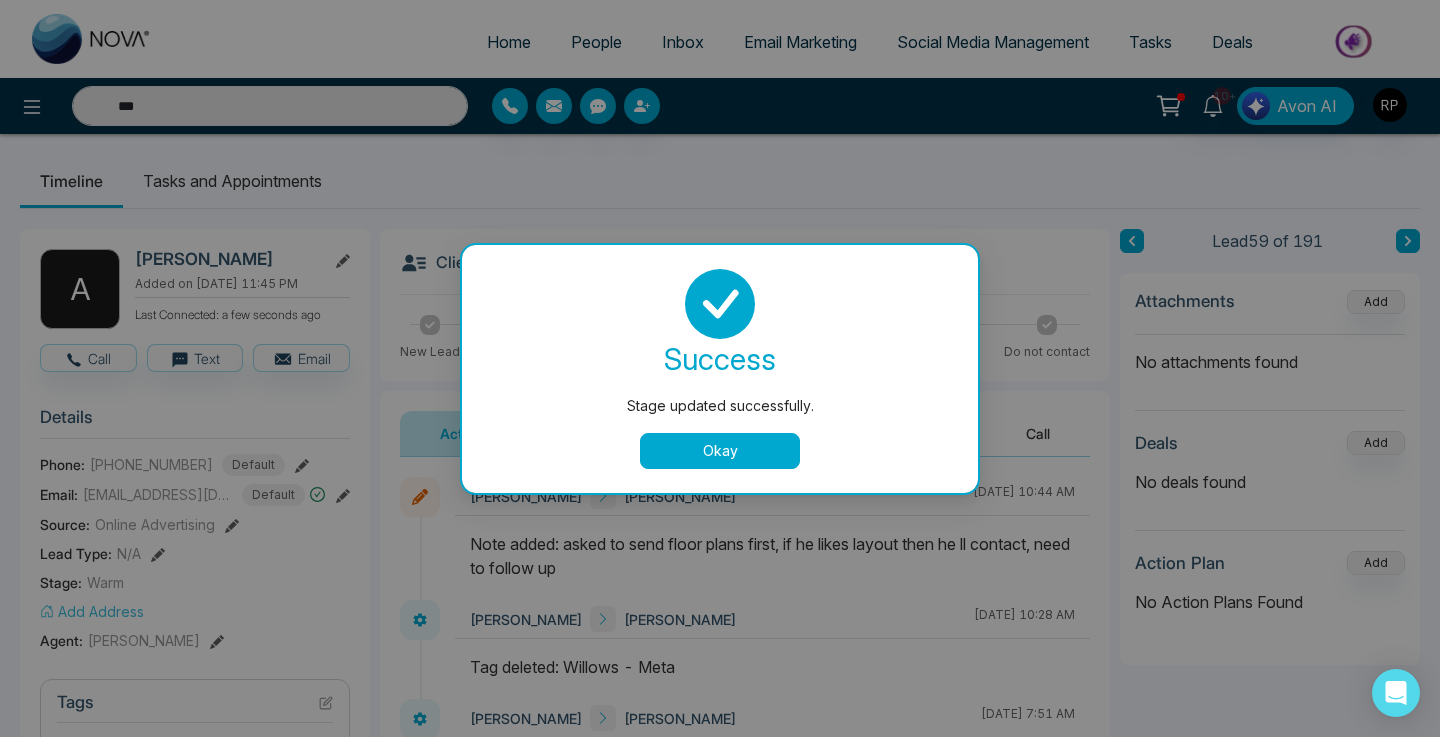 type 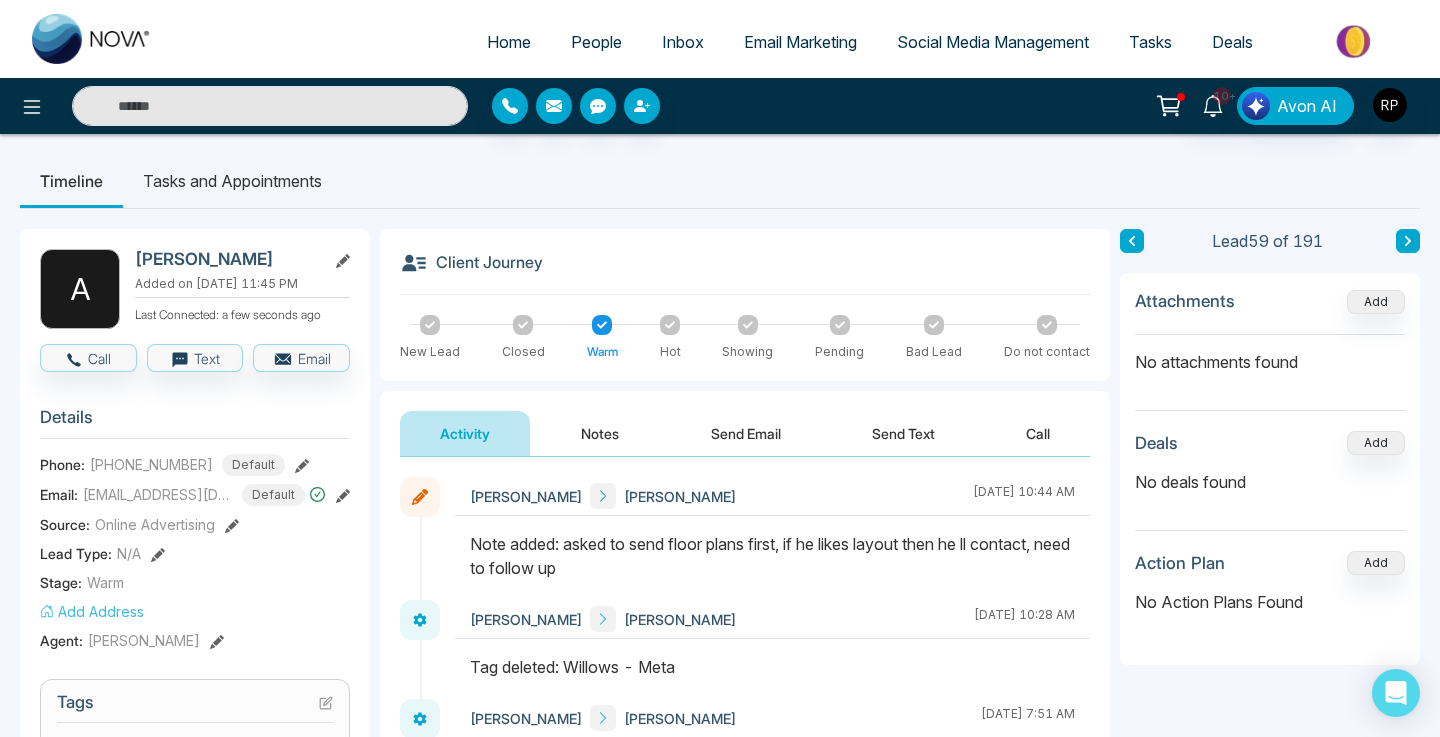 click on "People" at bounding box center [596, 42] 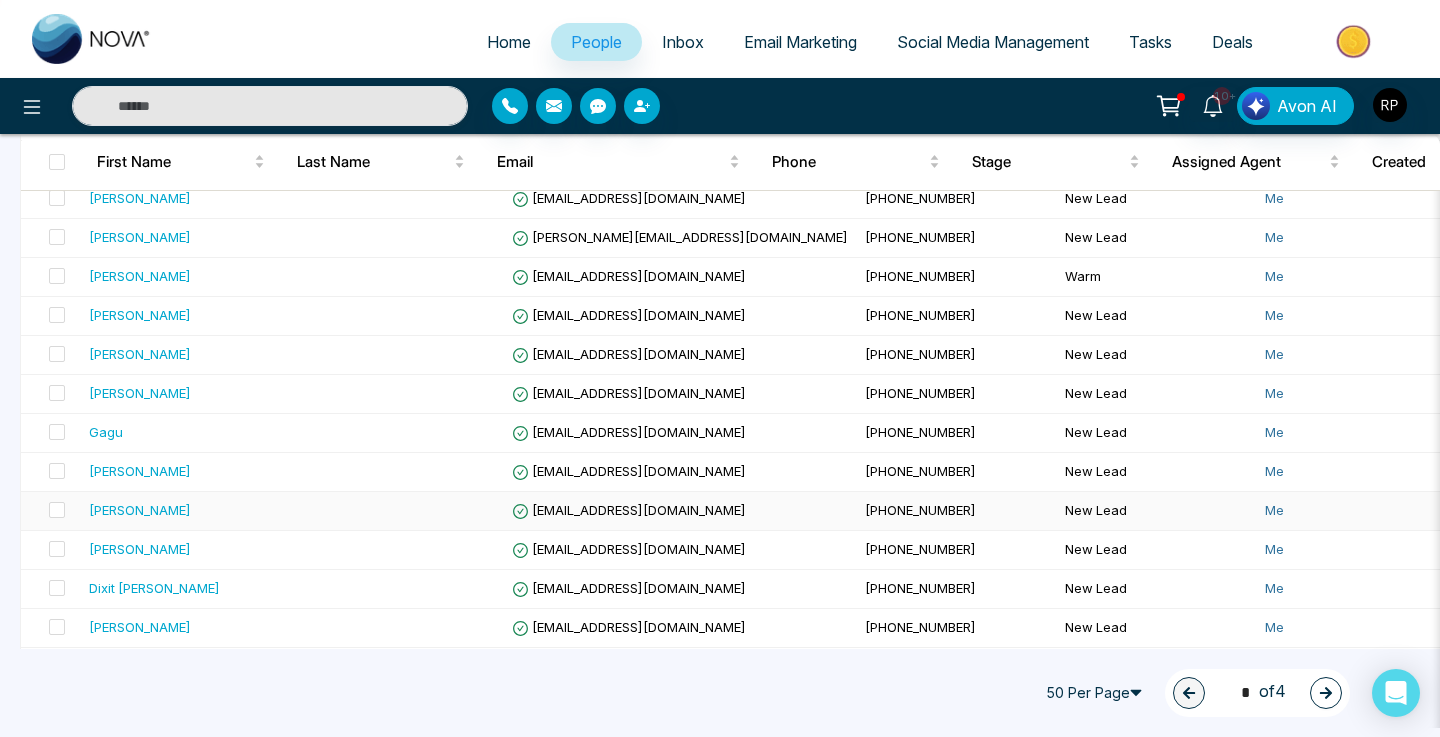 scroll, scrollTop: 1670, scrollLeft: 0, axis: vertical 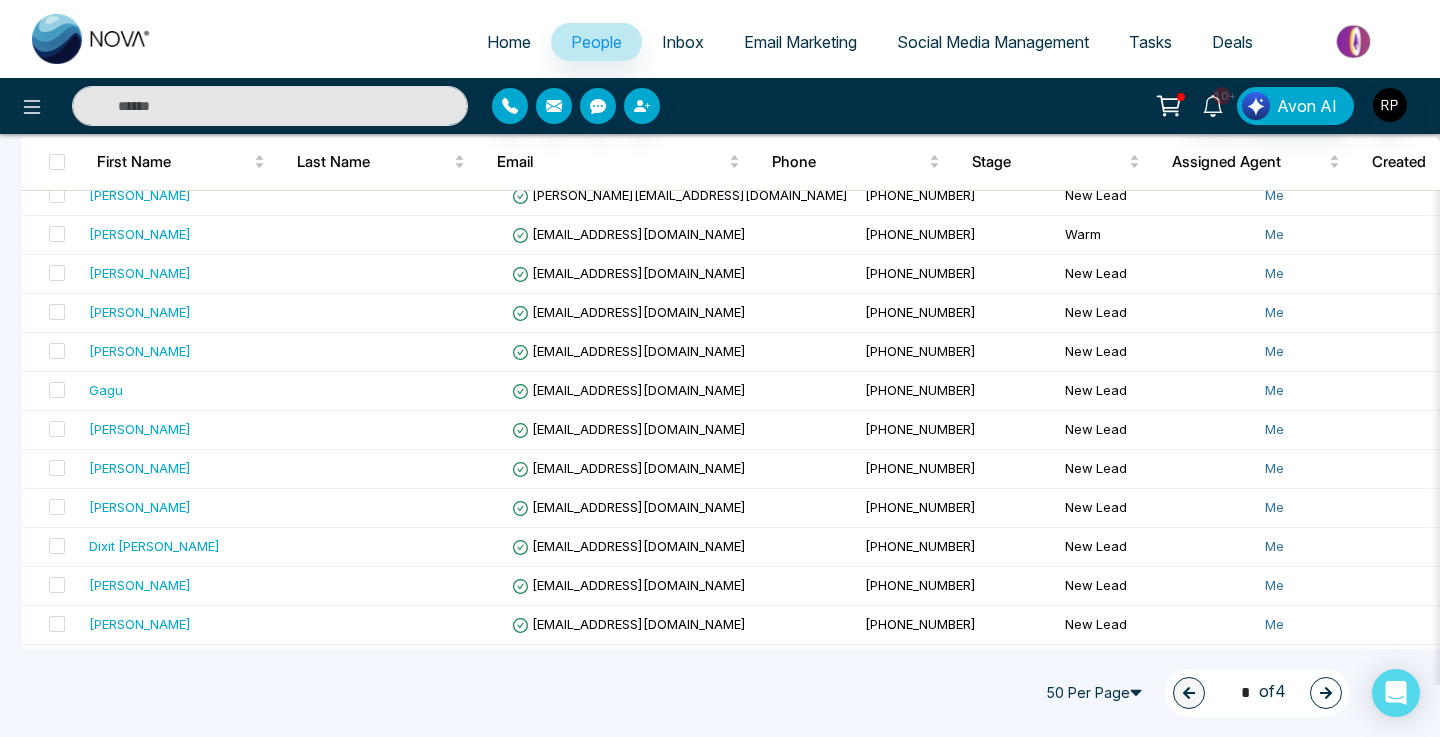 click 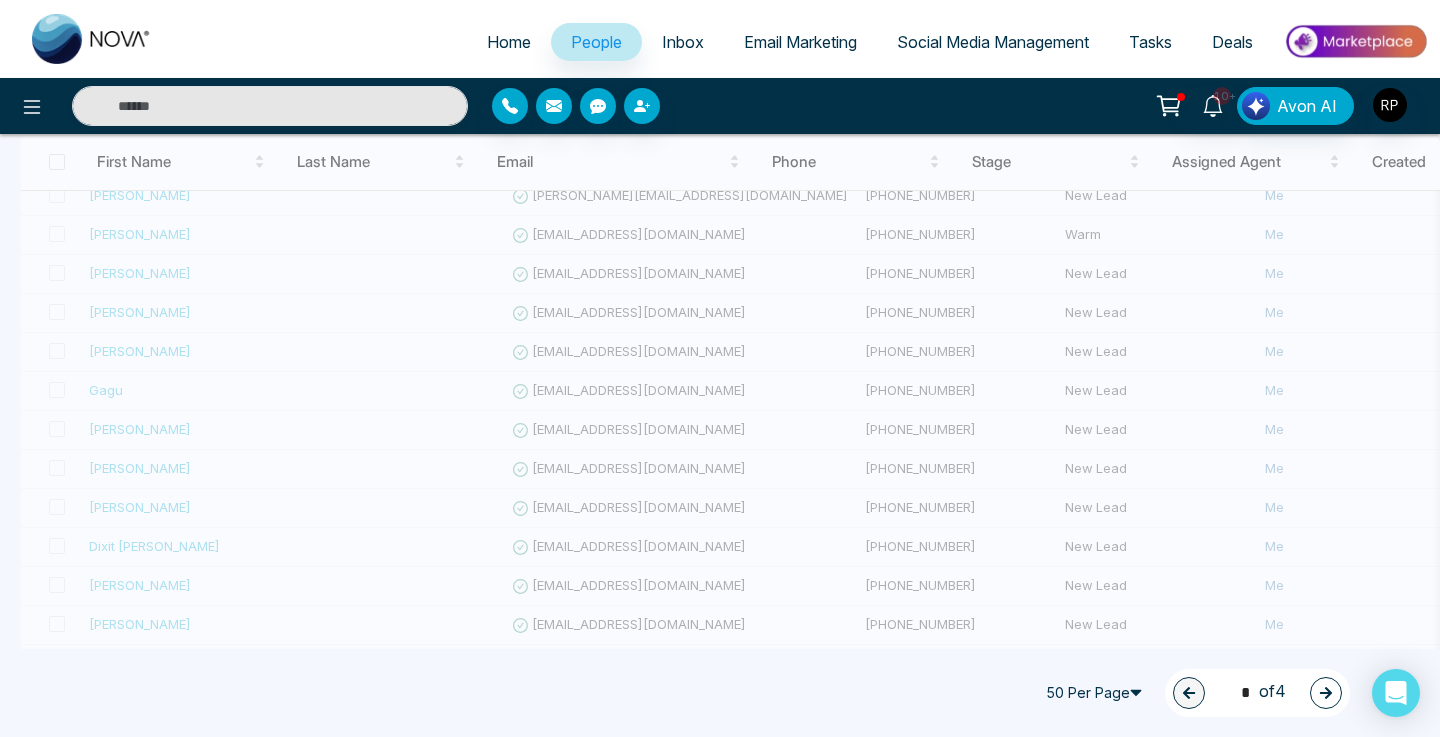 type on "*" 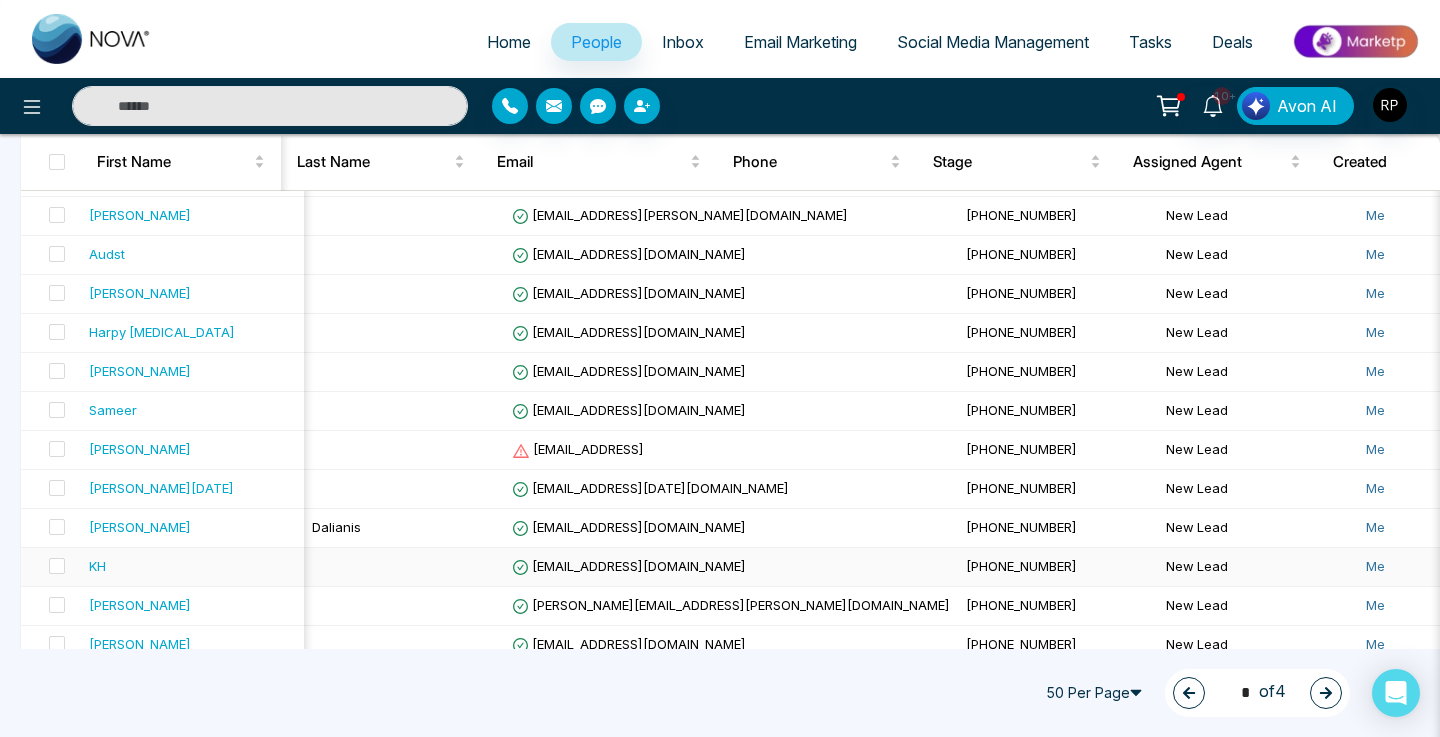 scroll, scrollTop: 828, scrollLeft: 0, axis: vertical 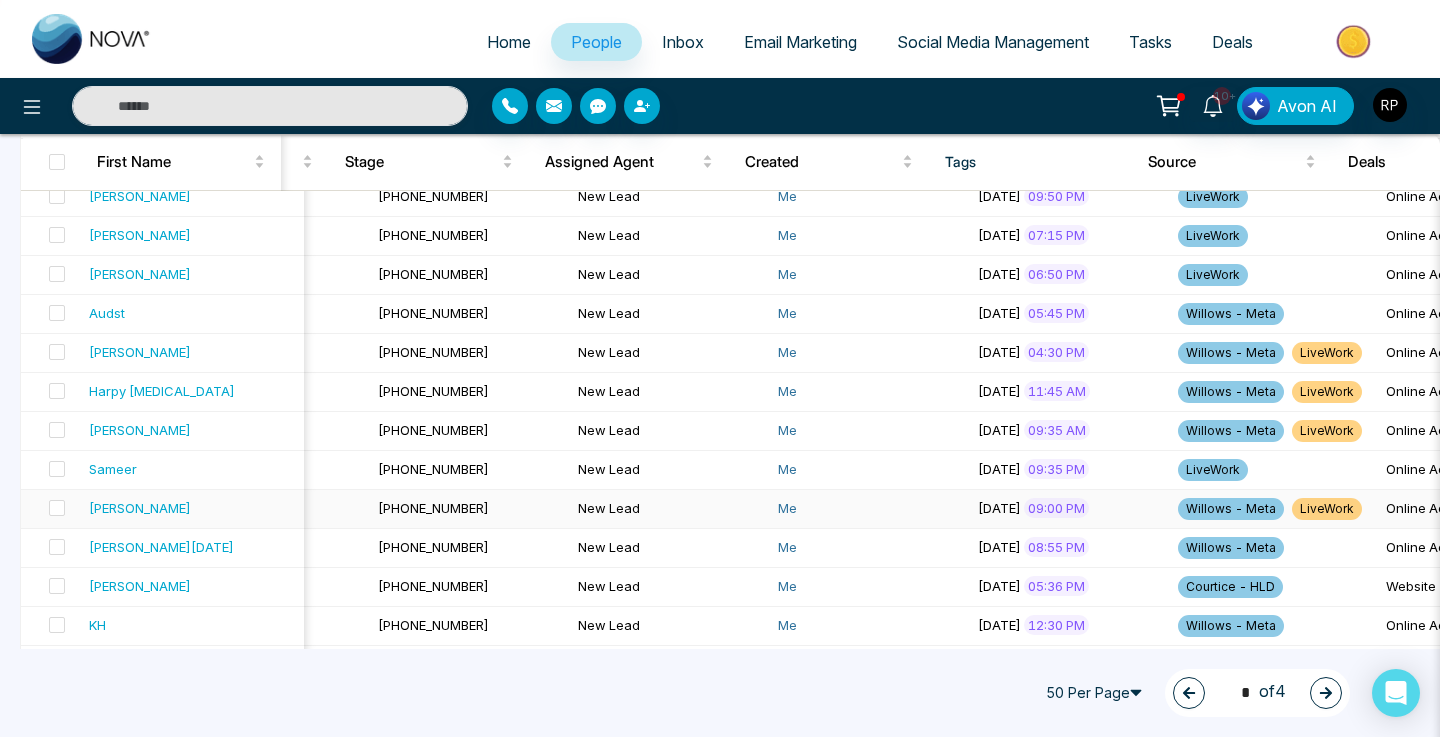 click on "[PERSON_NAME]" at bounding box center [140, 508] 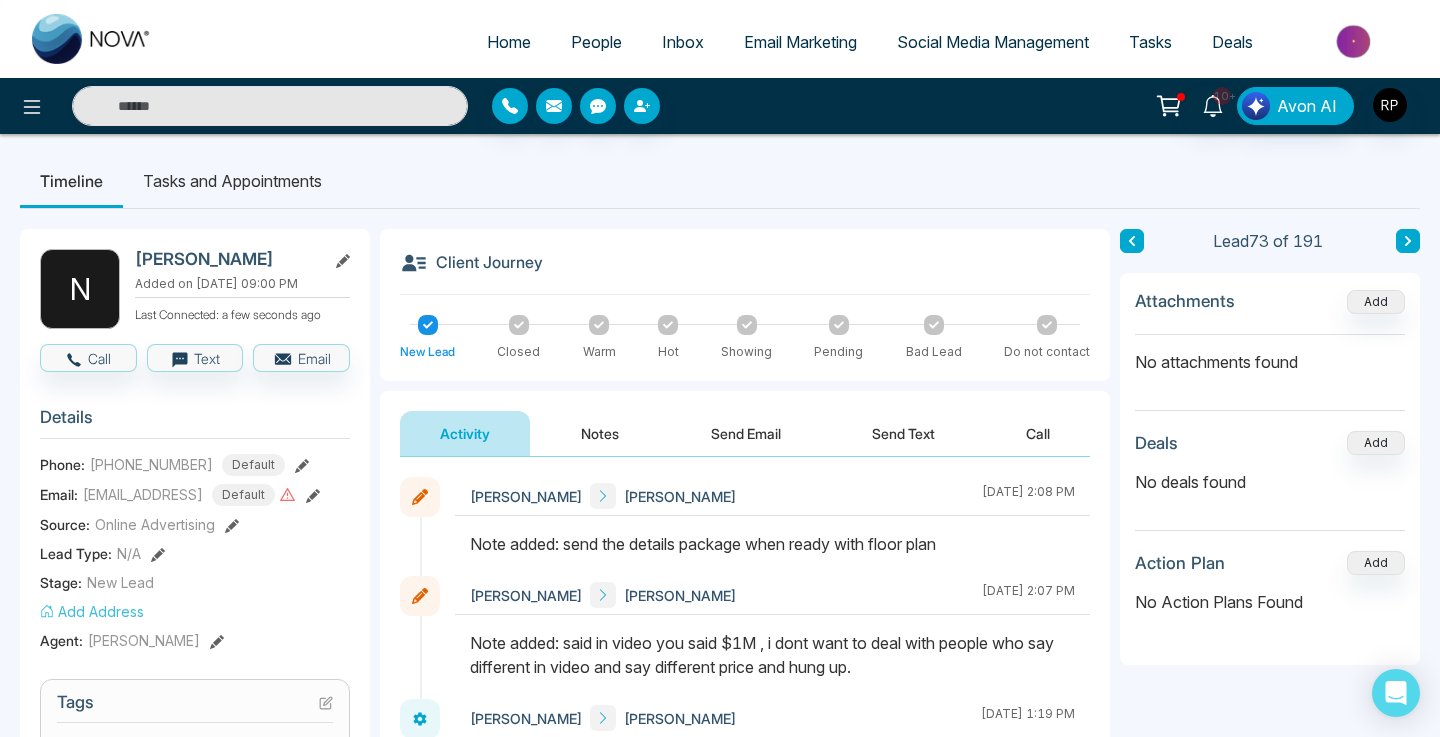 click at bounding box center [1132, 241] 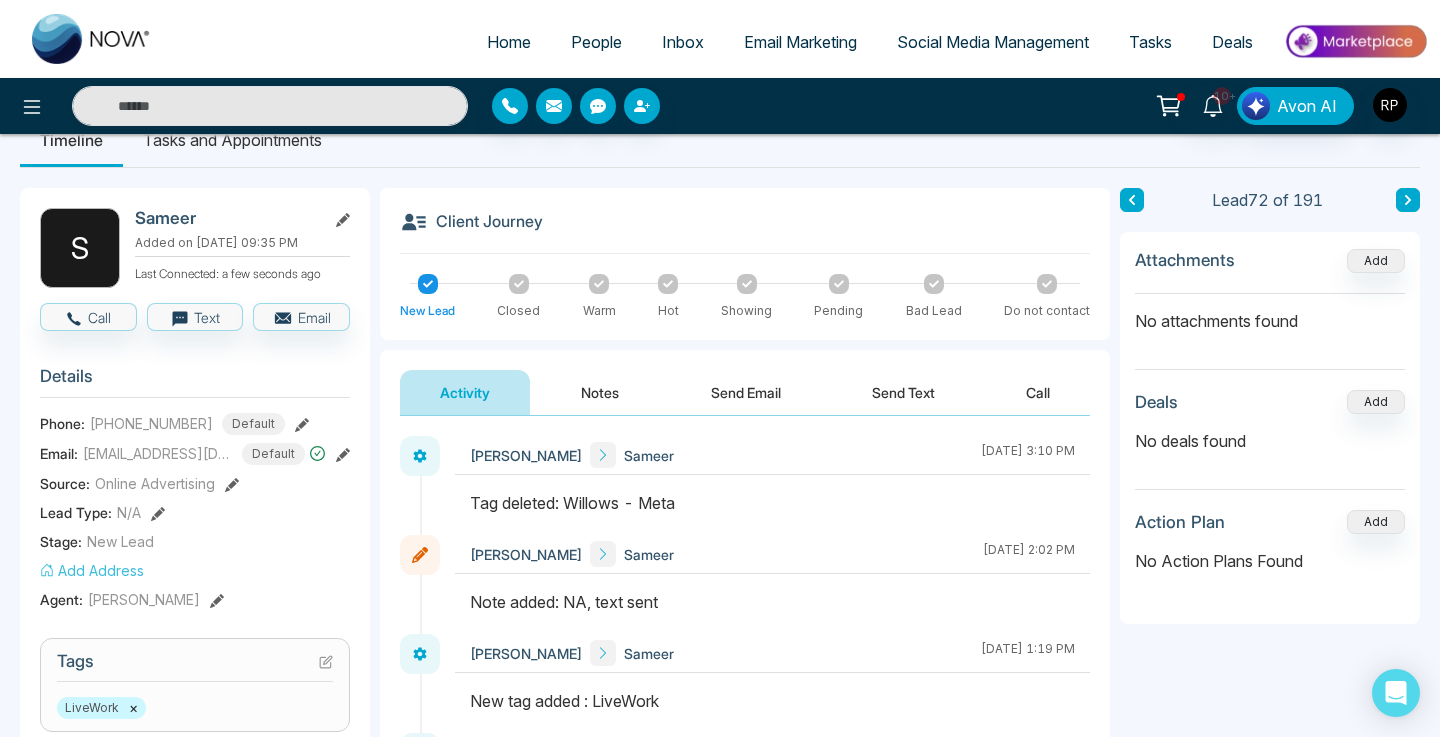 click on "Notes" at bounding box center [600, 392] 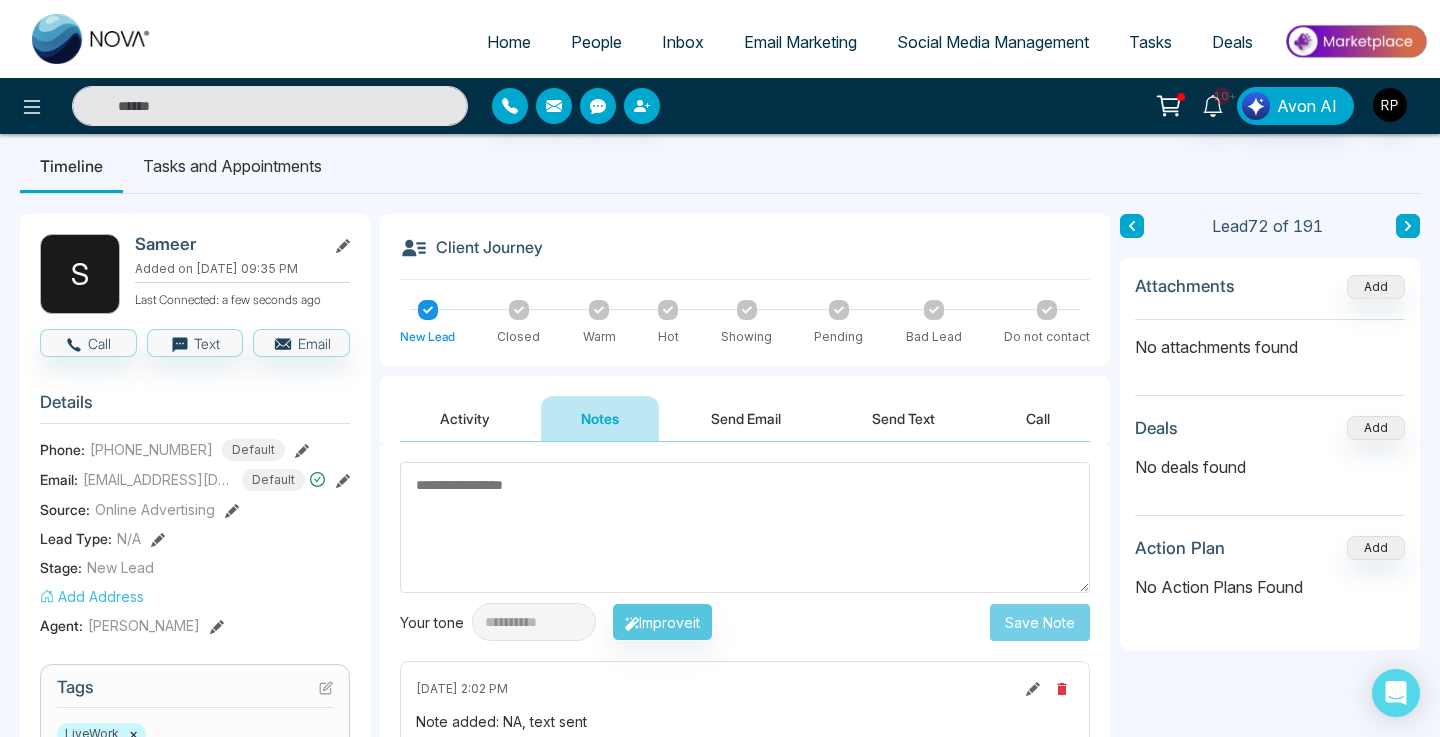 scroll, scrollTop: 68, scrollLeft: 0, axis: vertical 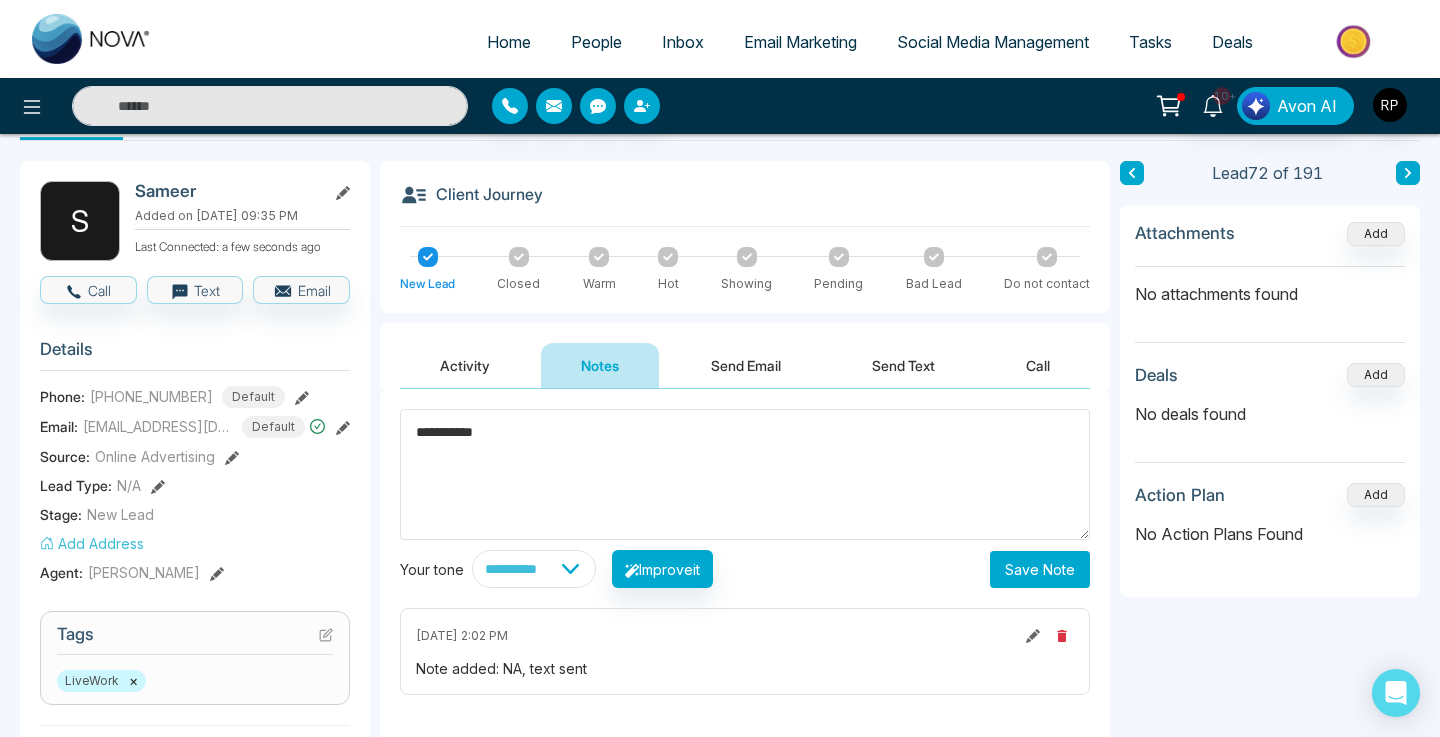 type on "**********" 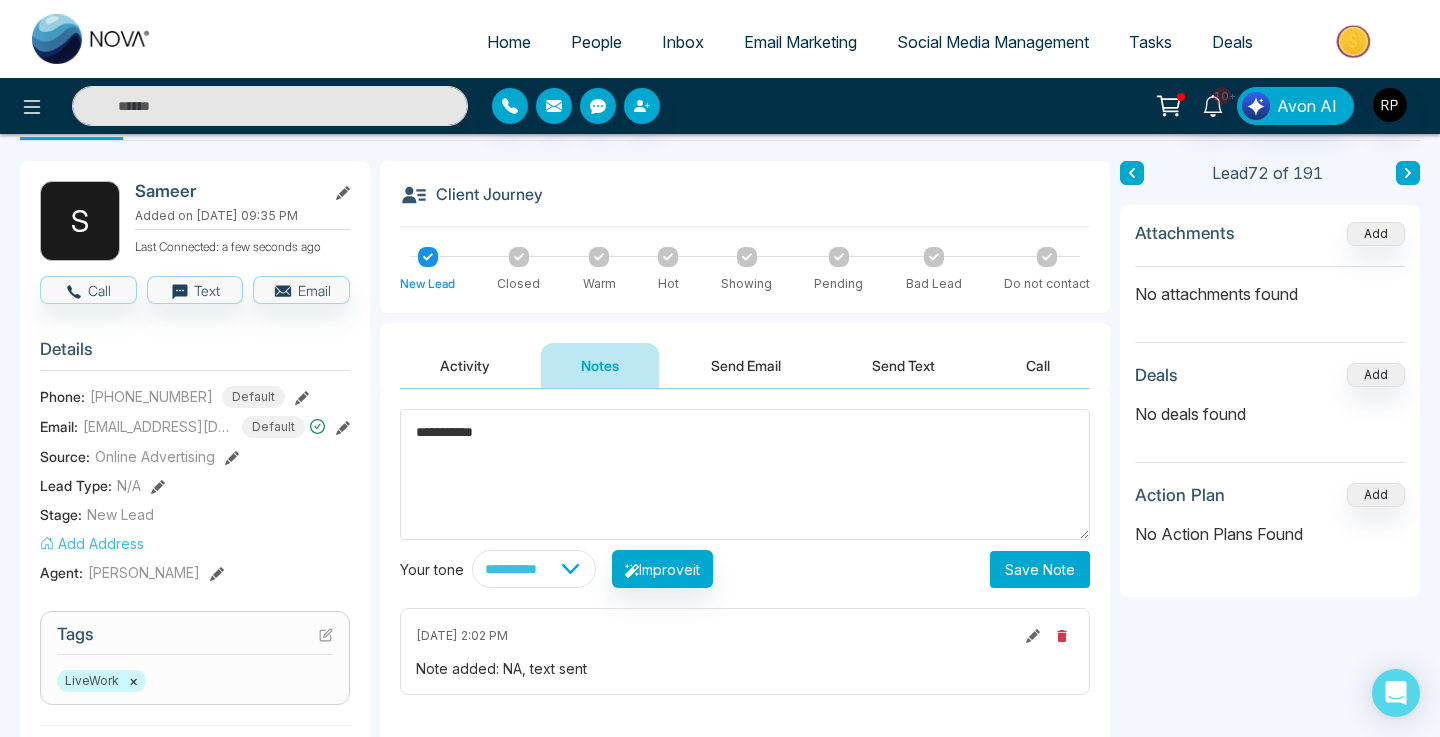 click on "Save Note" at bounding box center (1040, 569) 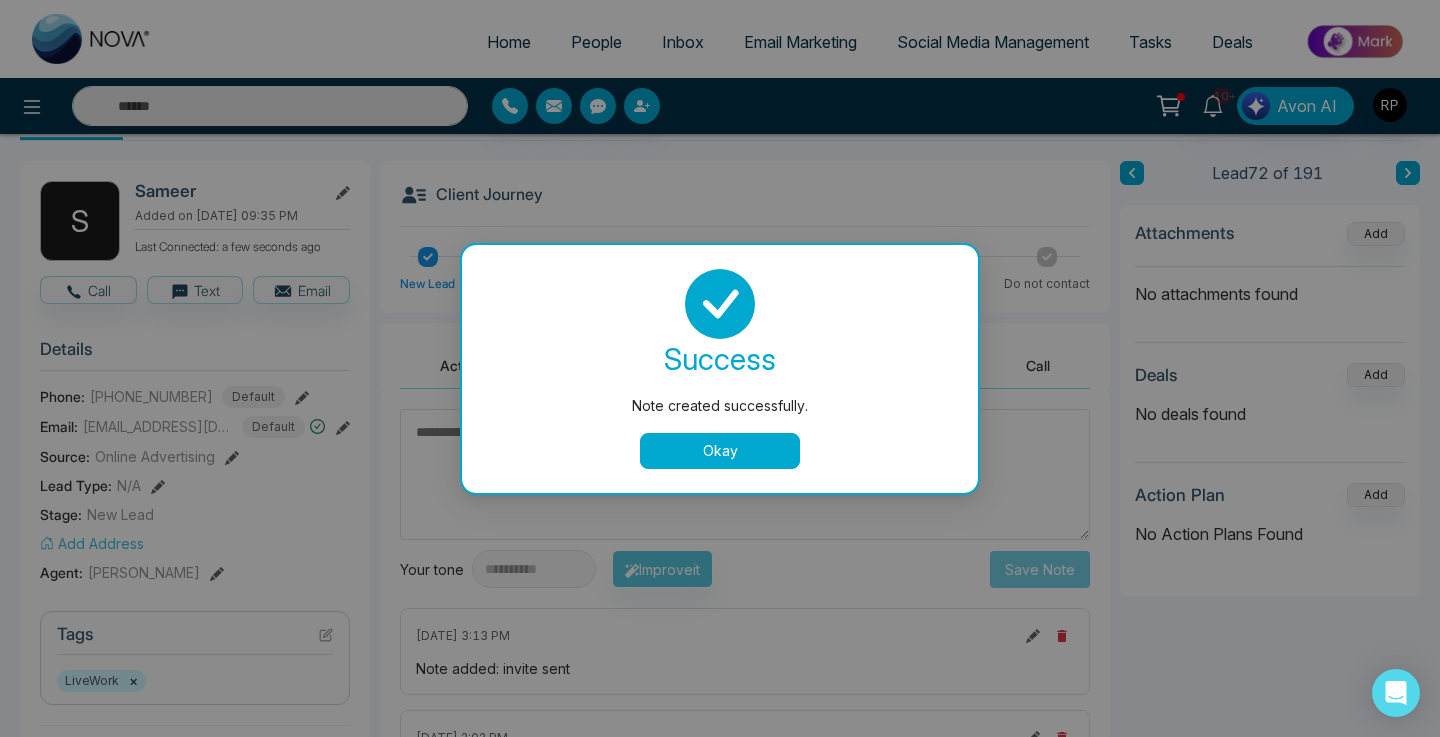 click on "Okay" at bounding box center [720, 451] 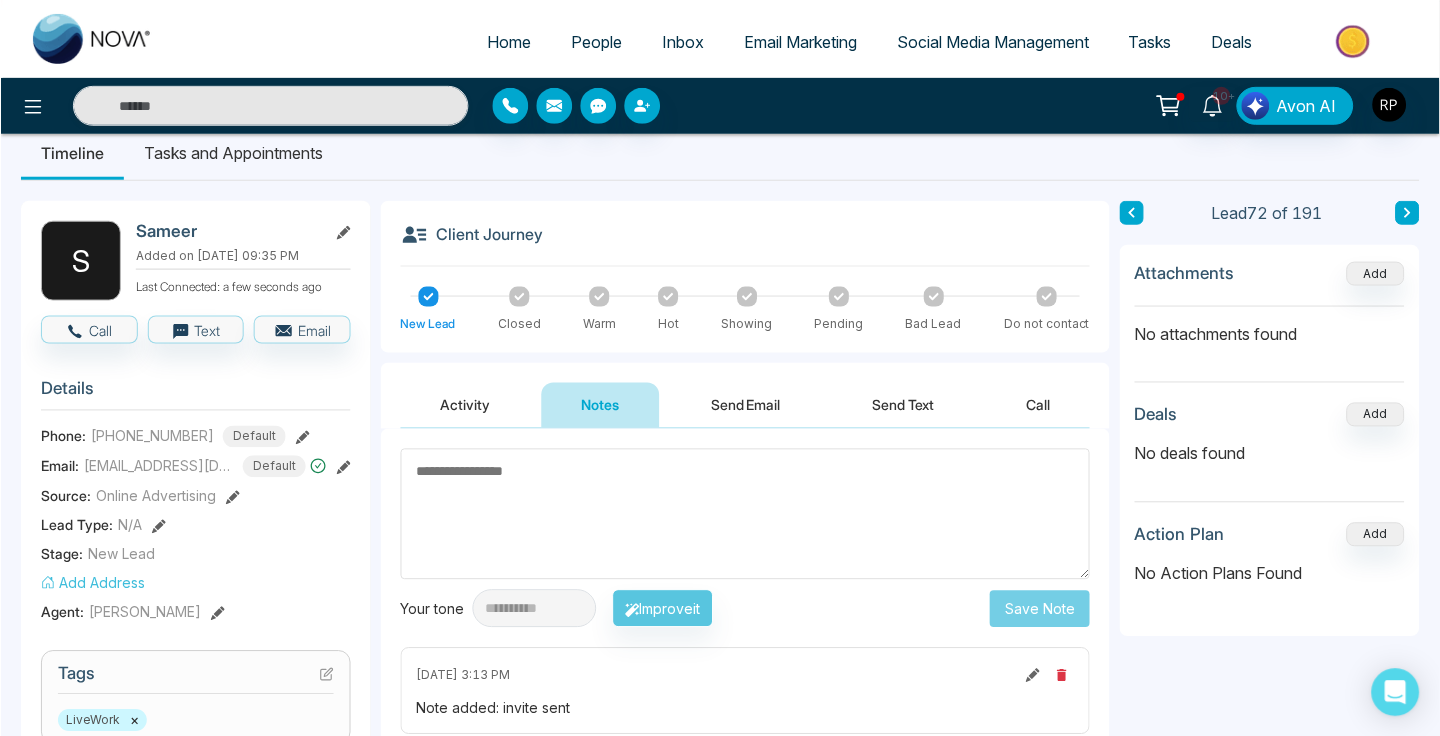 scroll, scrollTop: 0, scrollLeft: 0, axis: both 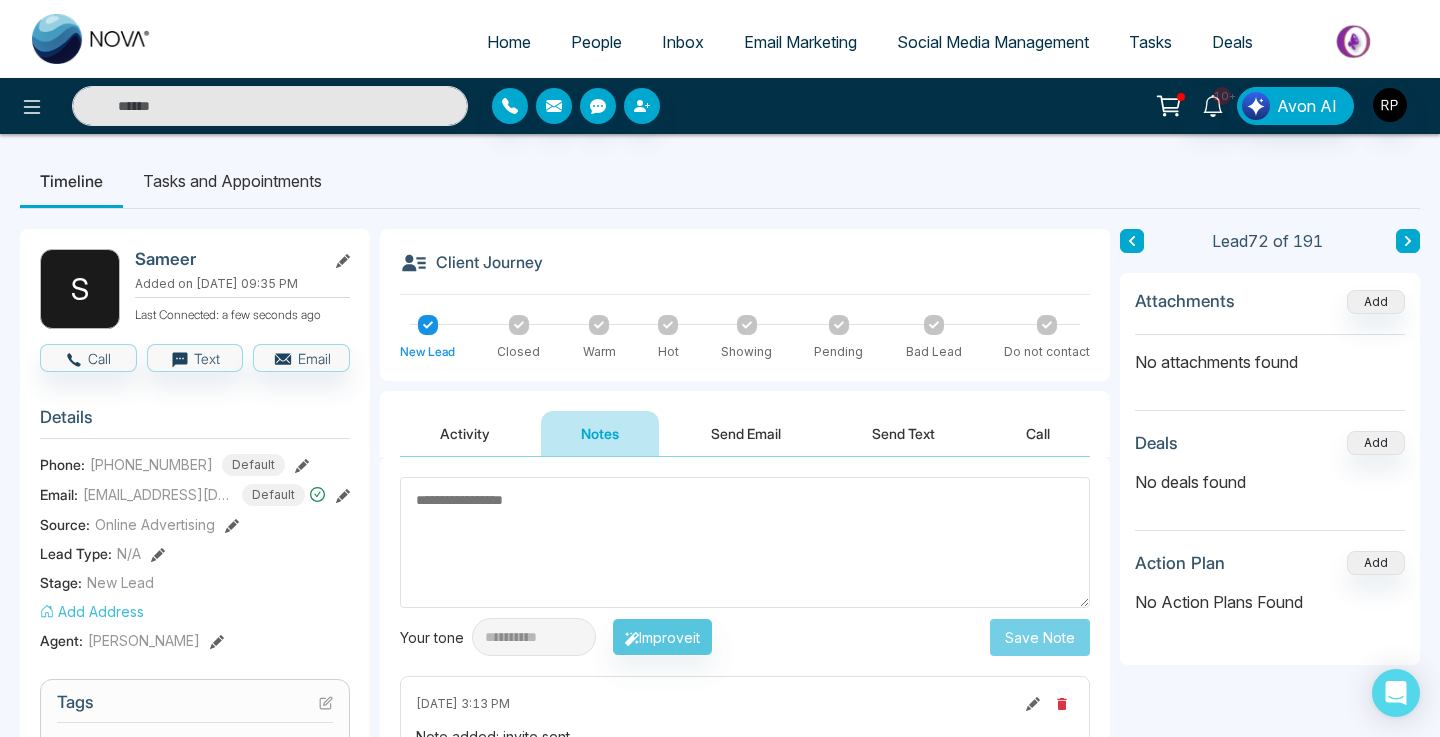 click at bounding box center (745, 542) 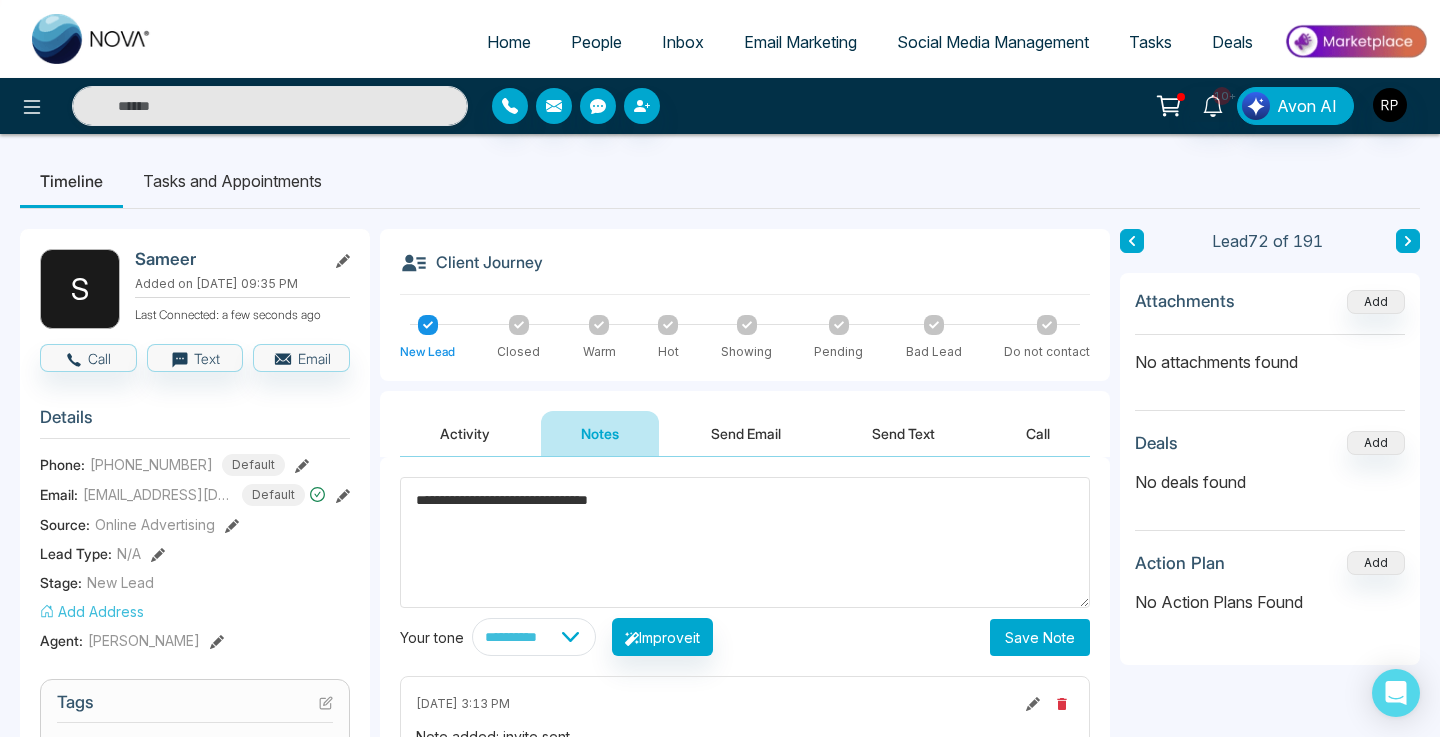 type on "**********" 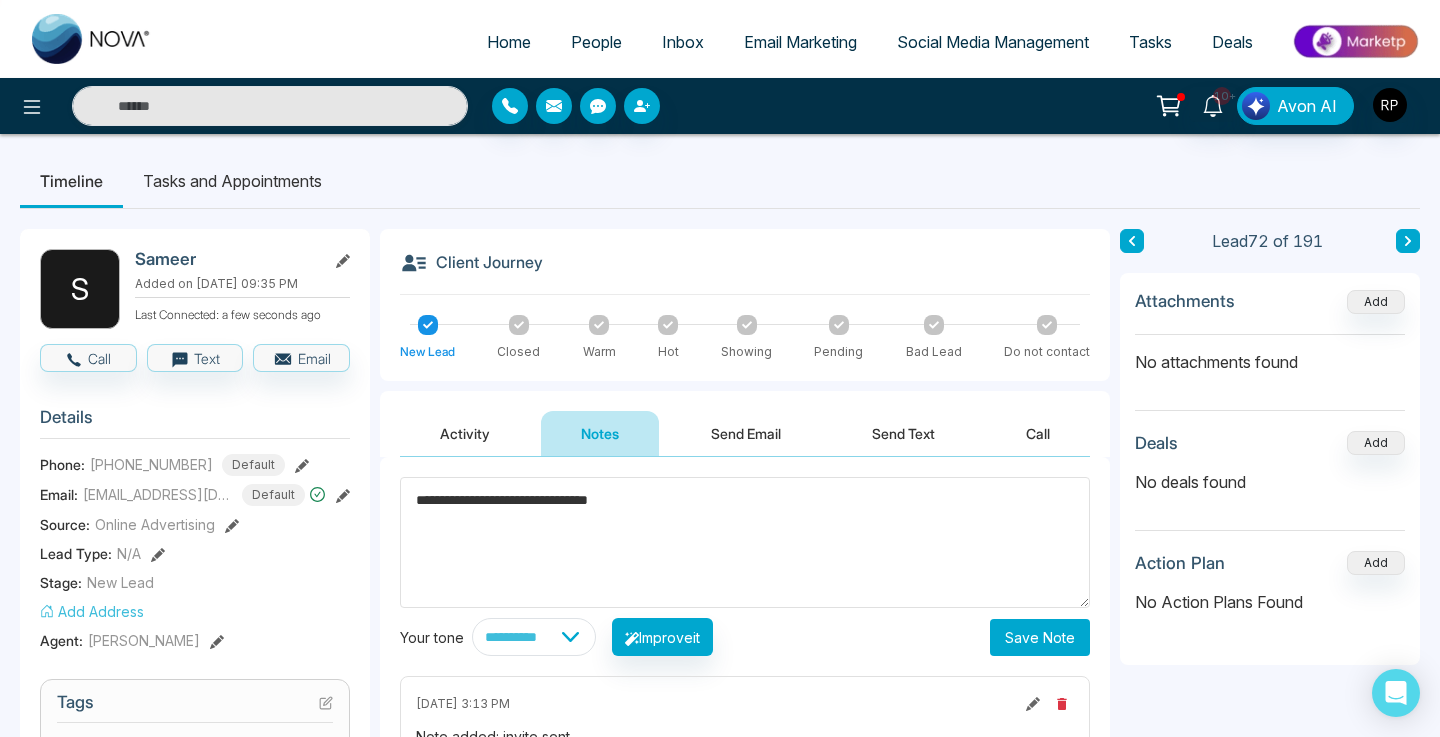 click on "Save Note" at bounding box center [1040, 637] 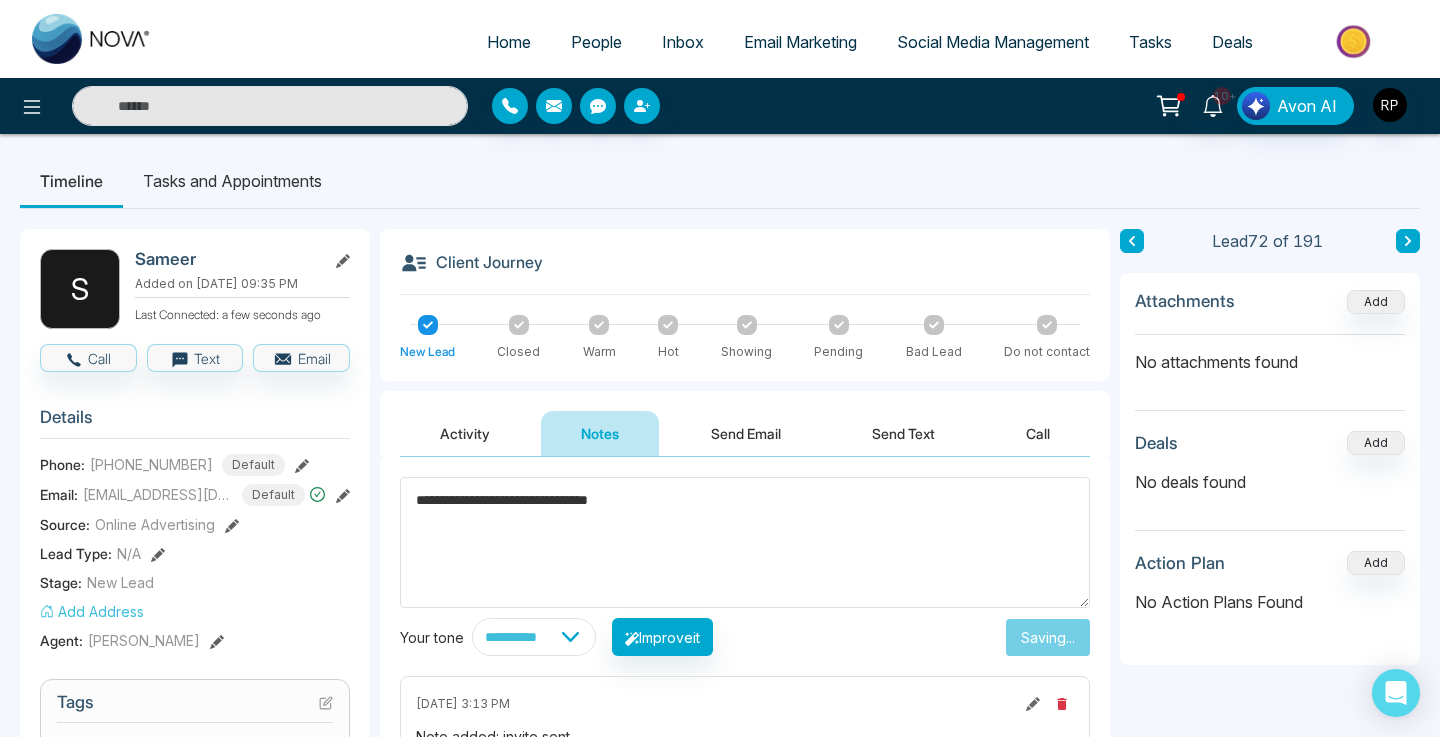 type 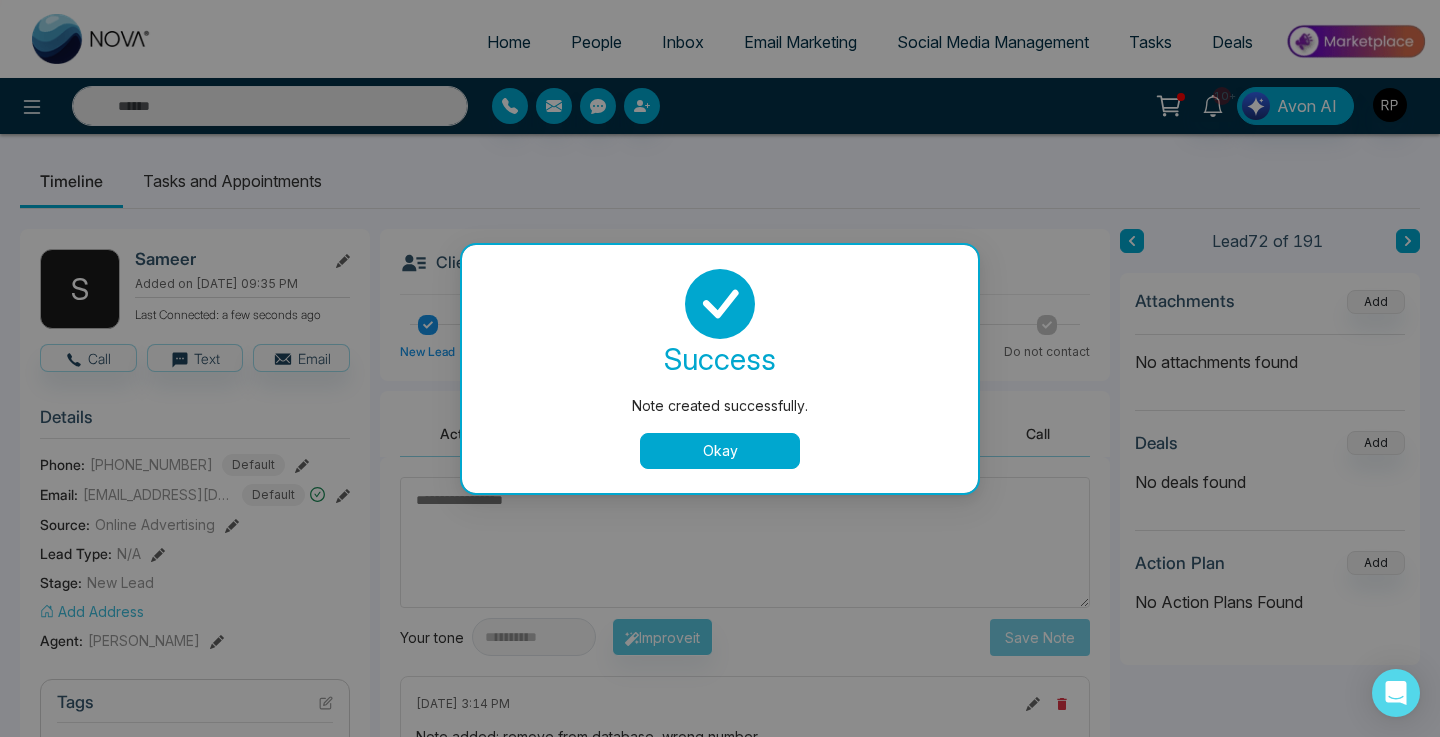 click on "Okay" at bounding box center [720, 451] 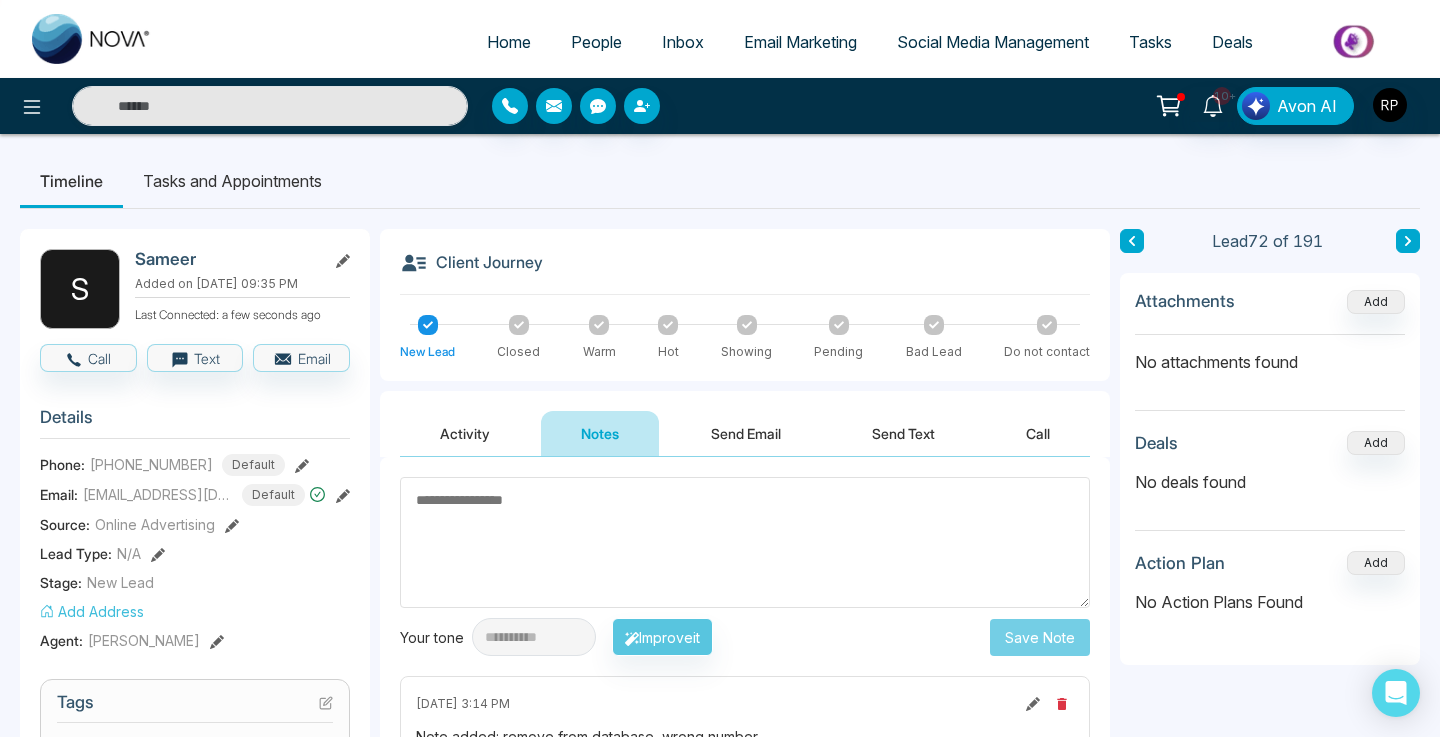 click 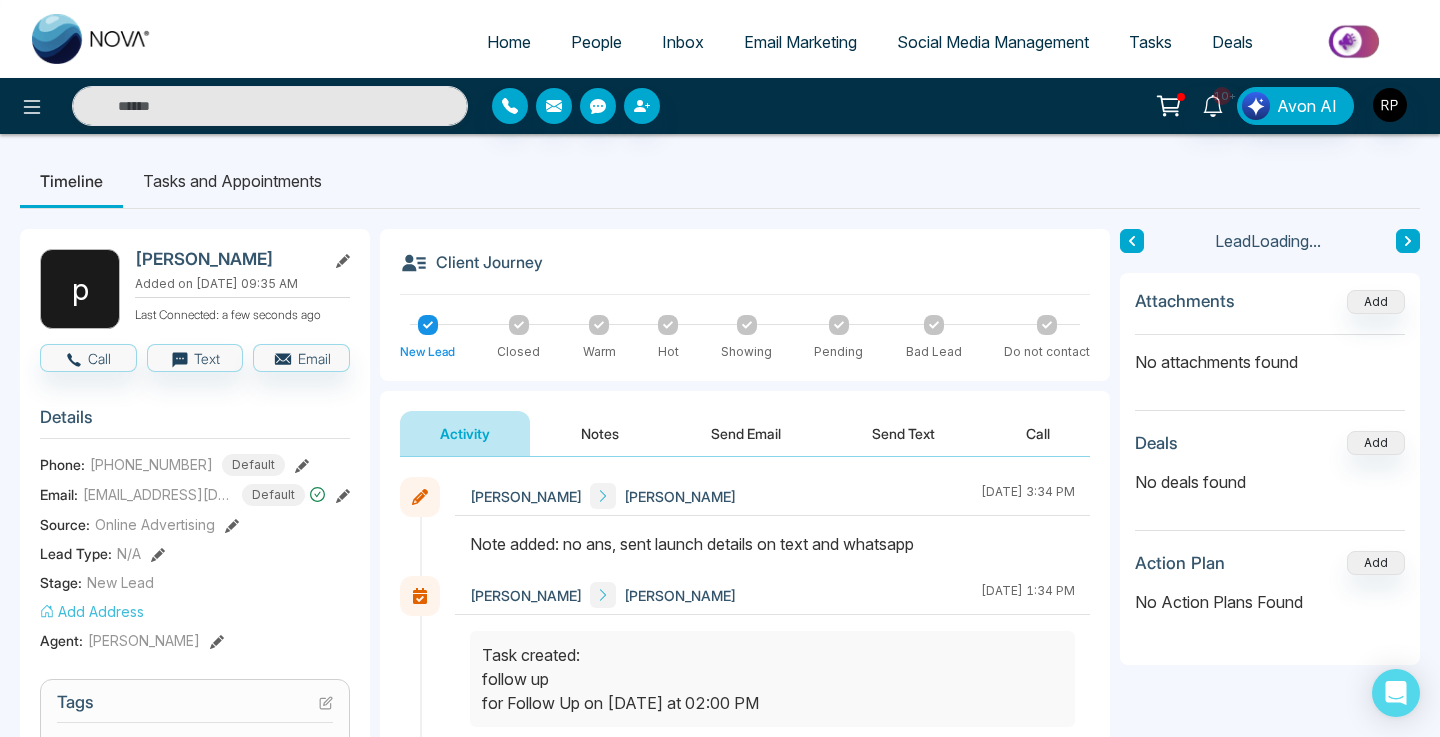 click 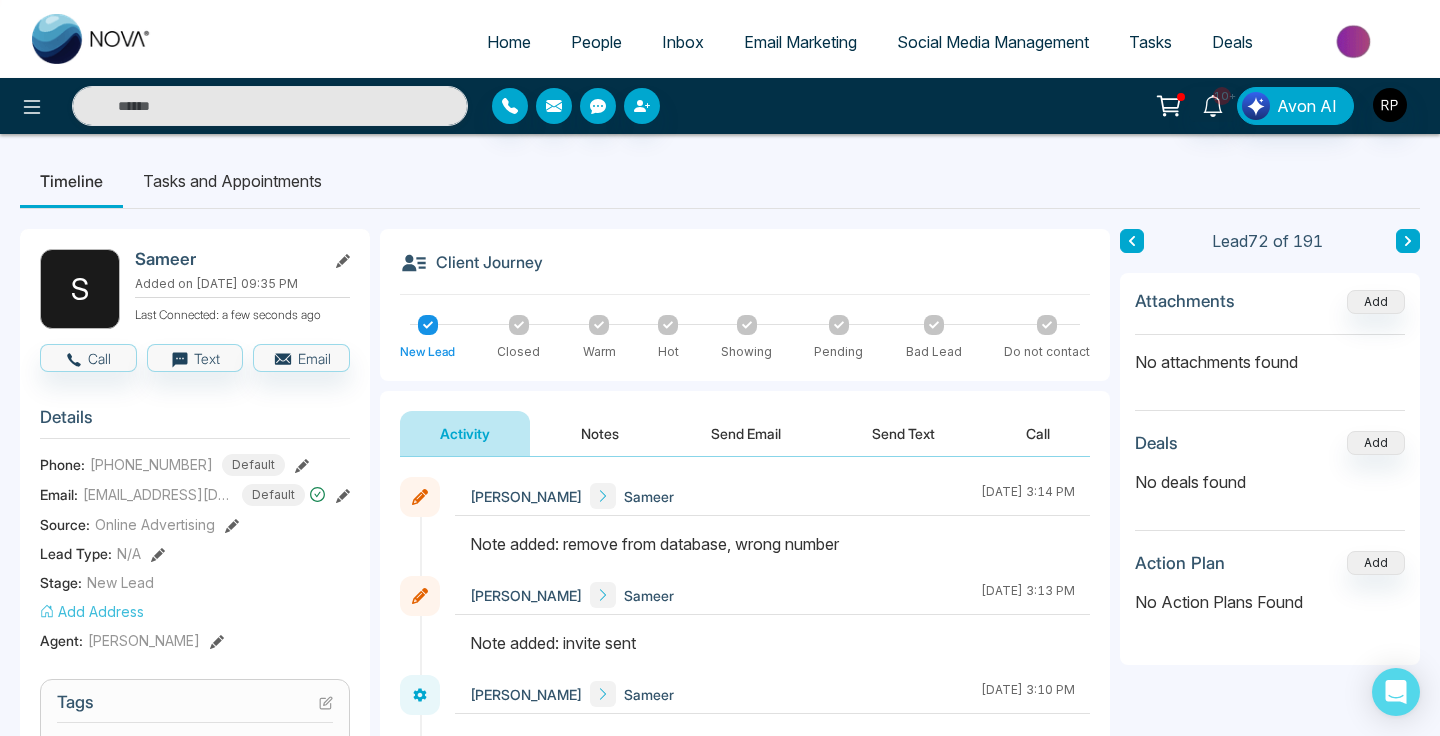 click 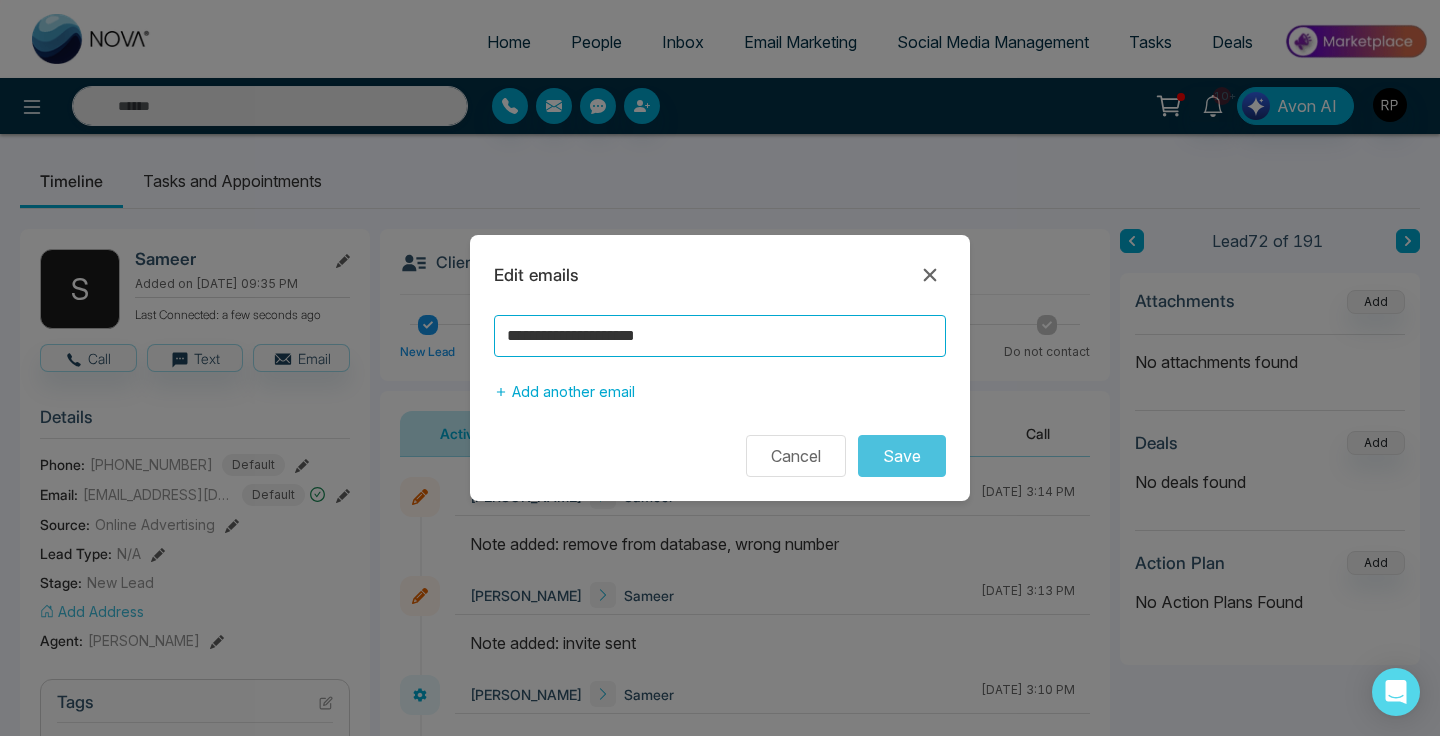 click on "**********" at bounding box center [720, 336] 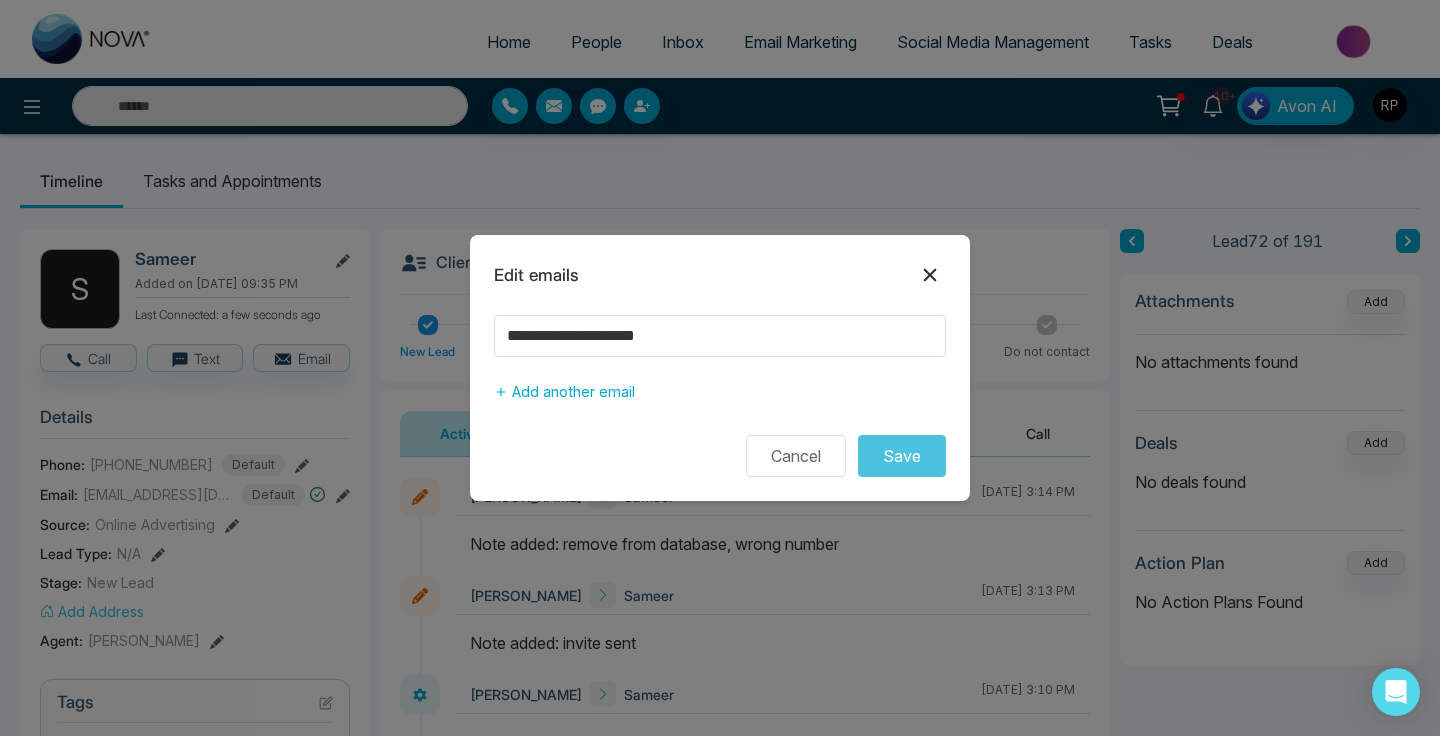 click 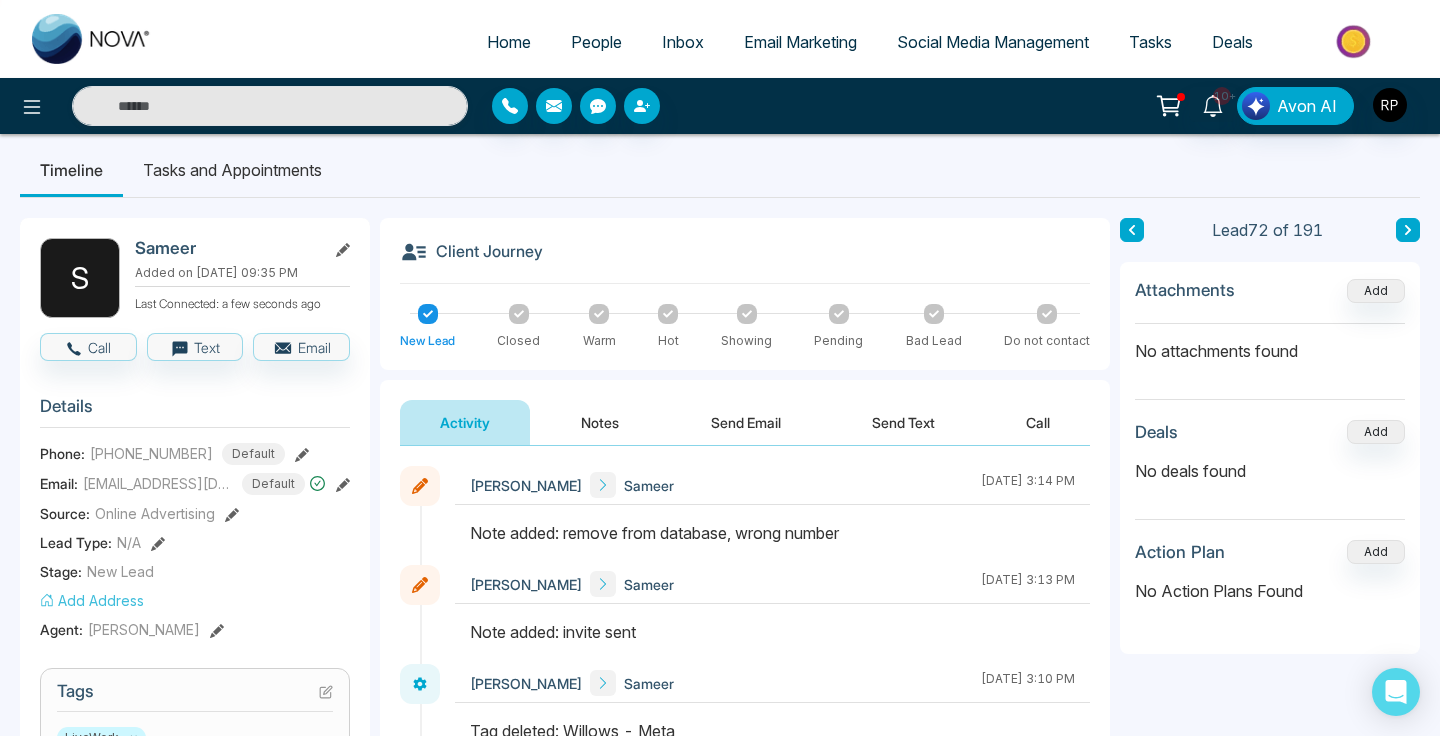 scroll, scrollTop: 0, scrollLeft: 0, axis: both 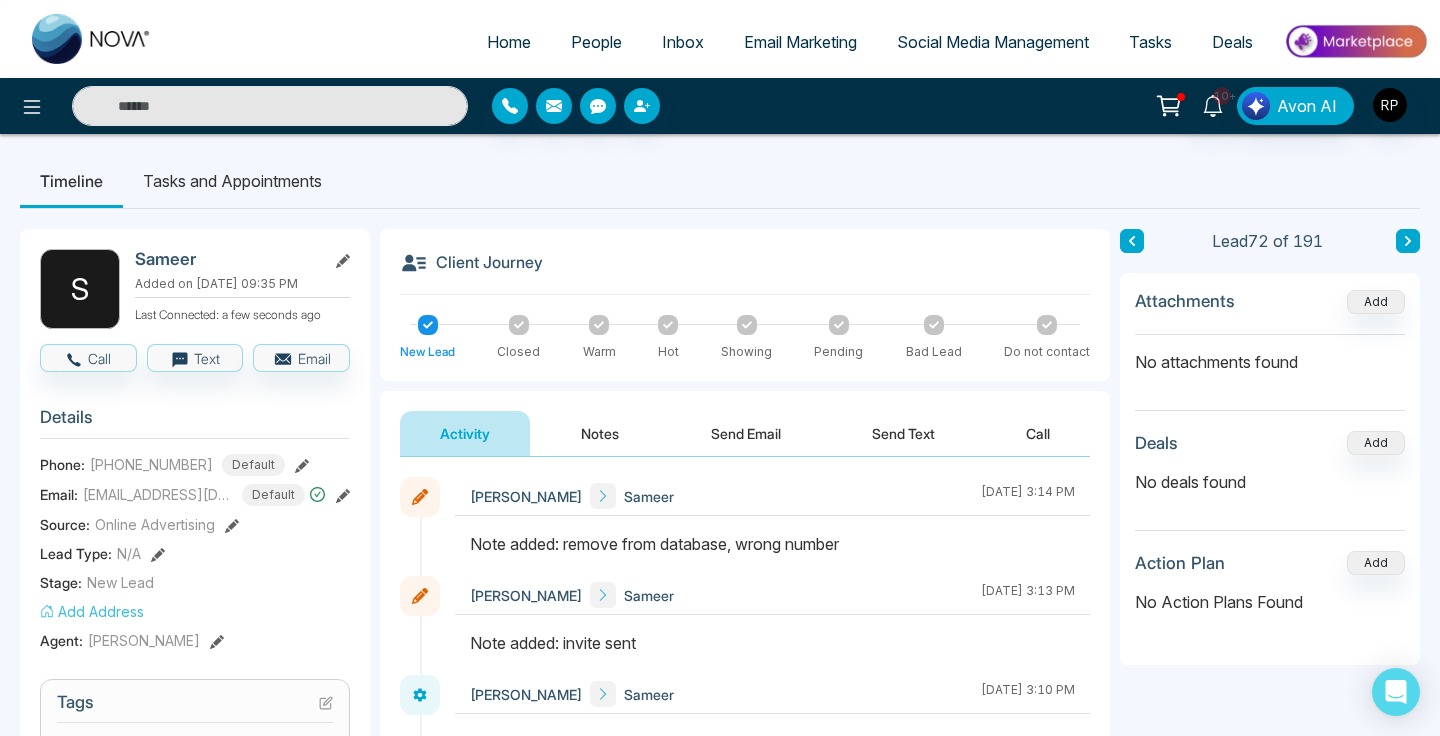click 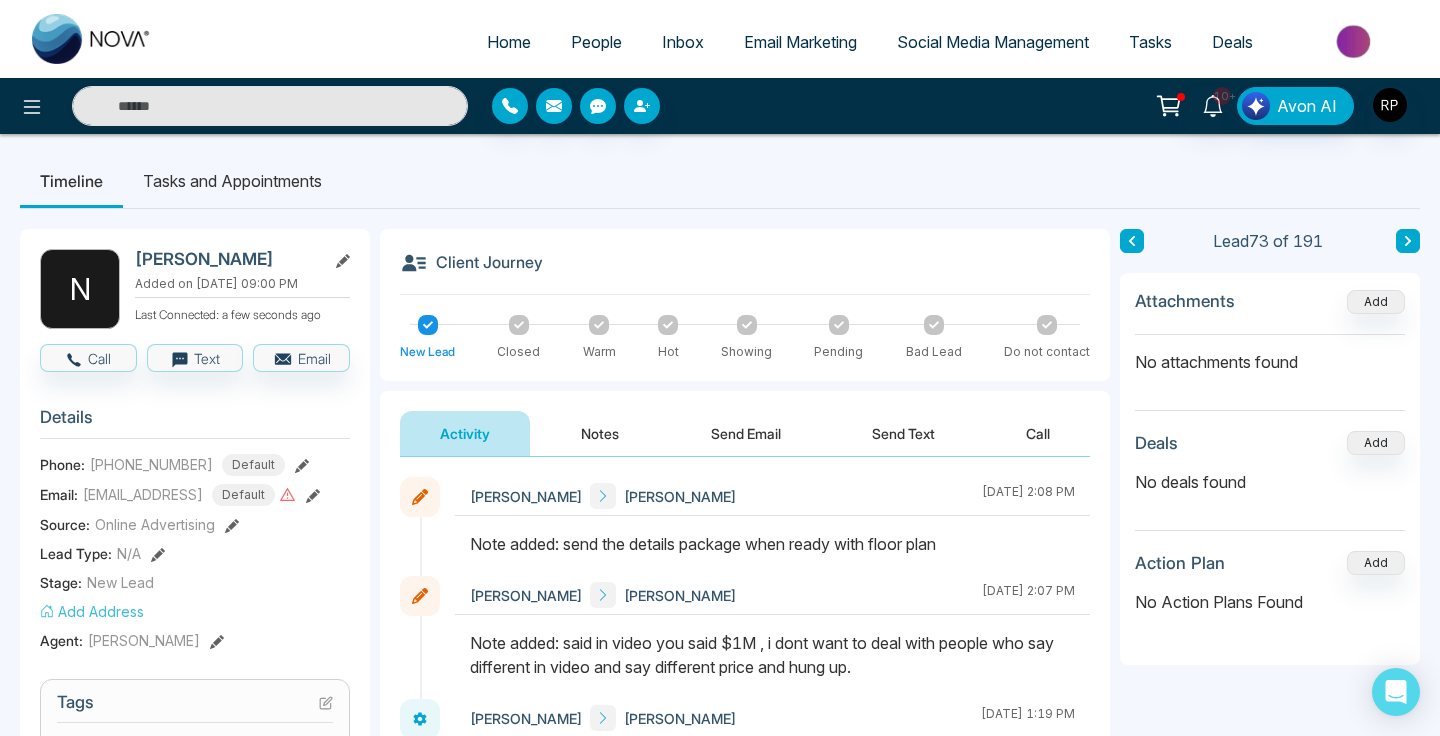 click 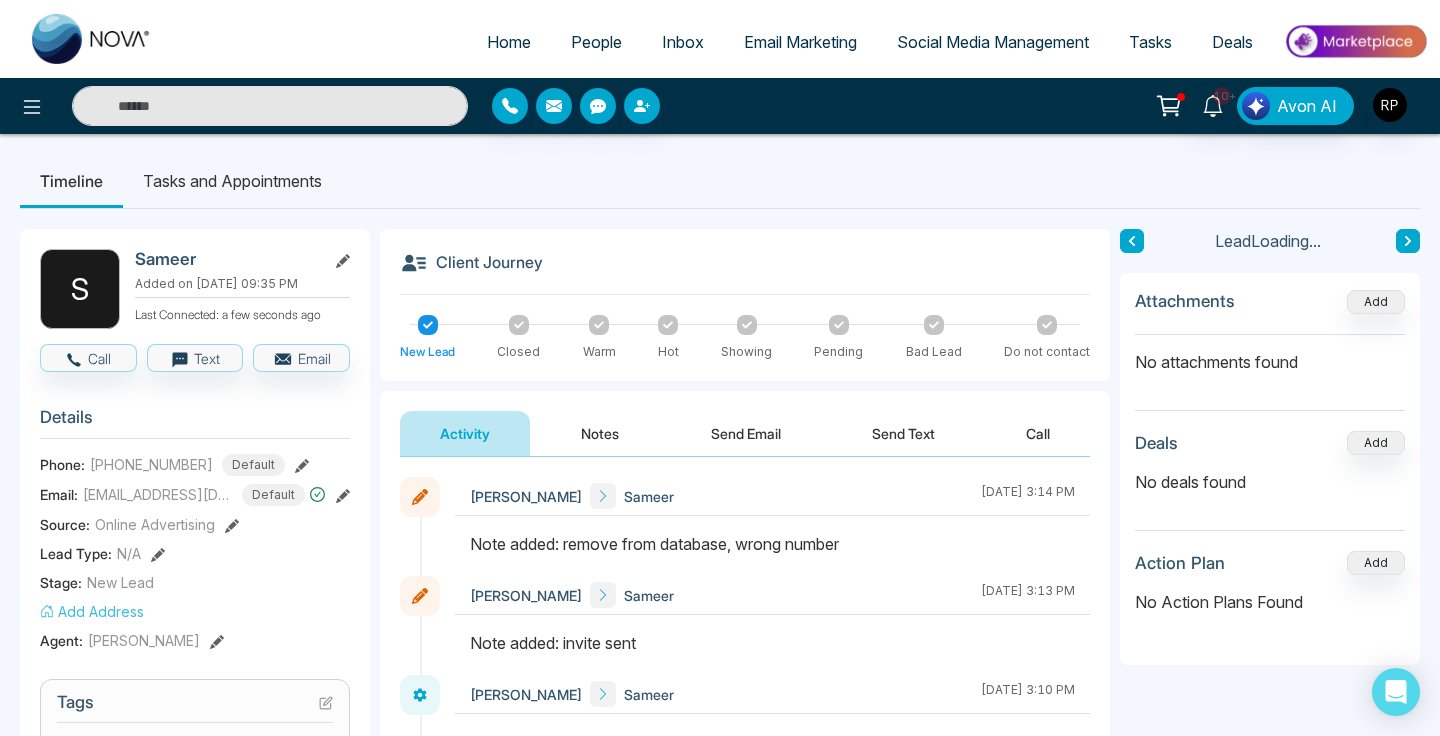 click 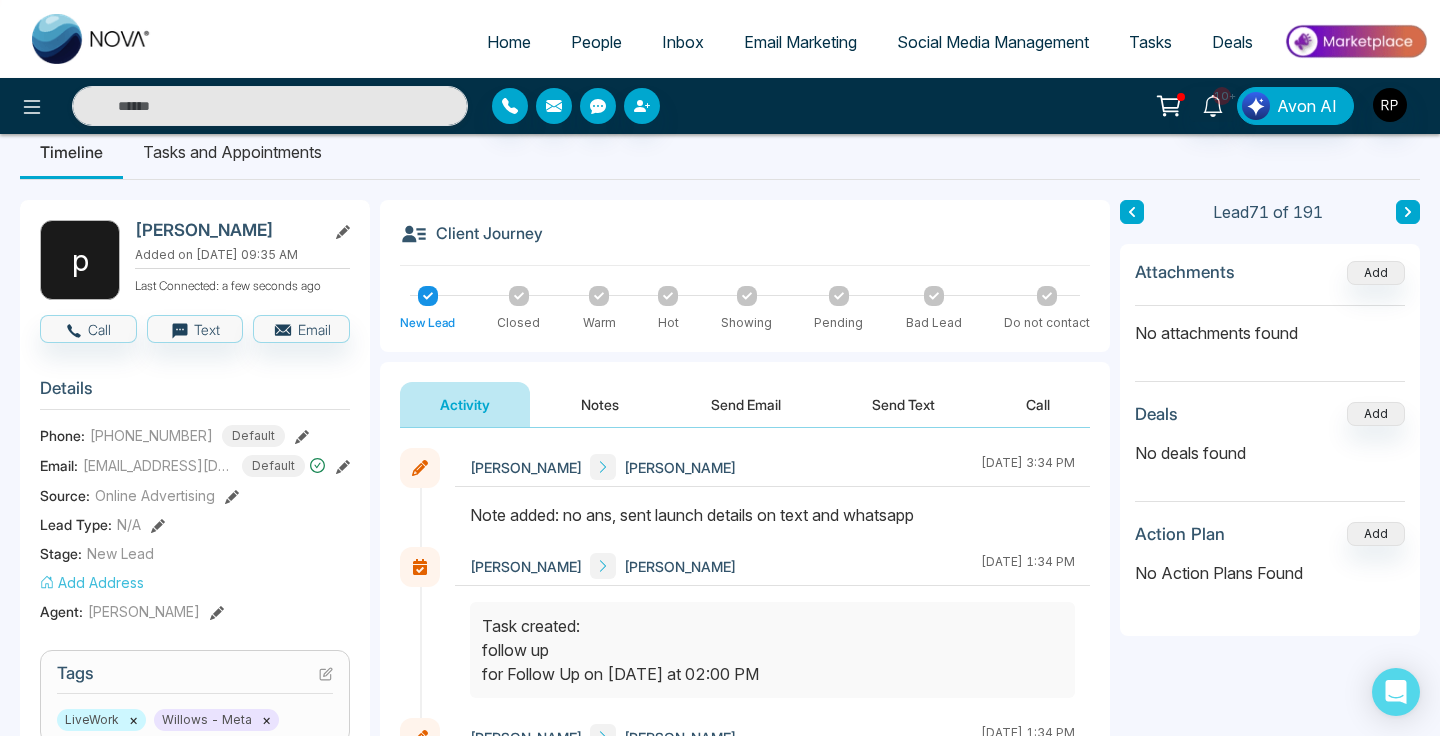 scroll, scrollTop: 0, scrollLeft: 0, axis: both 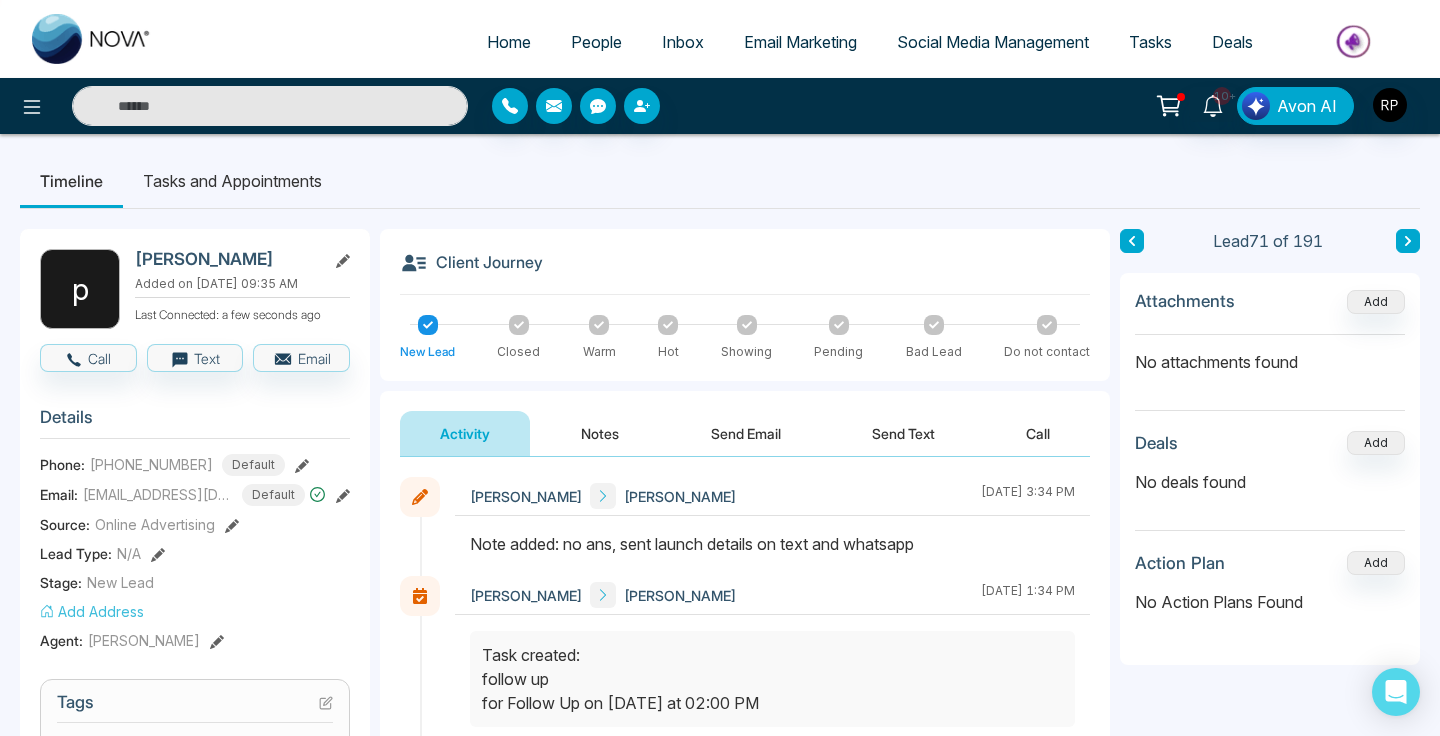click at bounding box center [270, 106] 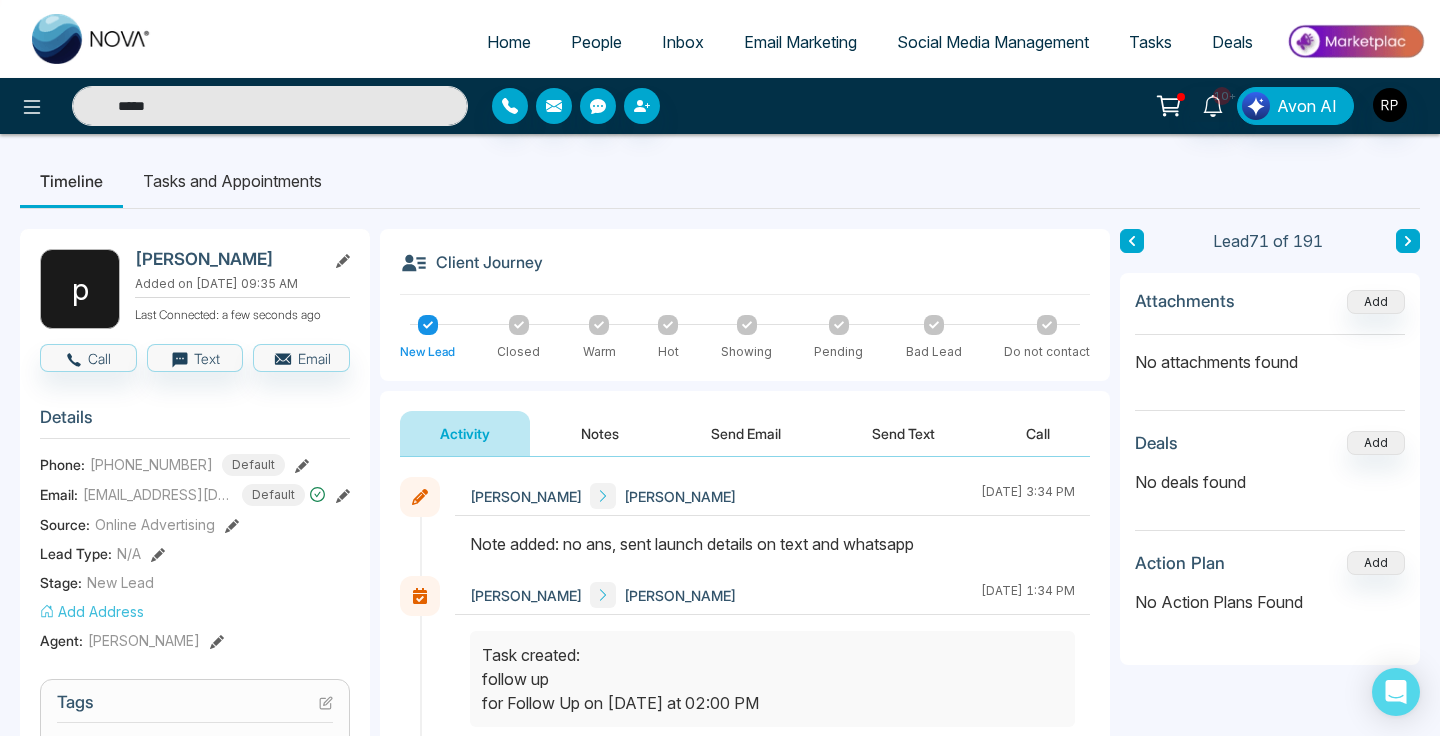 type on "******" 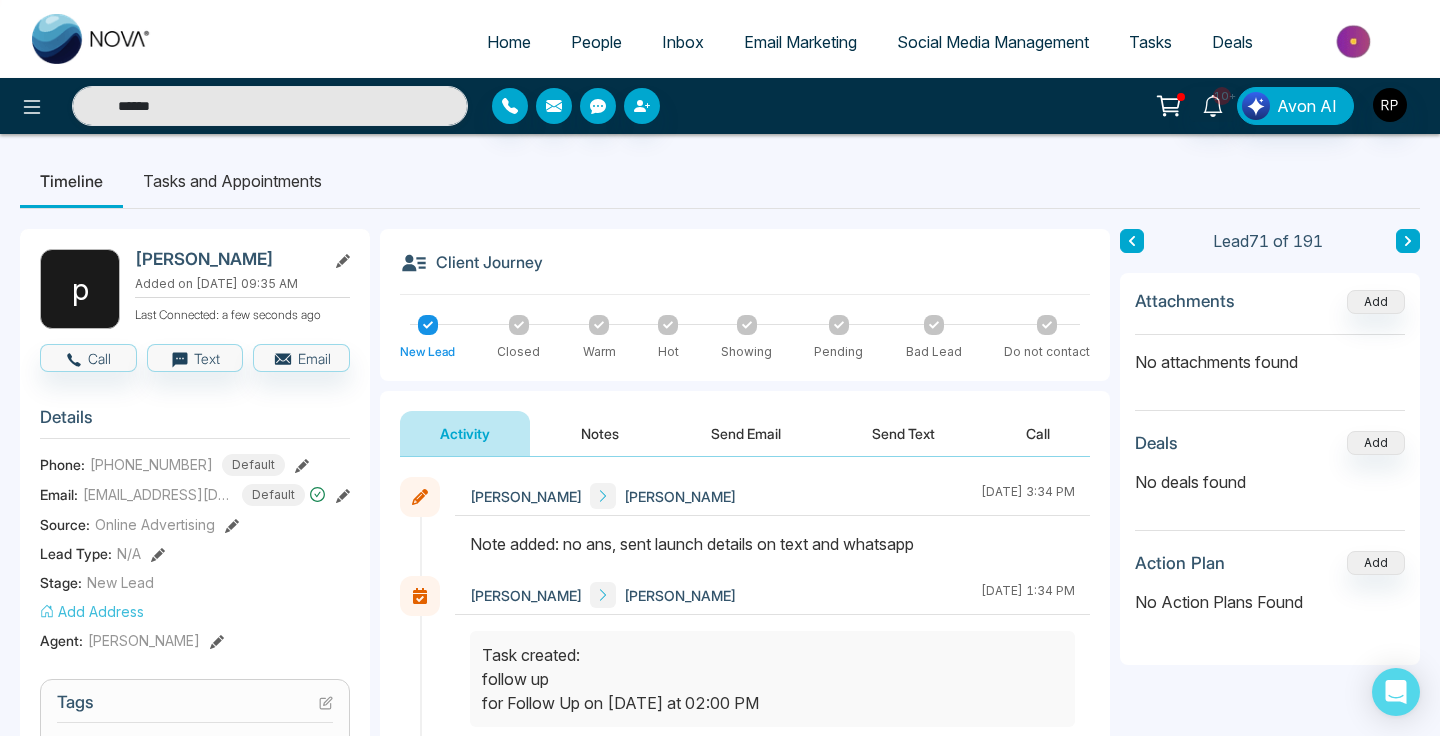 click on "People" at bounding box center (596, 42) 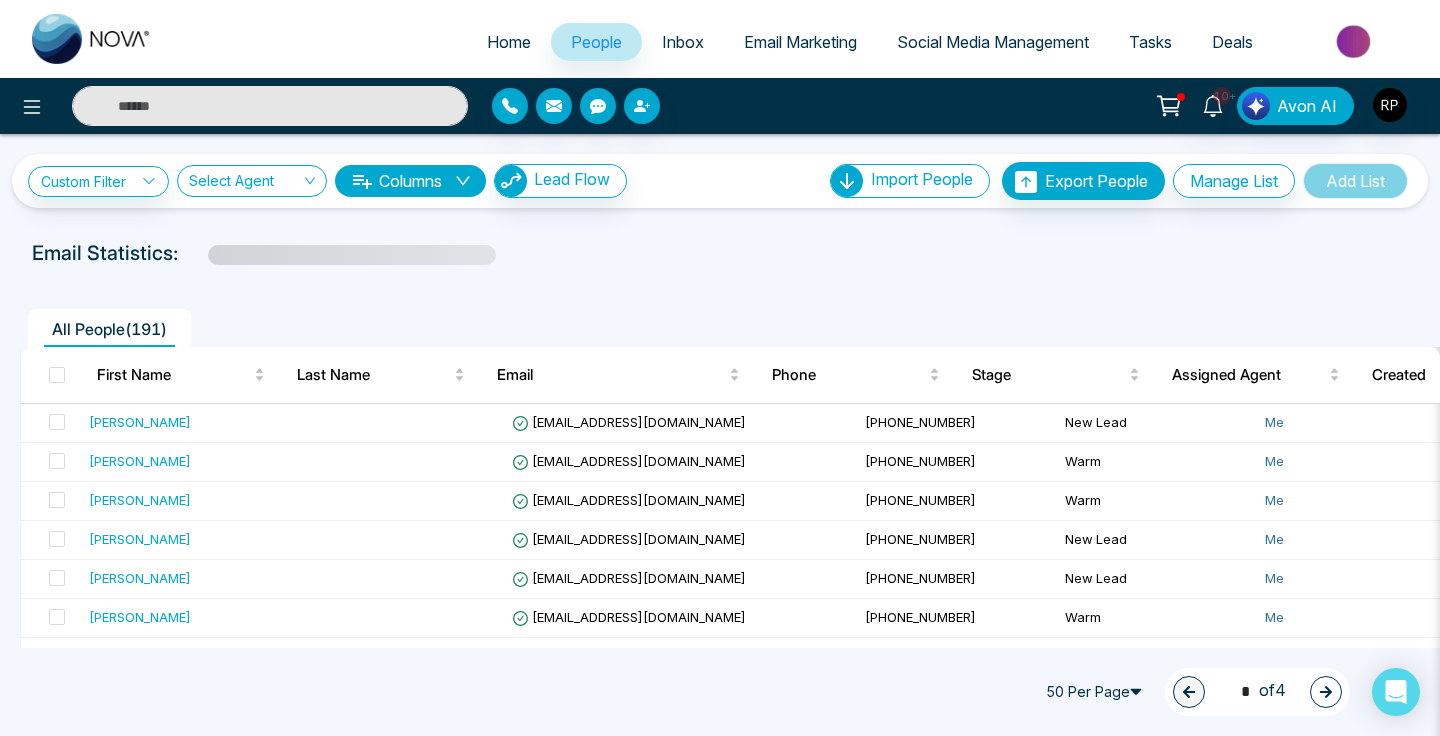 click at bounding box center [270, 106] 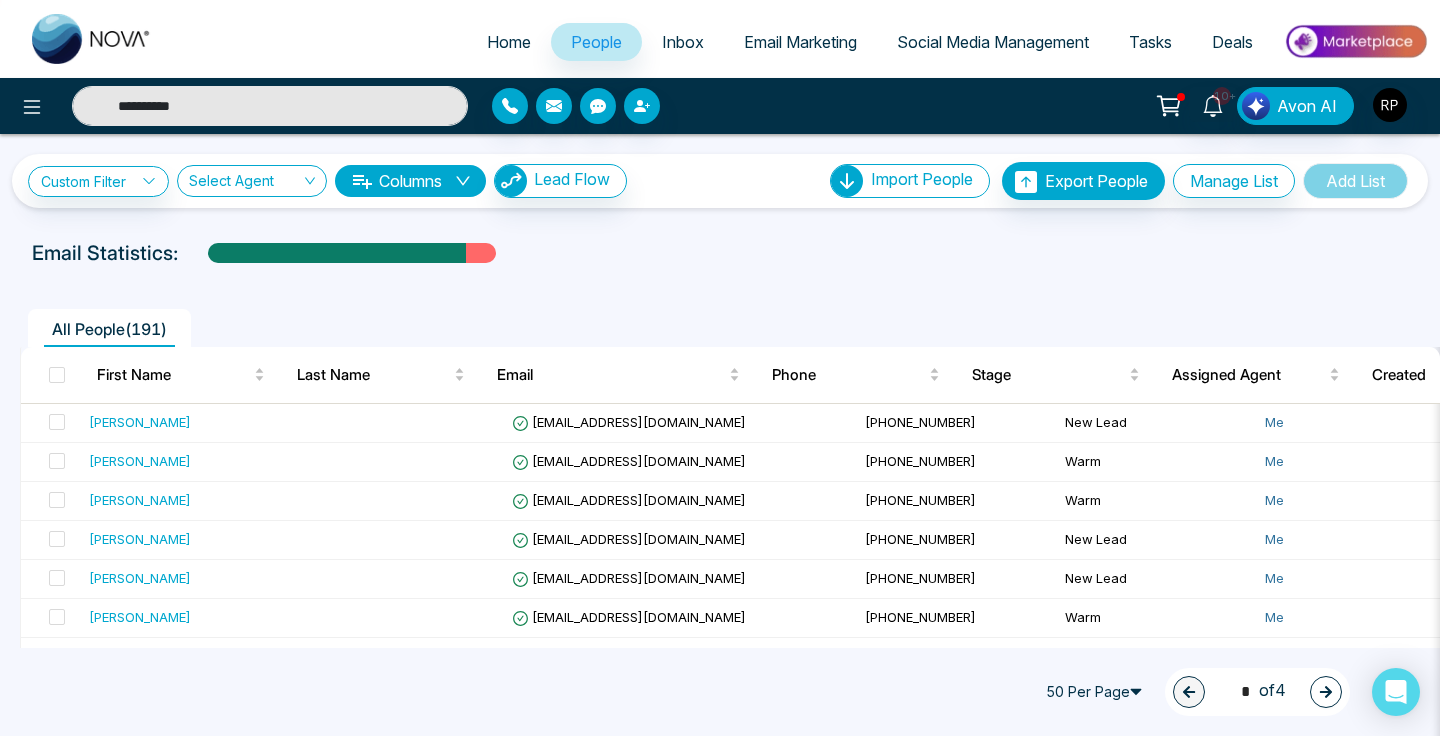 type on "**********" 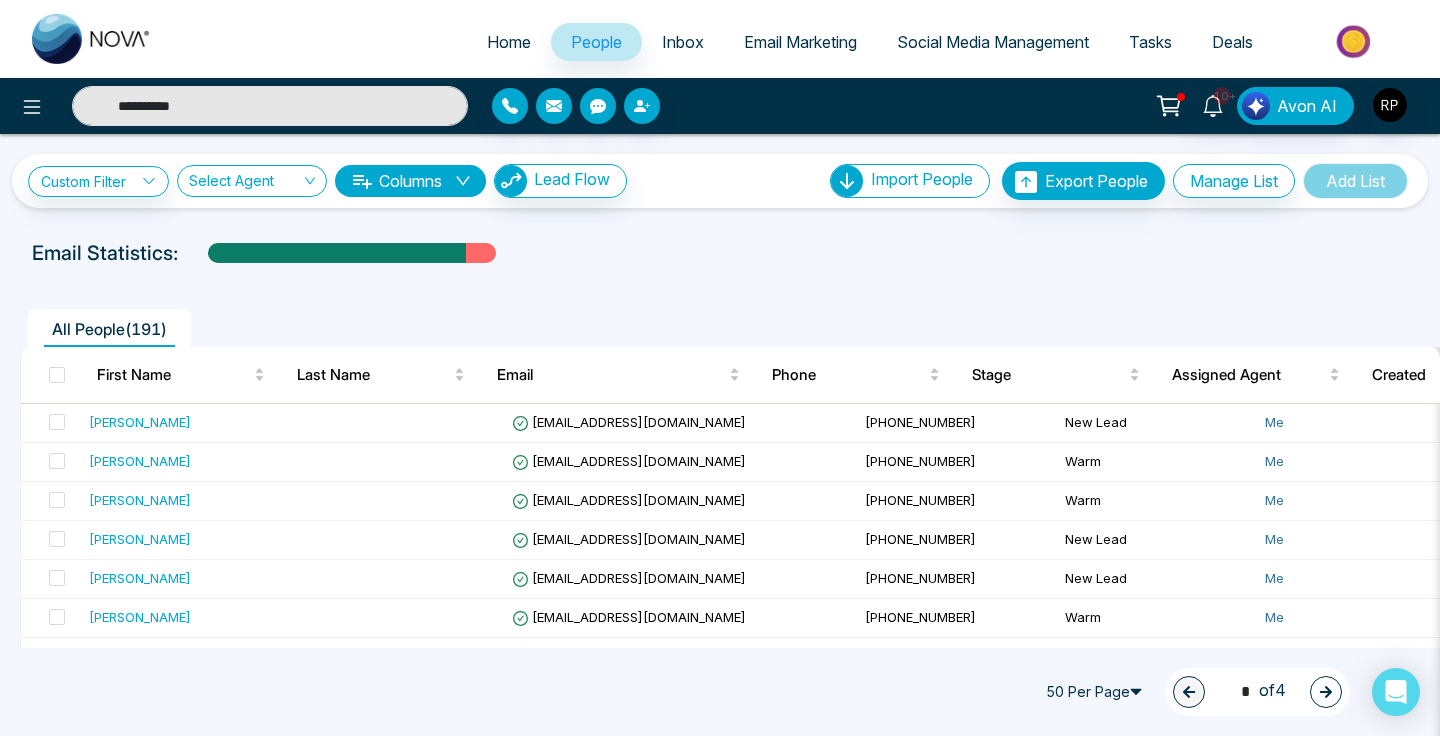 click 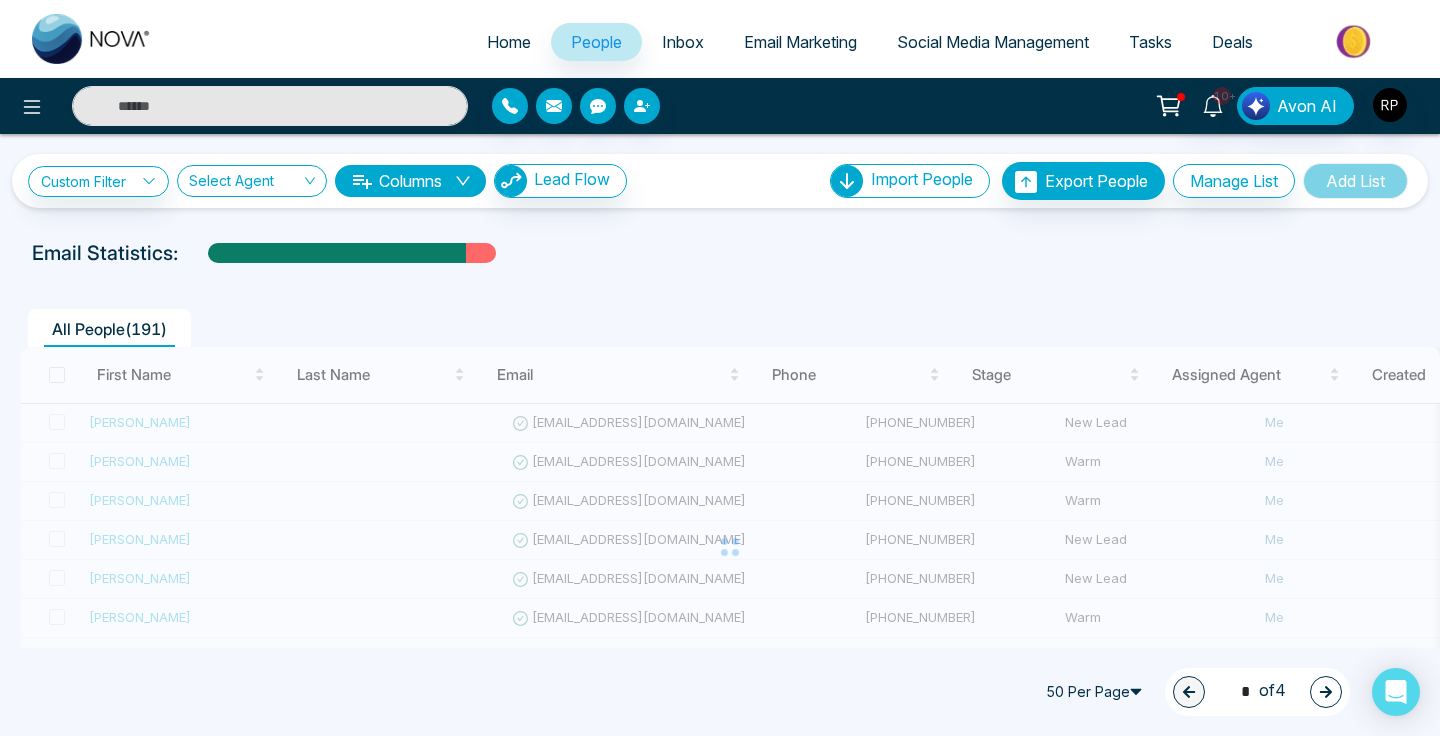 type on "**********" 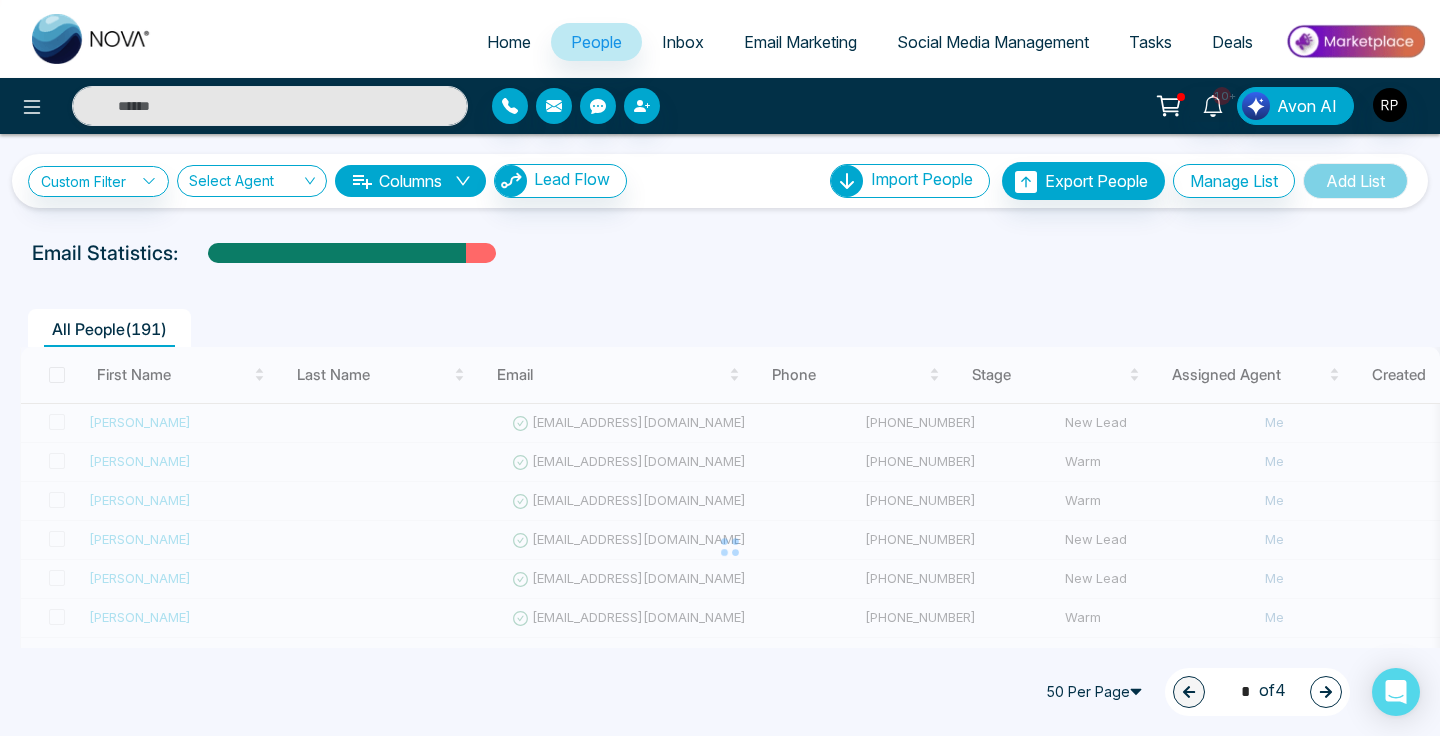 type on "*" 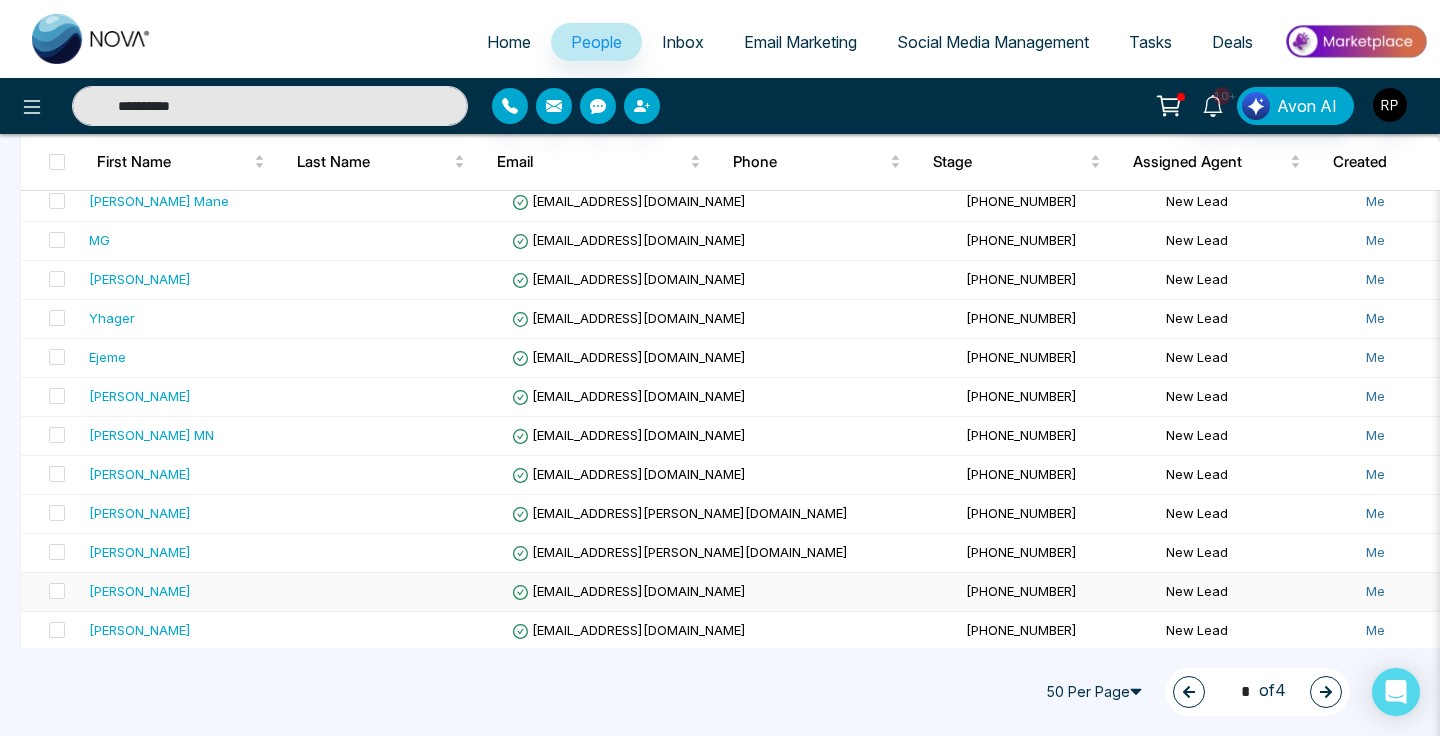 scroll, scrollTop: 1350, scrollLeft: 0, axis: vertical 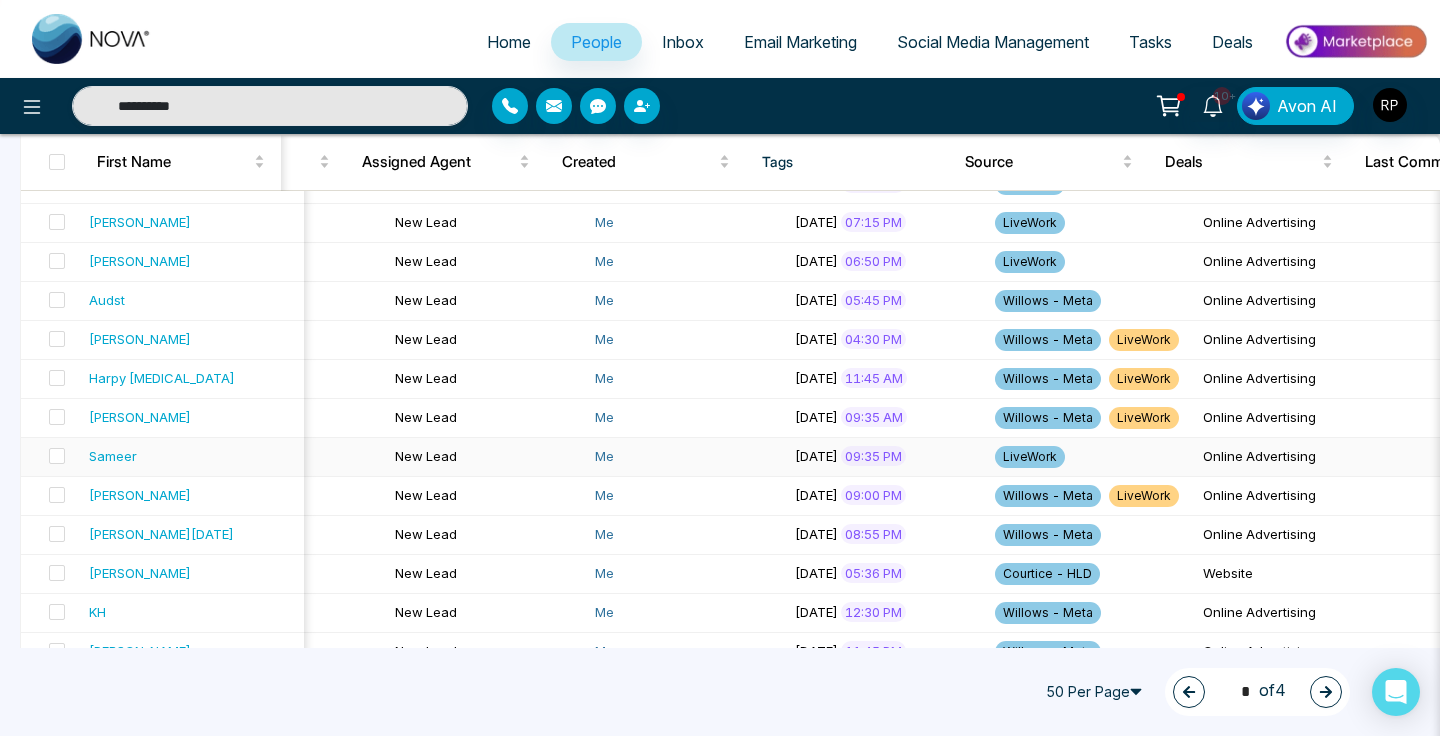 click on "Sameer" at bounding box center [192, 457] 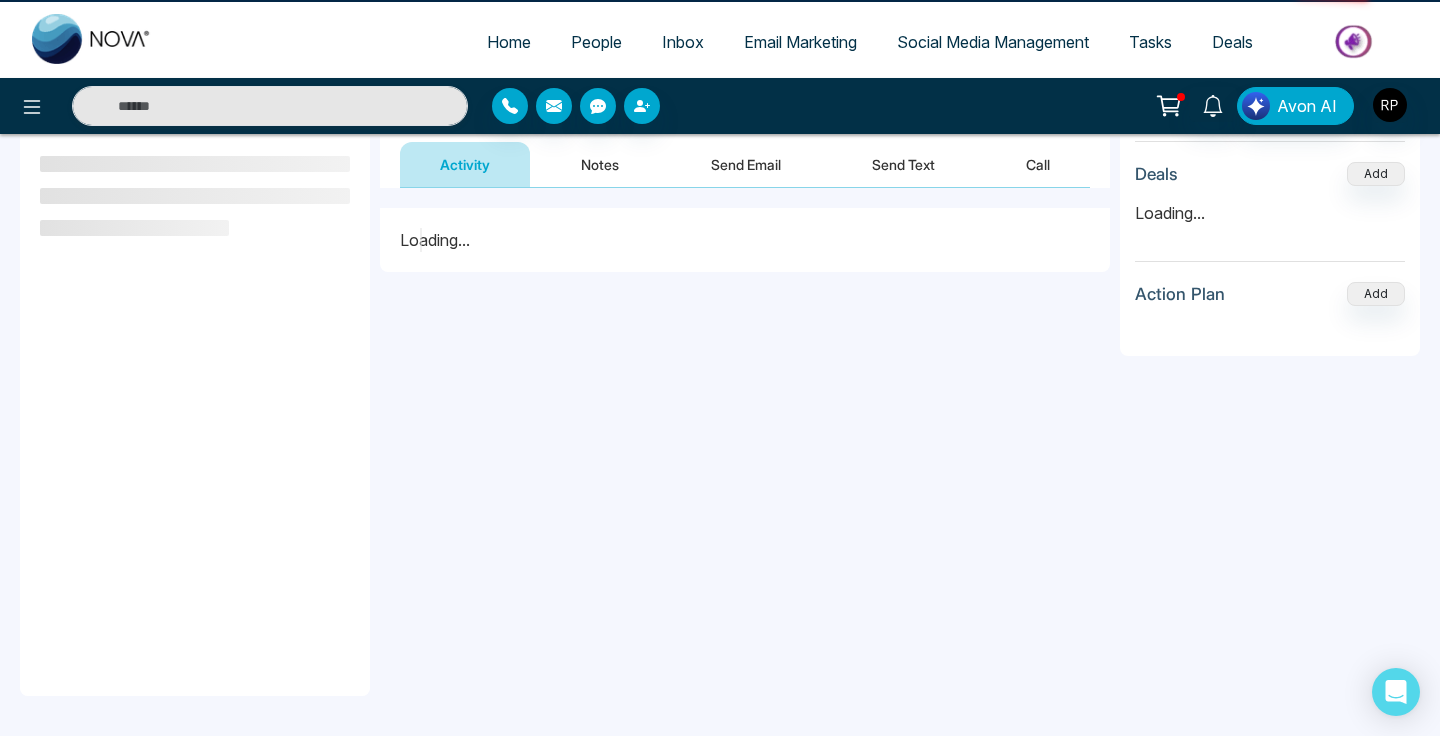 scroll, scrollTop: 0, scrollLeft: 0, axis: both 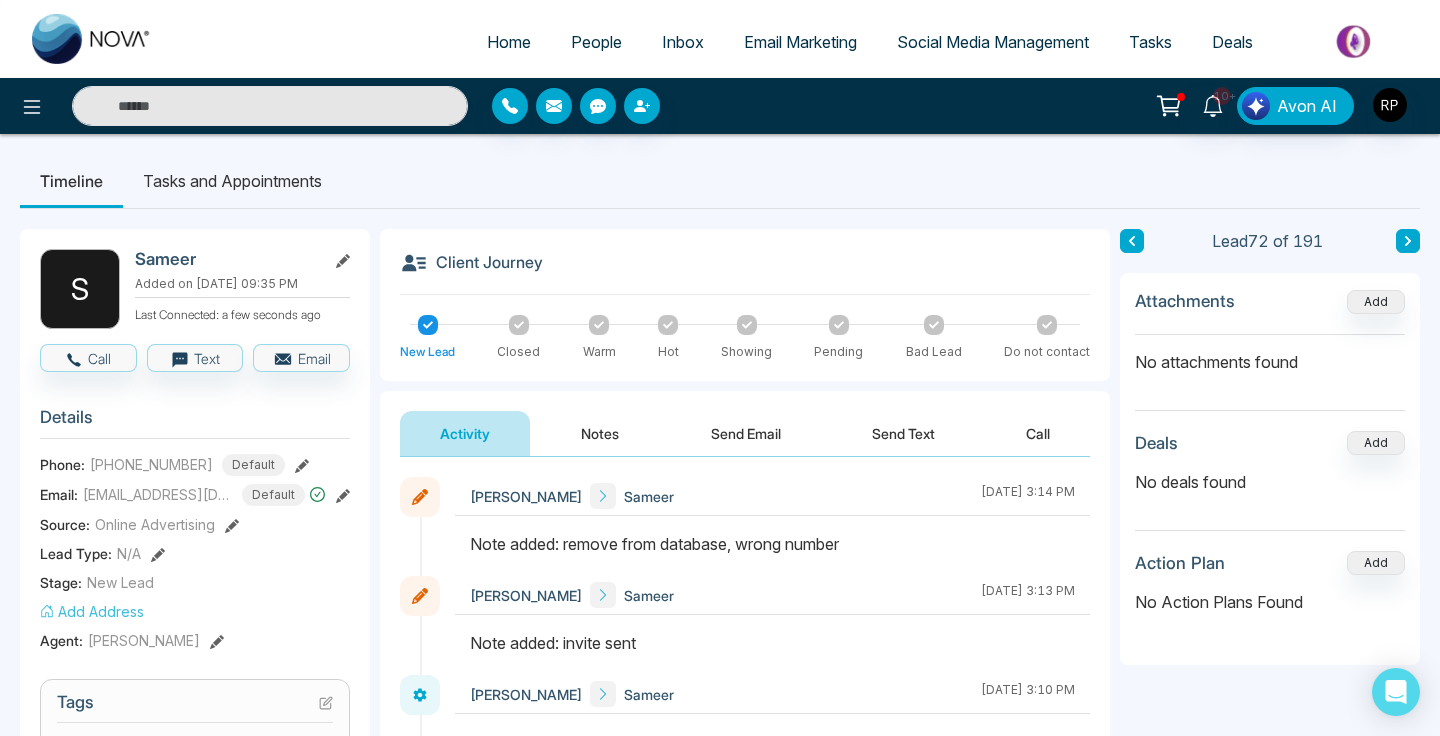 click 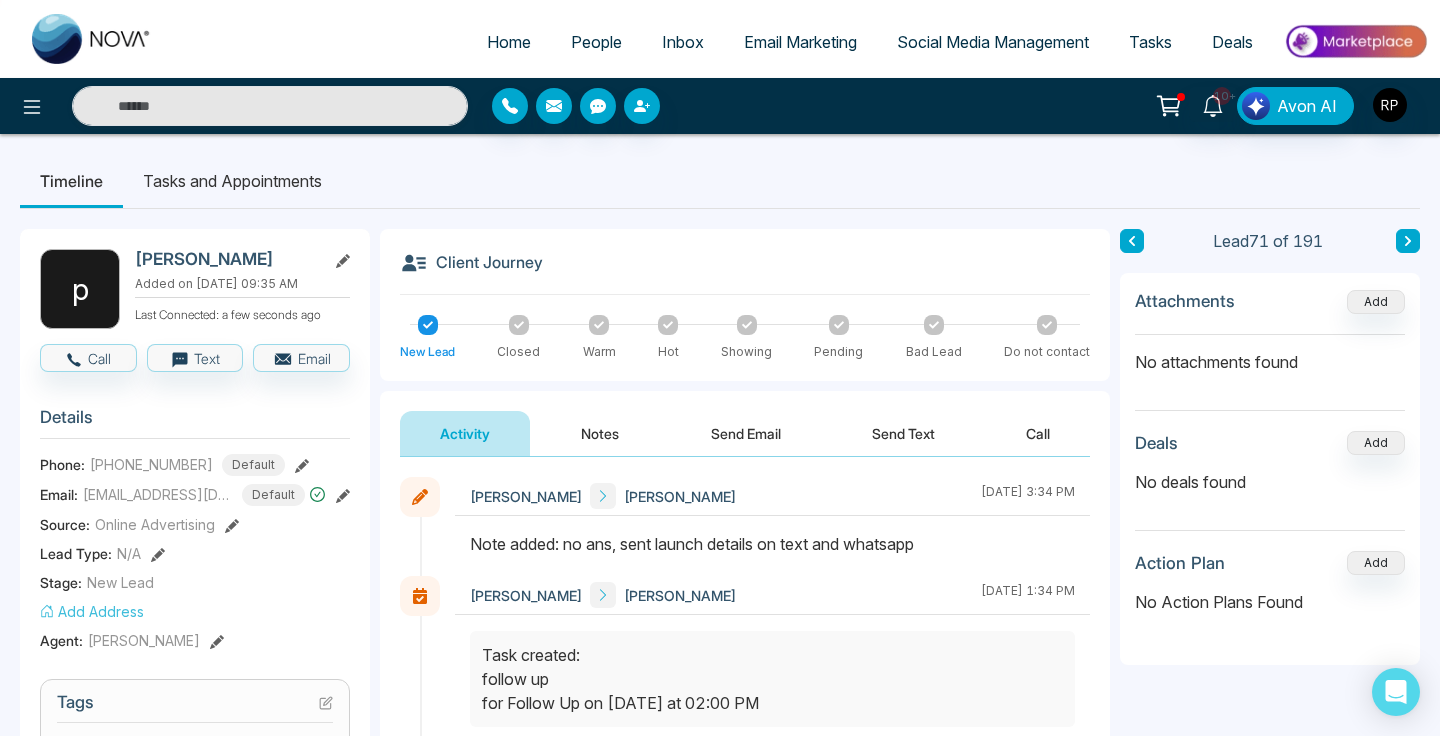 click on "Notes" at bounding box center (600, 433) 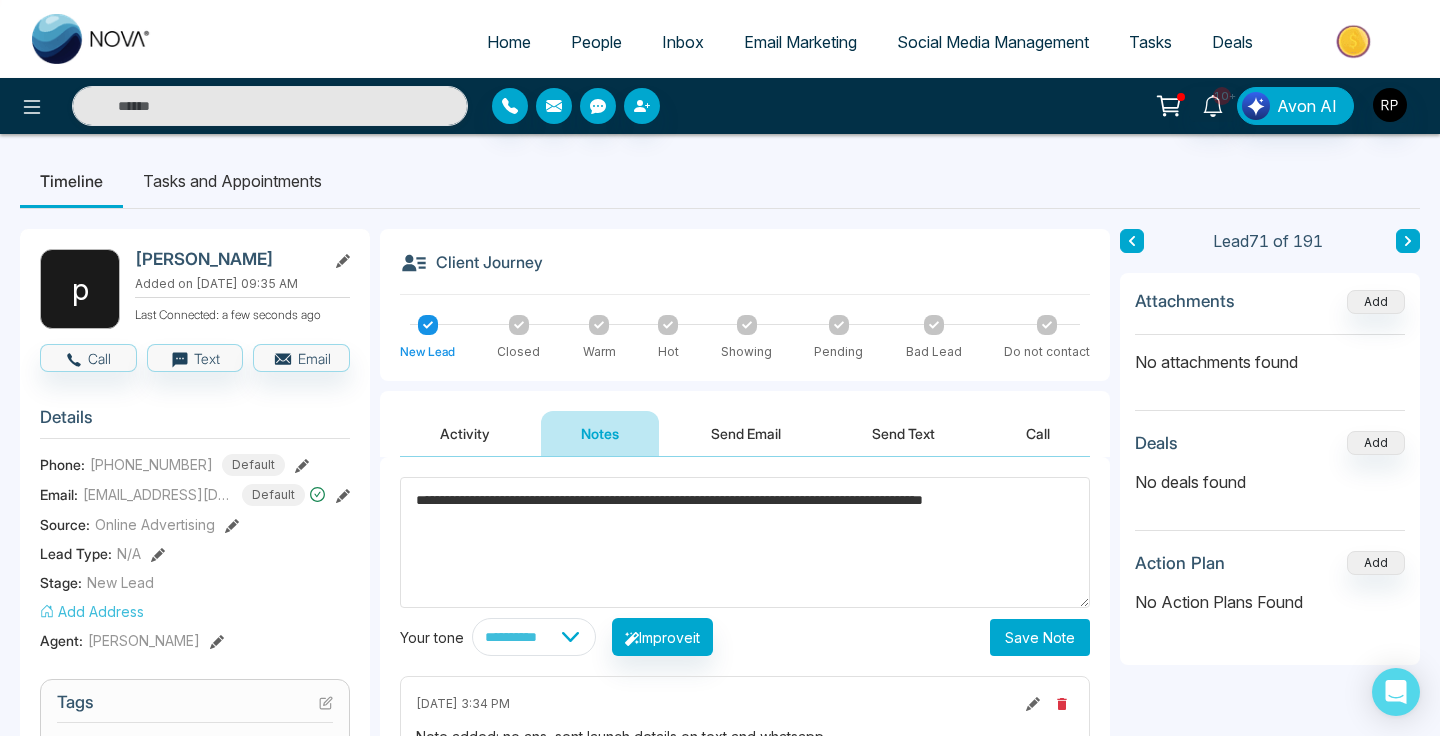type on "**********" 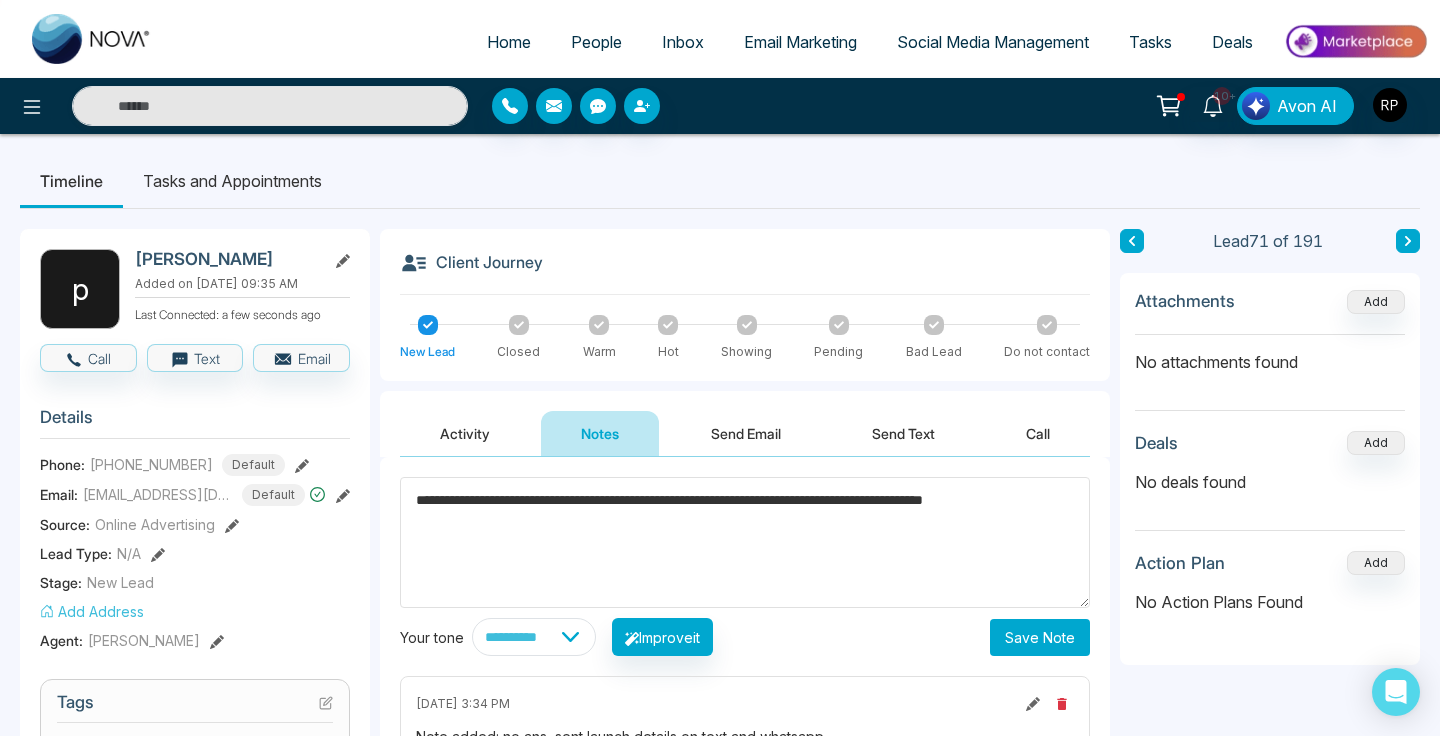 click on "Save Note" at bounding box center (1040, 637) 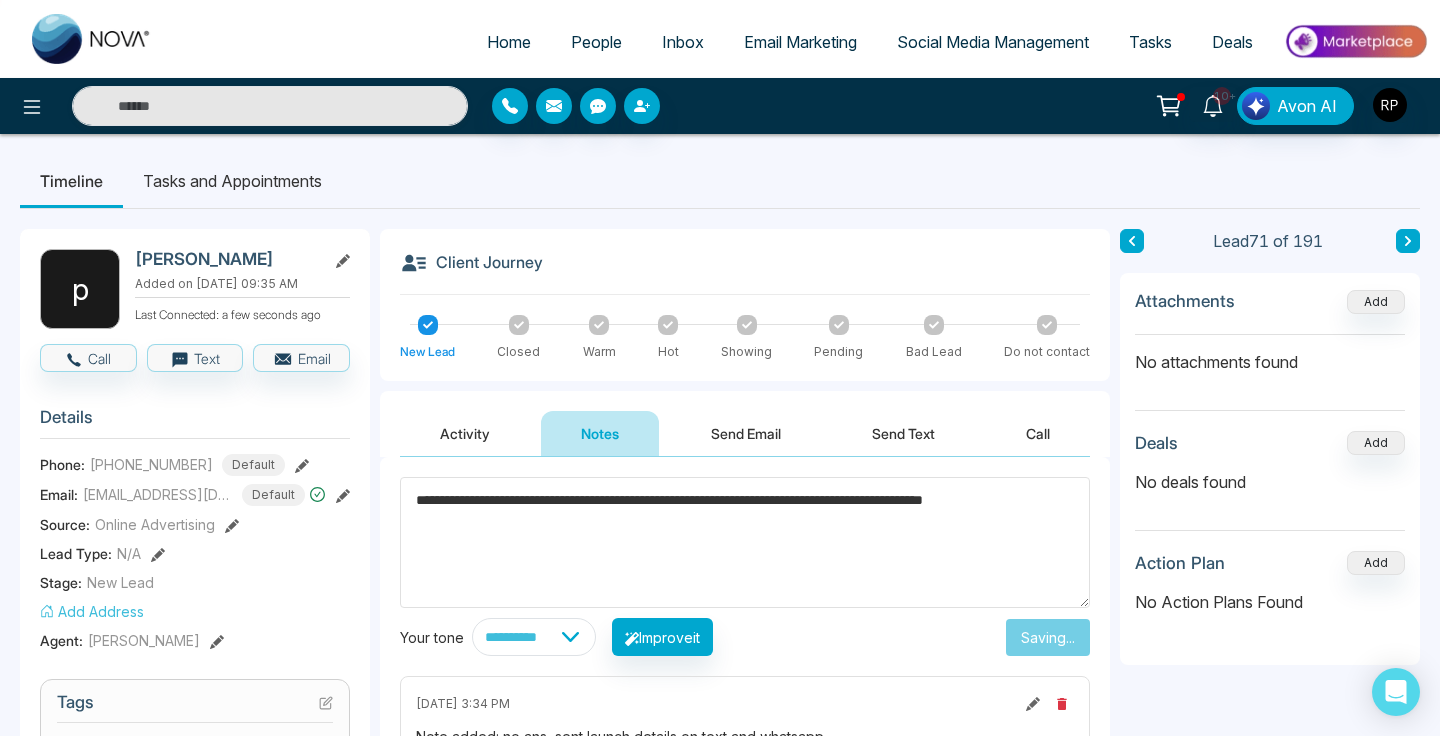 type 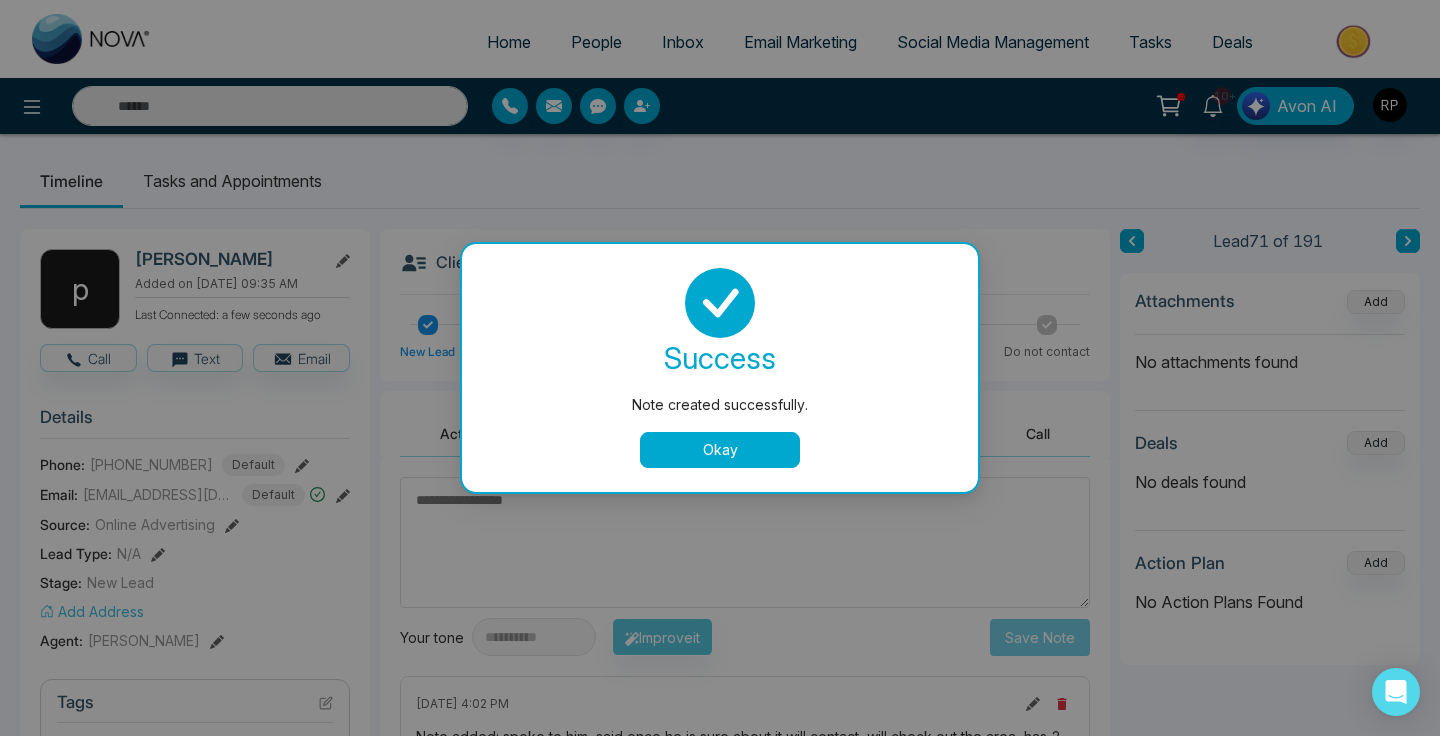 click on "Okay" at bounding box center [720, 450] 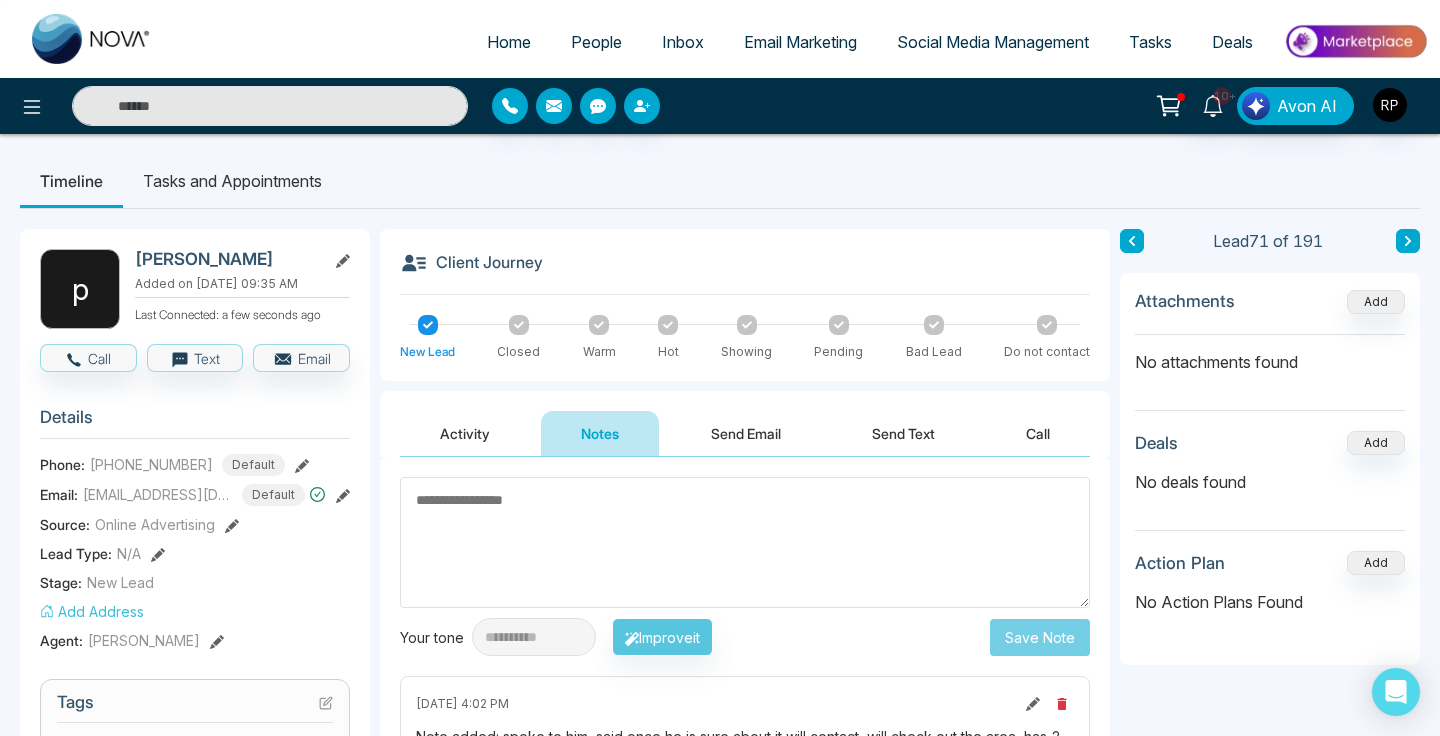 click 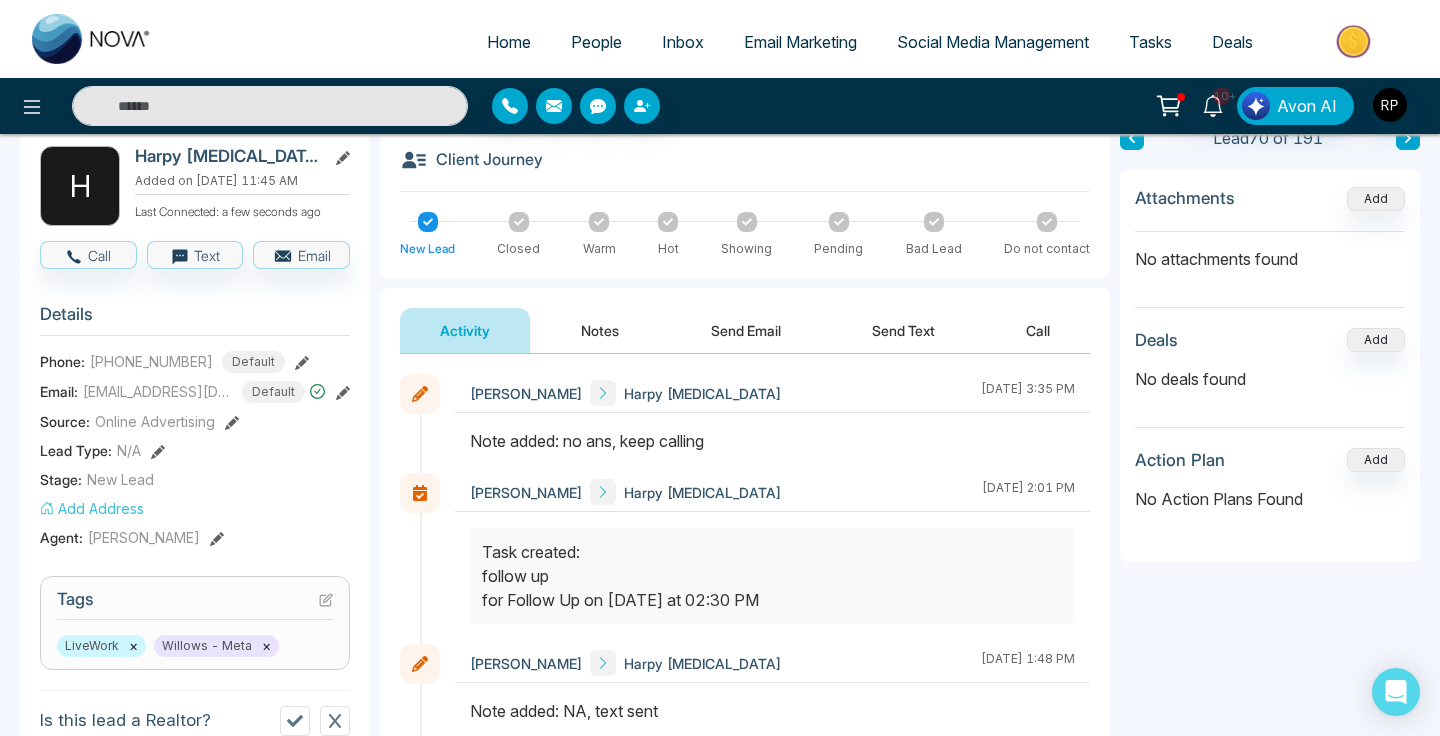 scroll, scrollTop: 0, scrollLeft: 0, axis: both 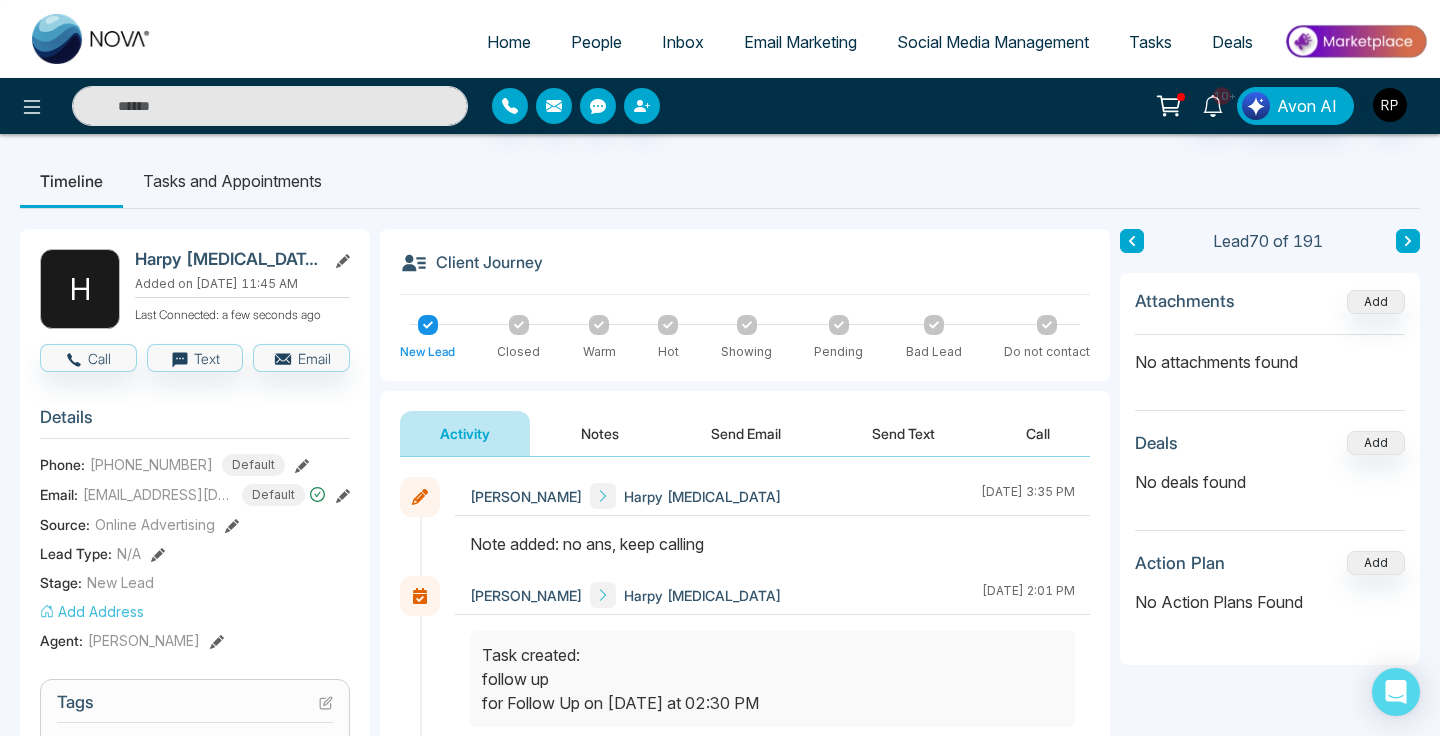 click at bounding box center [1132, 241] 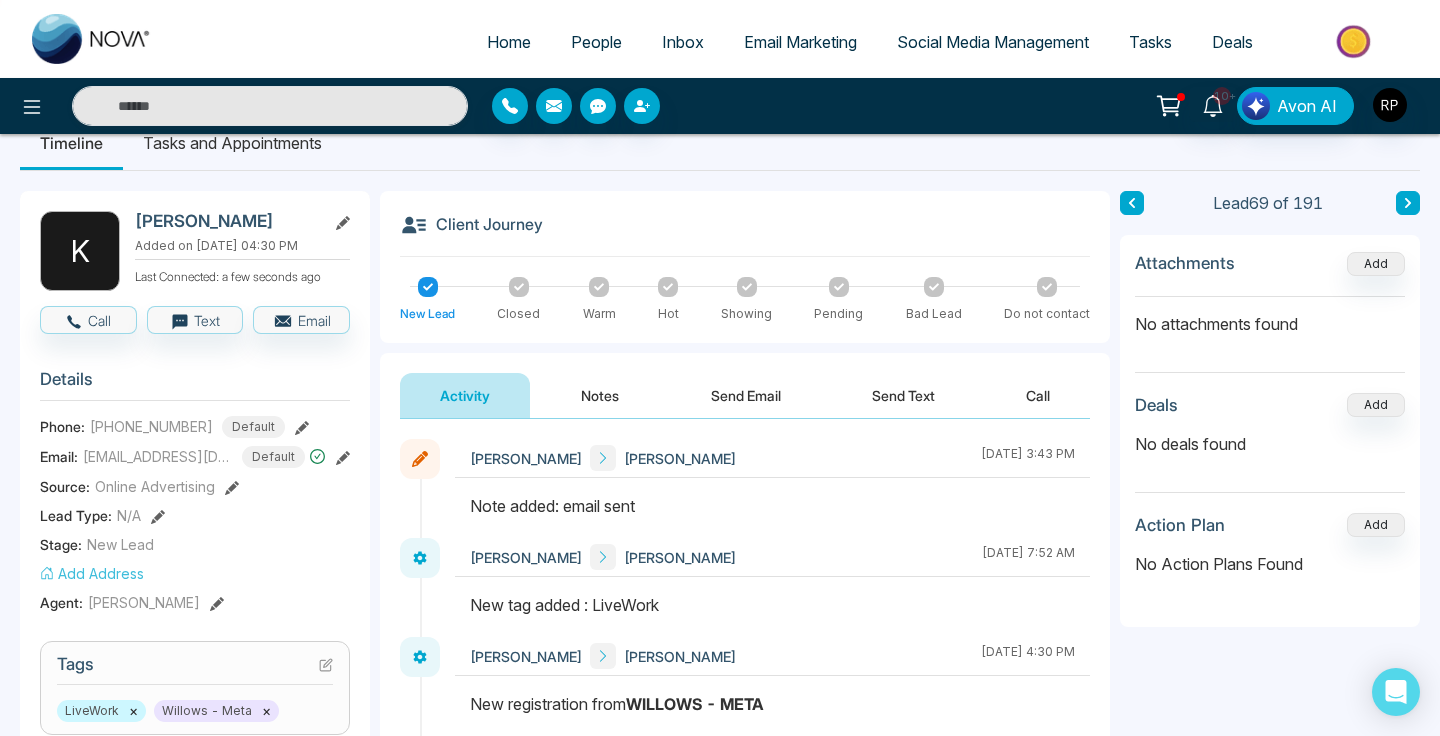 scroll, scrollTop: 0, scrollLeft: 0, axis: both 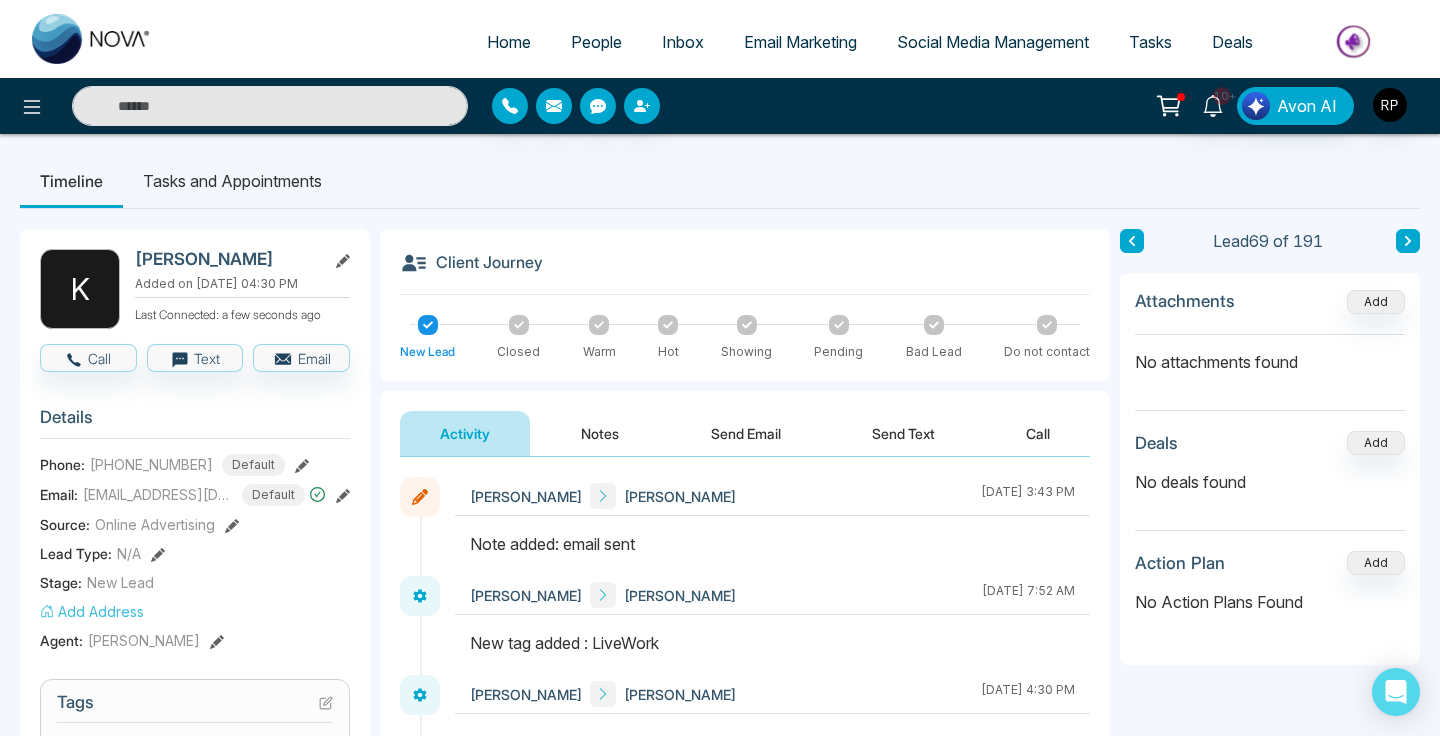 click at bounding box center [1132, 241] 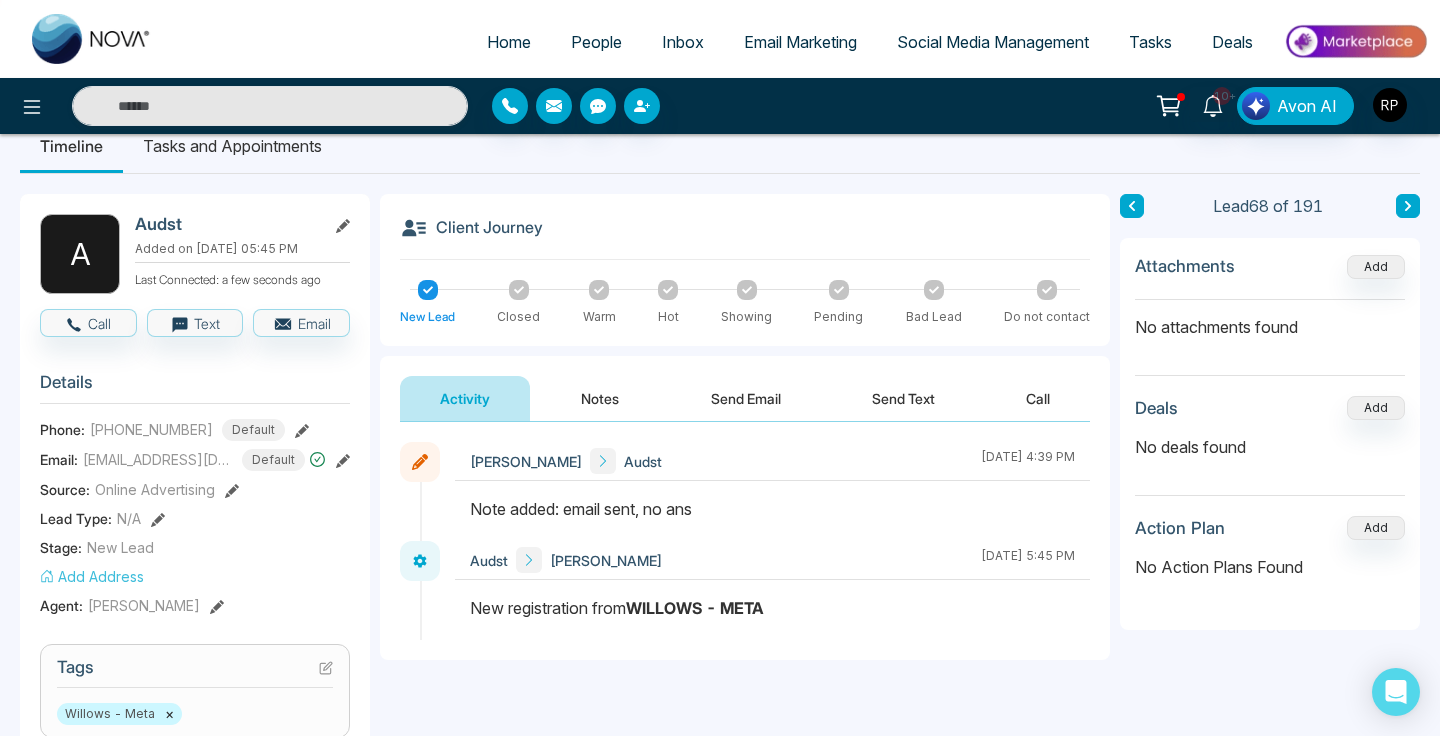 scroll, scrollTop: 40, scrollLeft: 0, axis: vertical 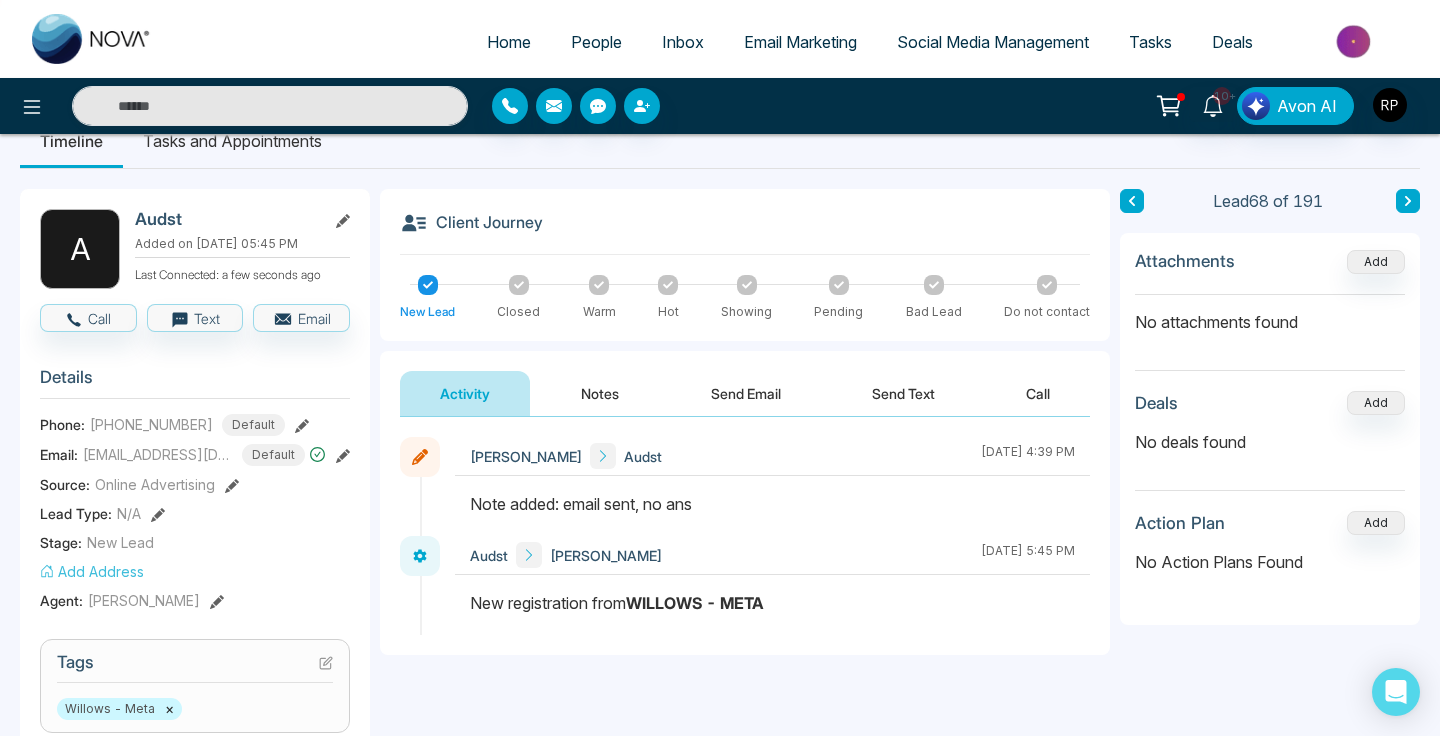 click at bounding box center [1132, 201] 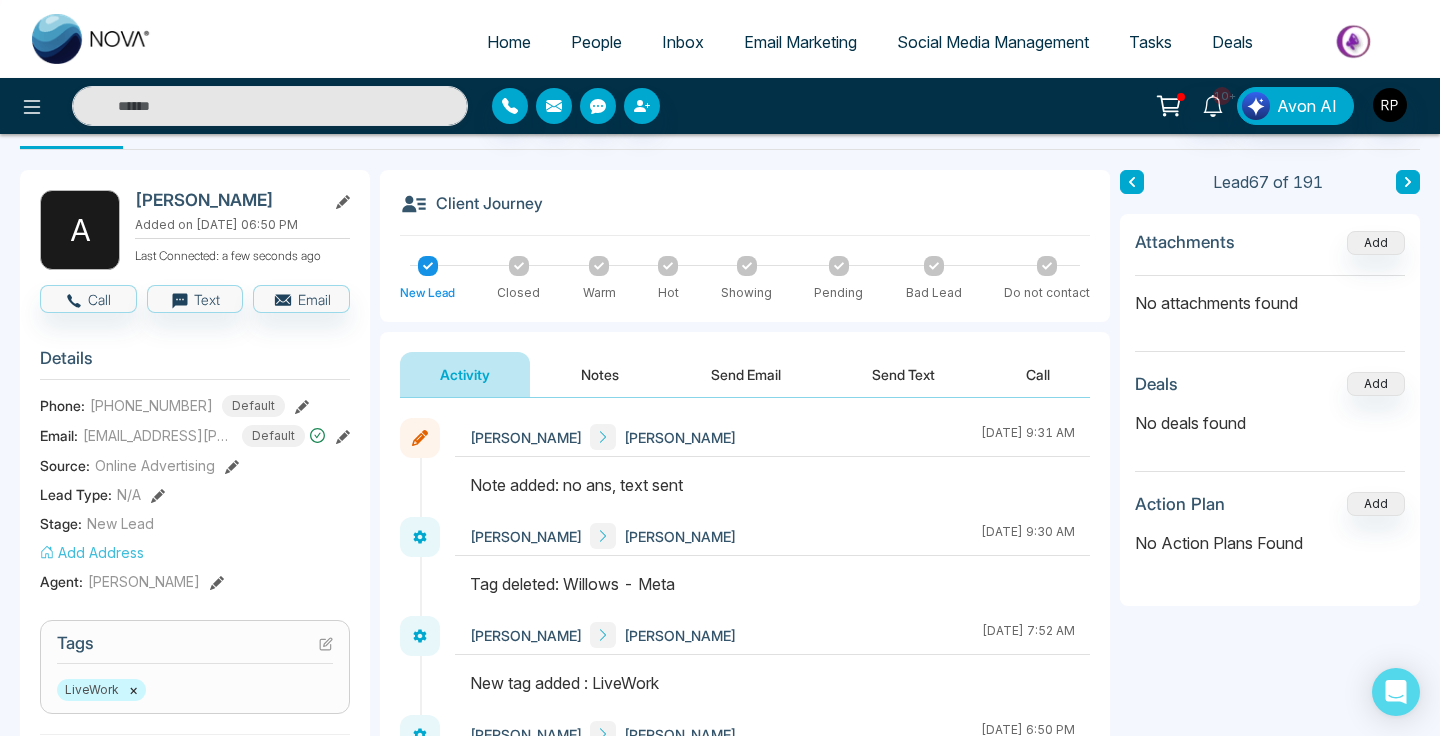 scroll, scrollTop: 0, scrollLeft: 0, axis: both 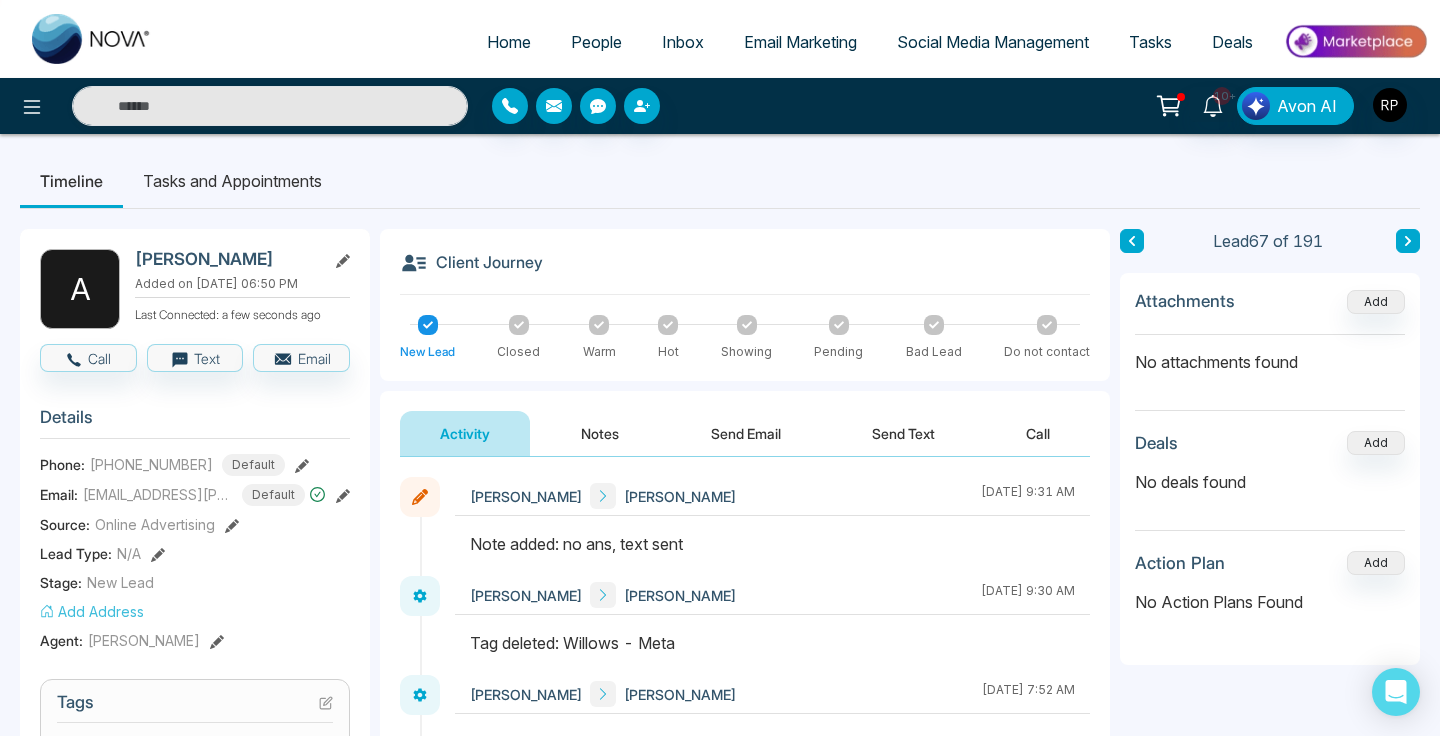 click 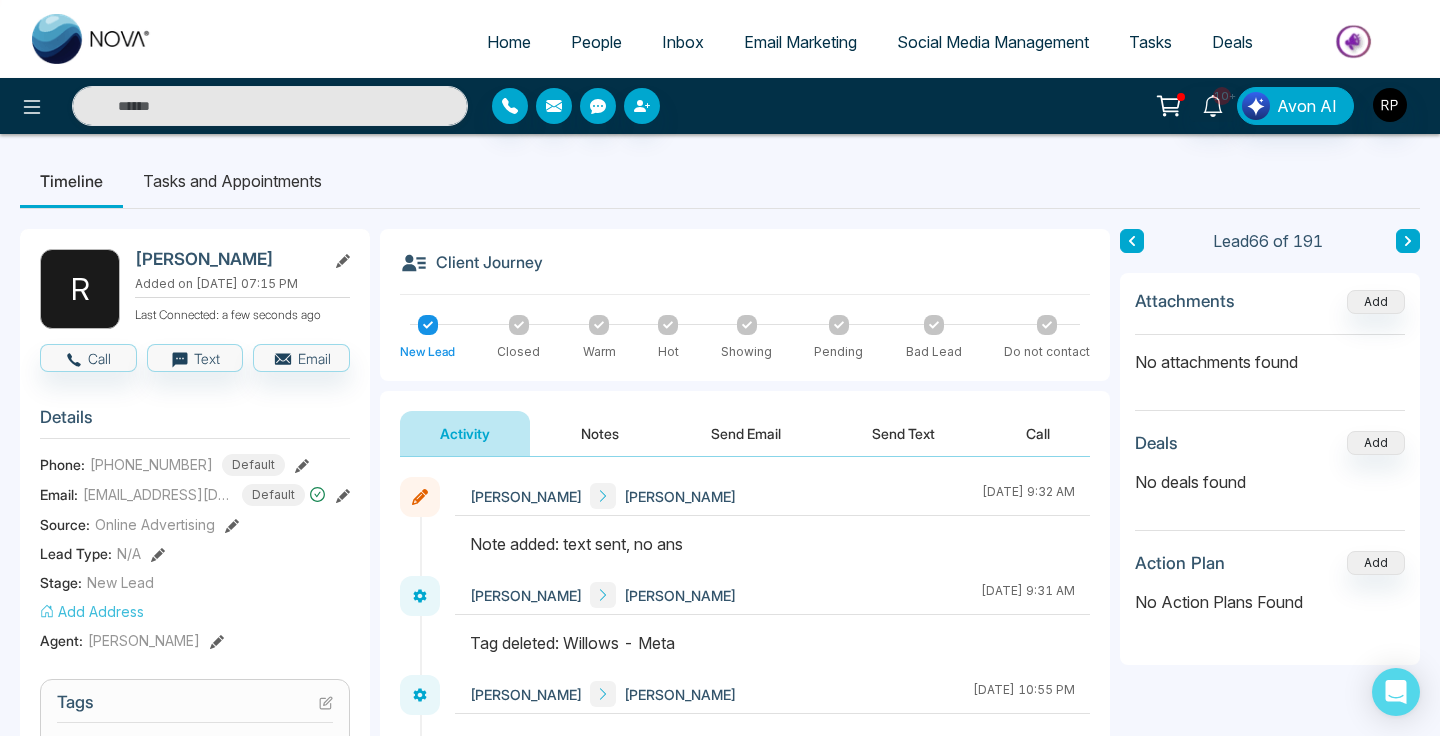 click at bounding box center [1408, 241] 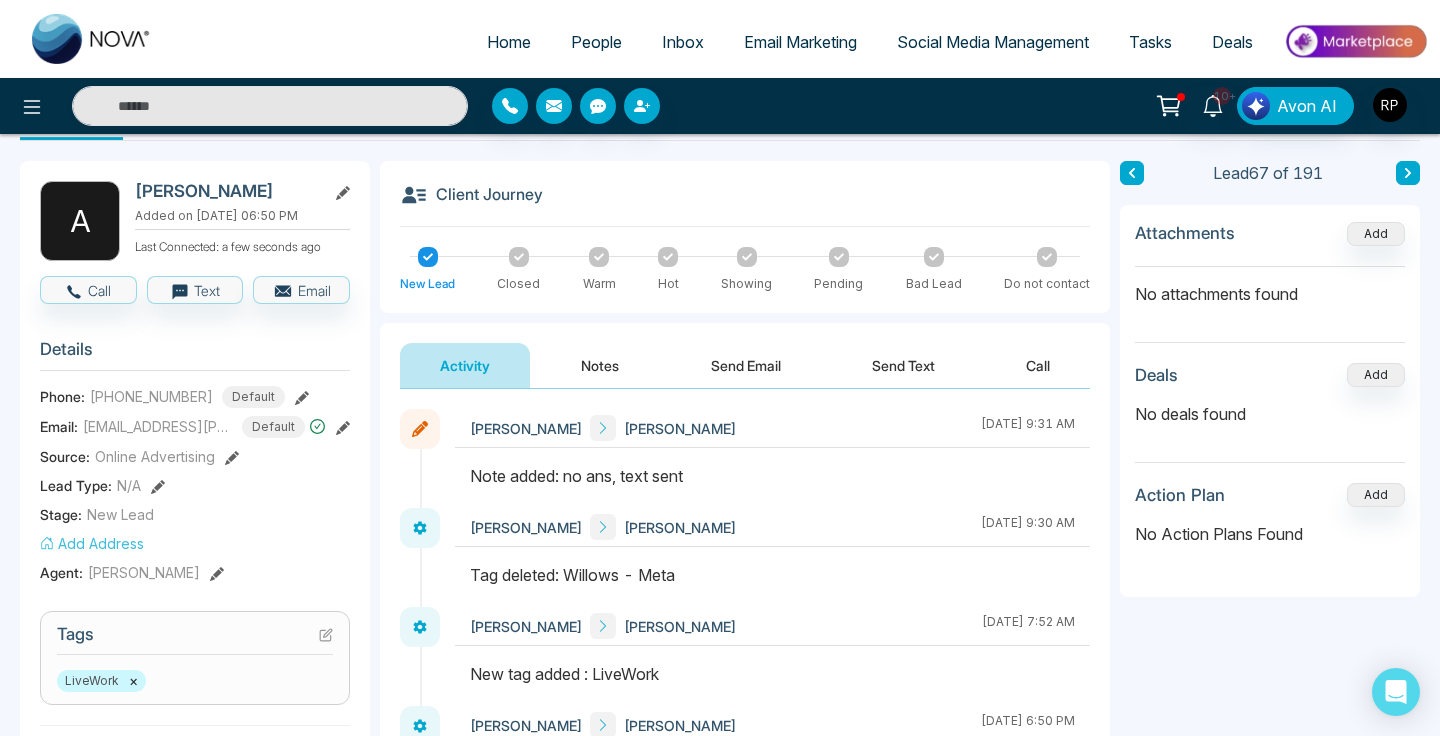 scroll, scrollTop: 71, scrollLeft: 0, axis: vertical 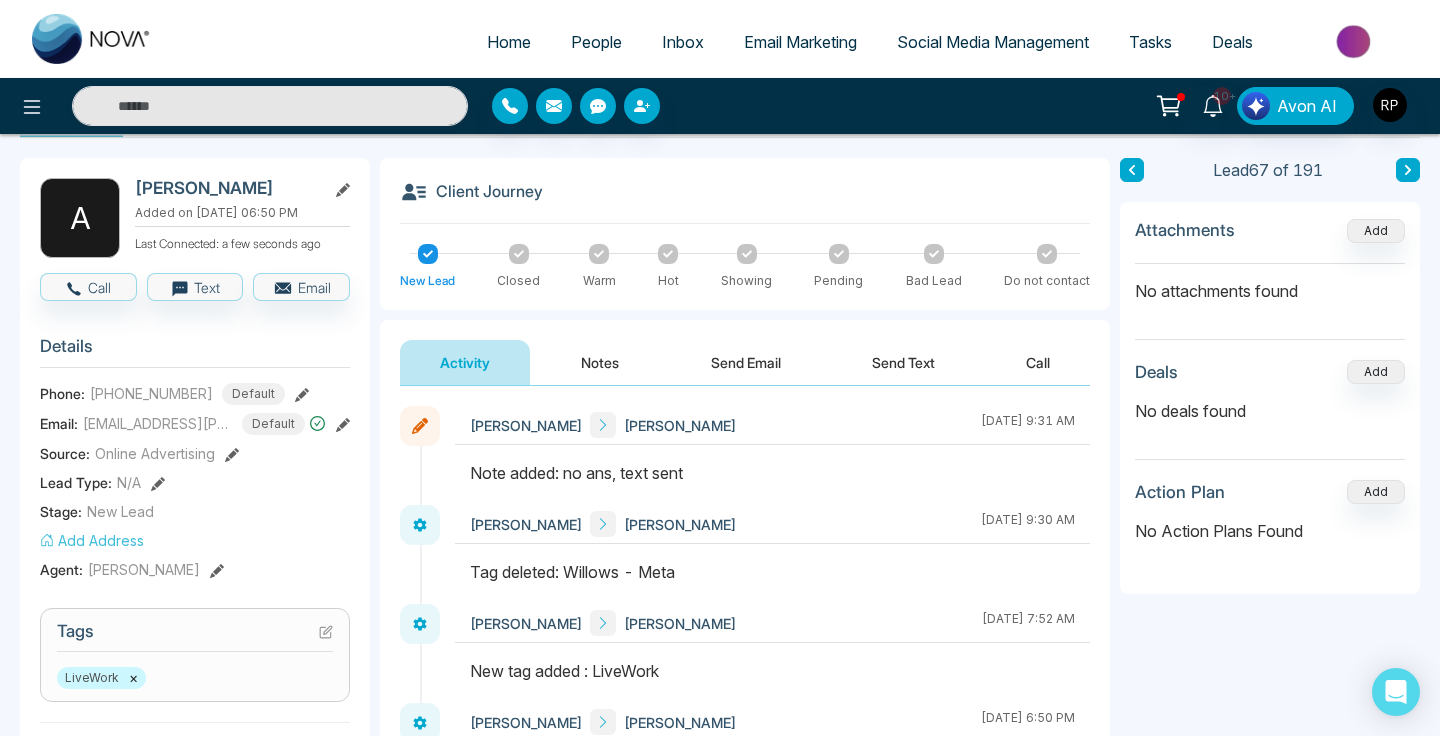 click at bounding box center [1132, 170] 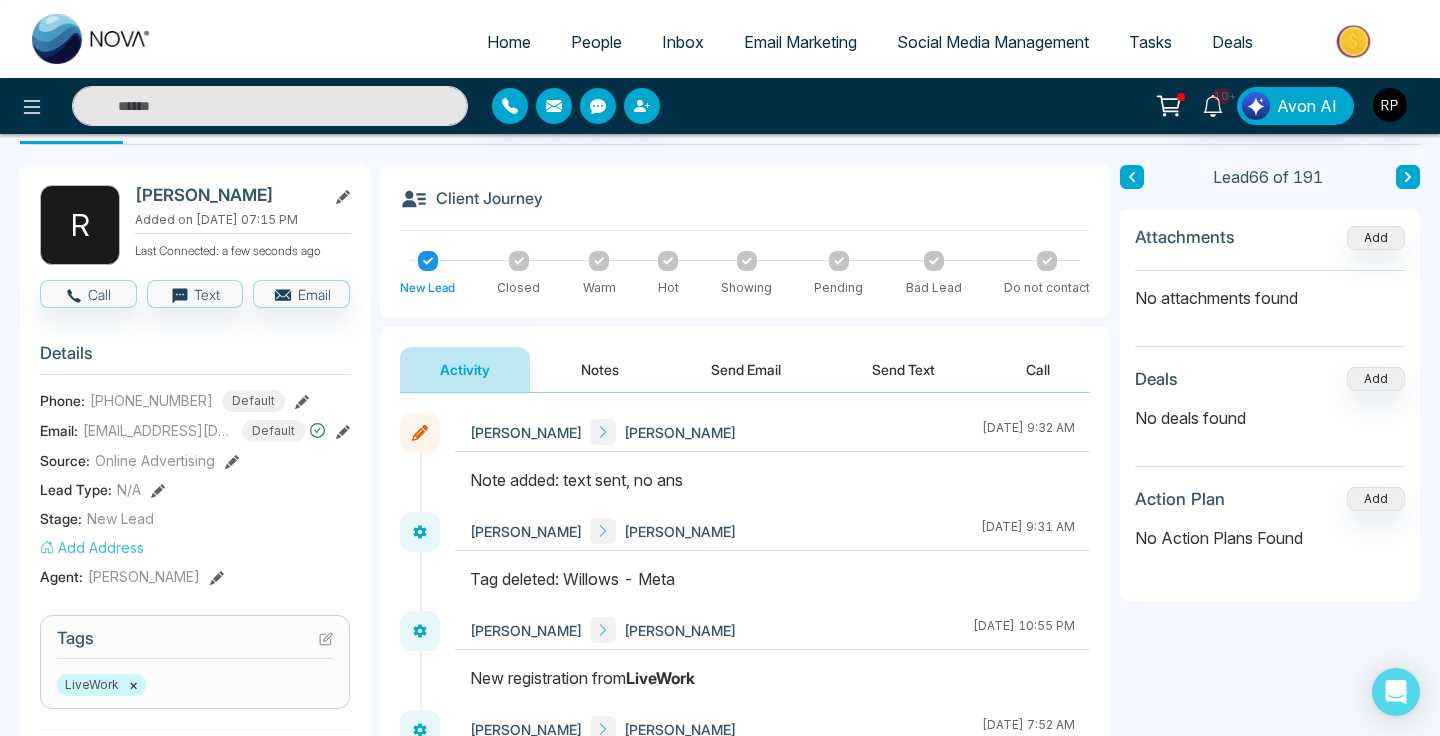 scroll, scrollTop: 0, scrollLeft: 0, axis: both 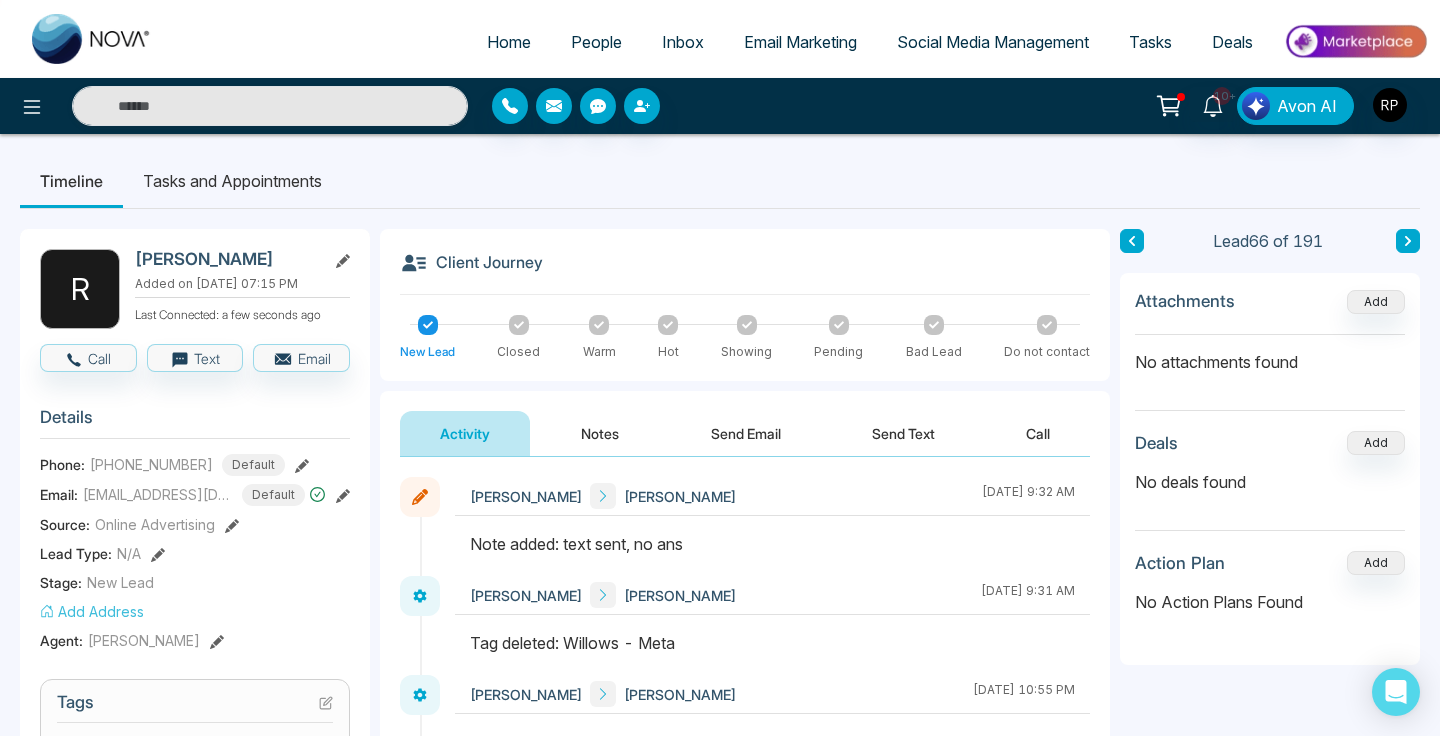 click at bounding box center (1132, 241) 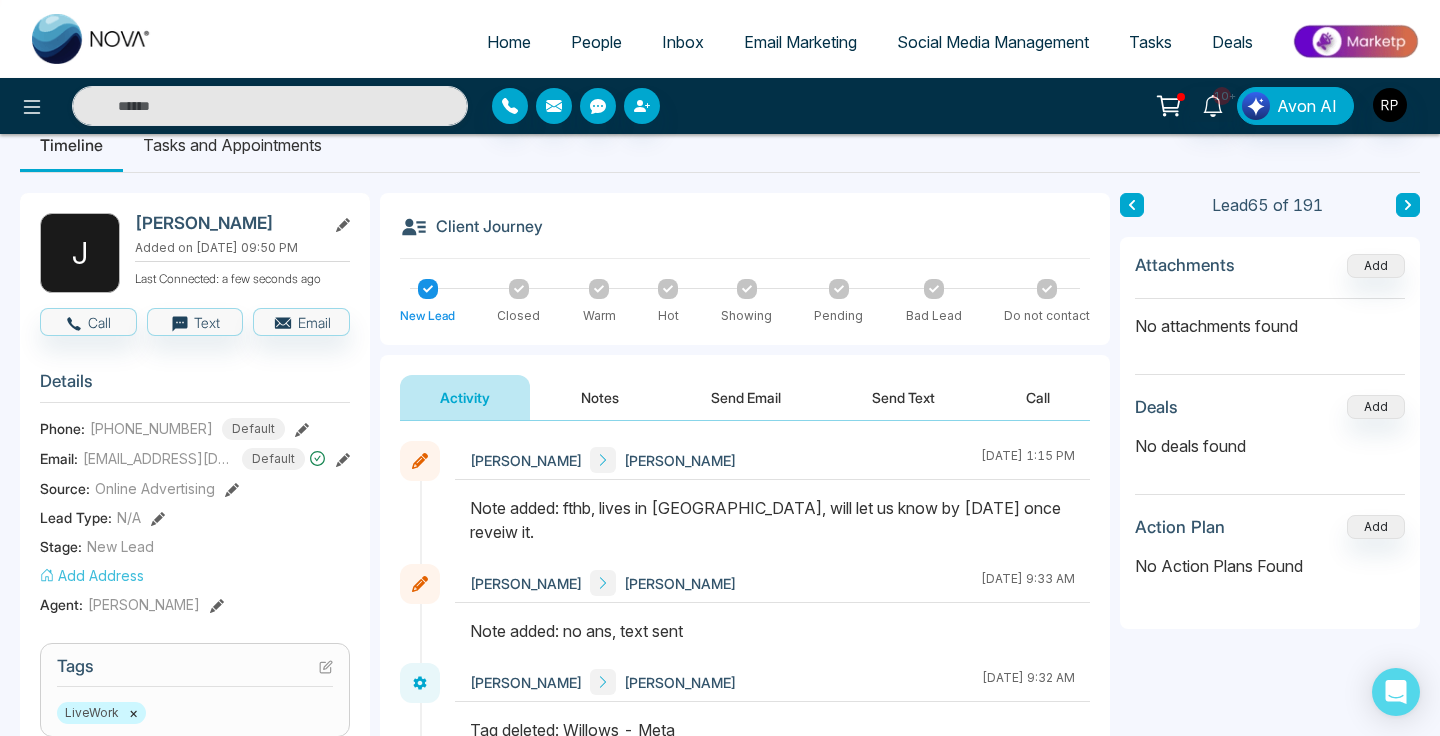 scroll, scrollTop: 35, scrollLeft: 0, axis: vertical 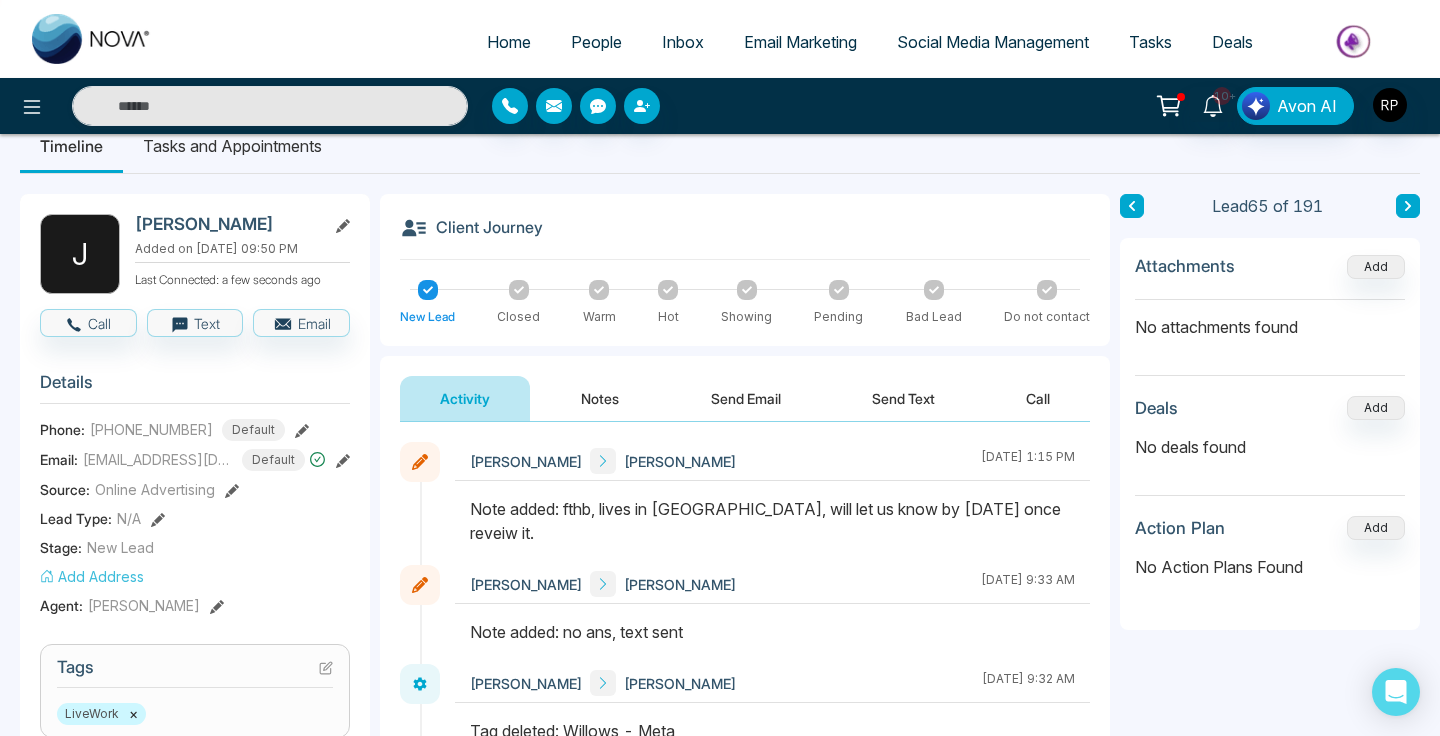 click at bounding box center [1132, 206] 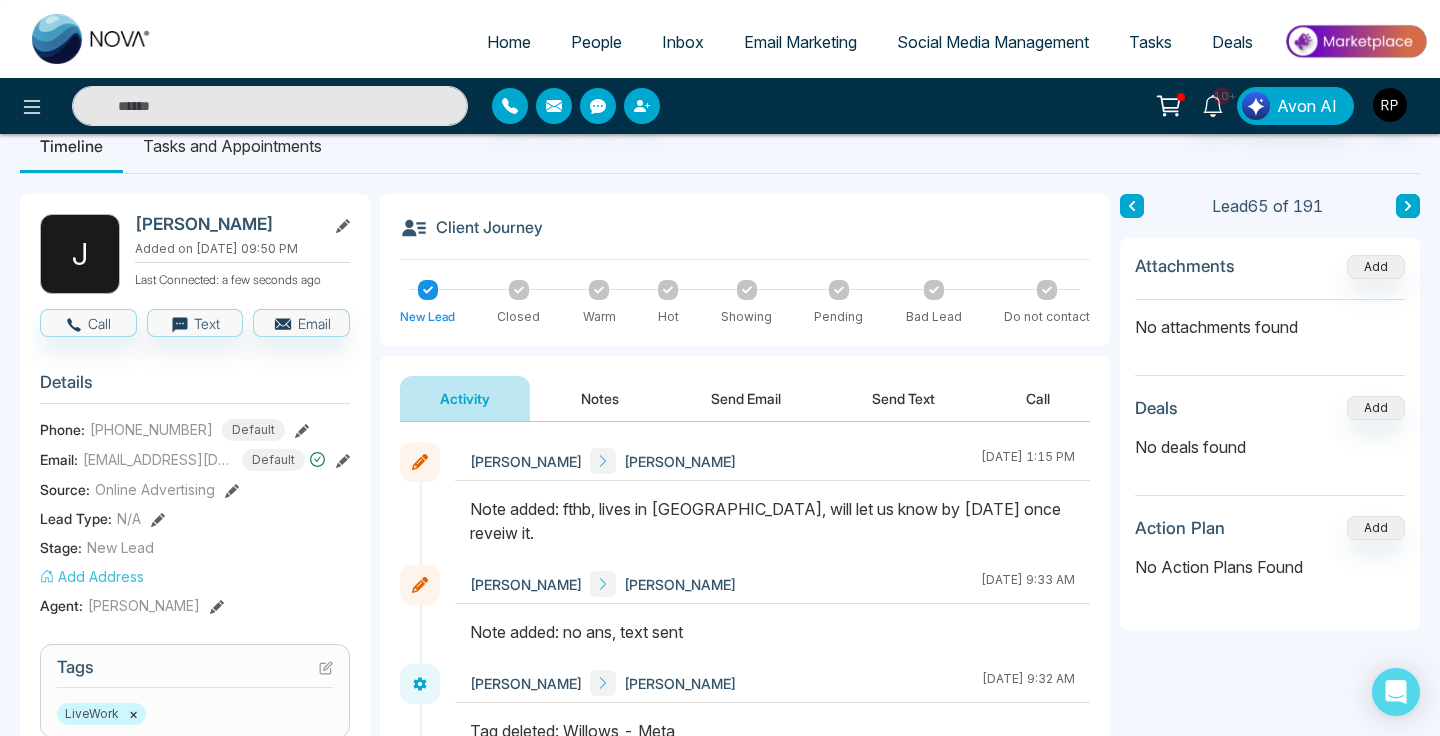 scroll, scrollTop: 0, scrollLeft: 0, axis: both 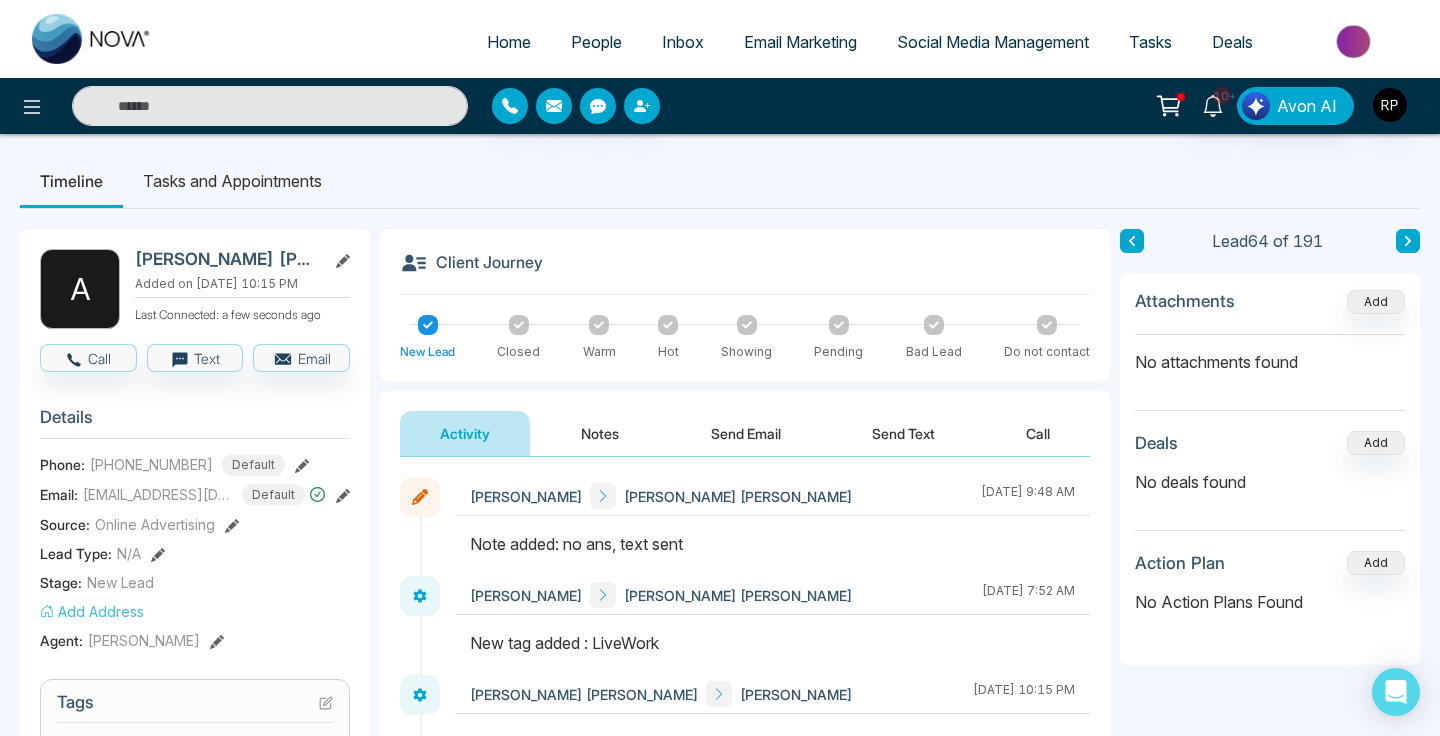 click on "Notes" at bounding box center [600, 433] 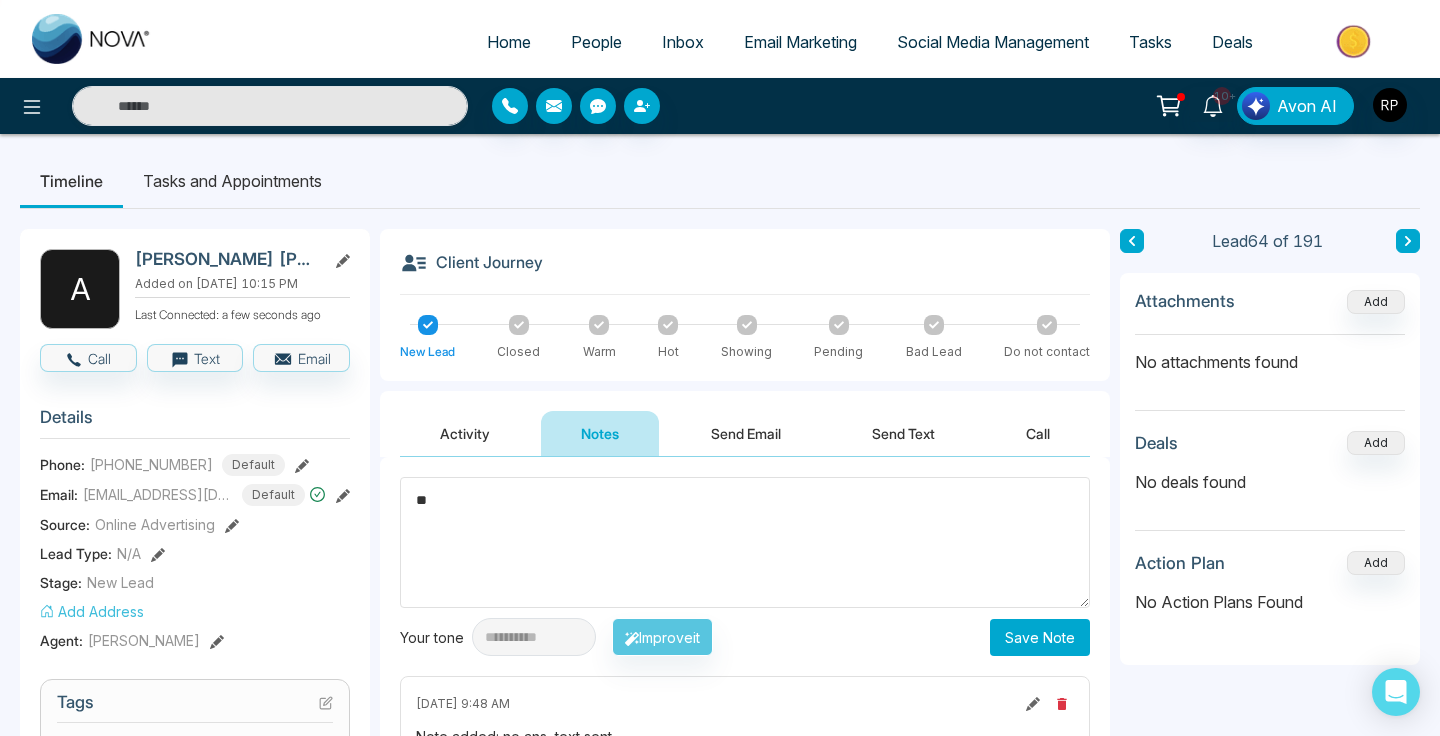 type on "*" 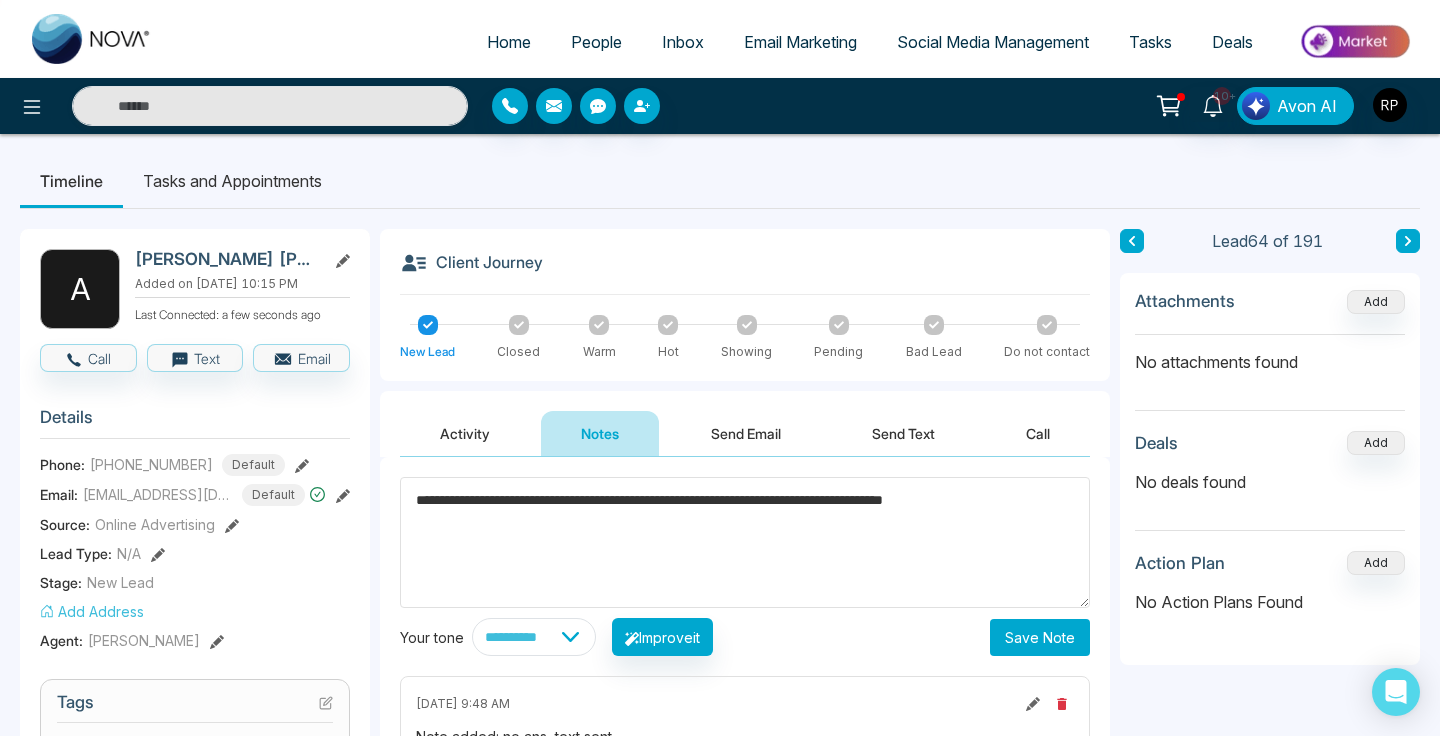 type on "**********" 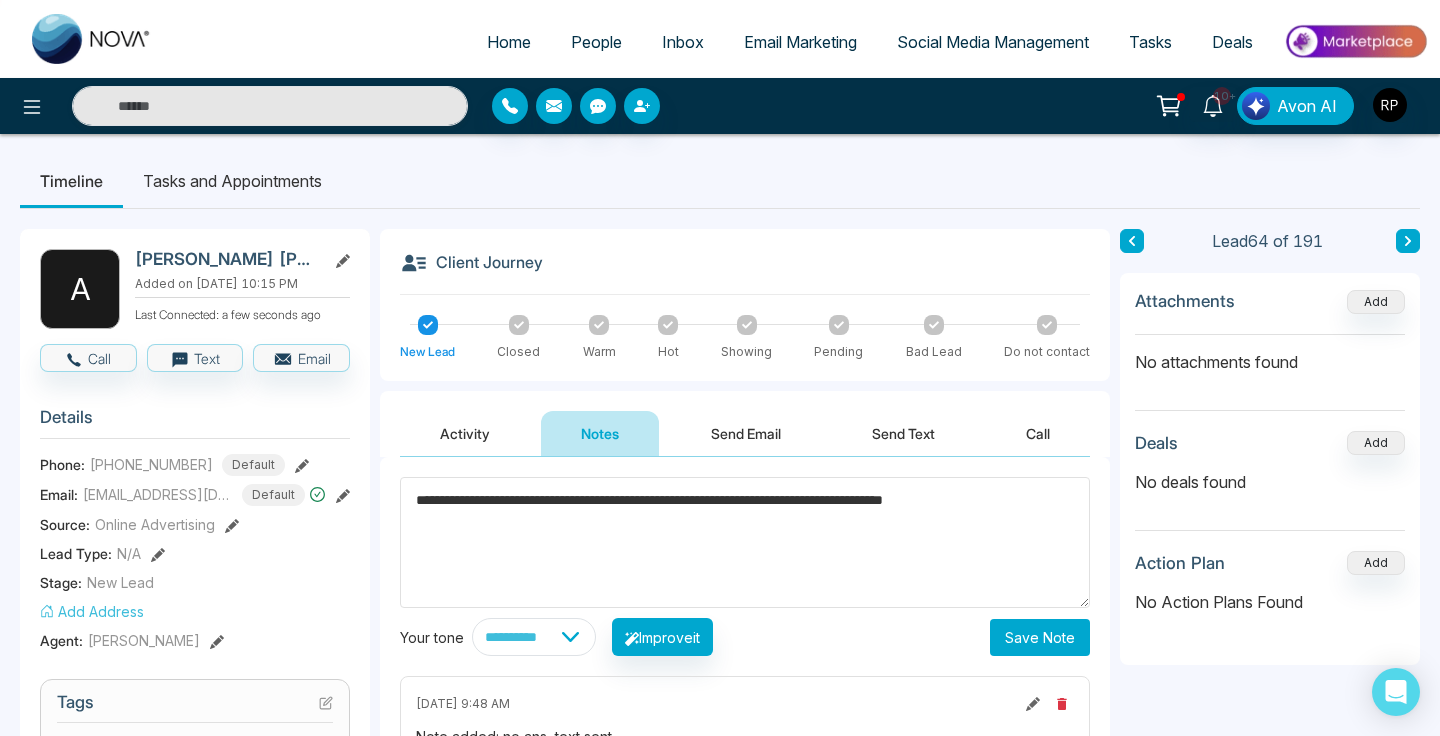 click on "Save Note" at bounding box center [1040, 637] 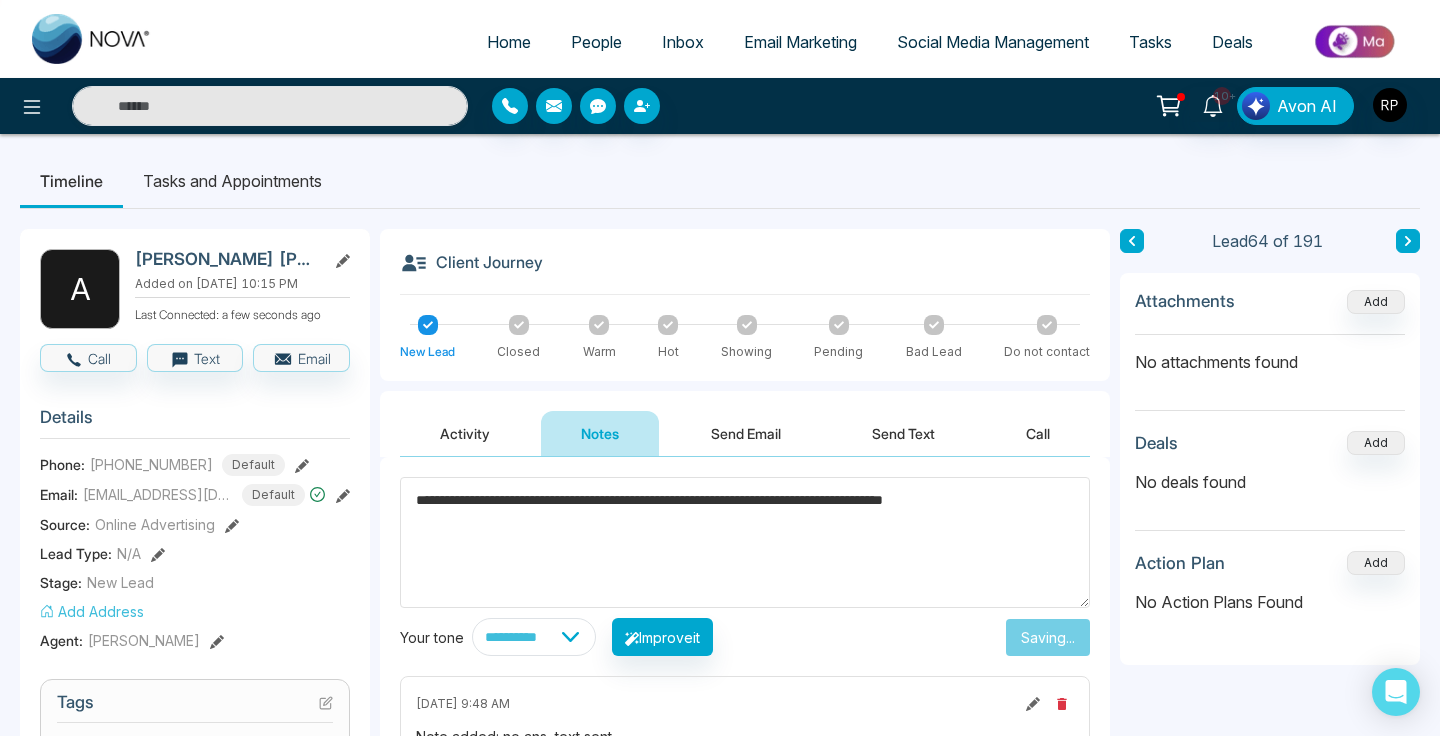 type 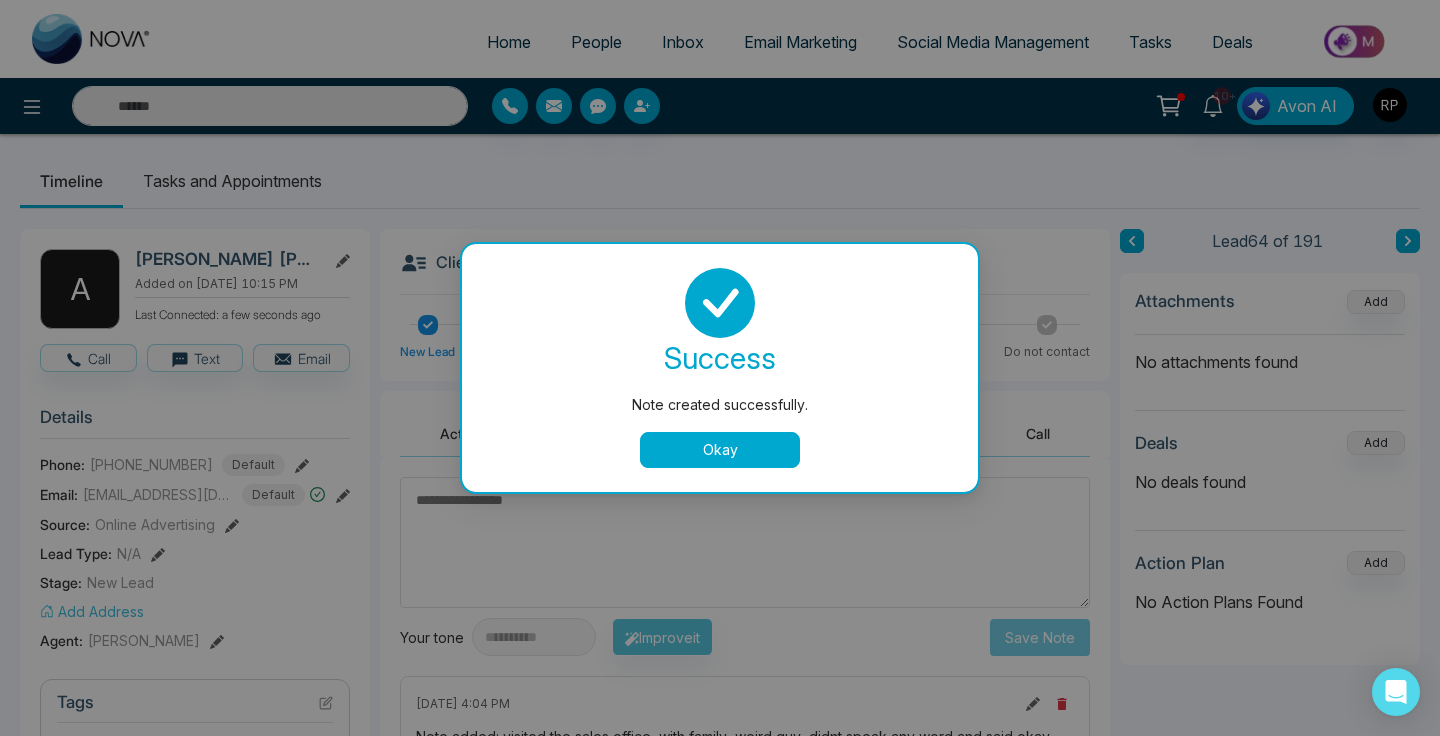 click on "Okay" at bounding box center [720, 450] 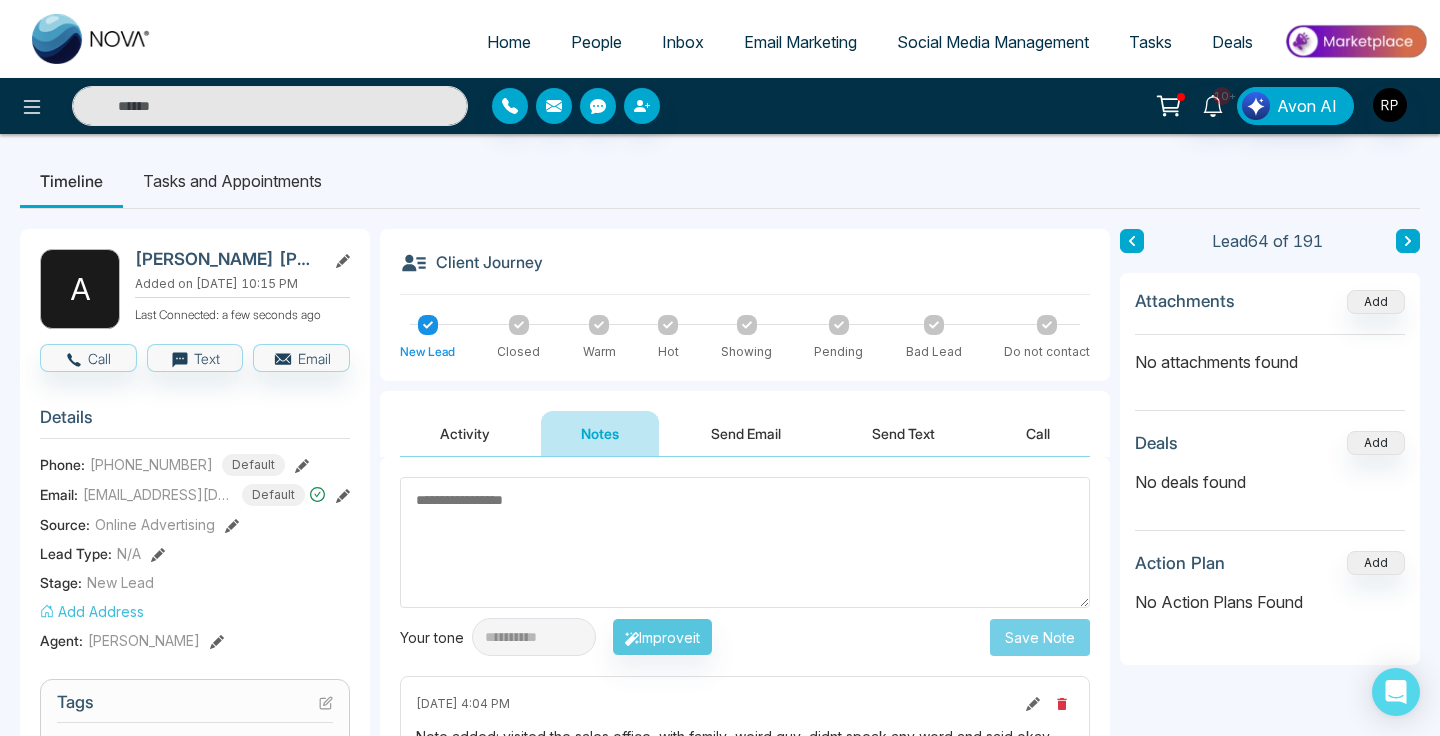click at bounding box center (1132, 241) 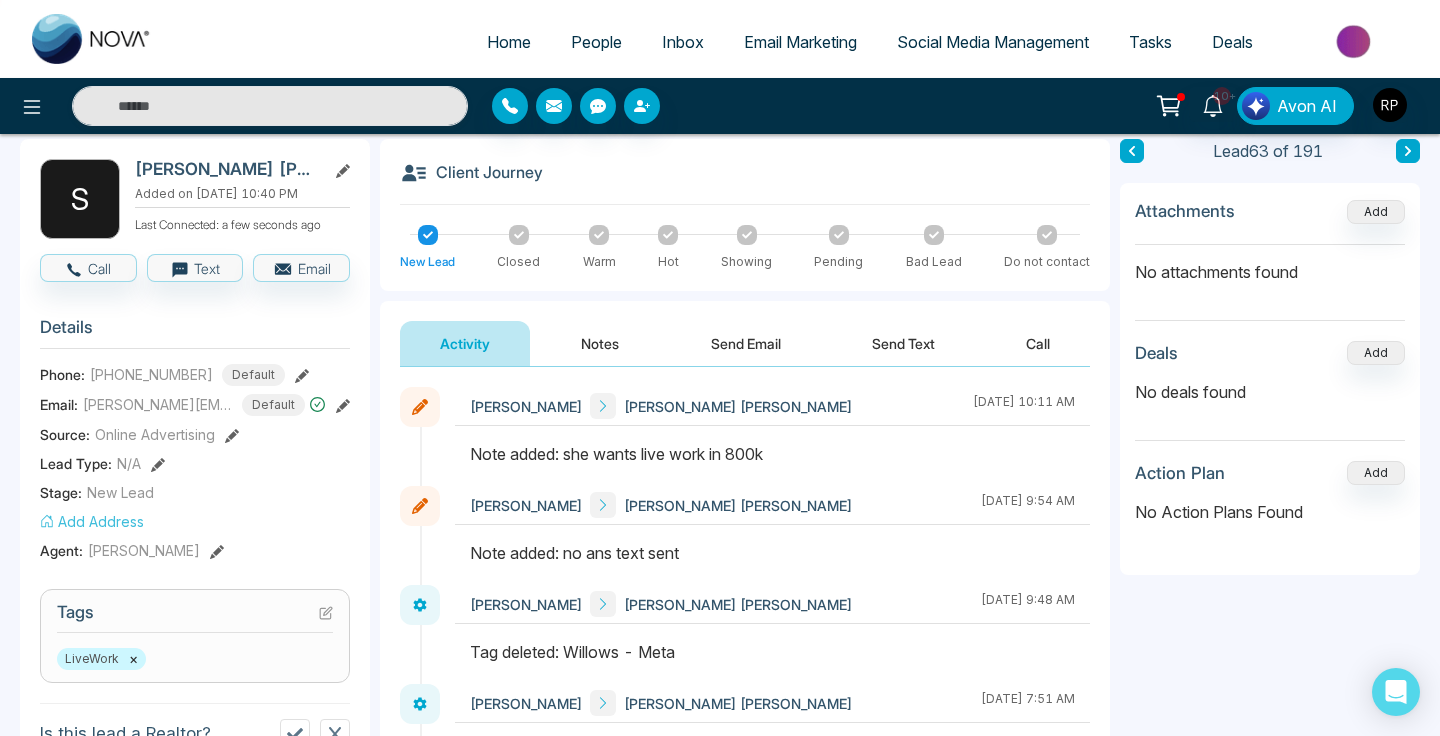 scroll, scrollTop: 0, scrollLeft: 0, axis: both 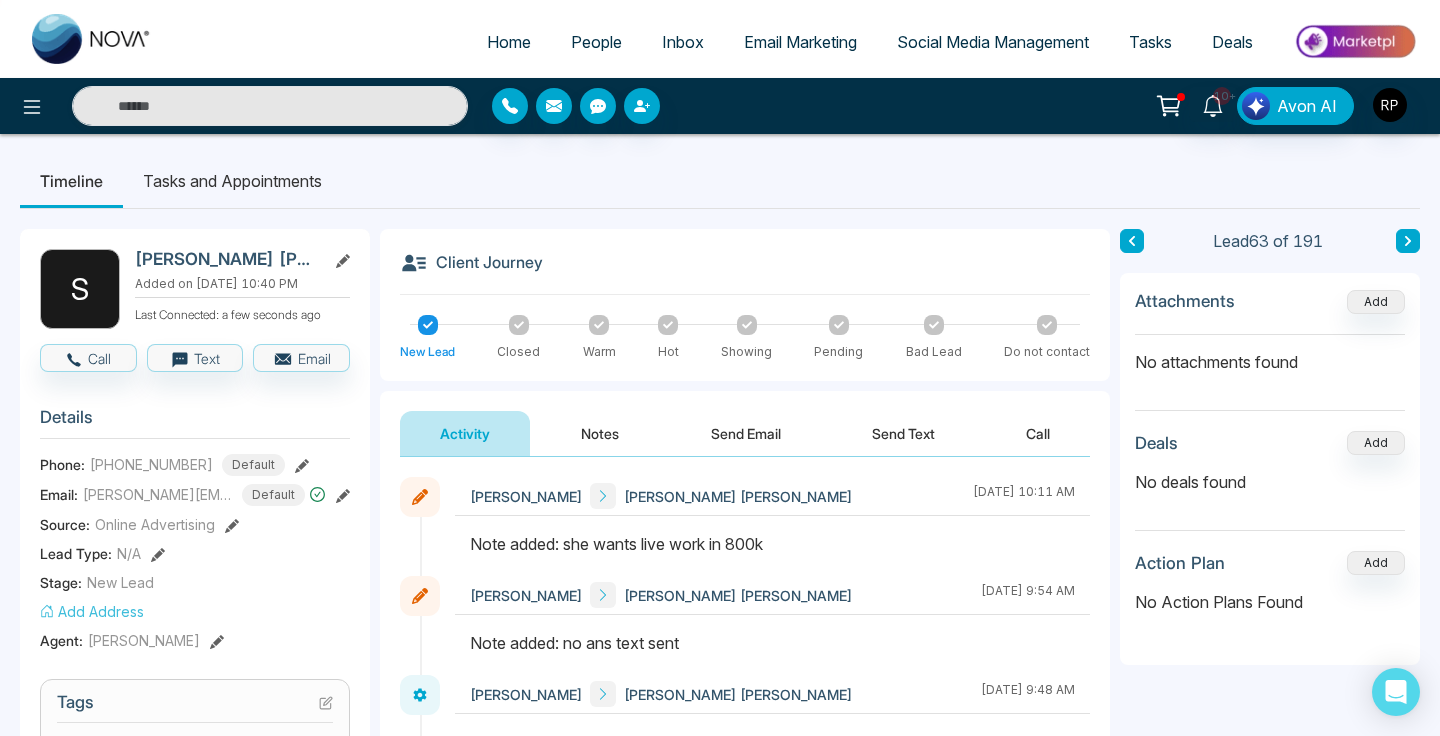 click at bounding box center [1132, 241] 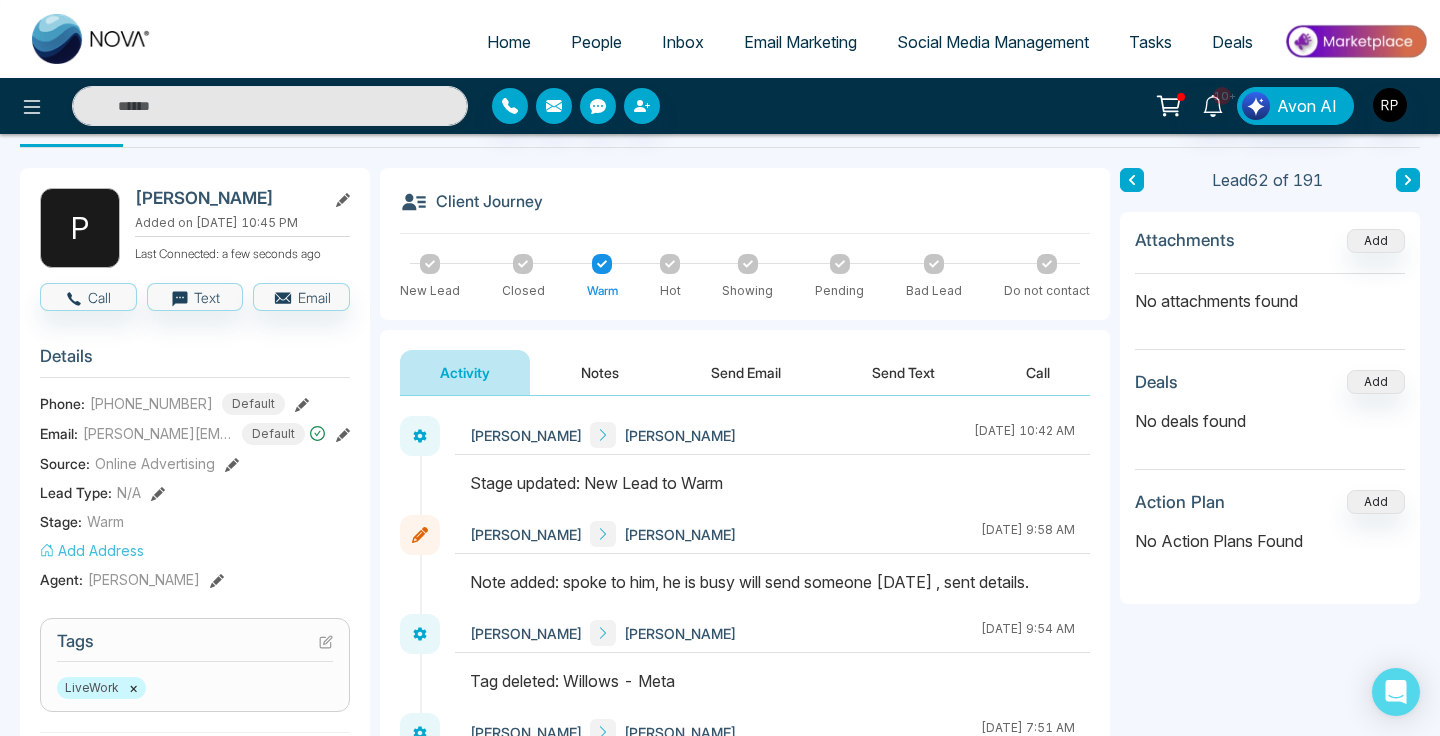 scroll, scrollTop: 58, scrollLeft: 0, axis: vertical 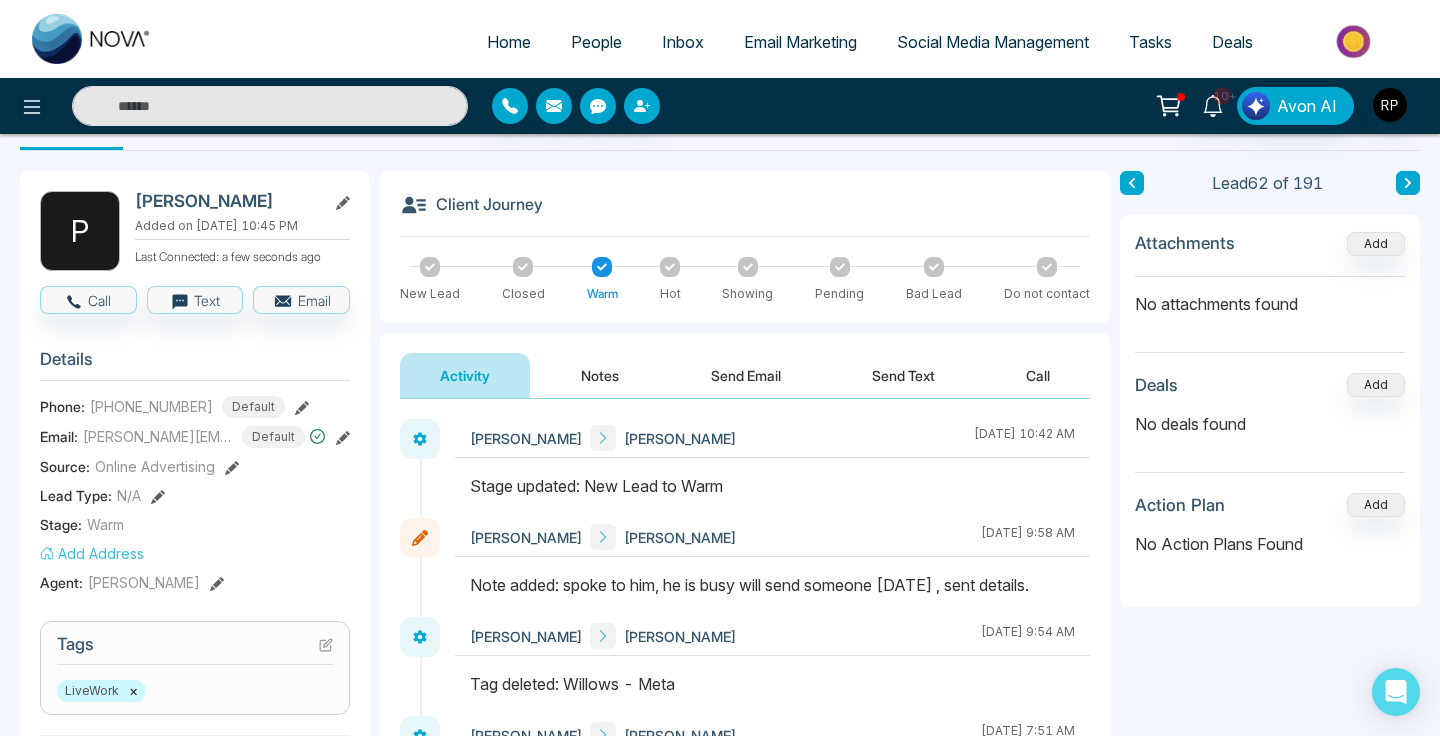 click on "People" at bounding box center (596, 42) 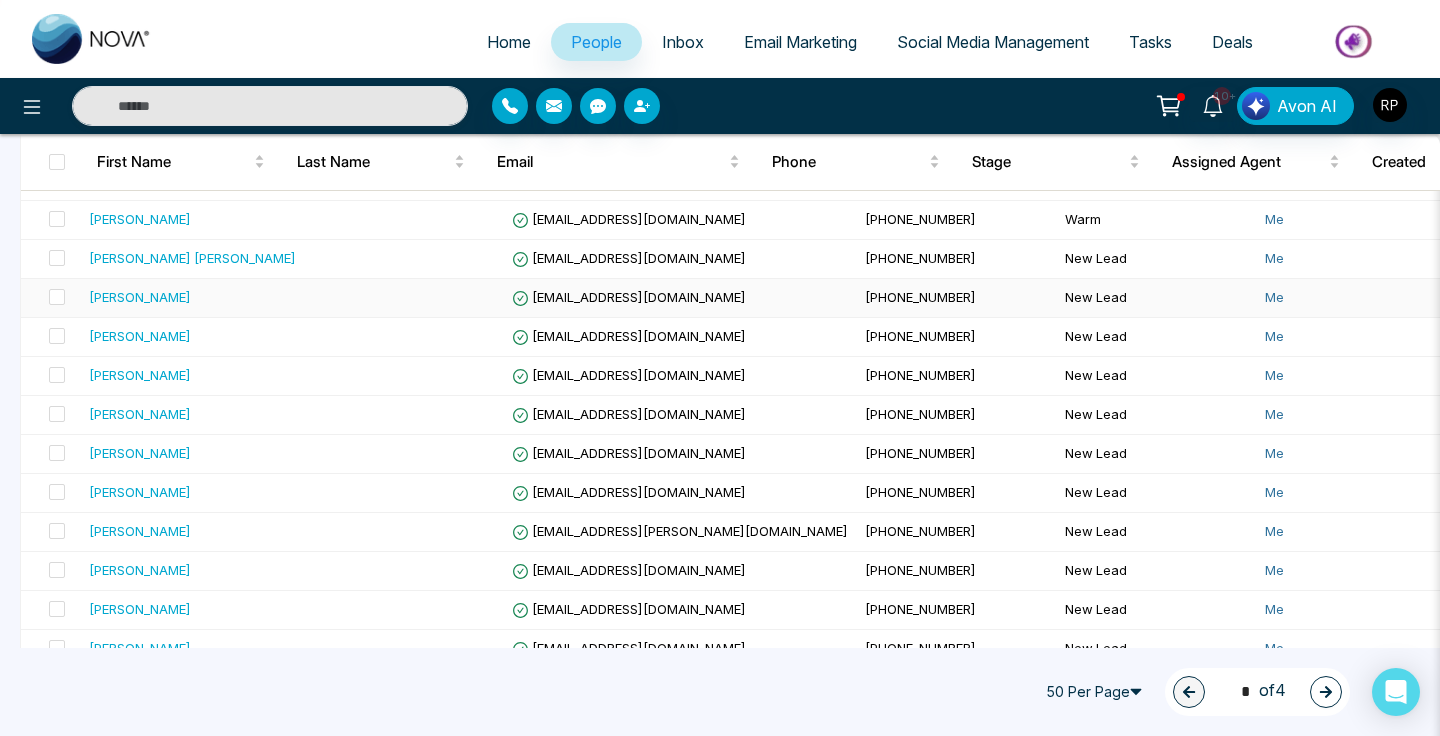 scroll, scrollTop: 403, scrollLeft: 0, axis: vertical 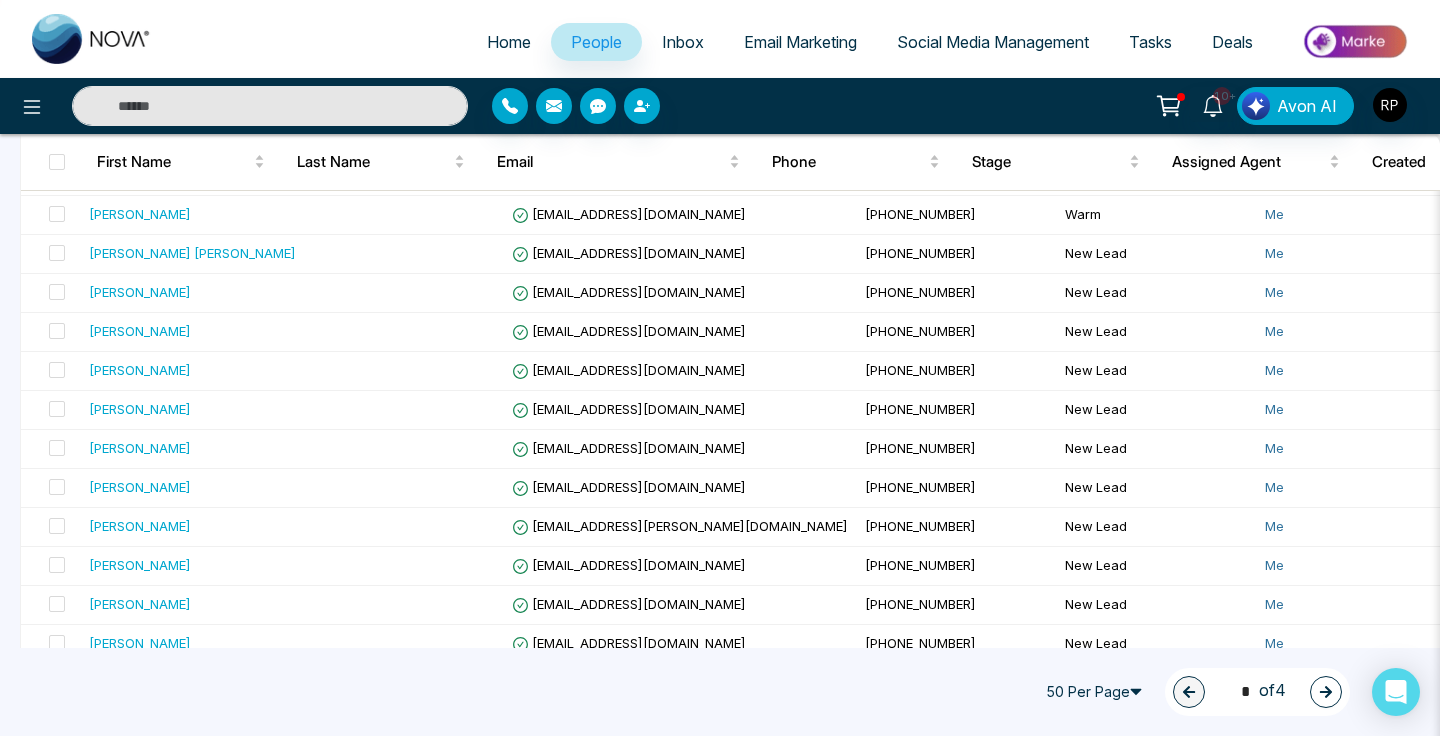 click at bounding box center [270, 106] 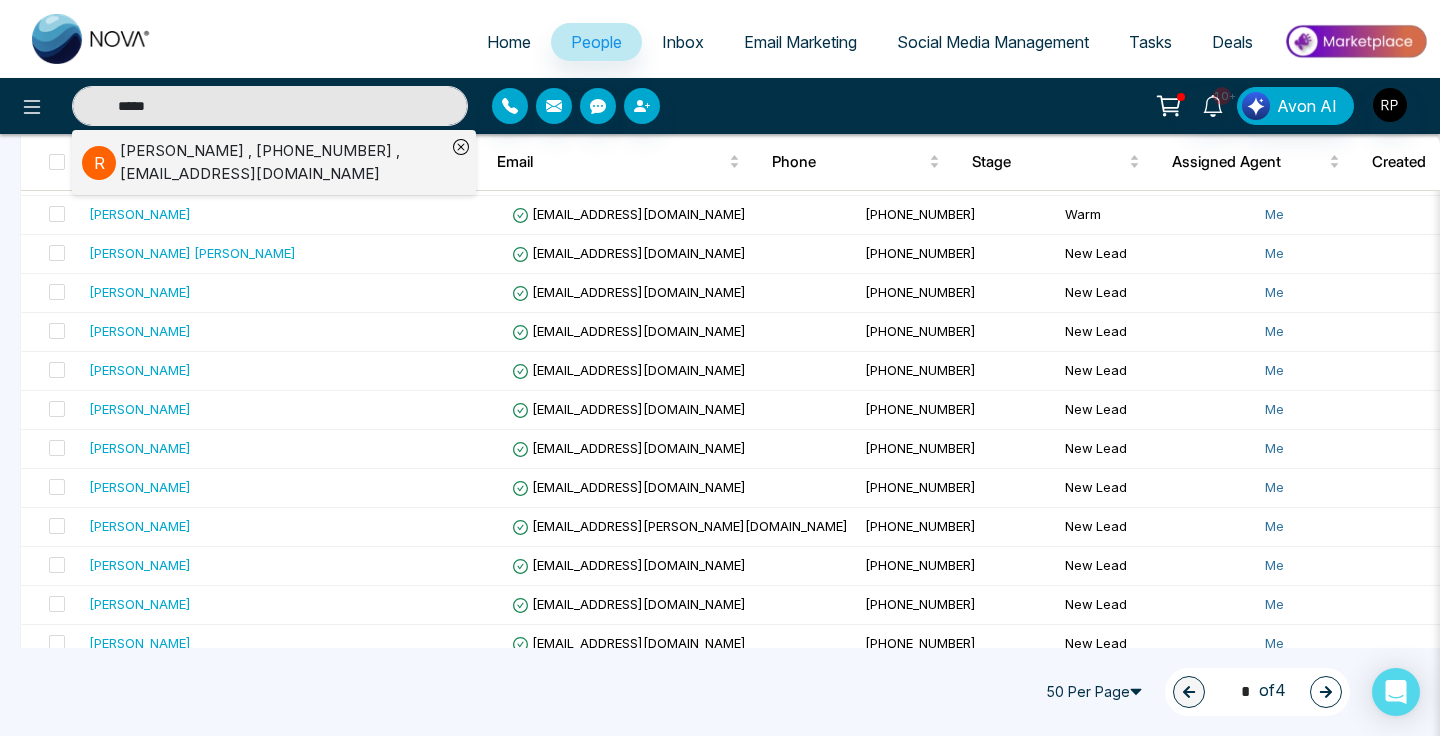 type on "*****" 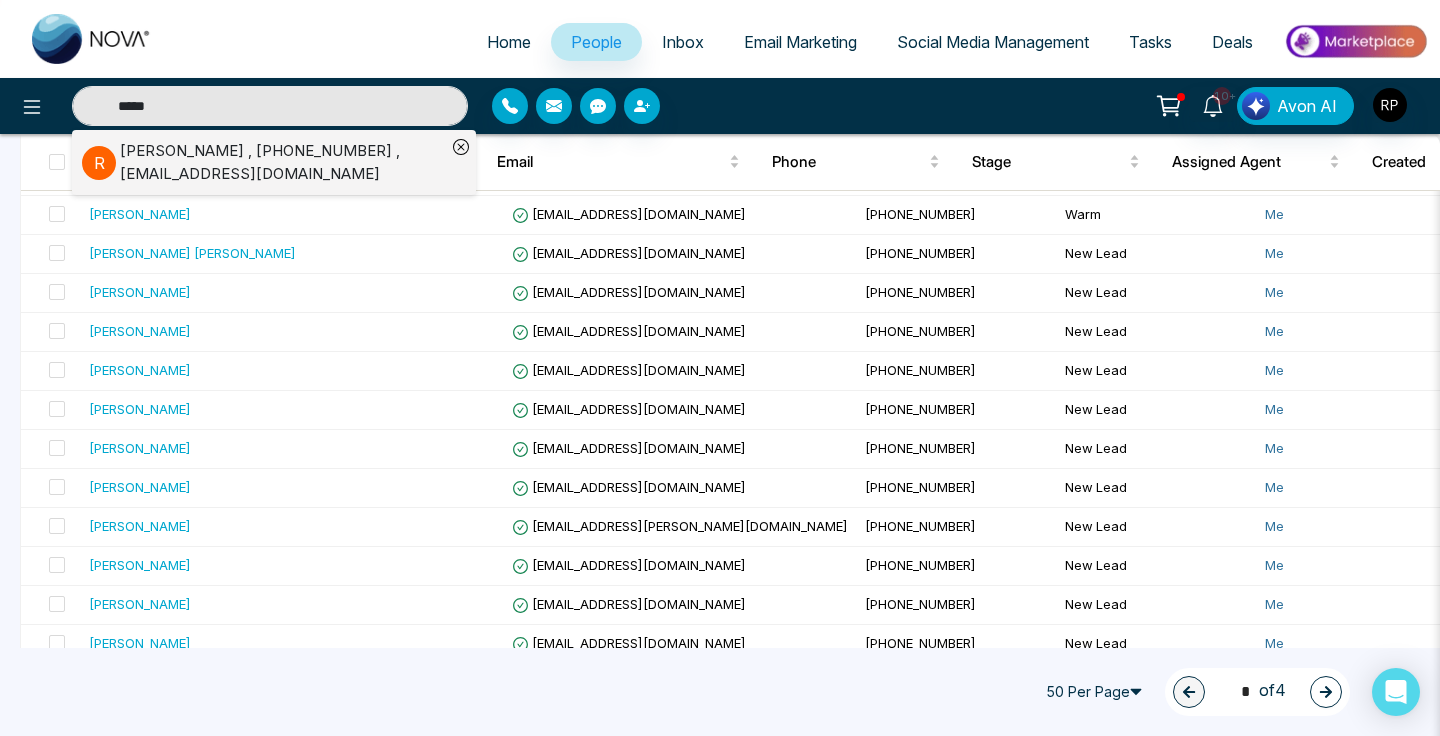 click on "*****" at bounding box center (270, 106) 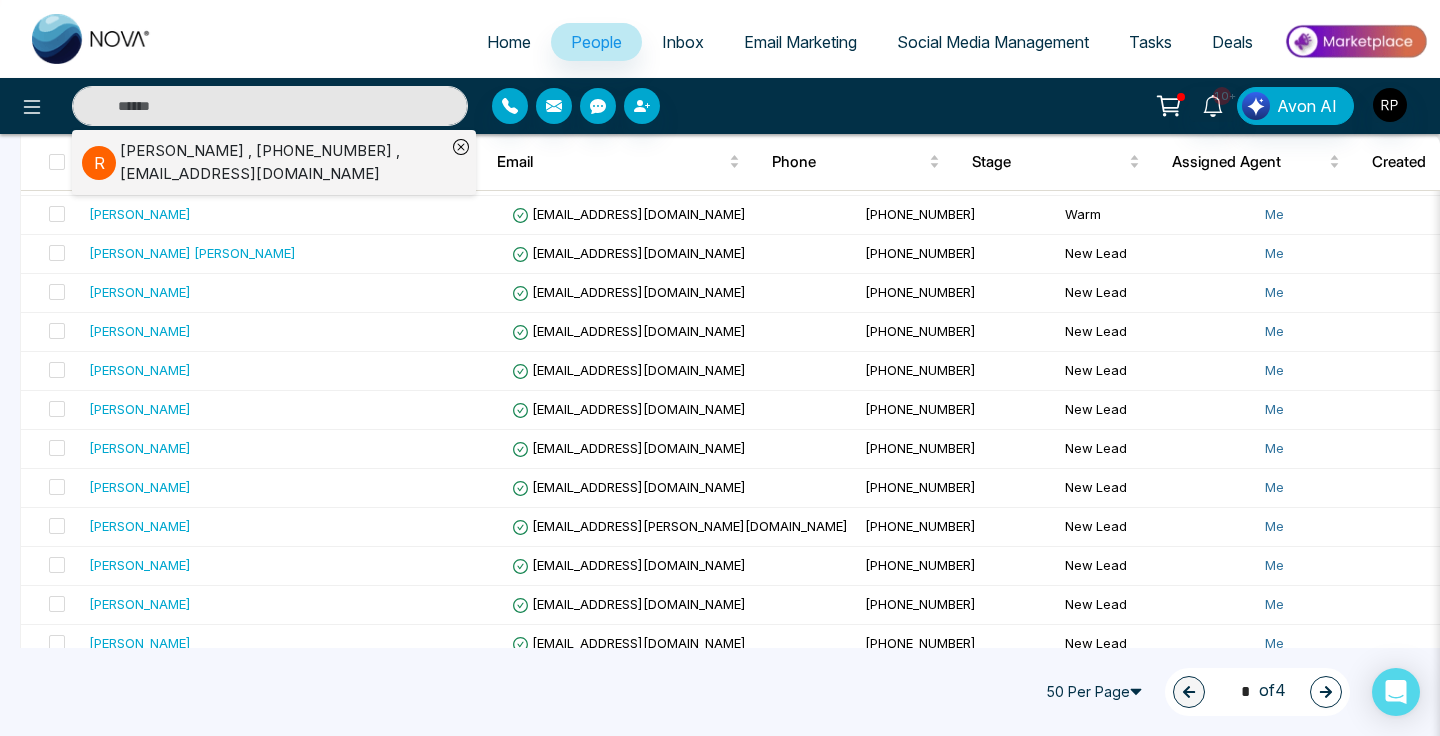 click at bounding box center [270, 106] 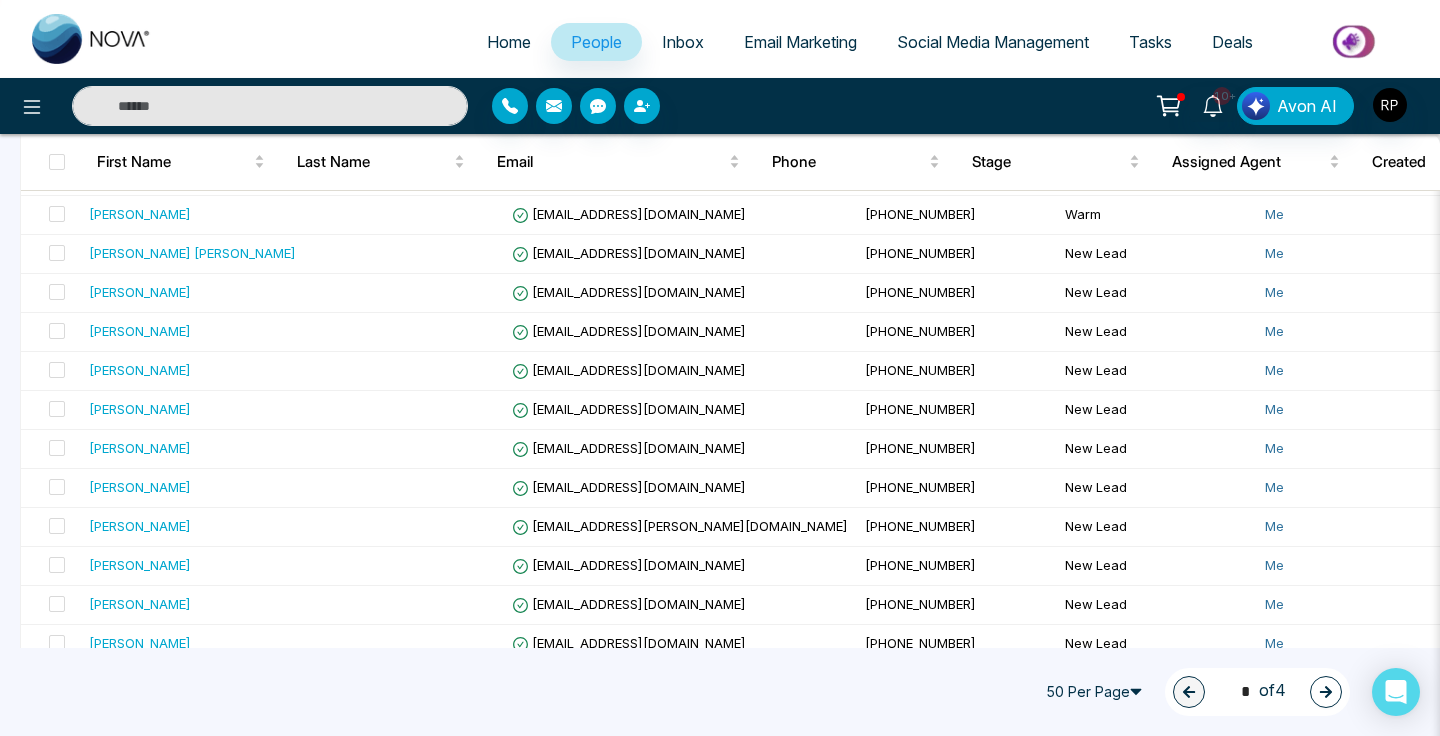click at bounding box center (270, 106) 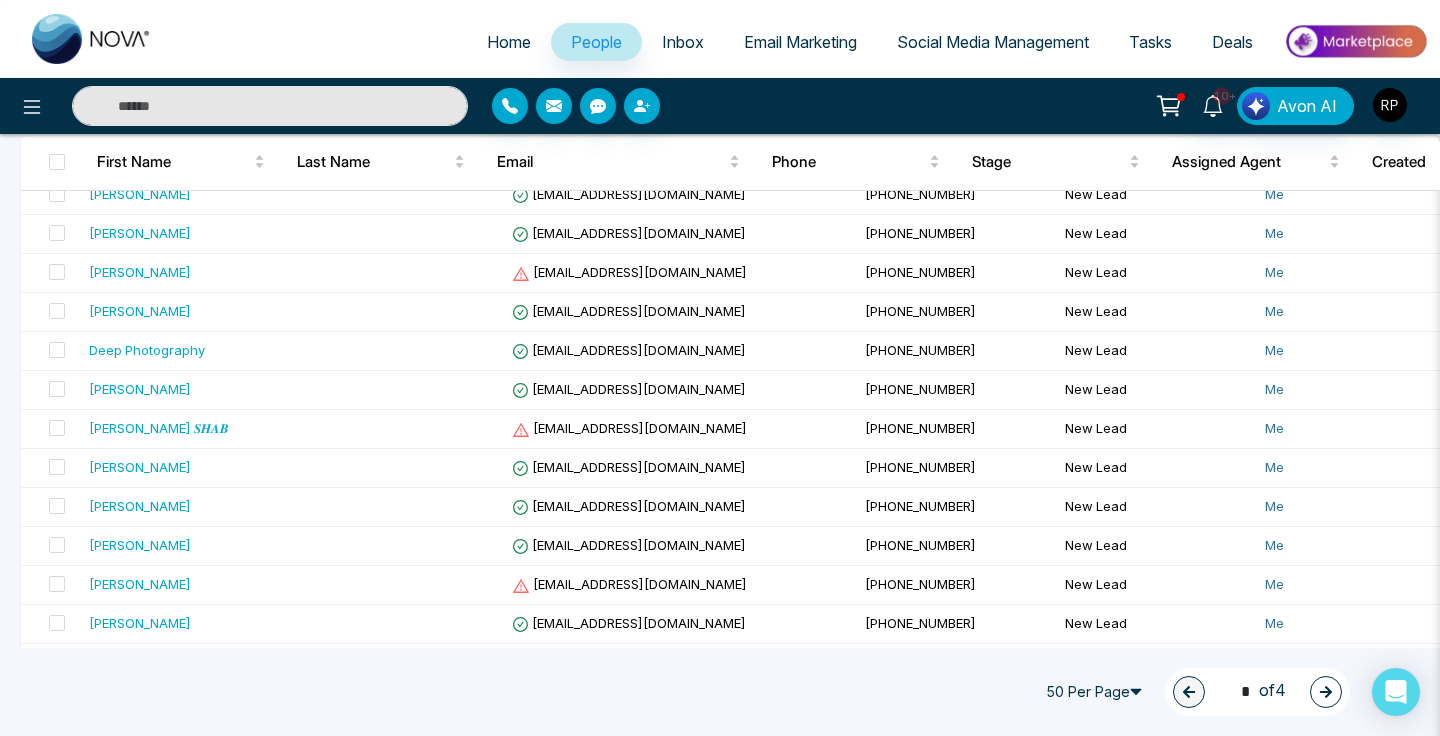 scroll, scrollTop: 721, scrollLeft: 0, axis: vertical 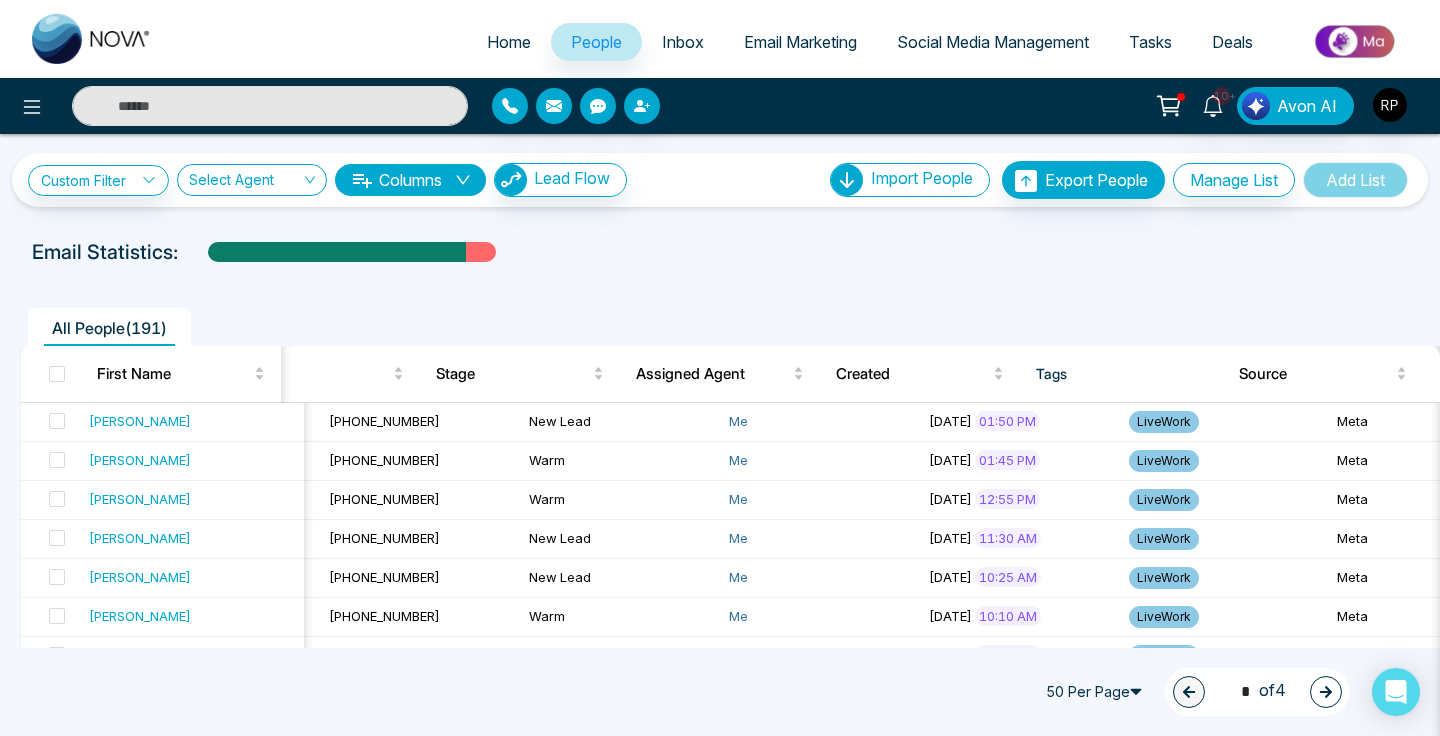 click at bounding box center (1326, 692) 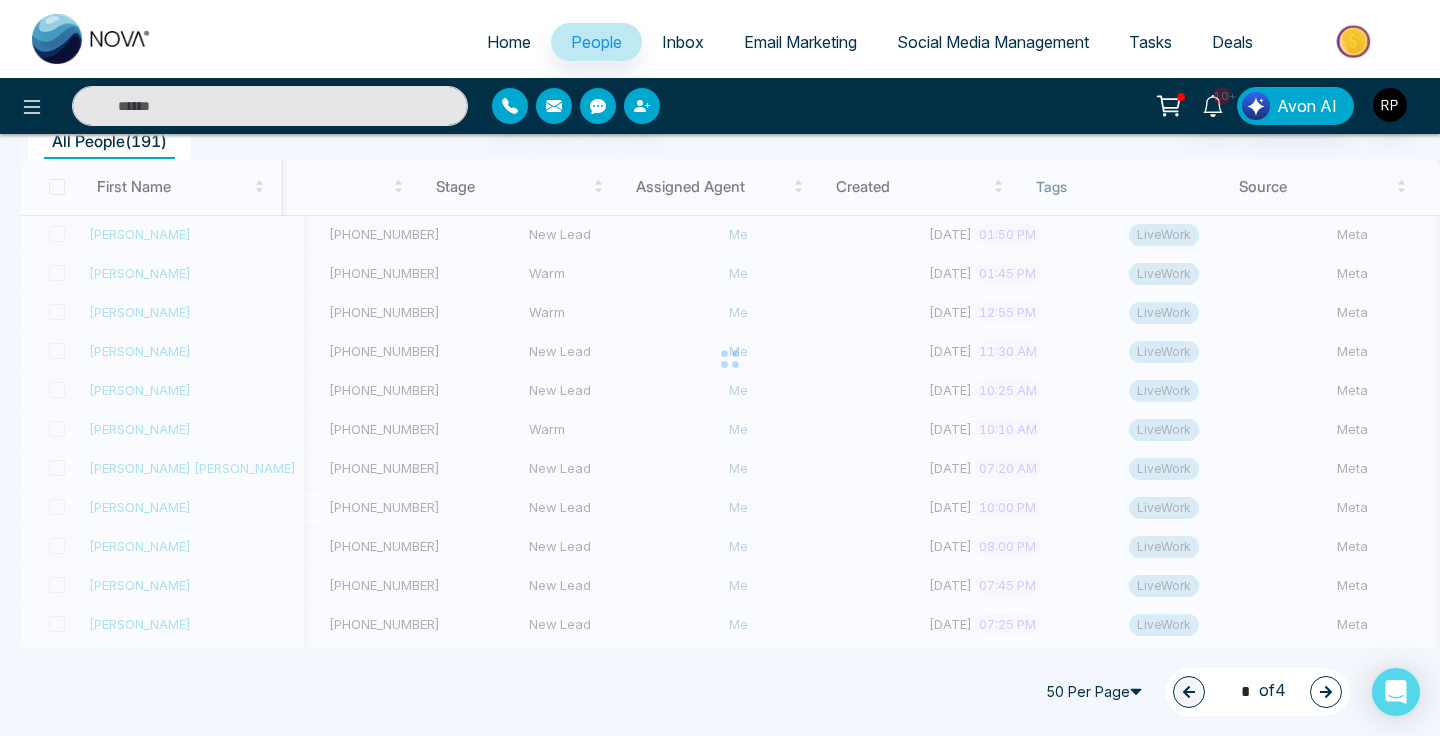 type on "*****" 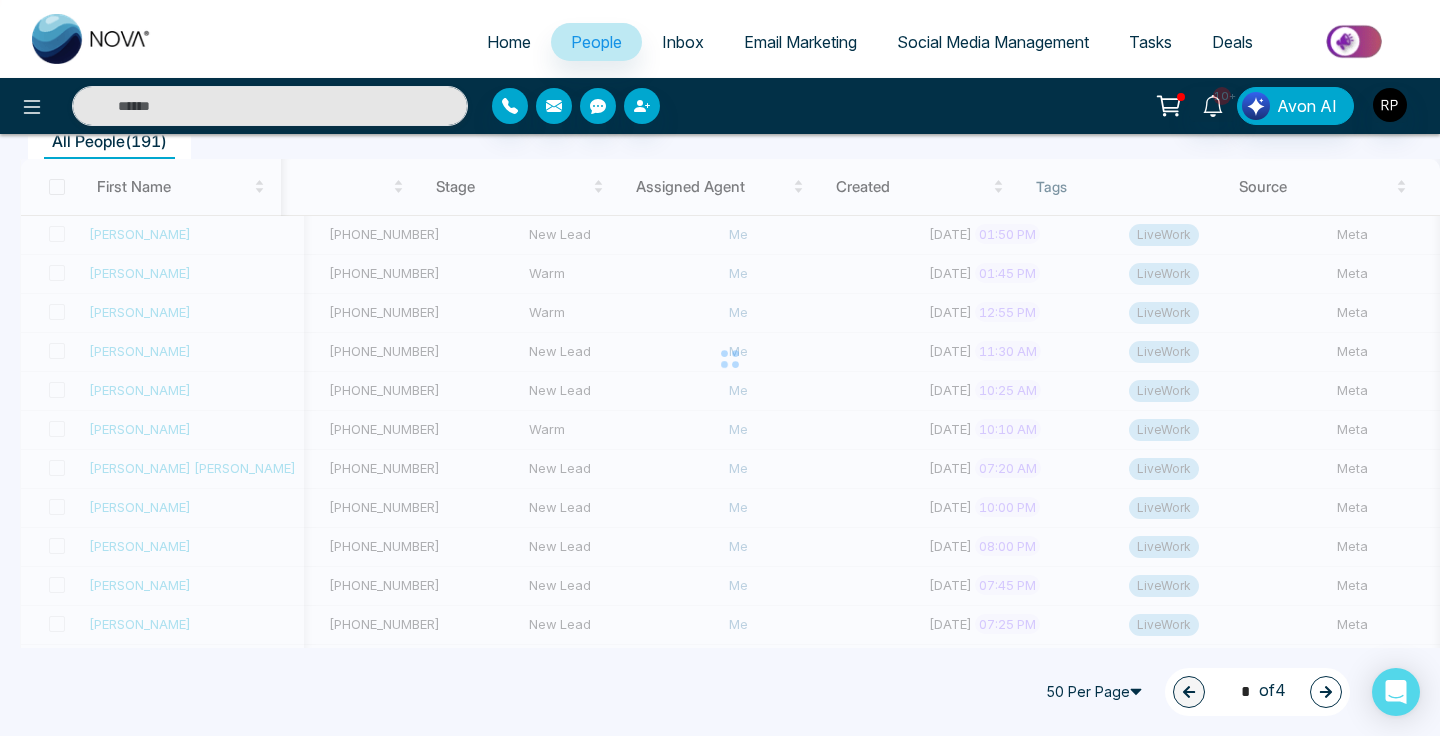 type on "*" 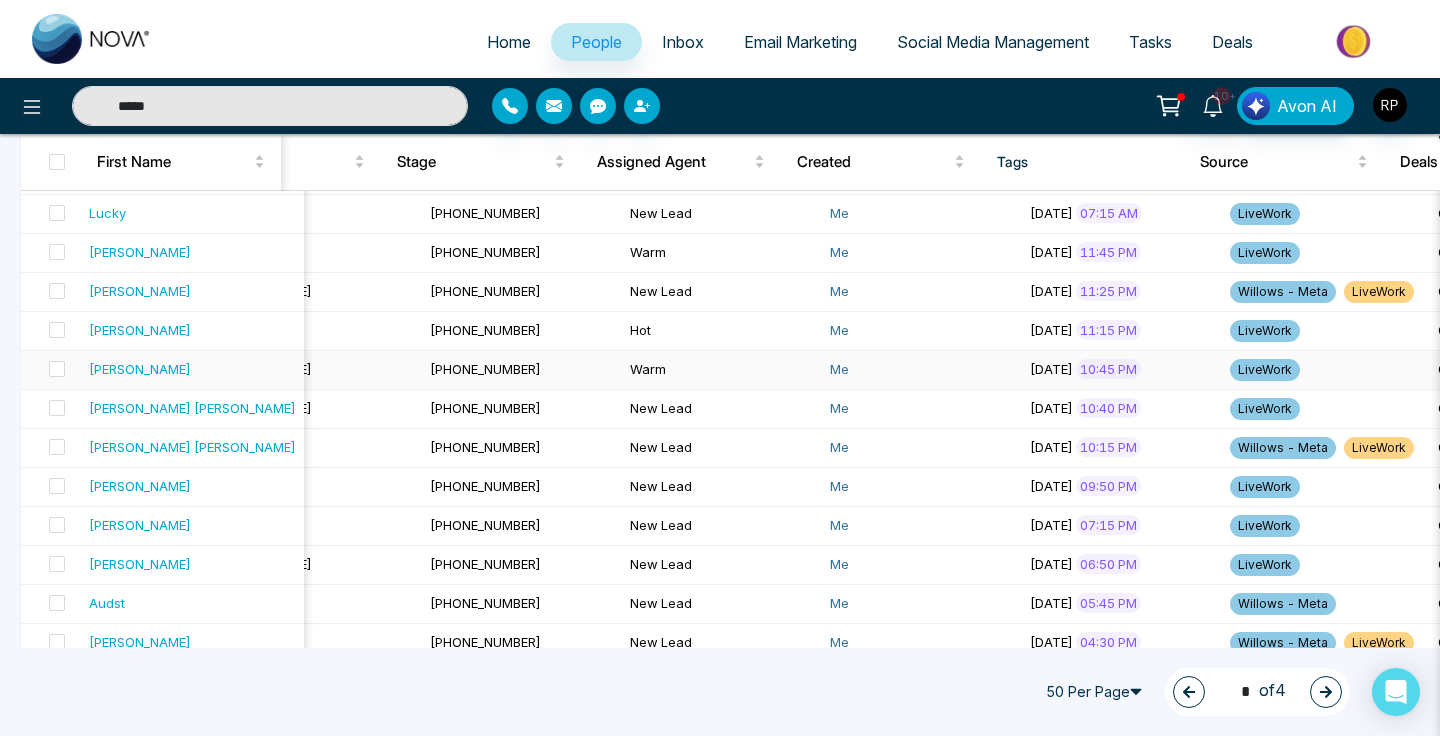 click on "[PERSON_NAME]" at bounding box center (192, 370) 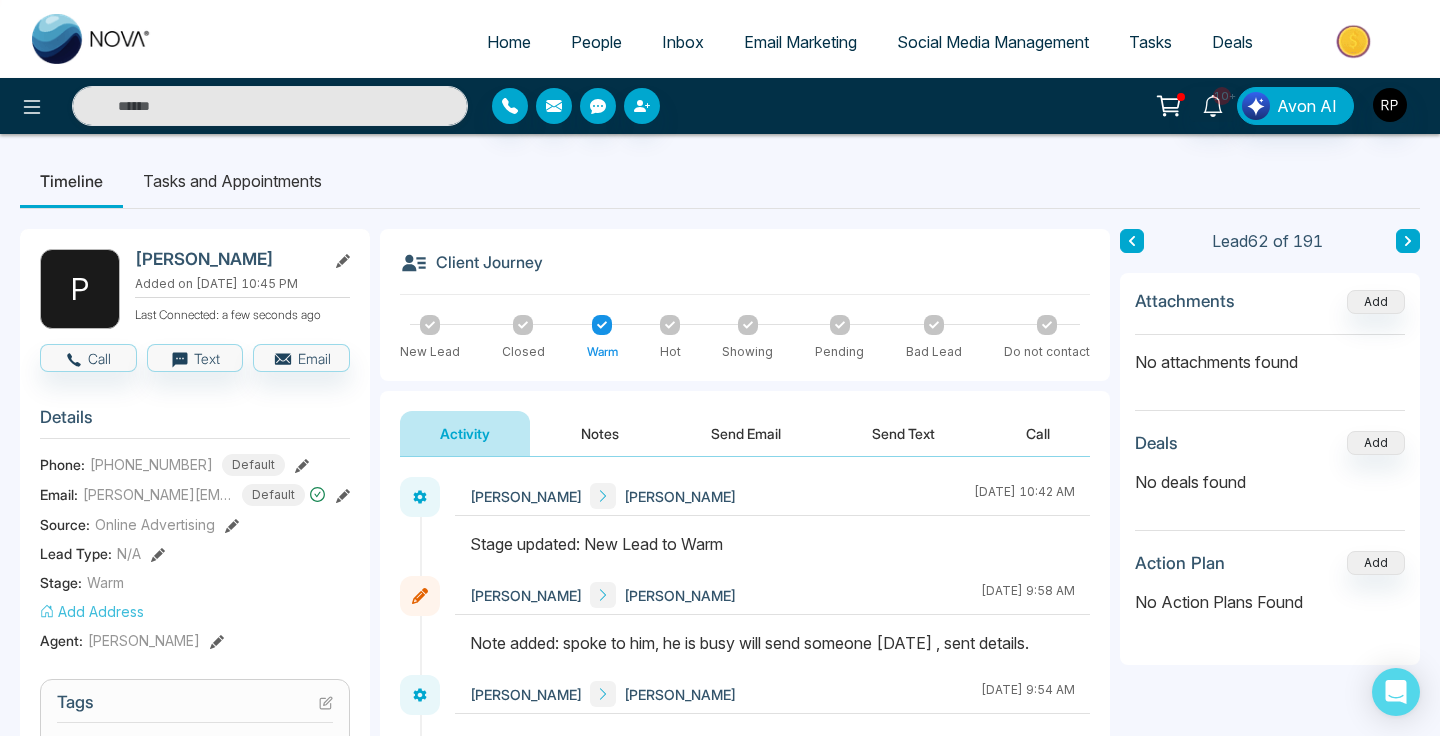 click at bounding box center (1132, 241) 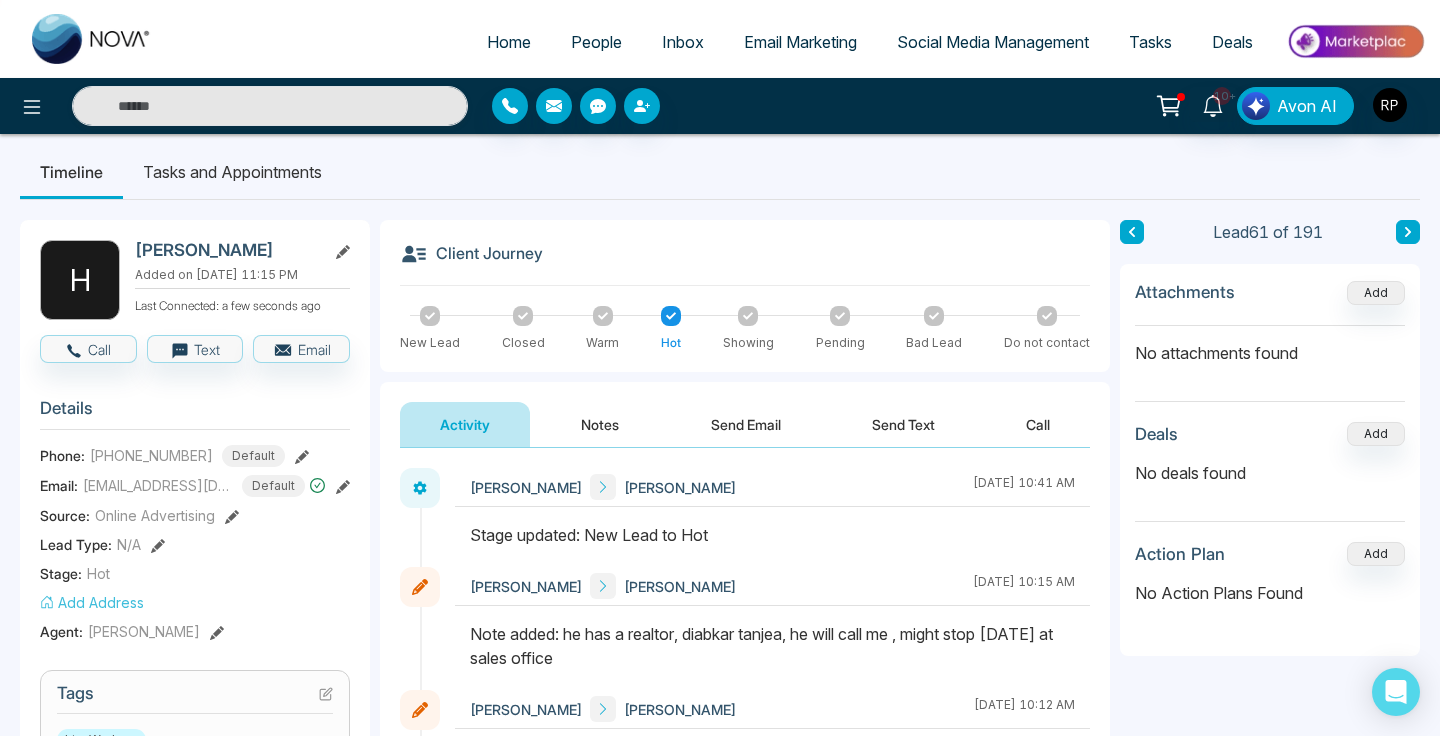 scroll, scrollTop: 8, scrollLeft: 0, axis: vertical 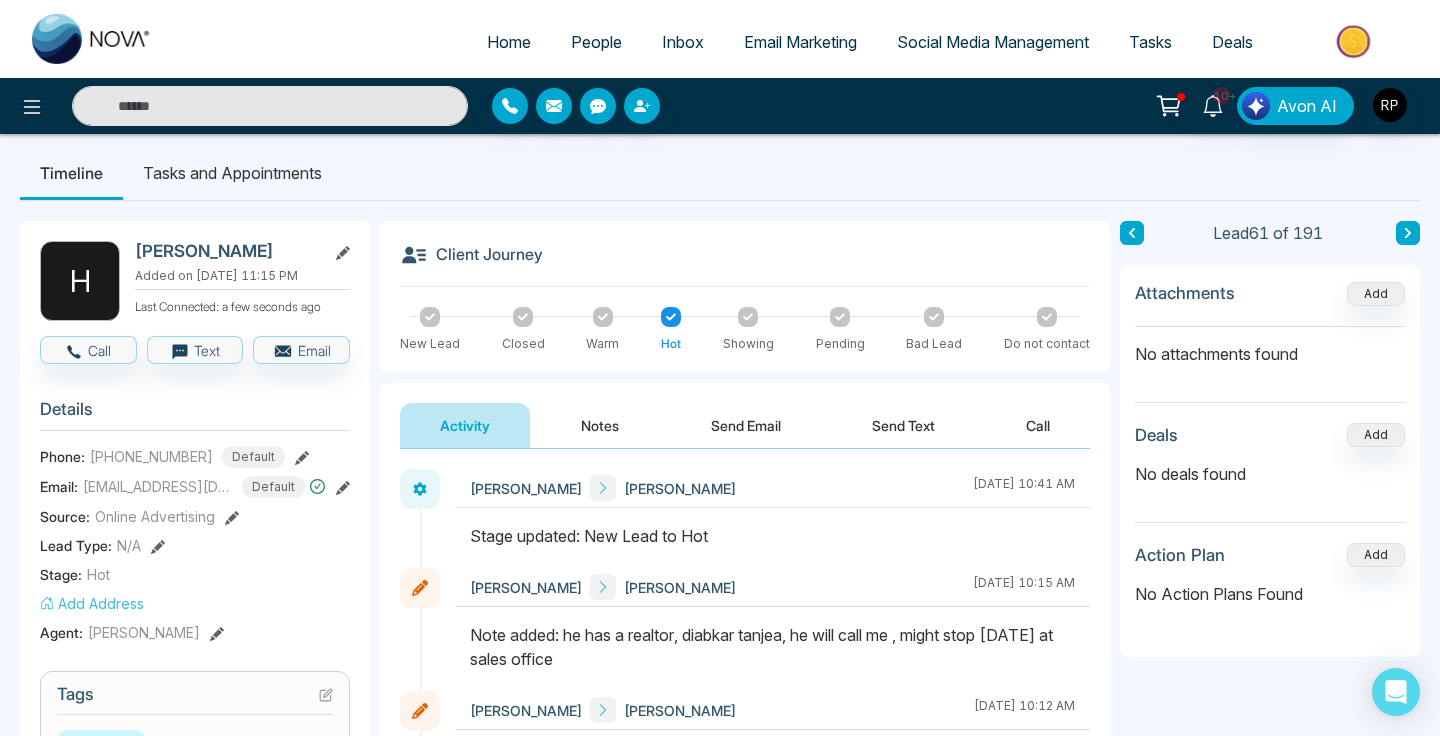 click 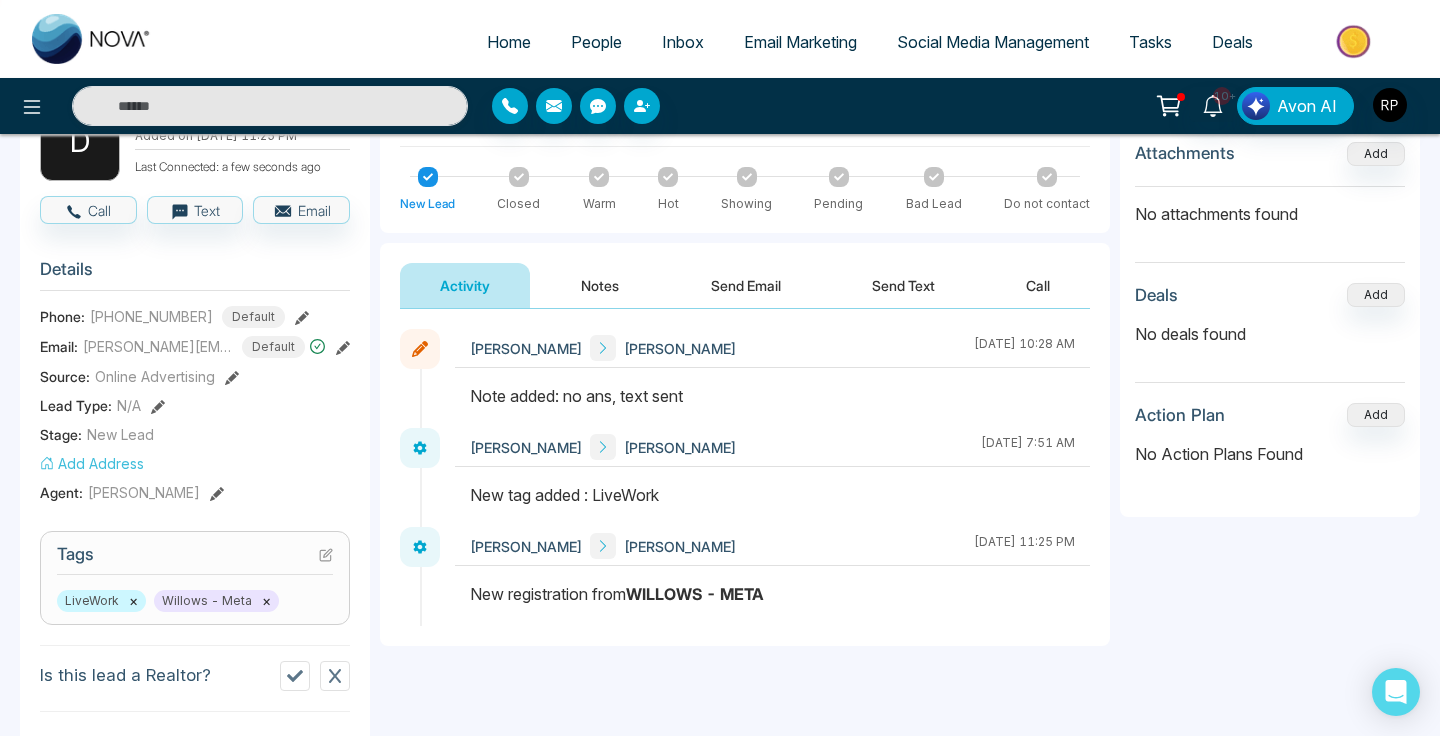 scroll, scrollTop: 0, scrollLeft: 0, axis: both 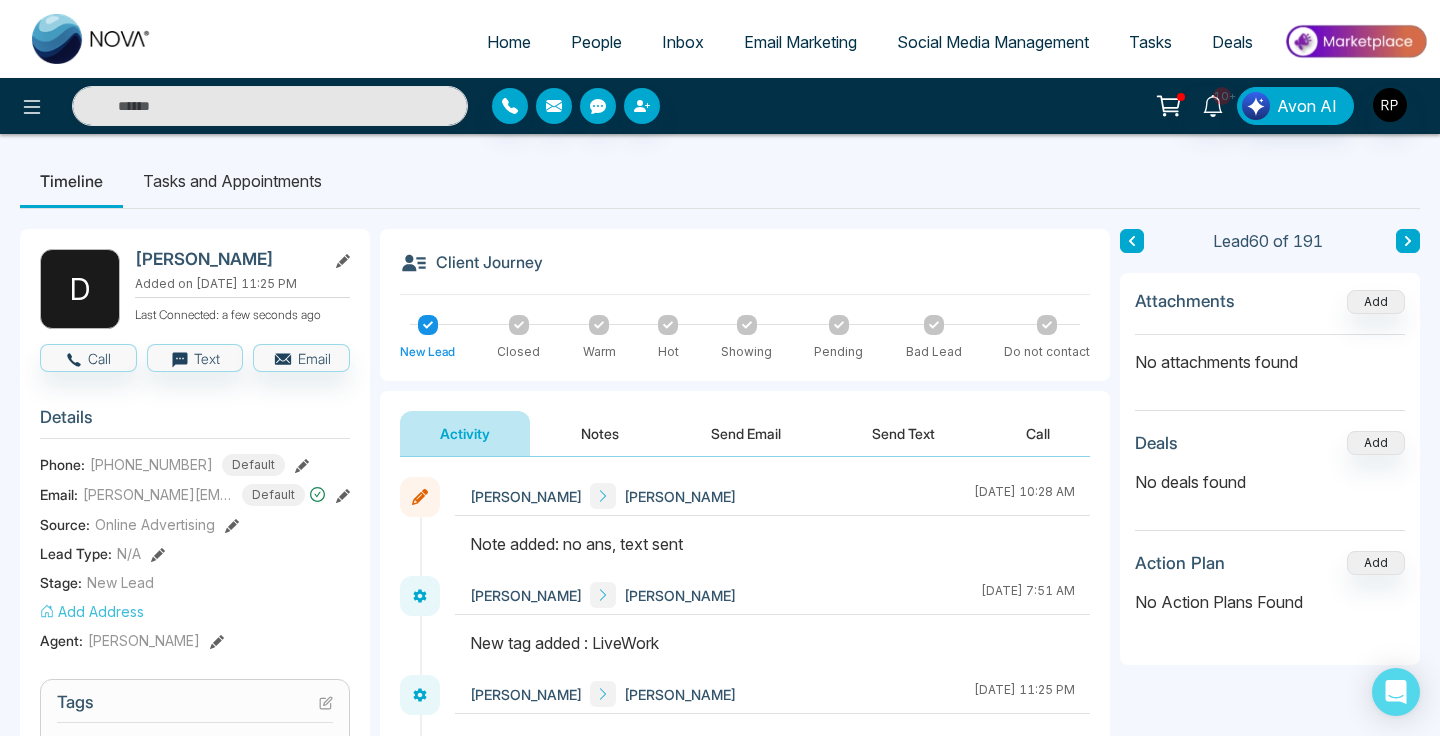 click 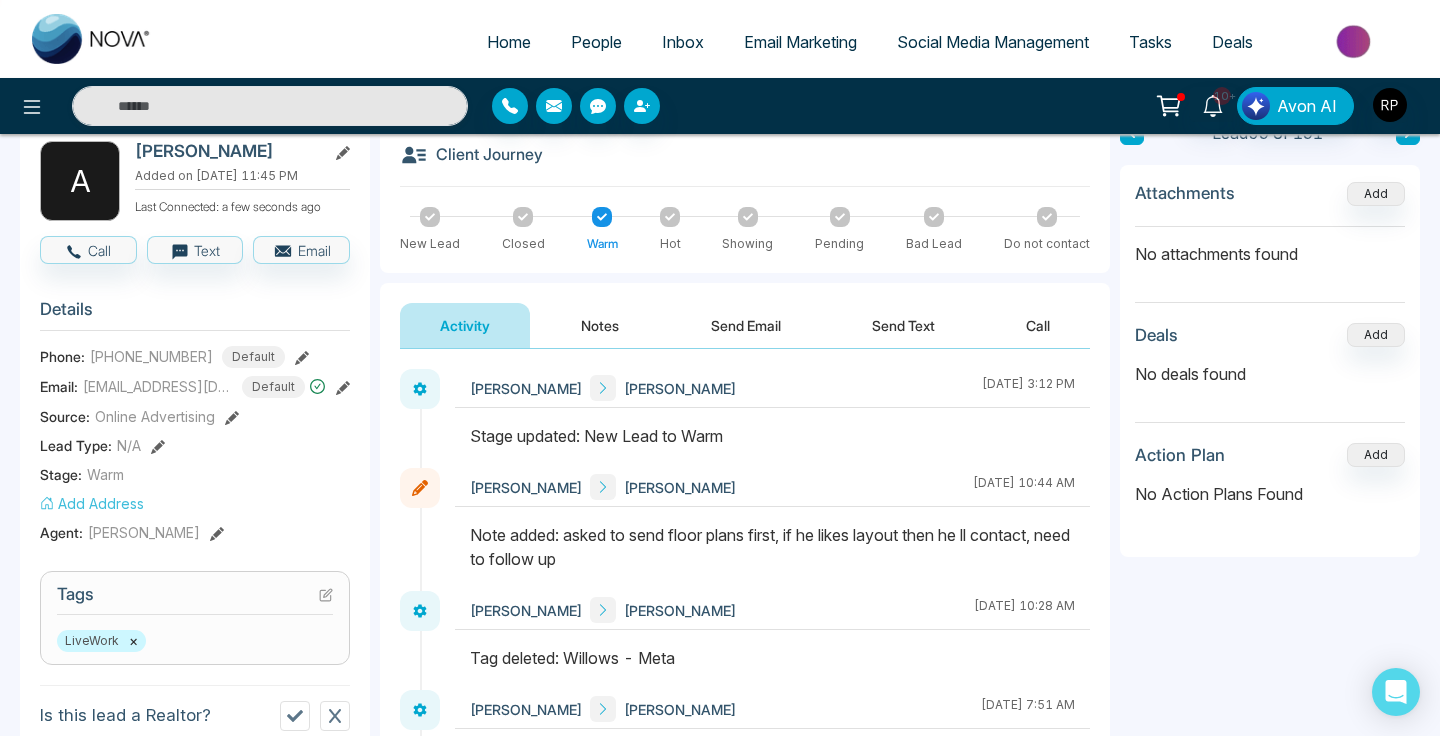 scroll, scrollTop: 0, scrollLeft: 0, axis: both 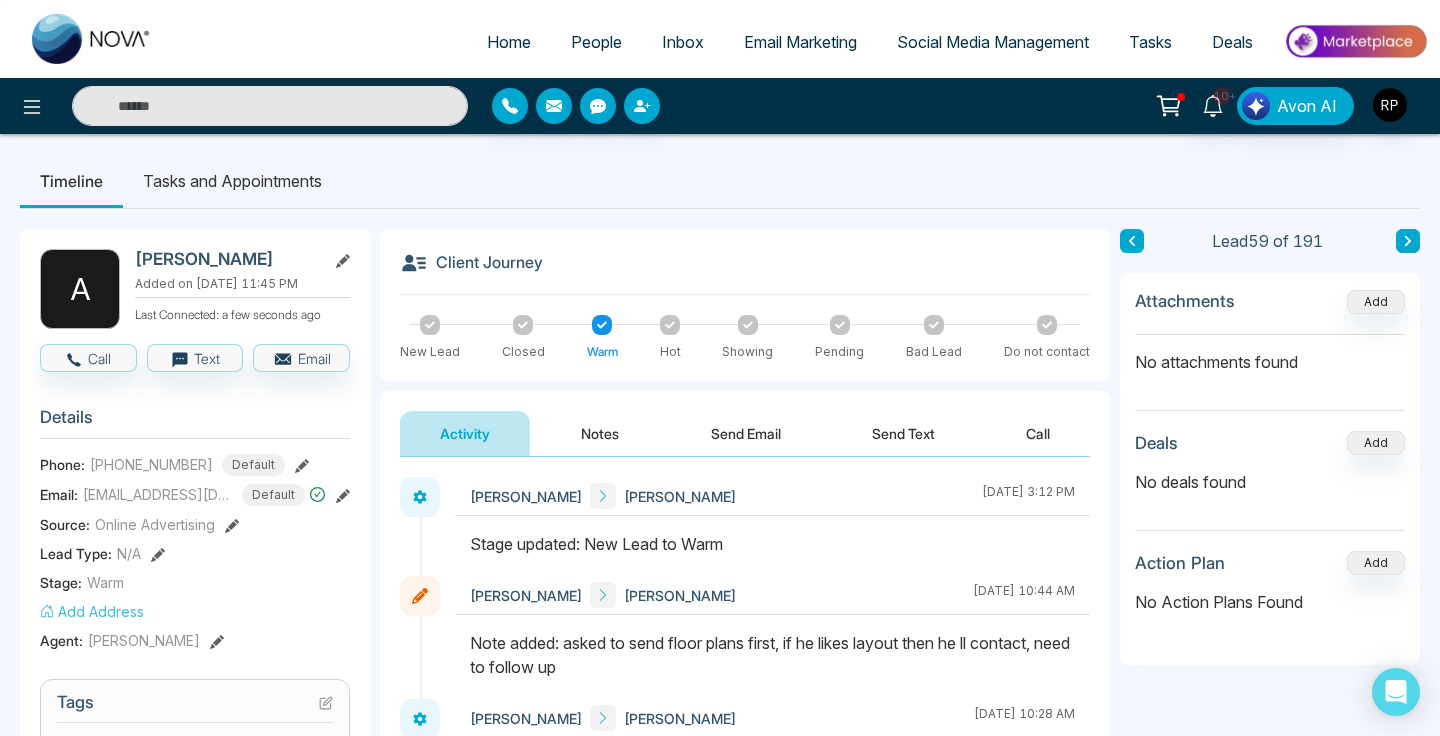 click 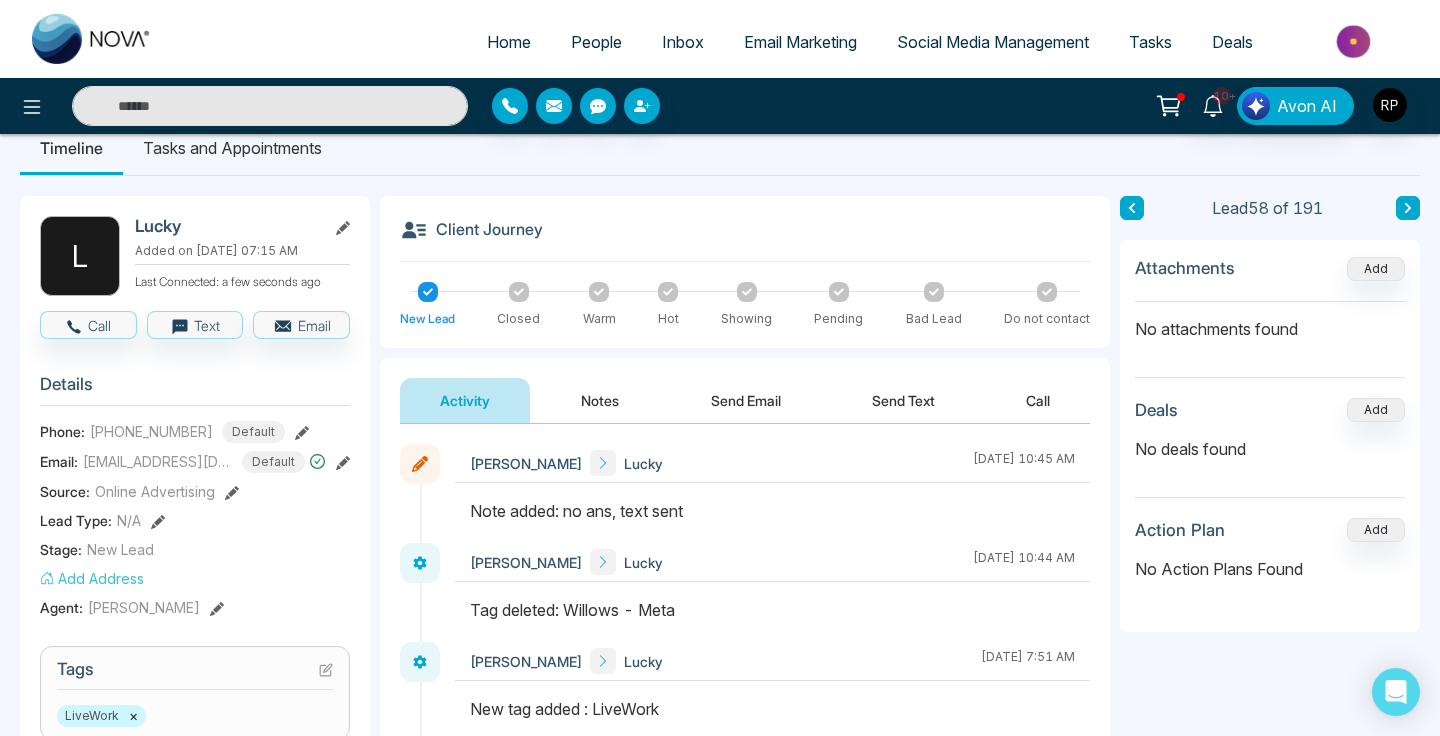 scroll, scrollTop: 34, scrollLeft: 0, axis: vertical 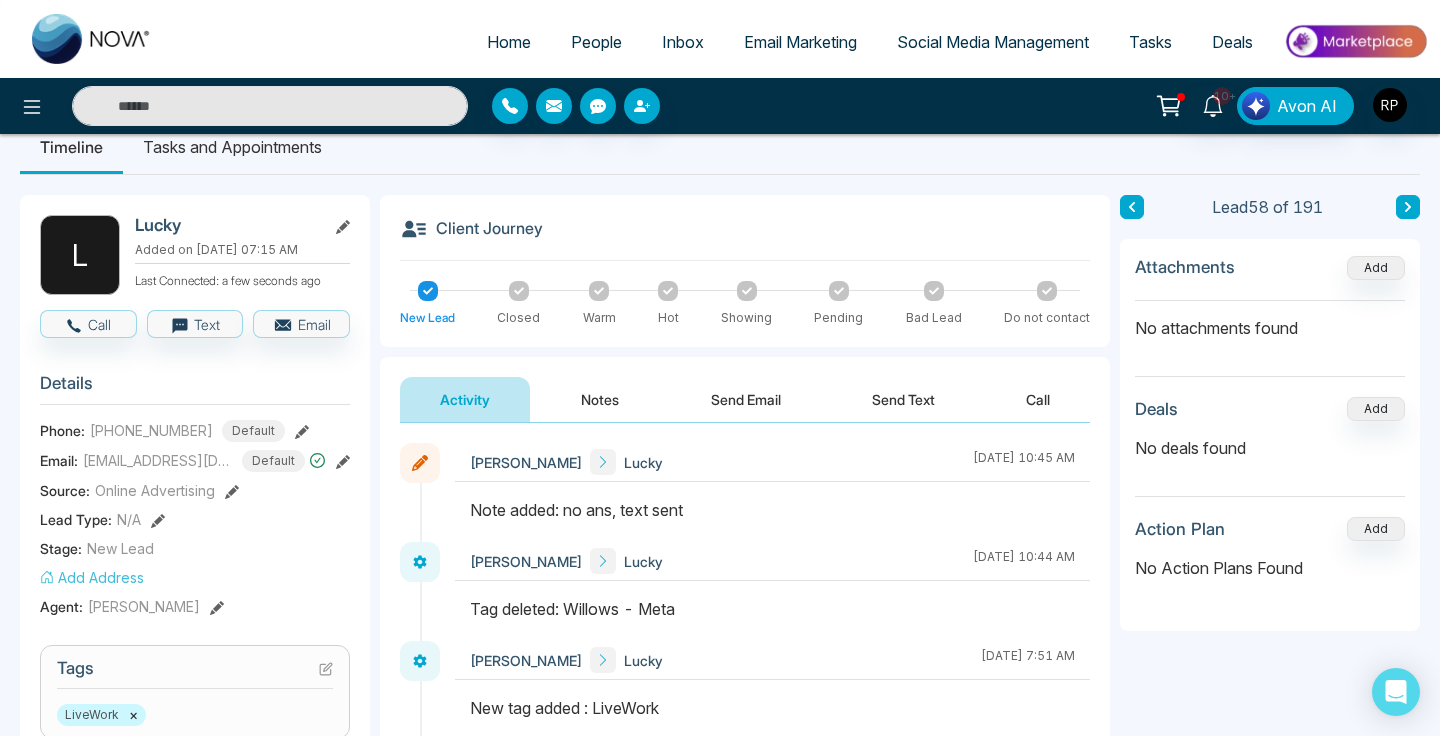 click 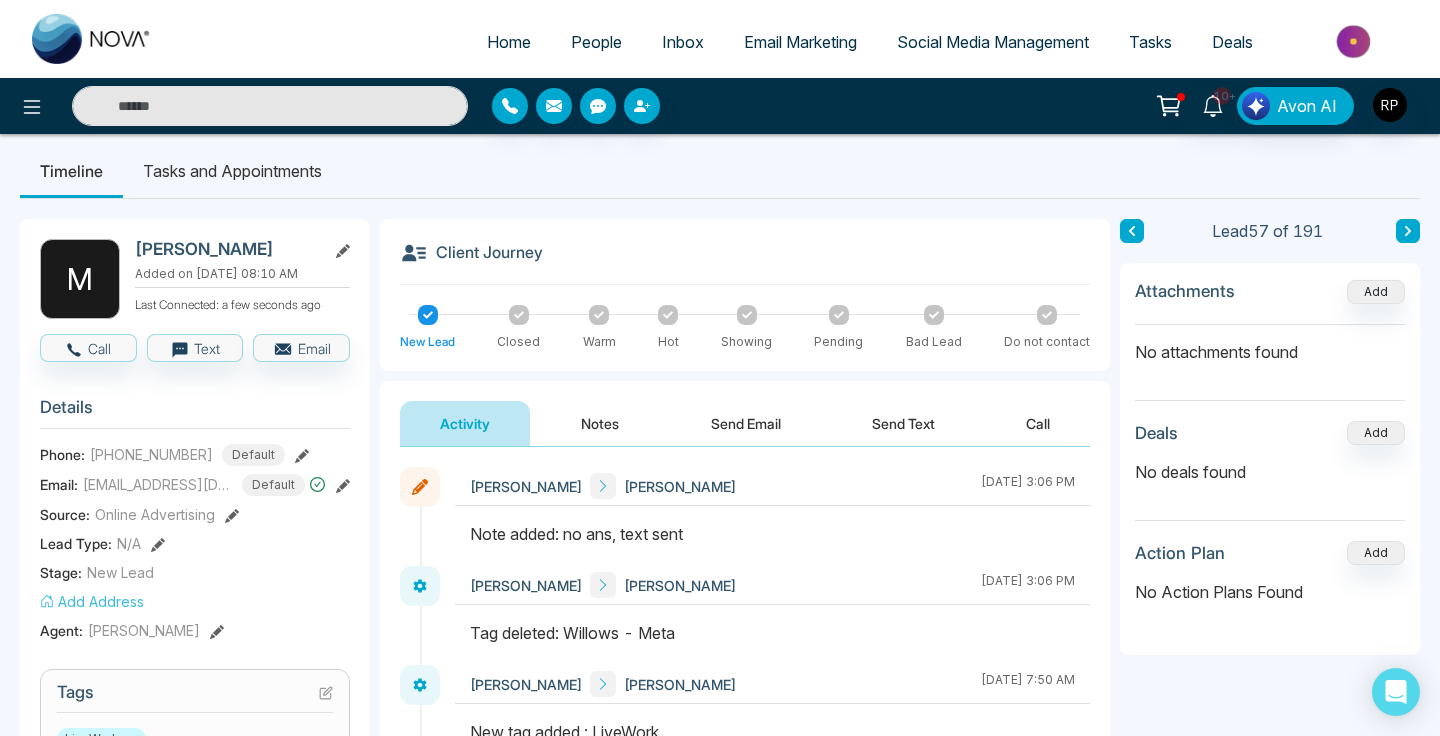 scroll, scrollTop: 0, scrollLeft: 0, axis: both 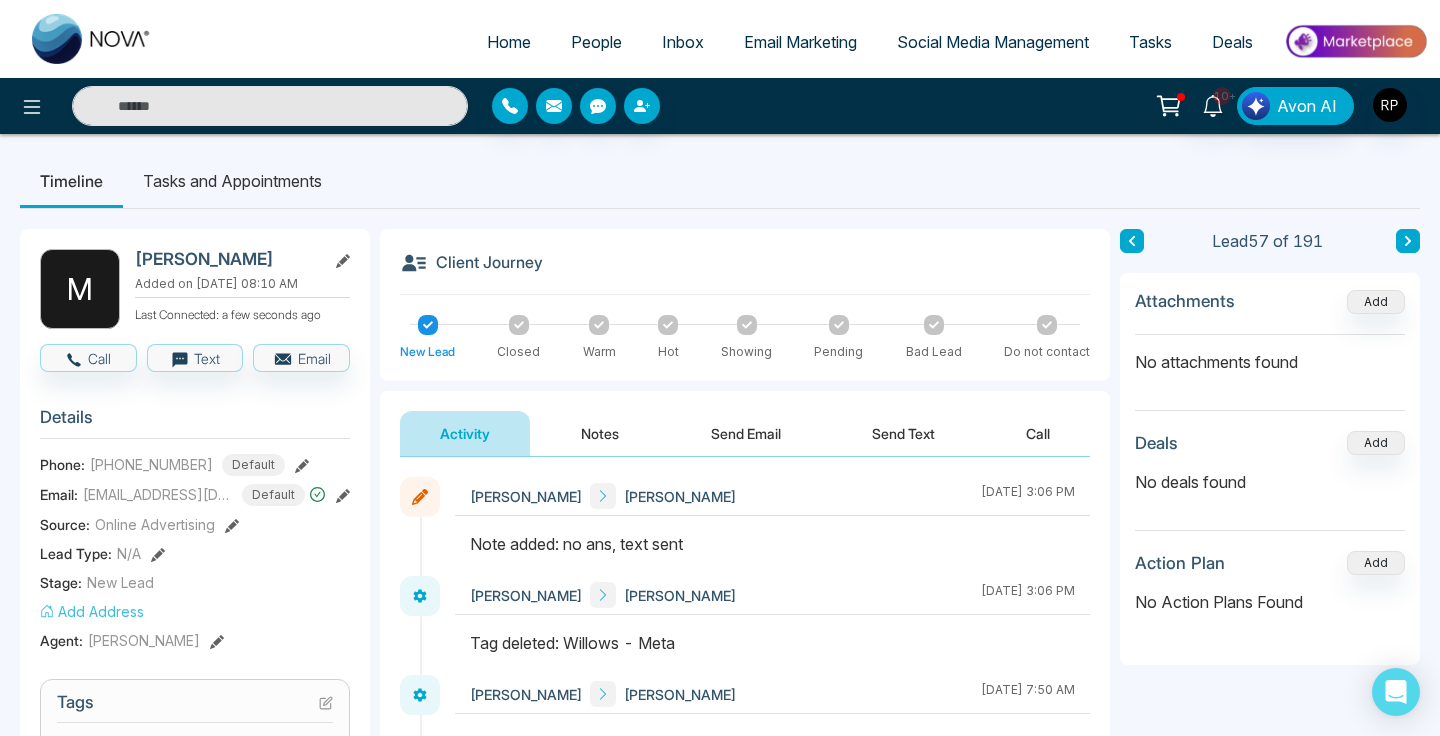click 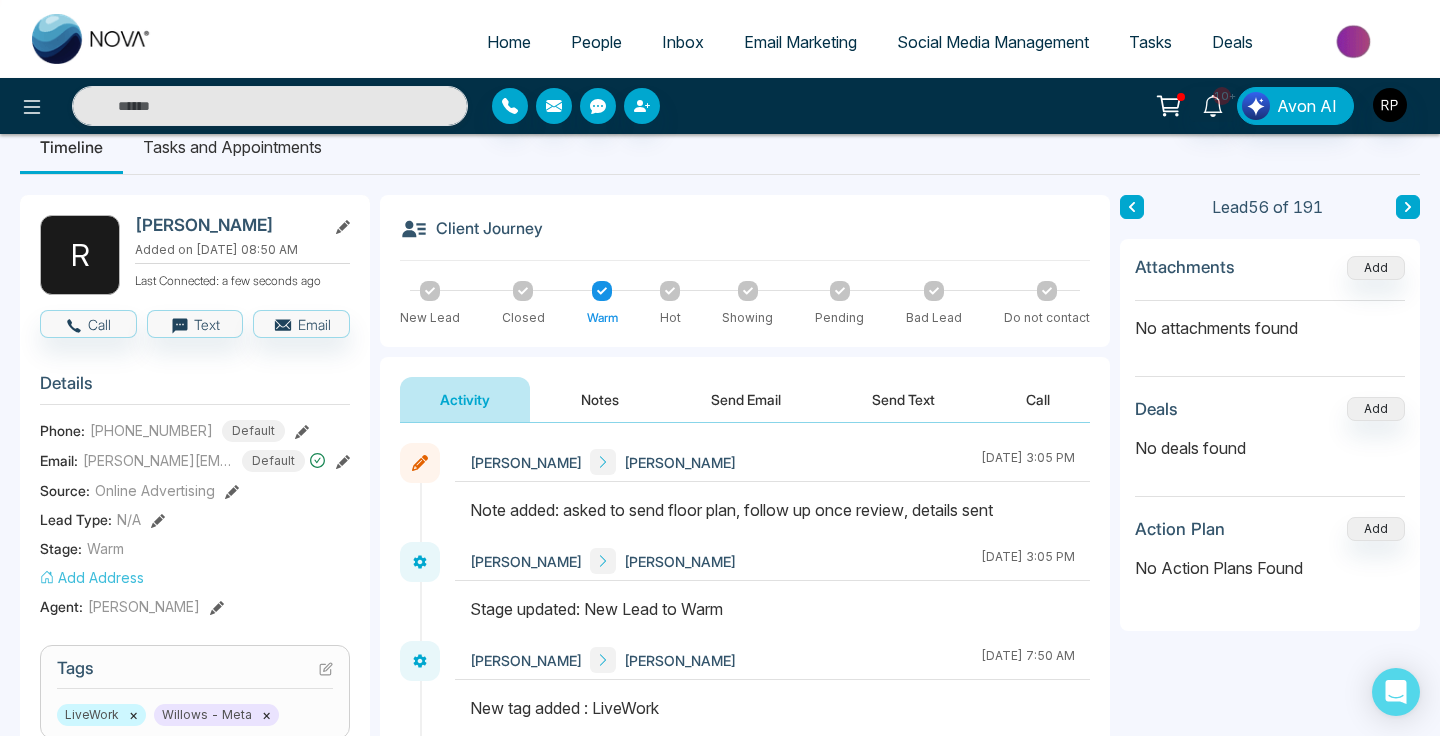 scroll, scrollTop: 0, scrollLeft: 0, axis: both 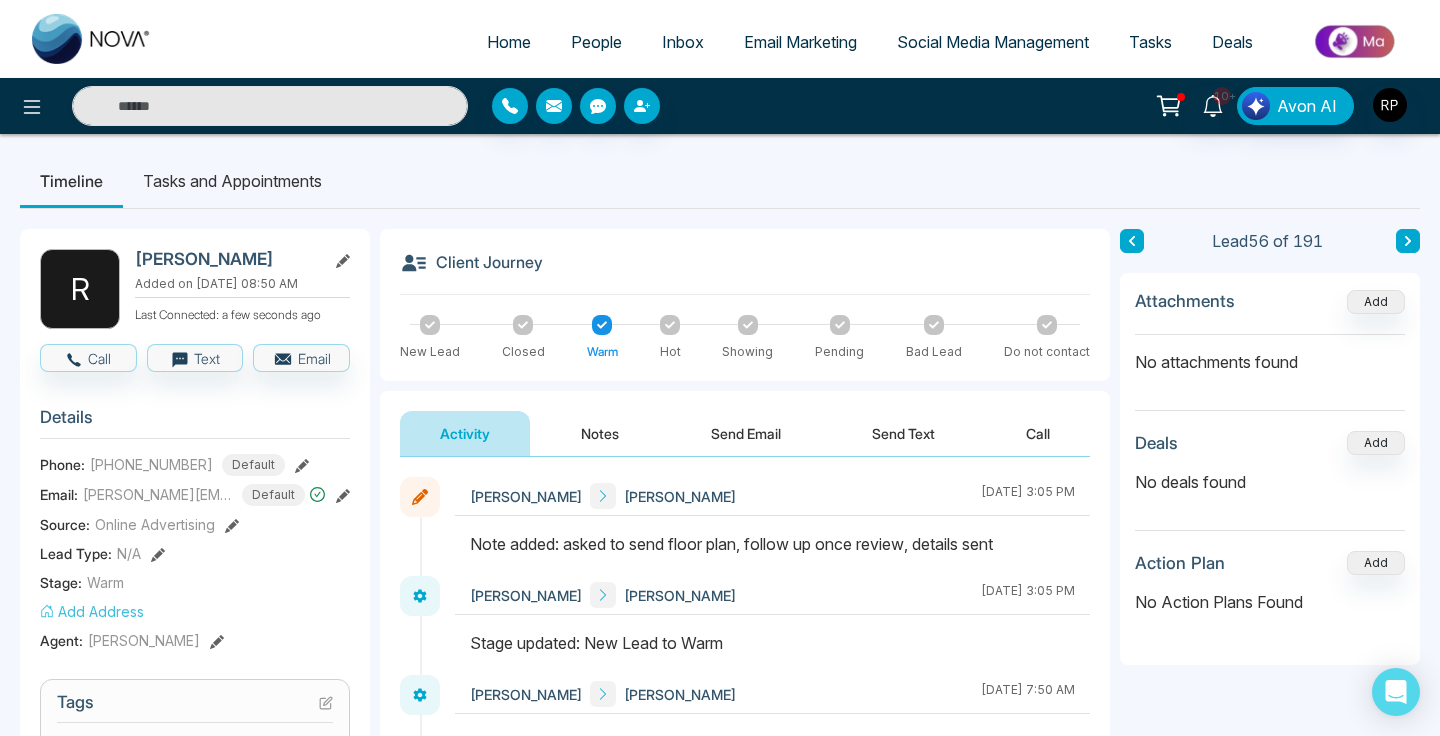 click 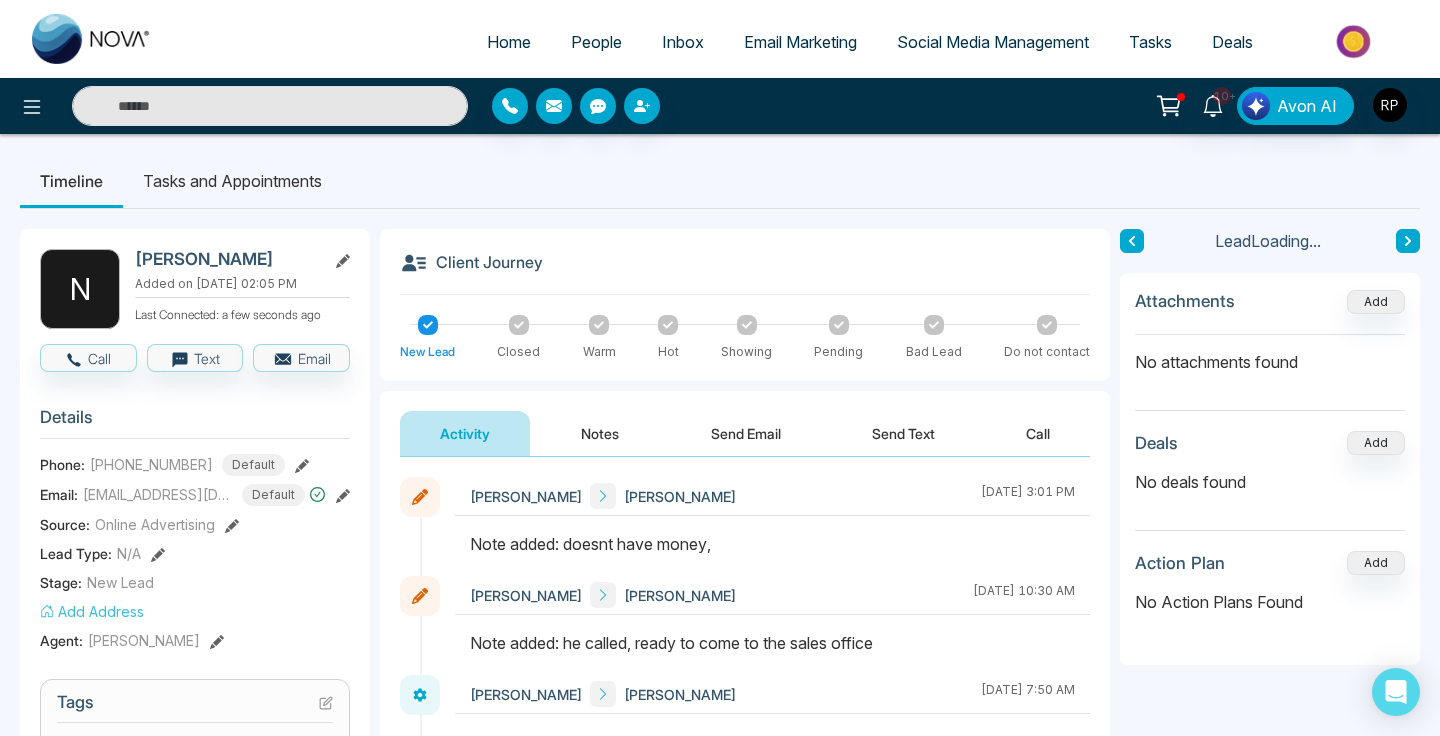 scroll, scrollTop: 33, scrollLeft: 0, axis: vertical 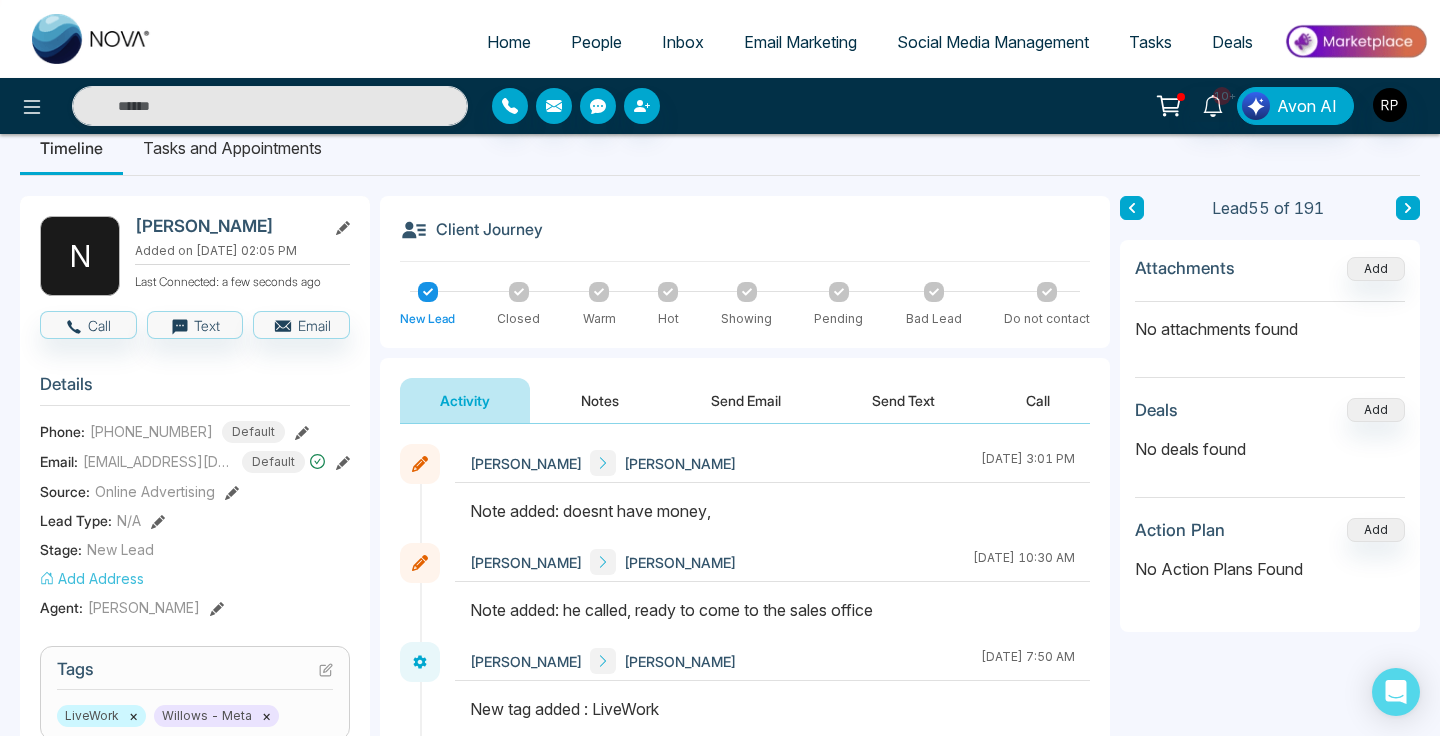 click 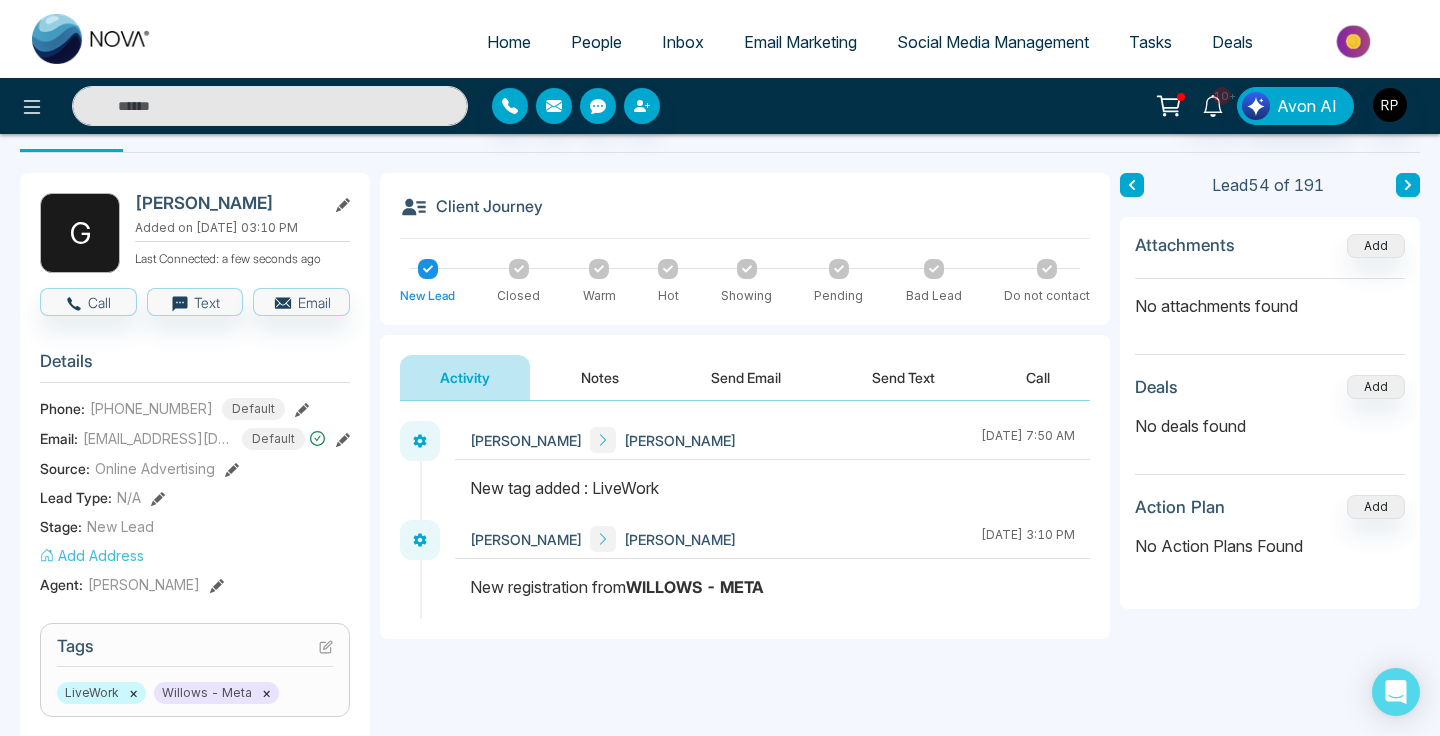 scroll, scrollTop: 69, scrollLeft: 0, axis: vertical 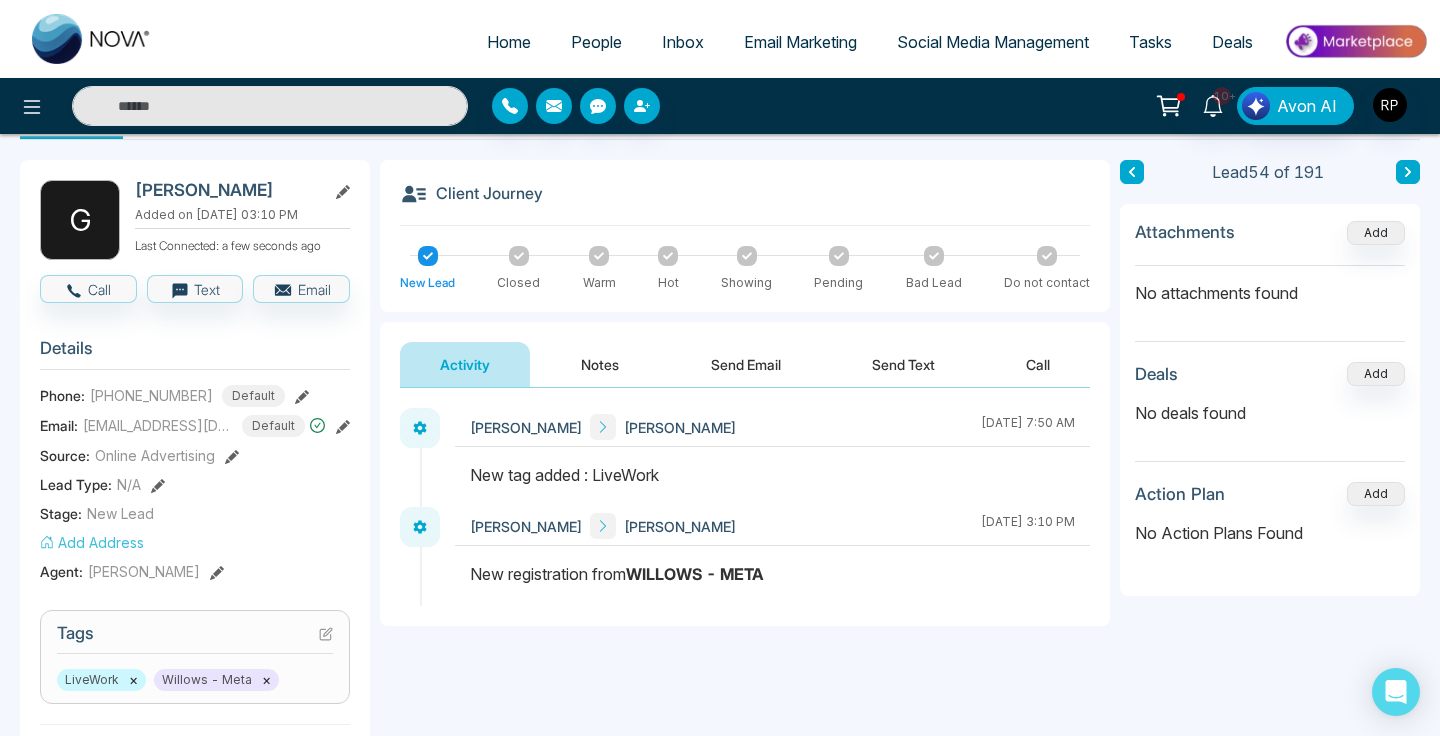 click on "Notes" at bounding box center (600, 364) 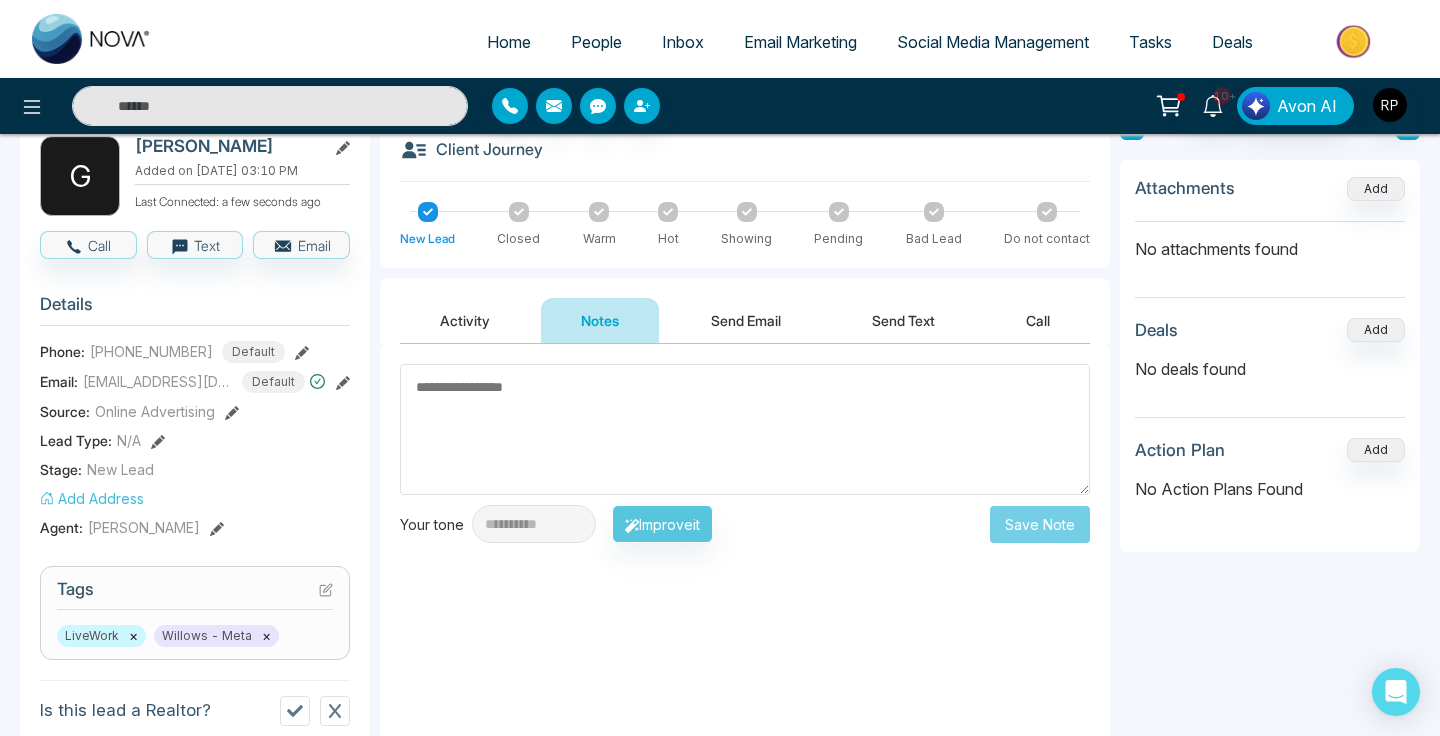 scroll, scrollTop: 0, scrollLeft: 0, axis: both 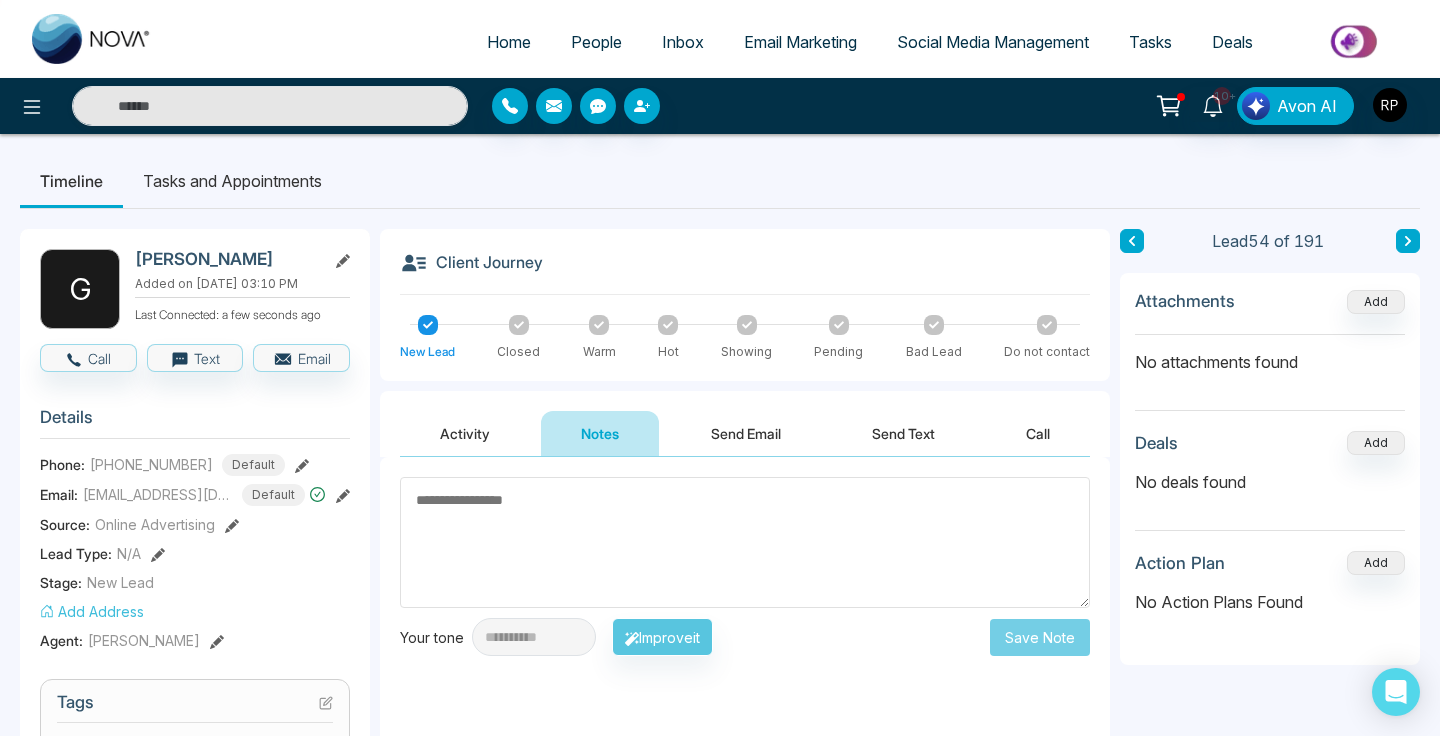 click at bounding box center [745, 542] 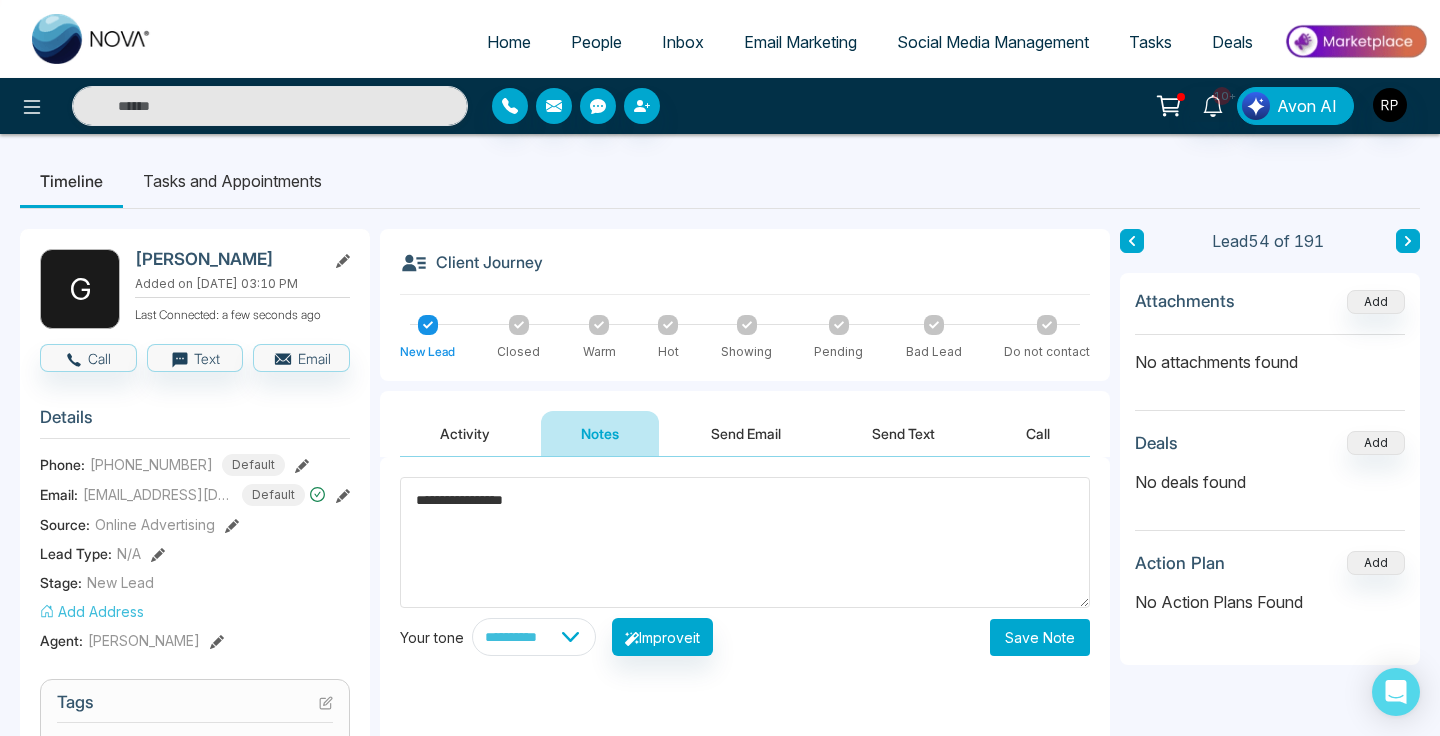 type on "**********" 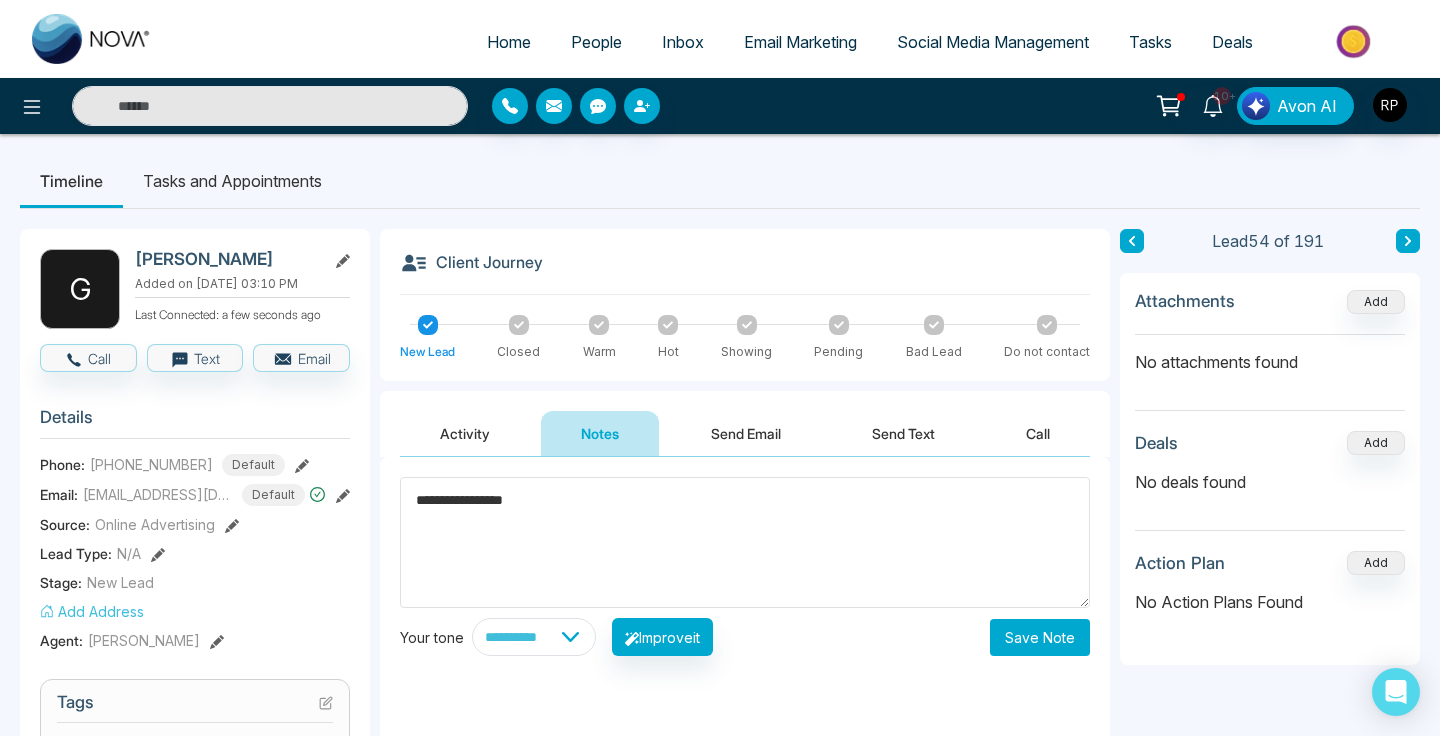 click on "Save Note" at bounding box center [1040, 637] 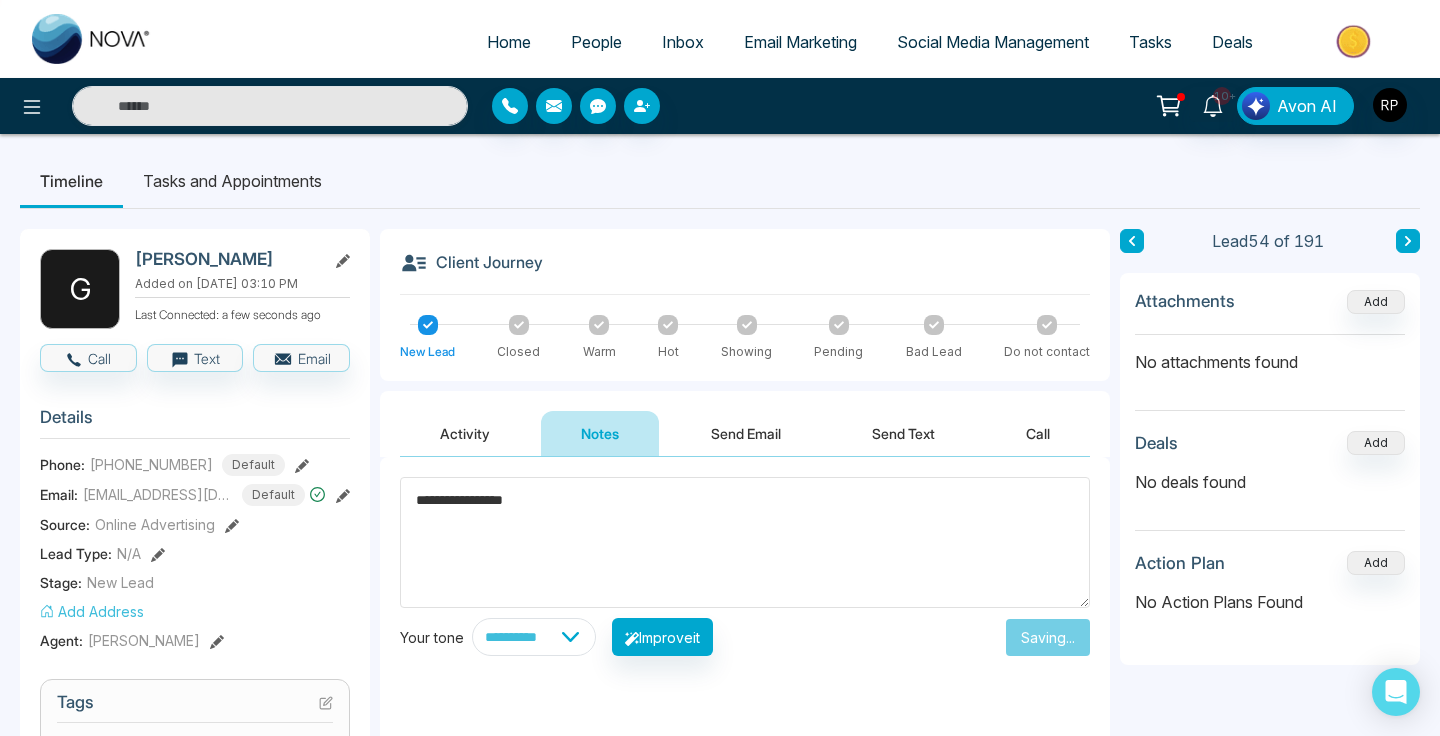 type 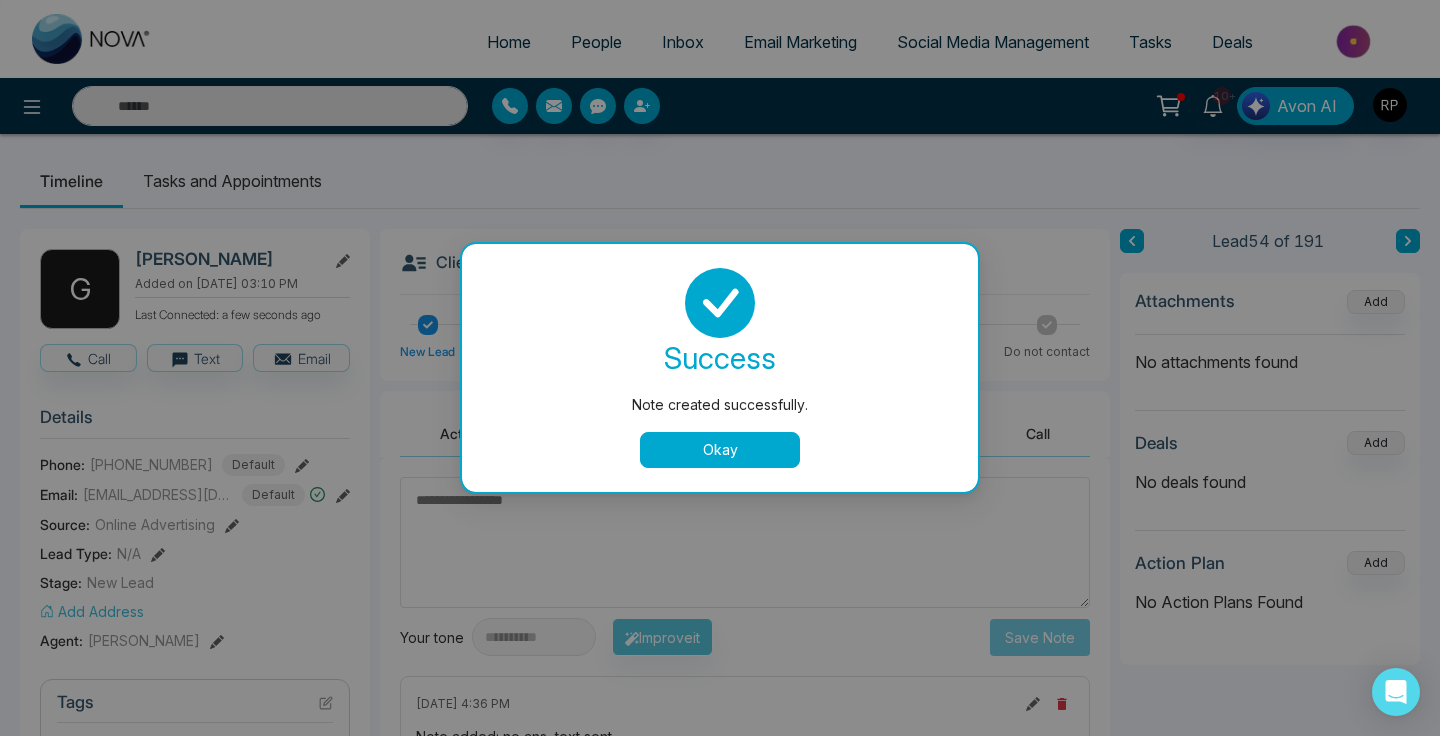 click on "Okay" at bounding box center [720, 450] 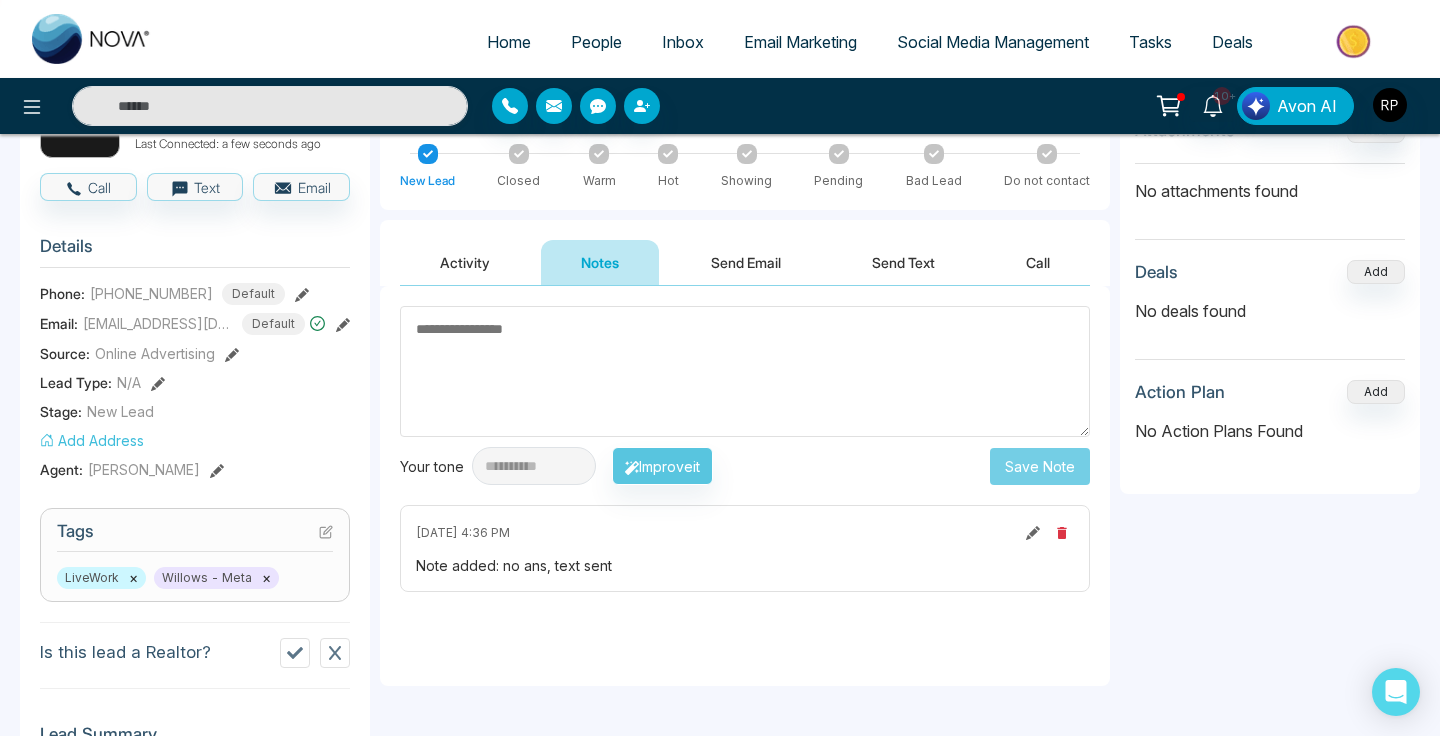scroll, scrollTop: 0, scrollLeft: 0, axis: both 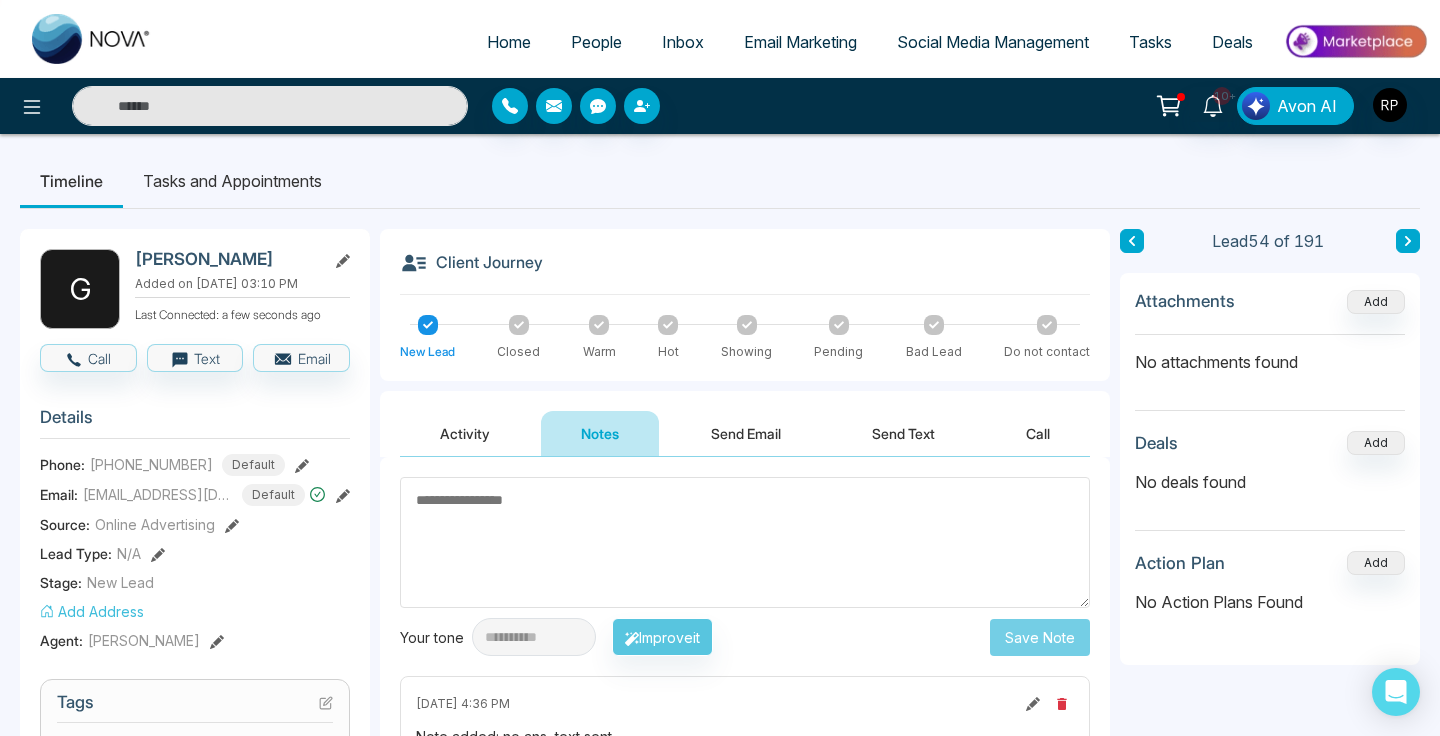 click at bounding box center [270, 106] 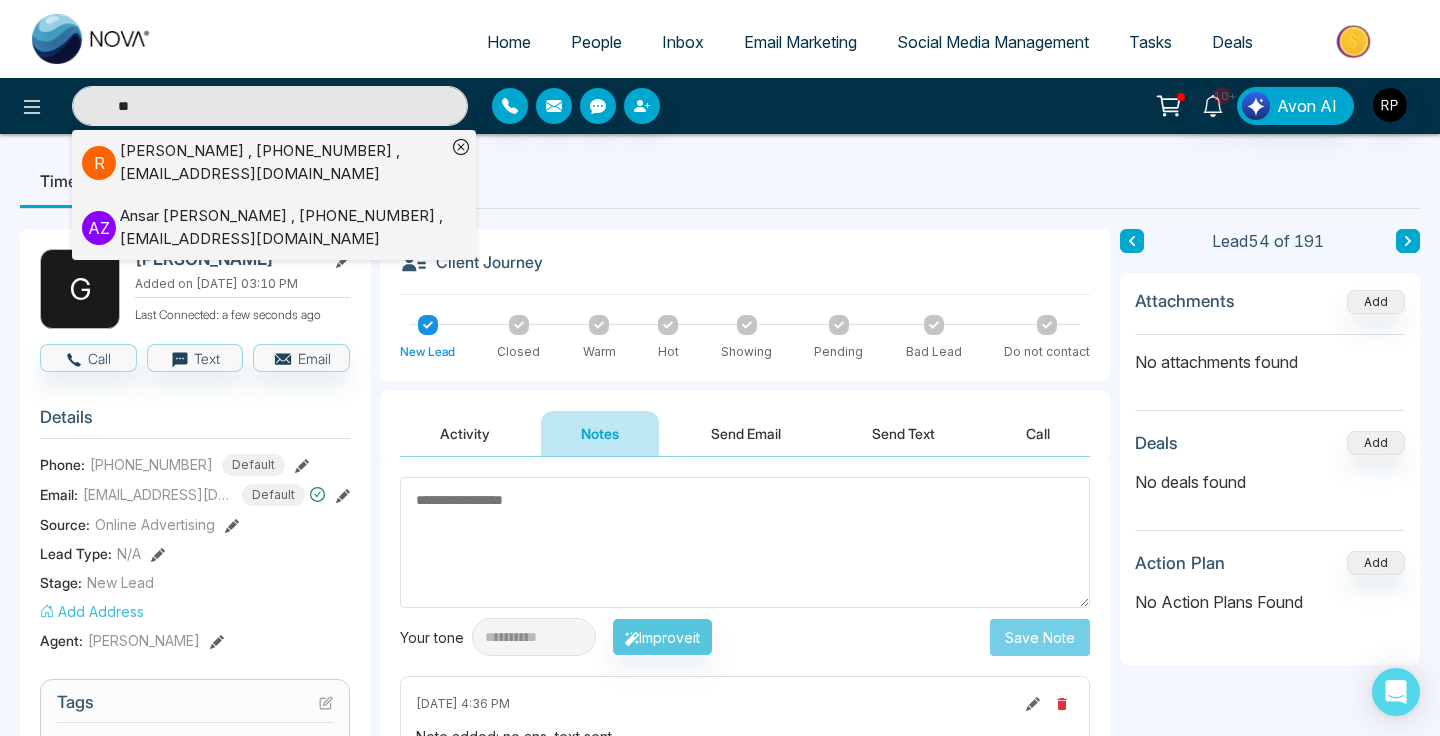 type on "*" 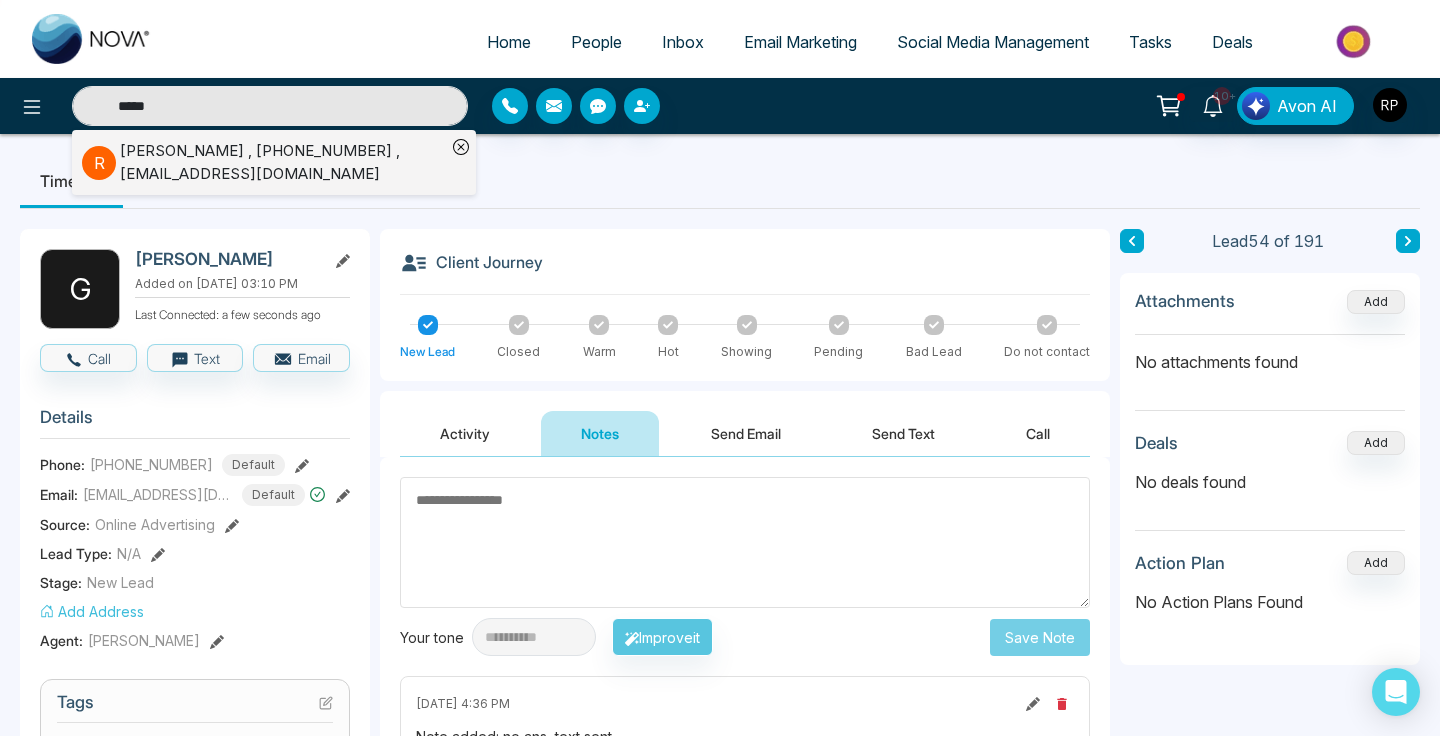 type on "******" 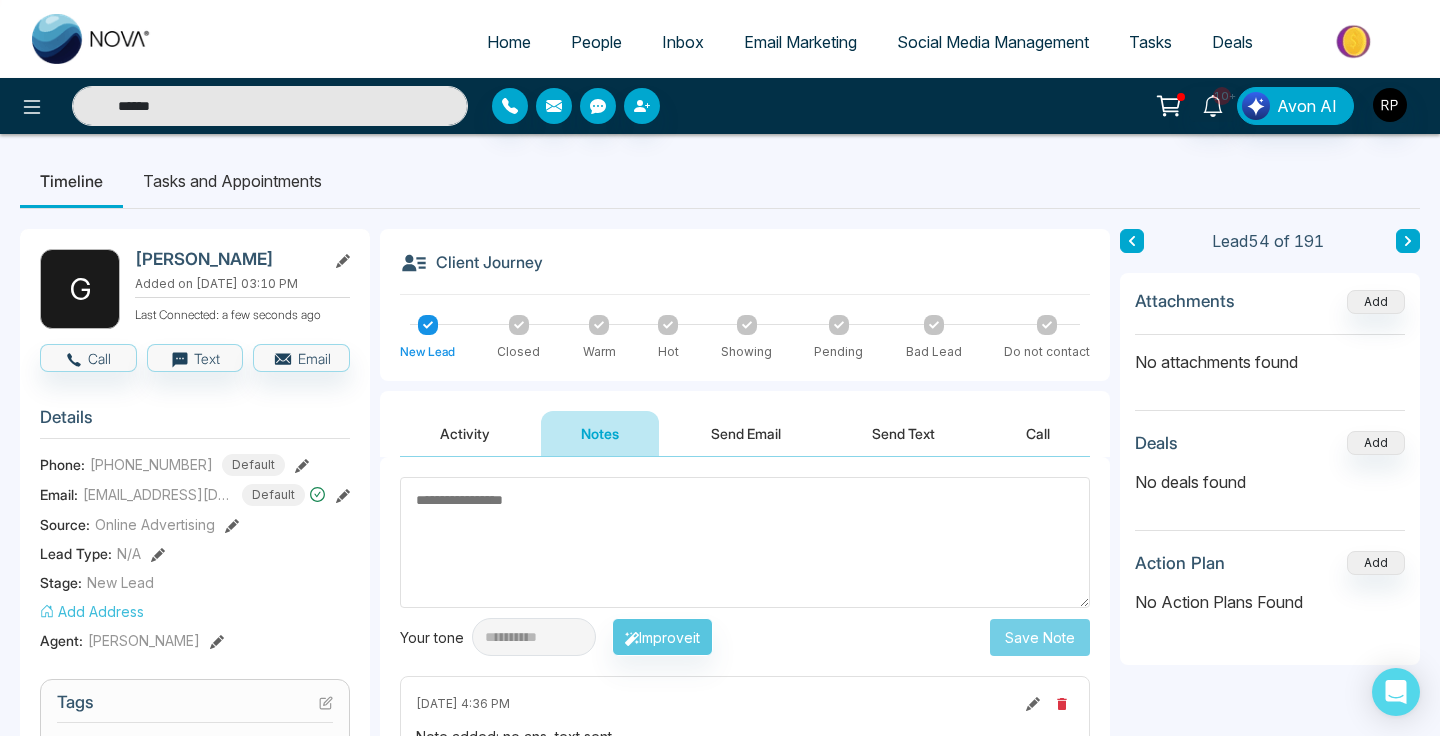 type 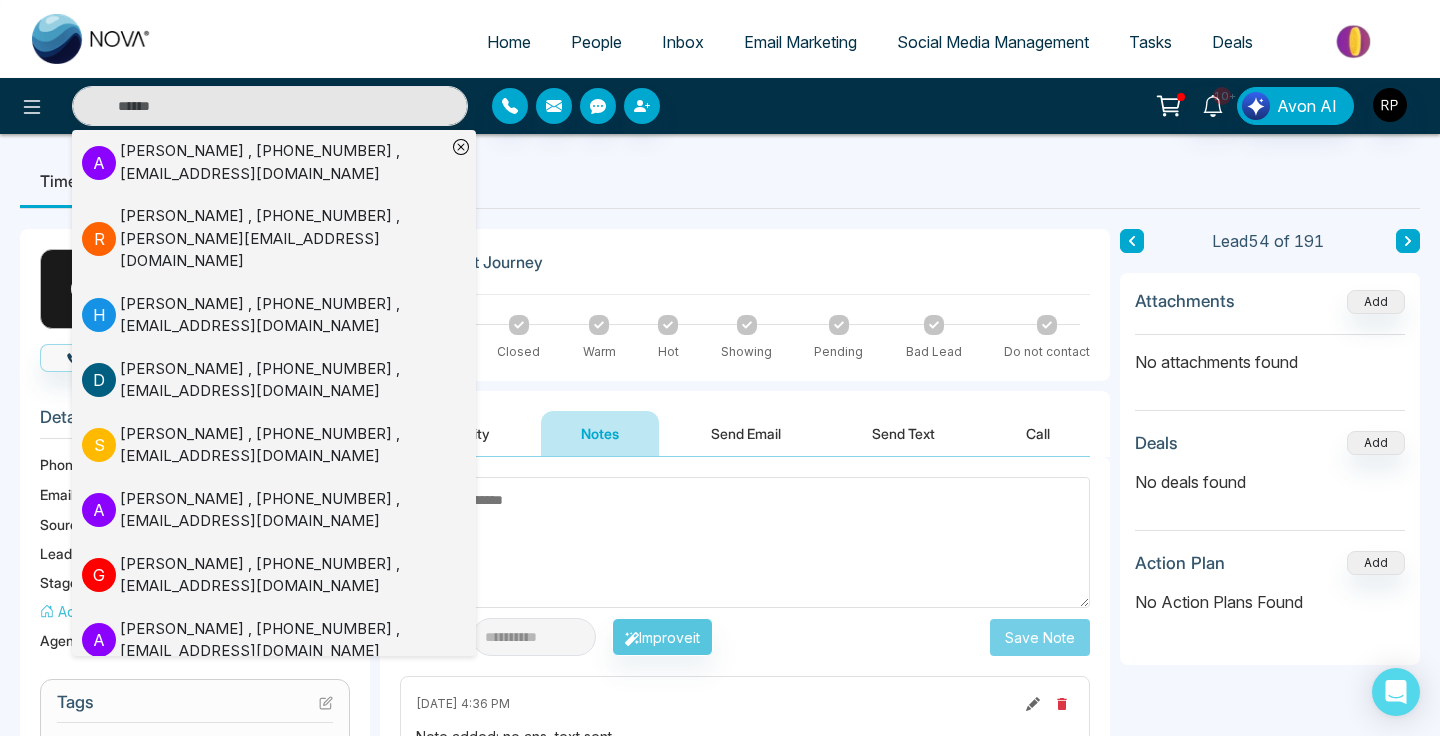 click at bounding box center [745, 542] 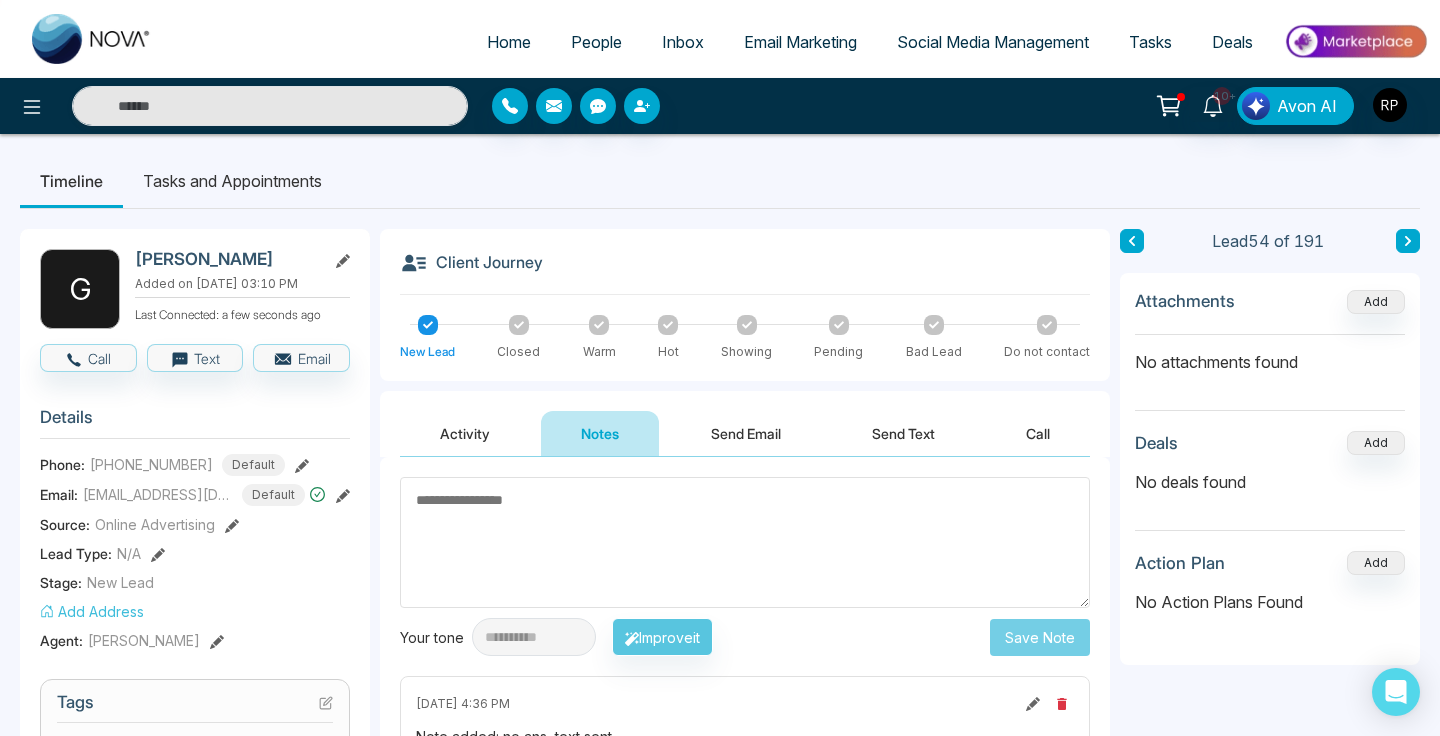 click at bounding box center [745, 542] 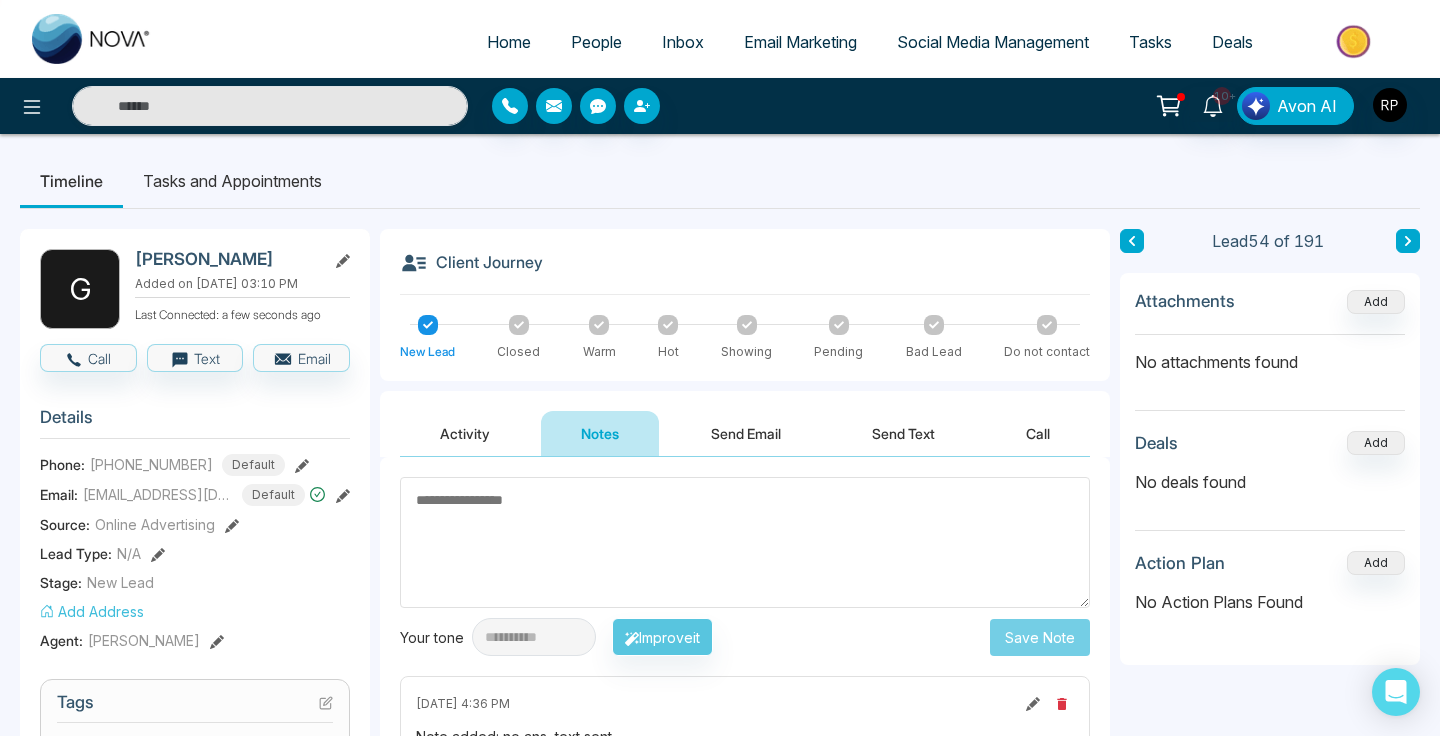 click at bounding box center [745, 542] 